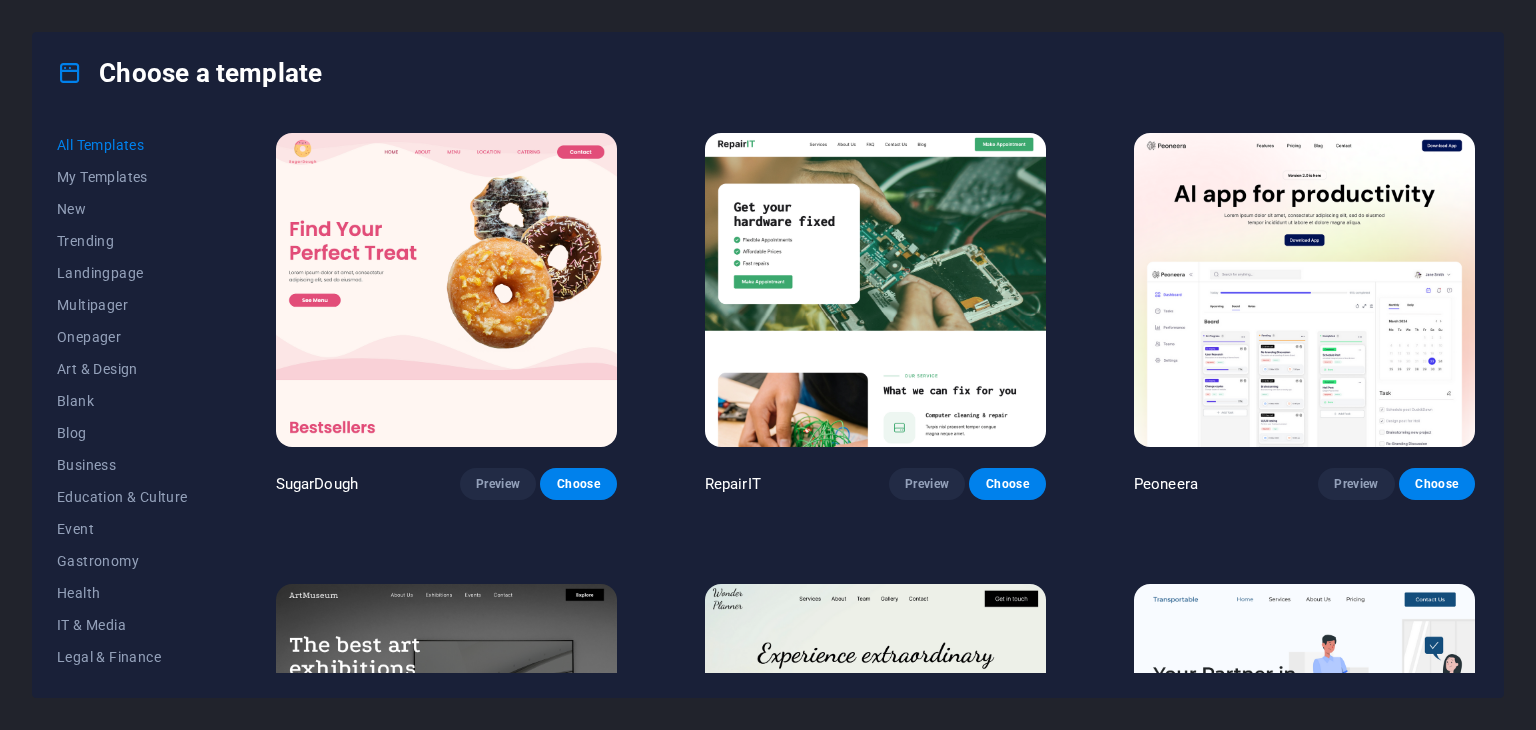 scroll, scrollTop: 0, scrollLeft: 0, axis: both 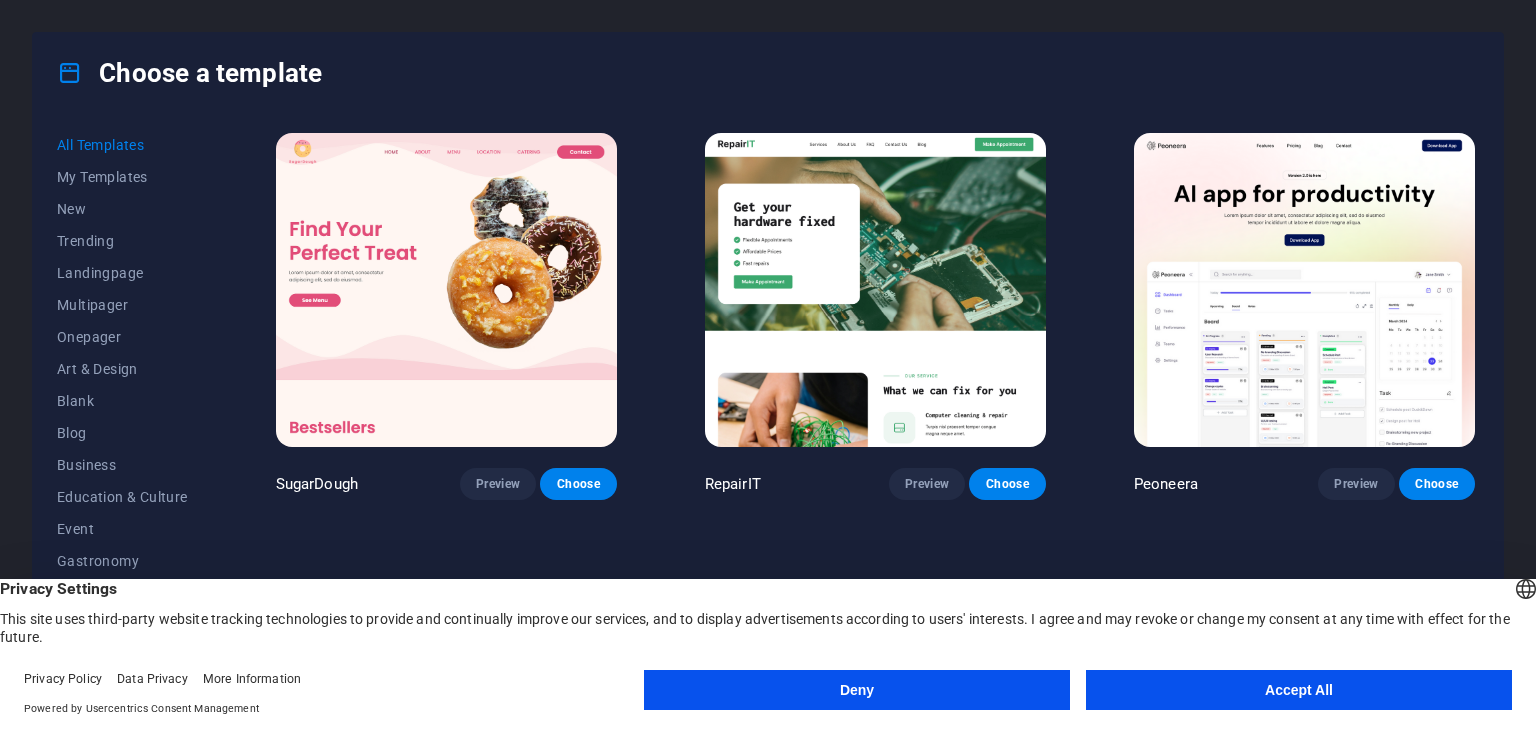 click on "Accept All" at bounding box center [1299, 690] 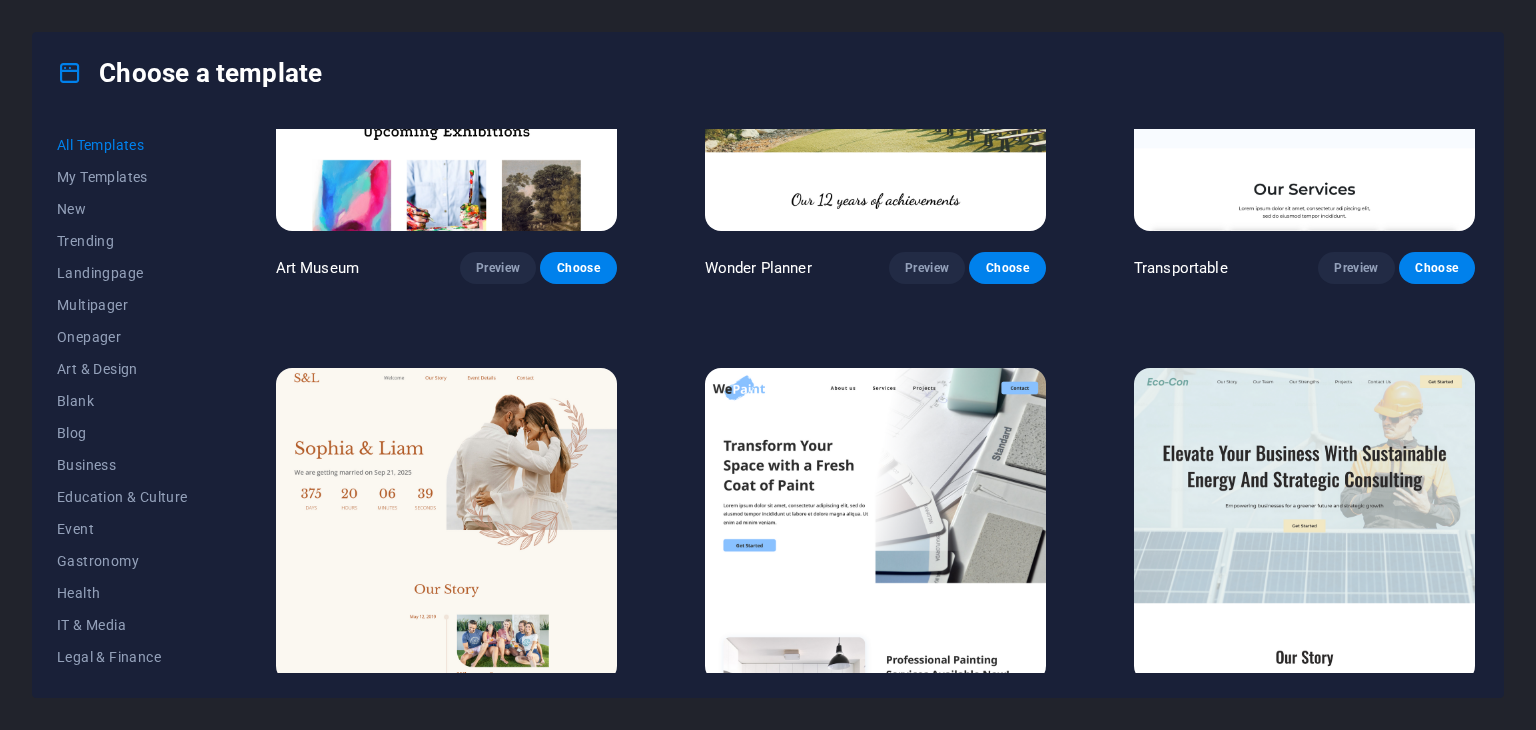 scroll, scrollTop: 0, scrollLeft: 0, axis: both 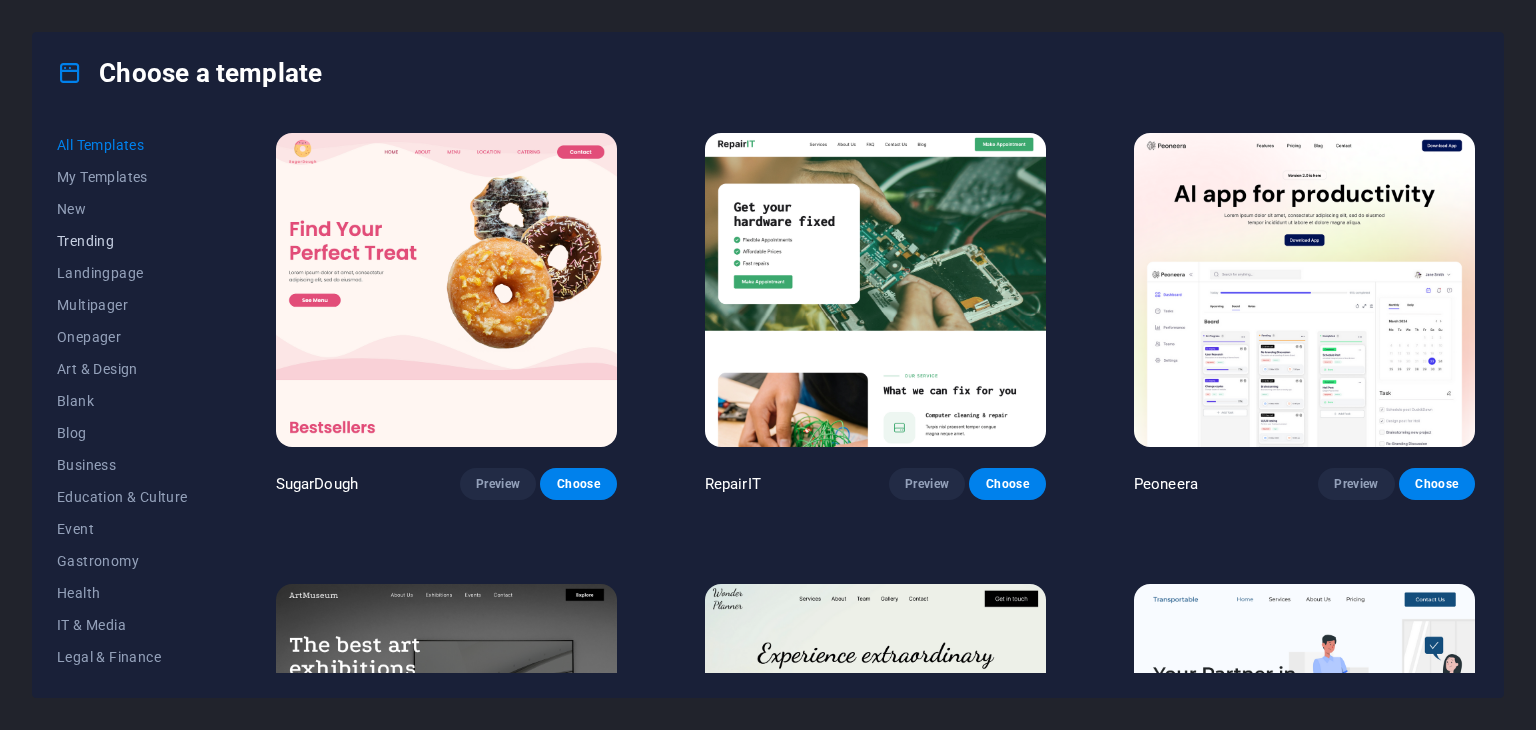 click on "Trending" at bounding box center [122, 241] 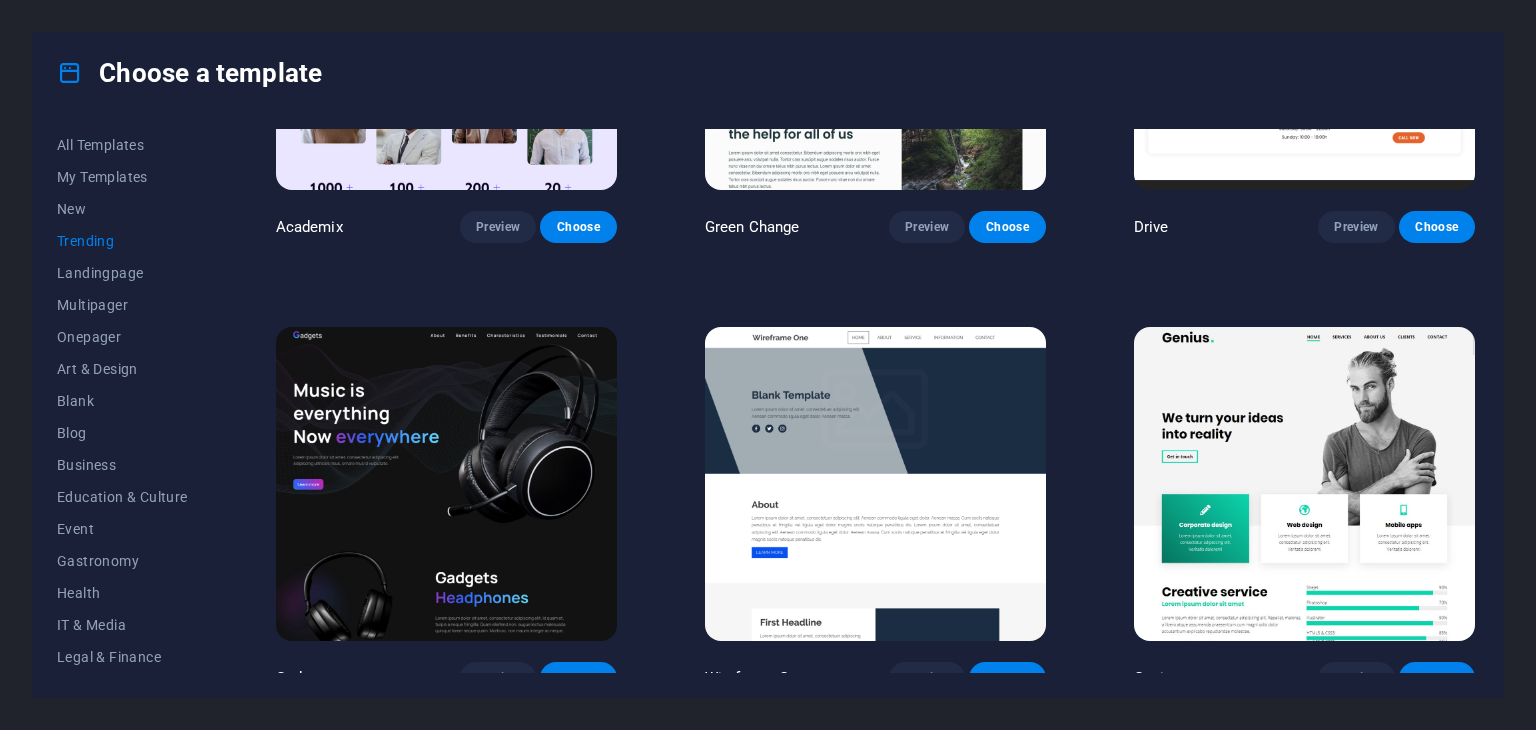scroll, scrollTop: 1171, scrollLeft: 0, axis: vertical 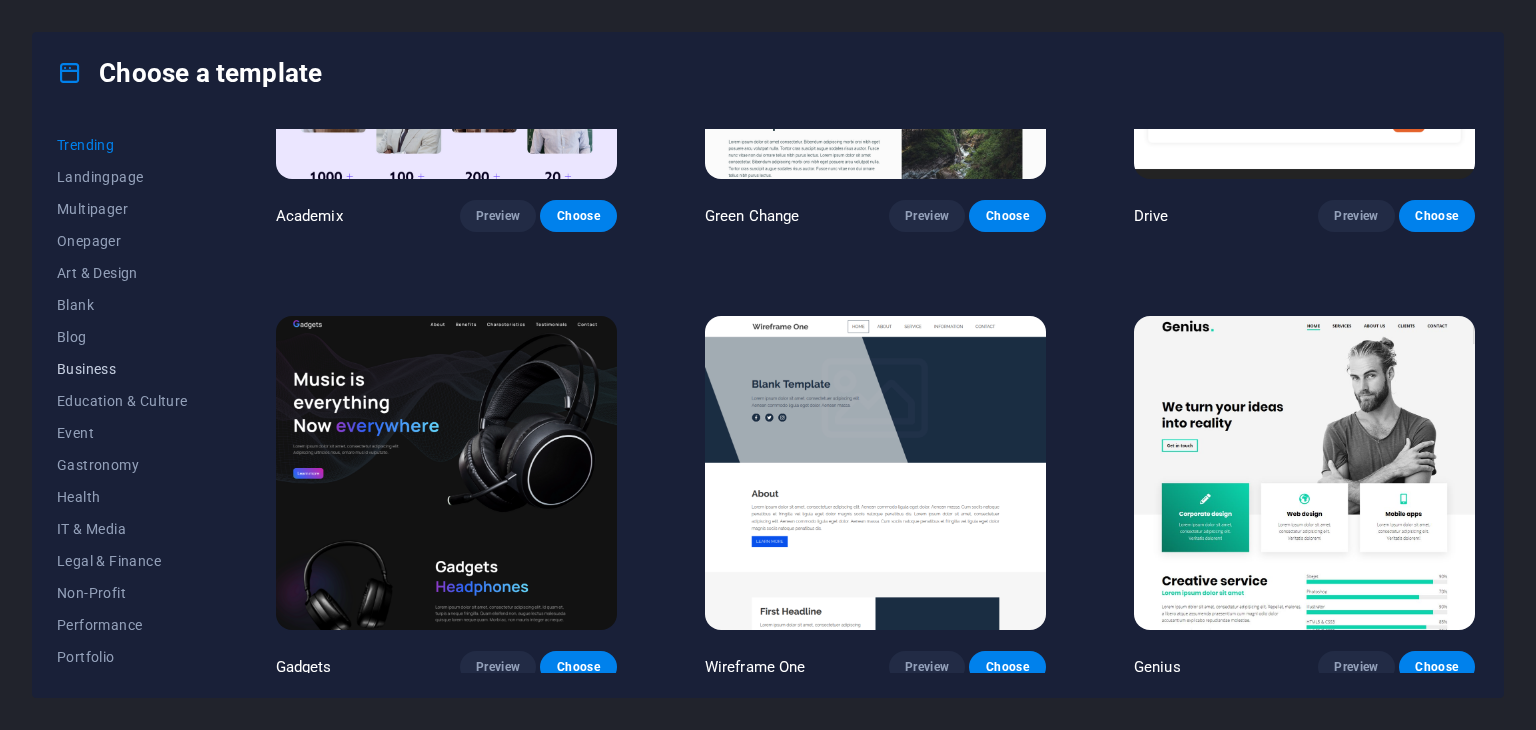 click on "Business" at bounding box center [122, 369] 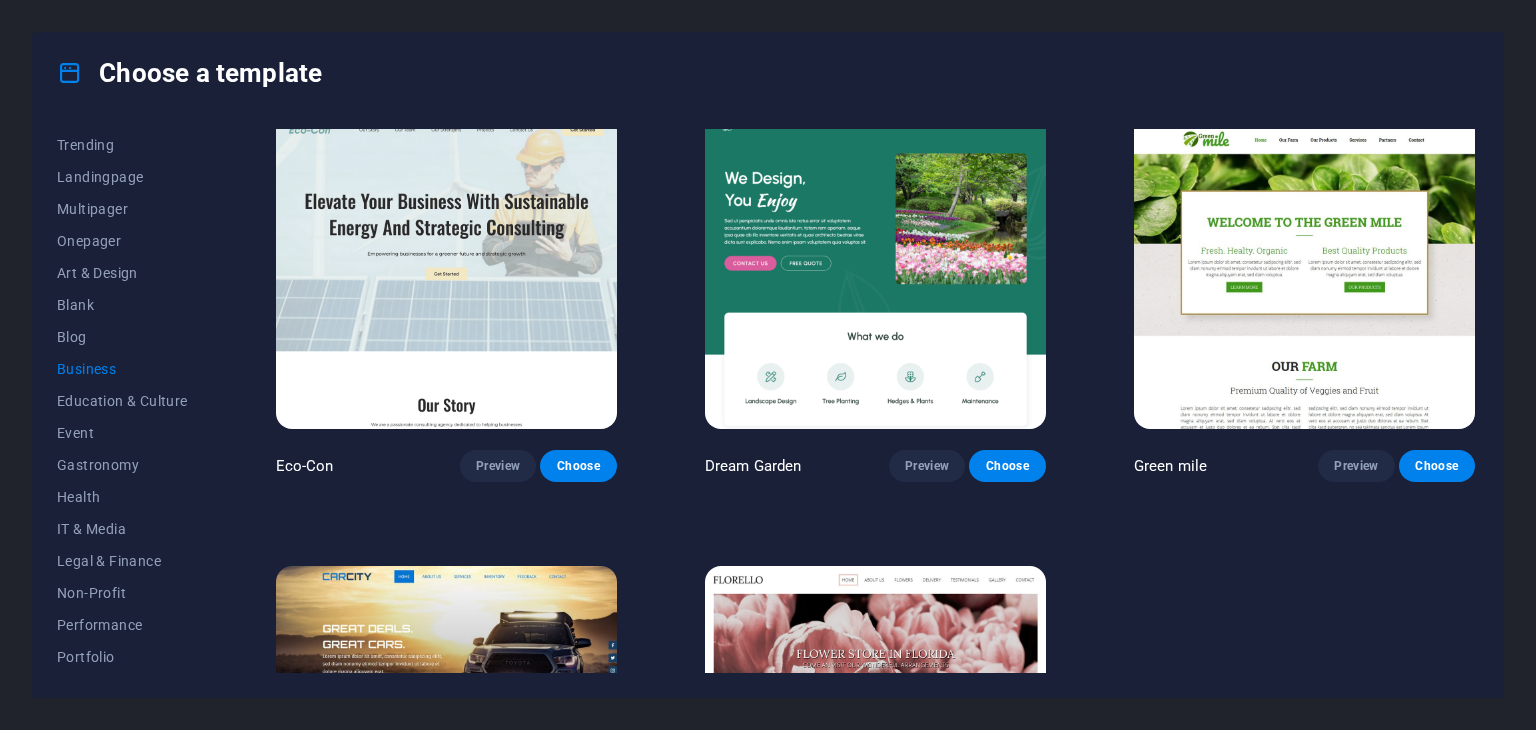 scroll, scrollTop: 0, scrollLeft: 0, axis: both 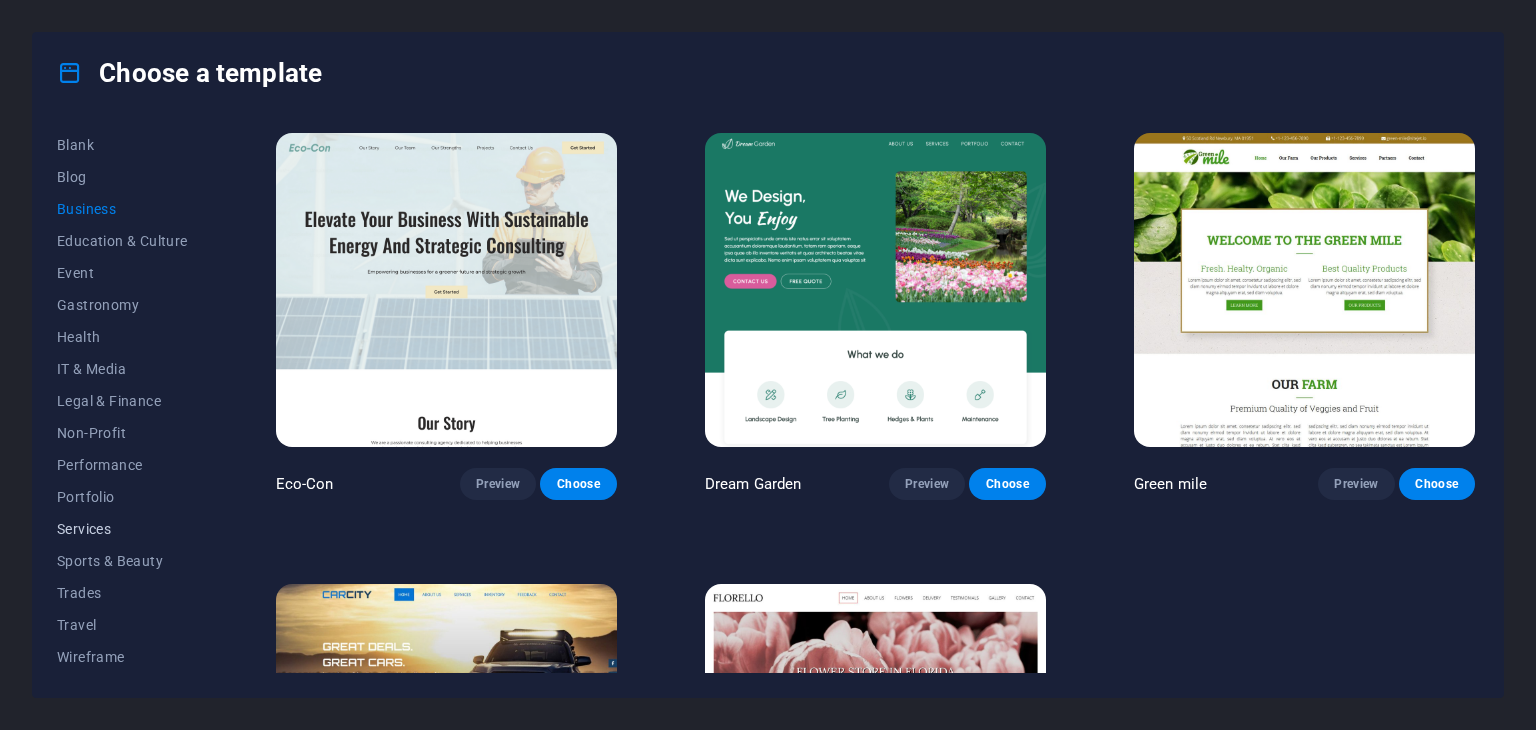 click on "Services" at bounding box center [122, 529] 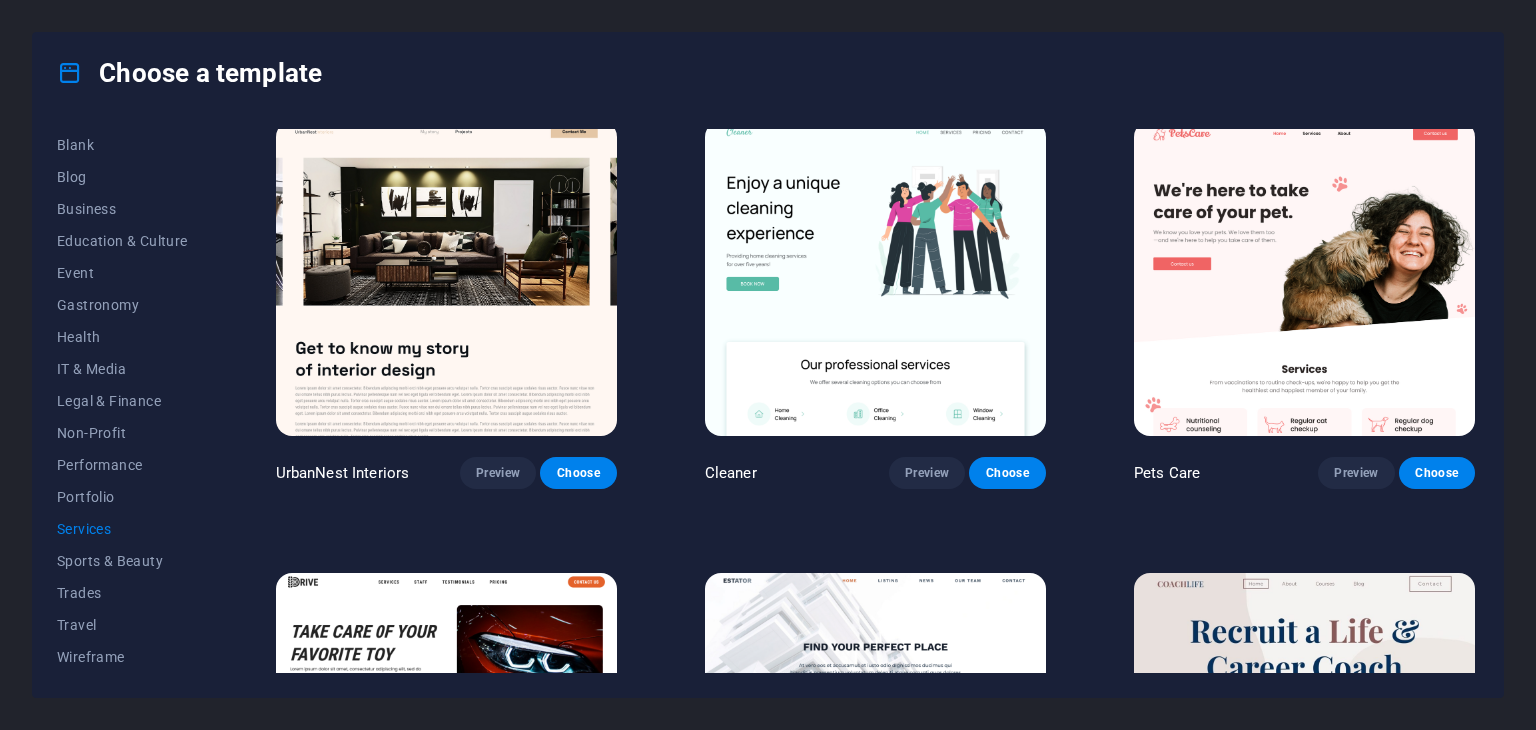 scroll, scrollTop: 464, scrollLeft: 0, axis: vertical 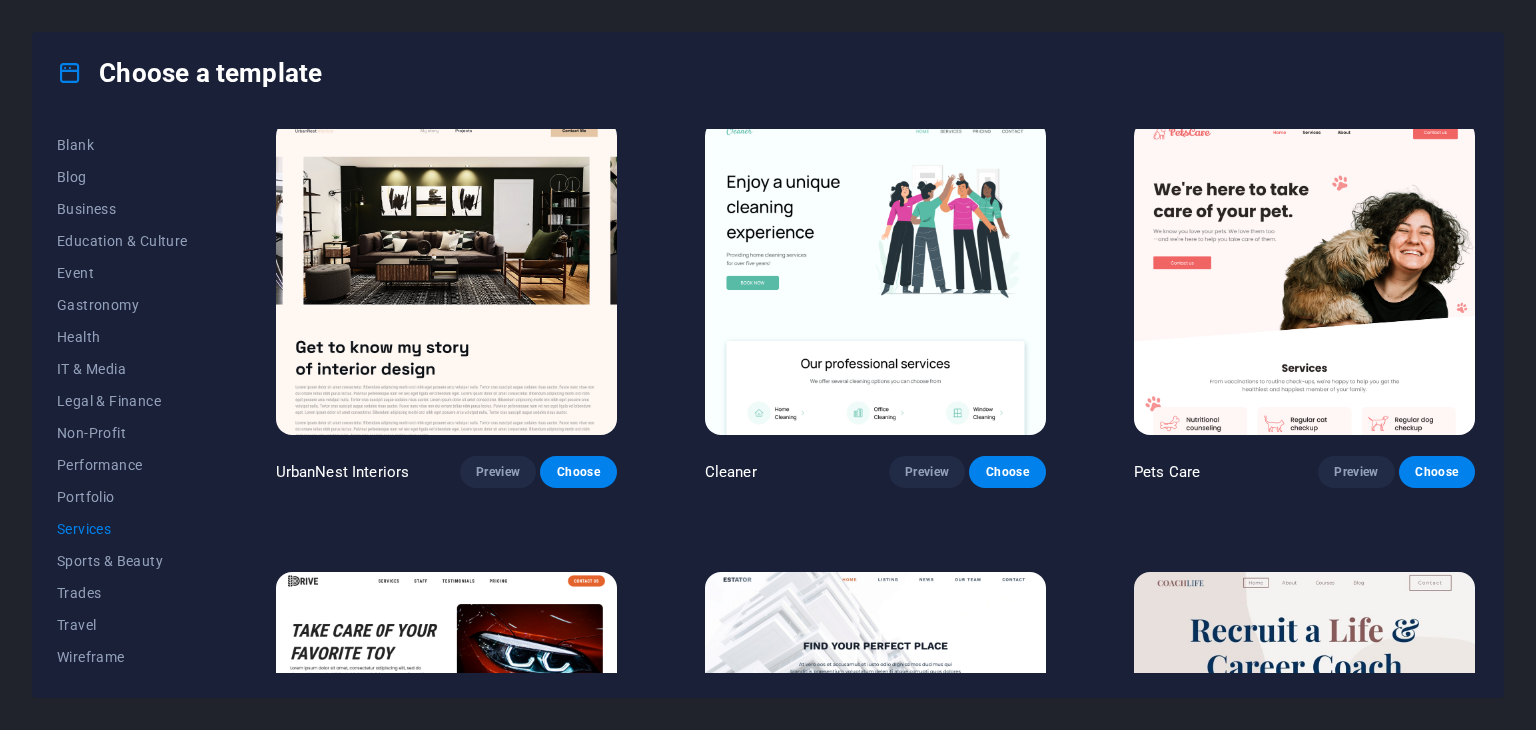 click at bounding box center [1304, 277] 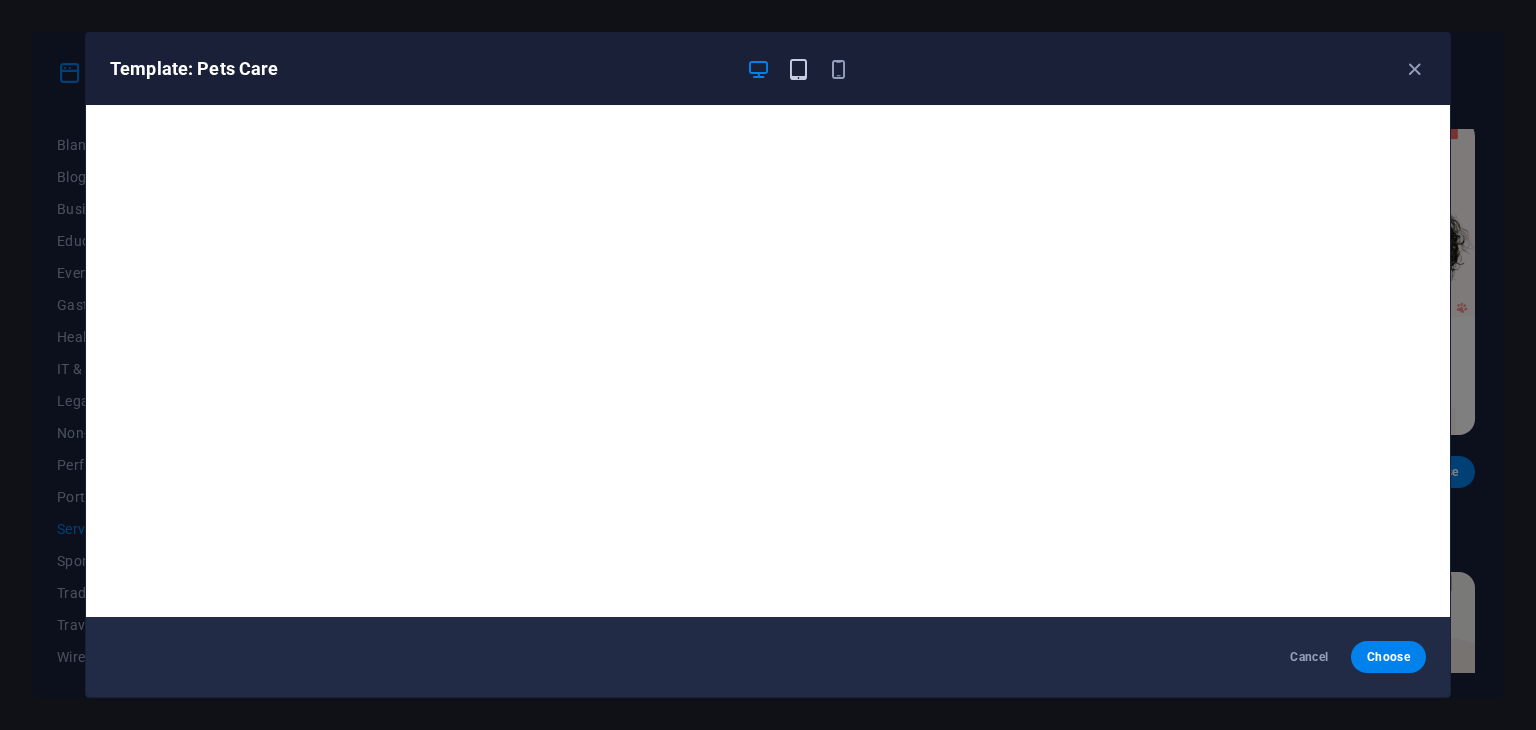 click at bounding box center [798, 69] 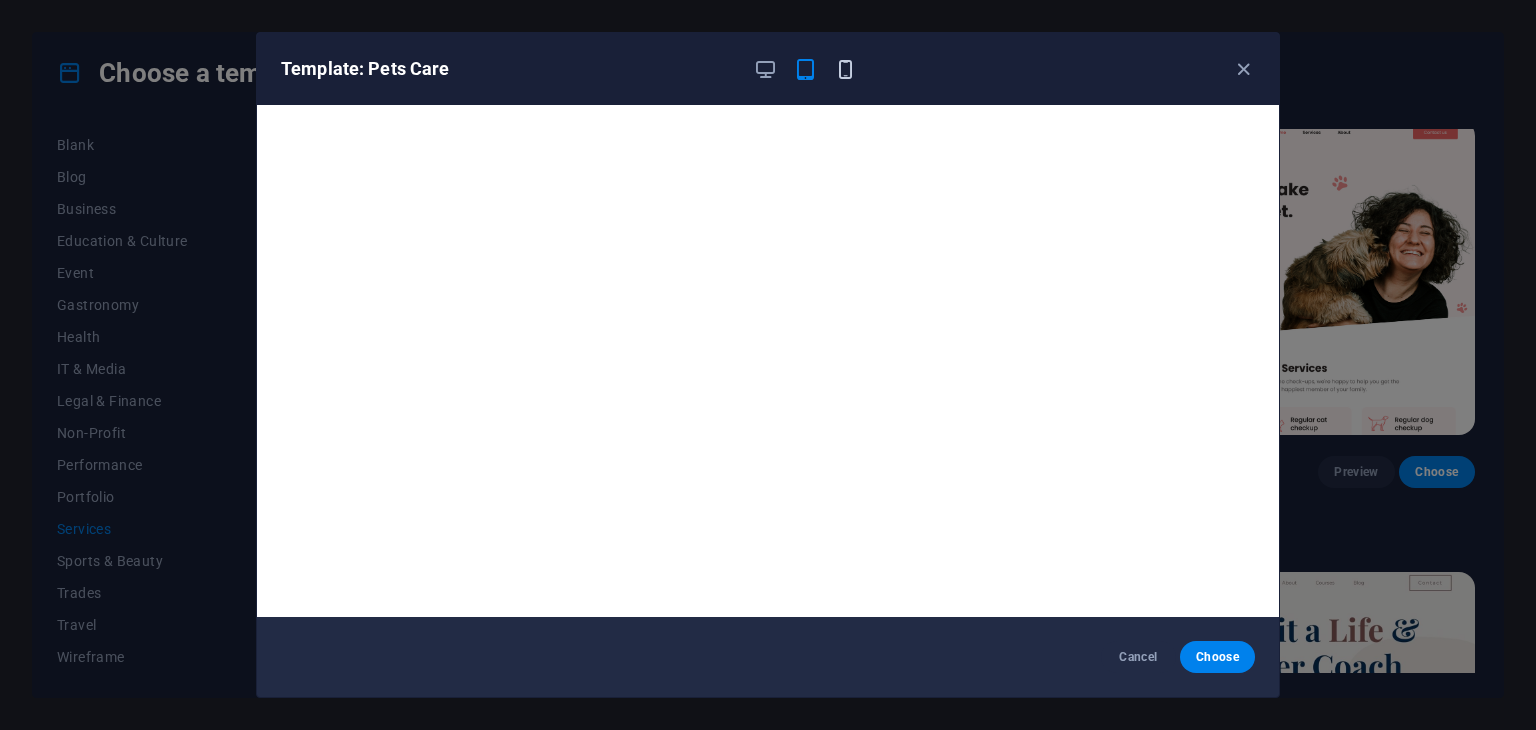 click at bounding box center (845, 69) 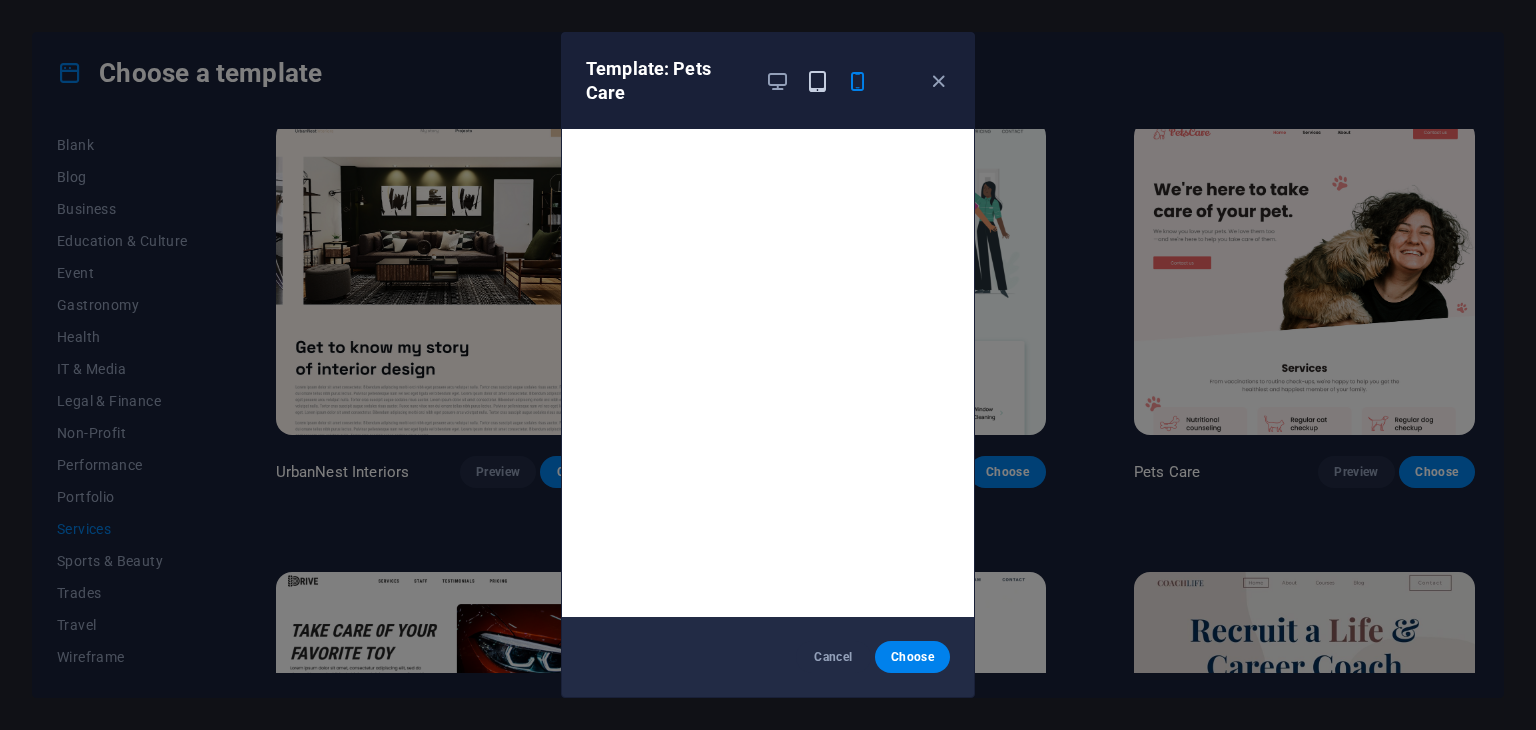 click at bounding box center [817, 81] 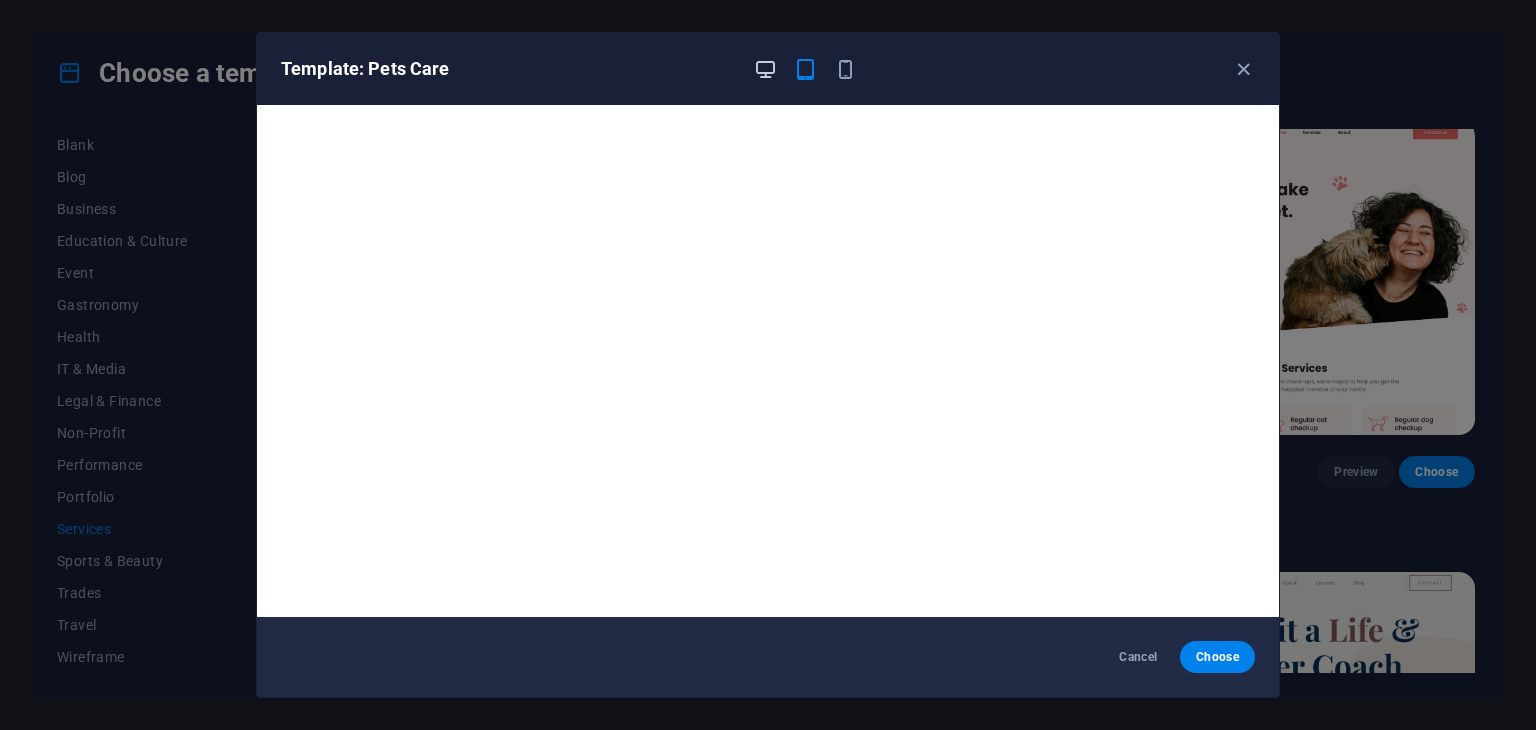 click at bounding box center (765, 69) 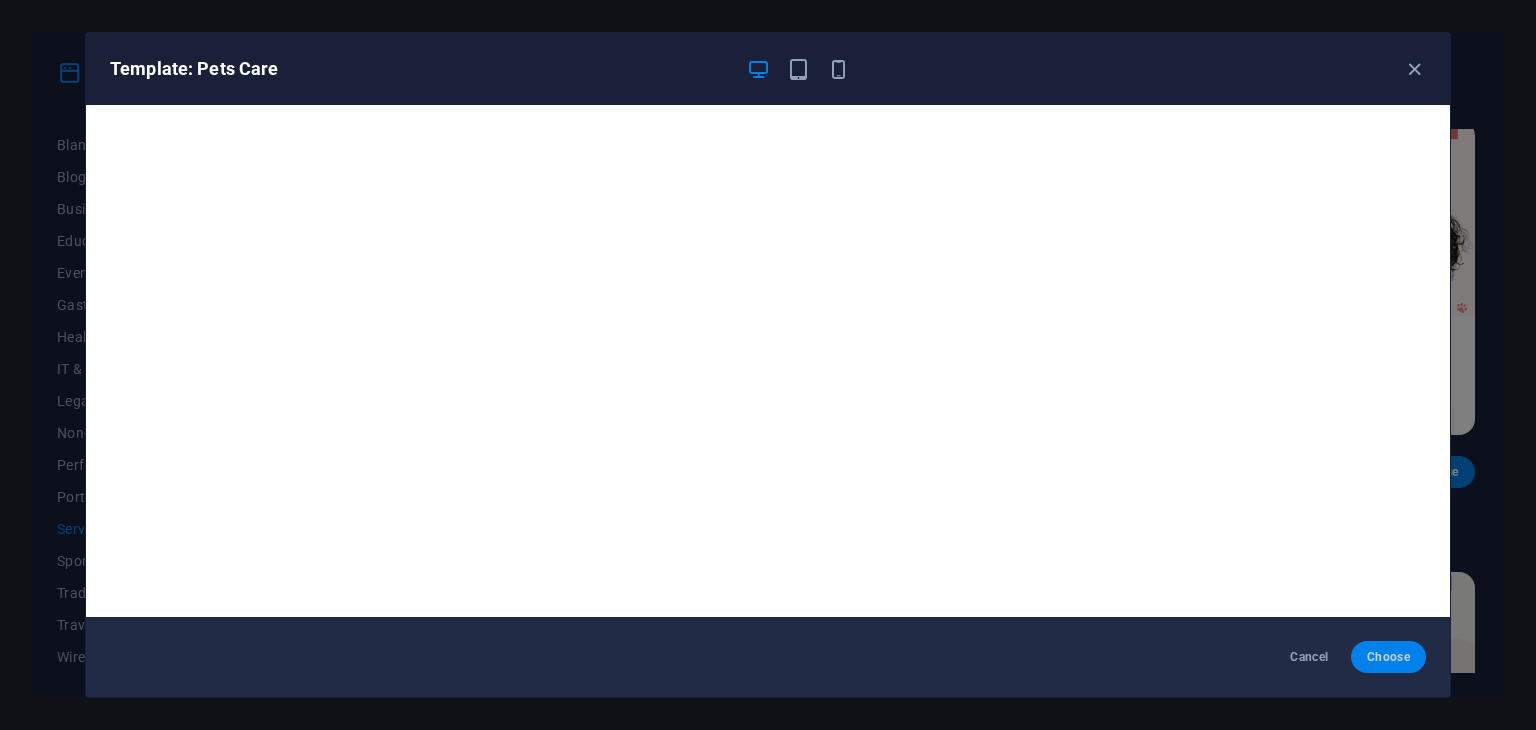click on "Choose" at bounding box center [1388, 657] 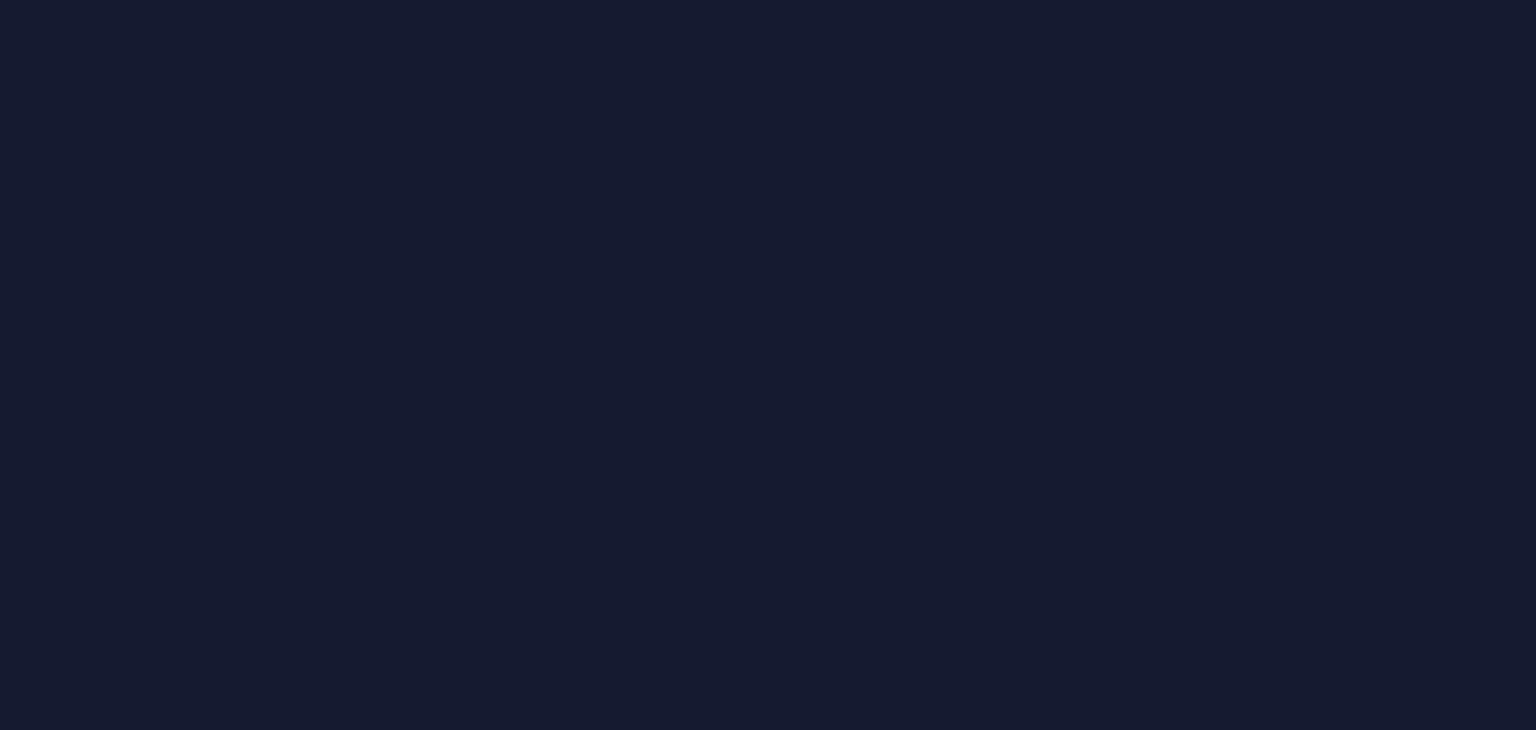 scroll, scrollTop: 0, scrollLeft: 0, axis: both 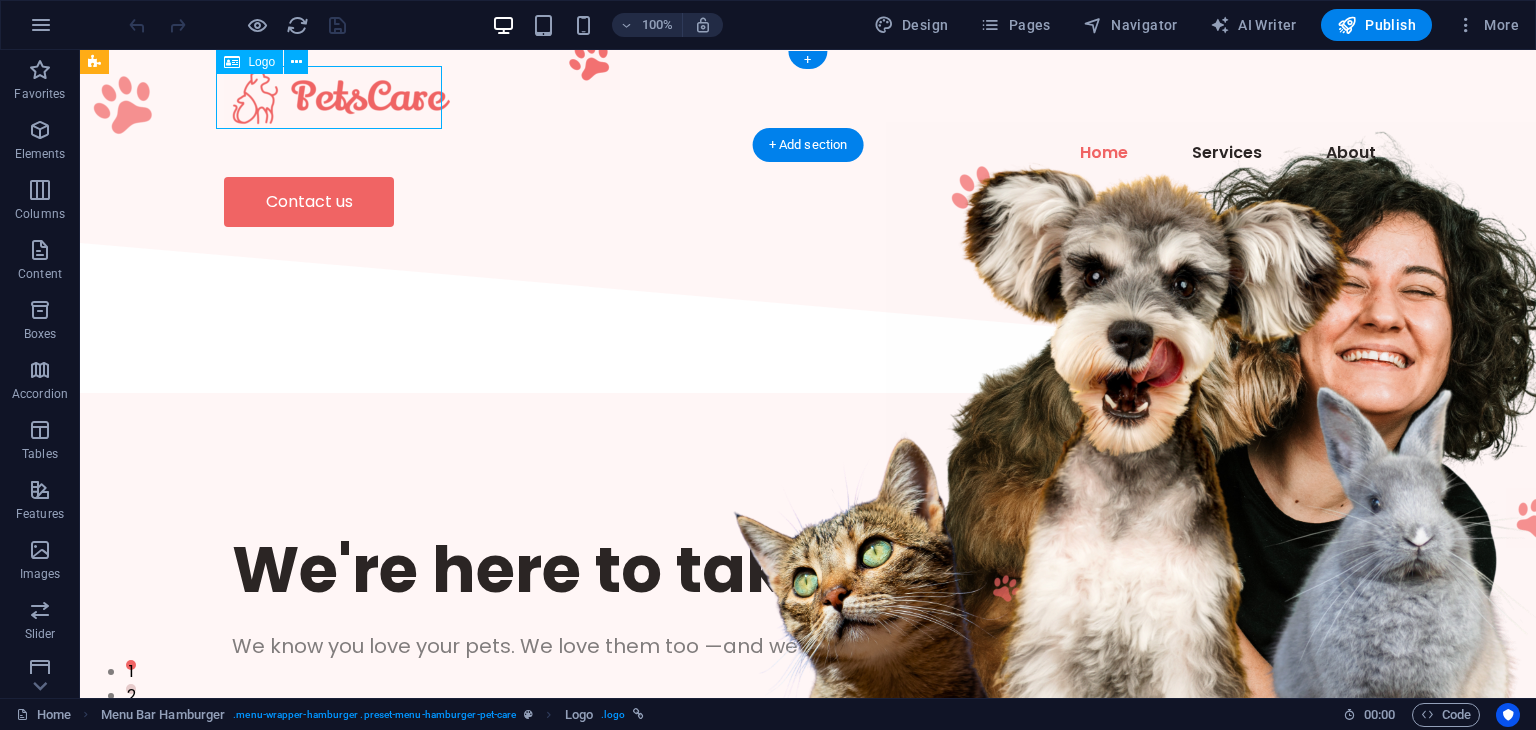 click at bounding box center (808, 97) 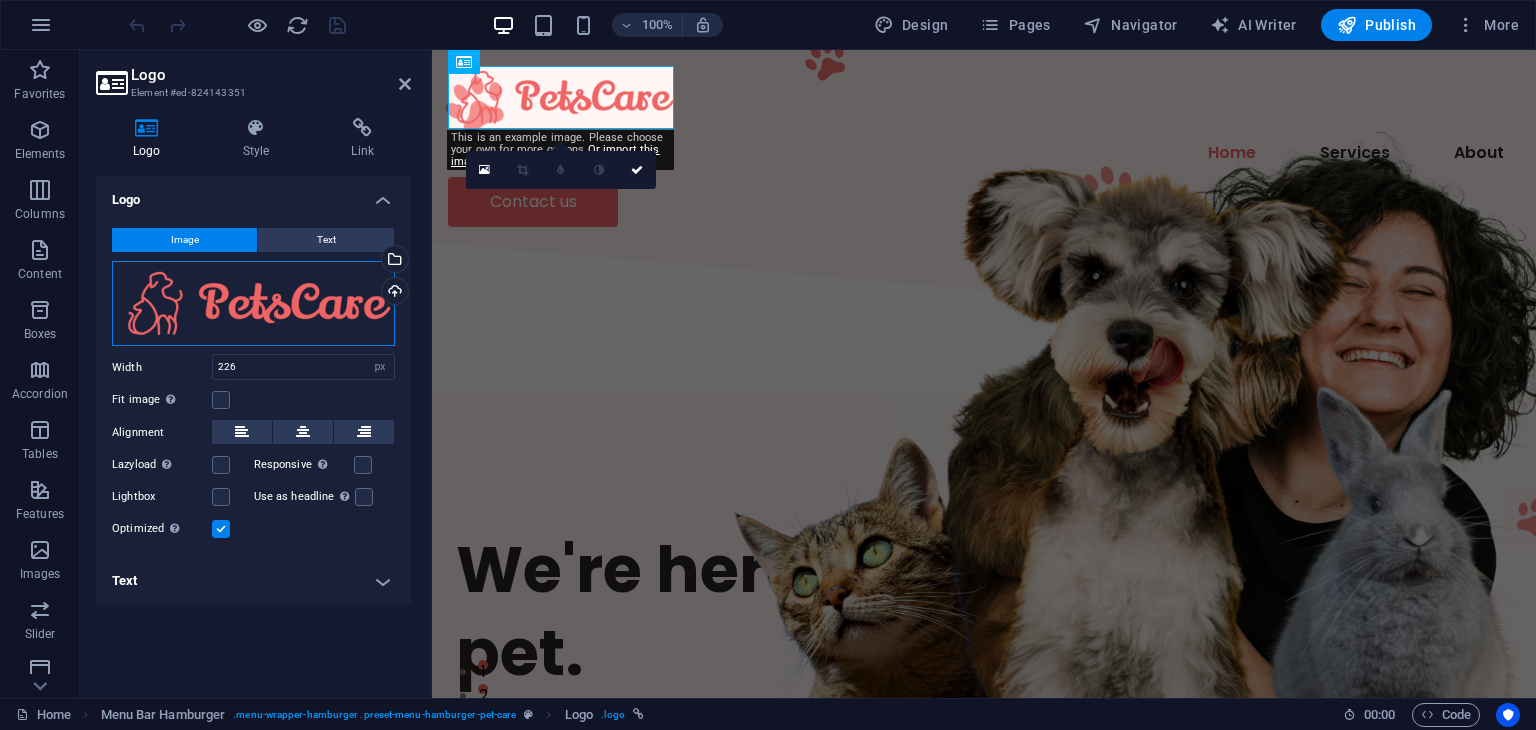 click on "Drag files here, click to choose files or select files from Files or our free stock photos & videos" at bounding box center (253, 304) 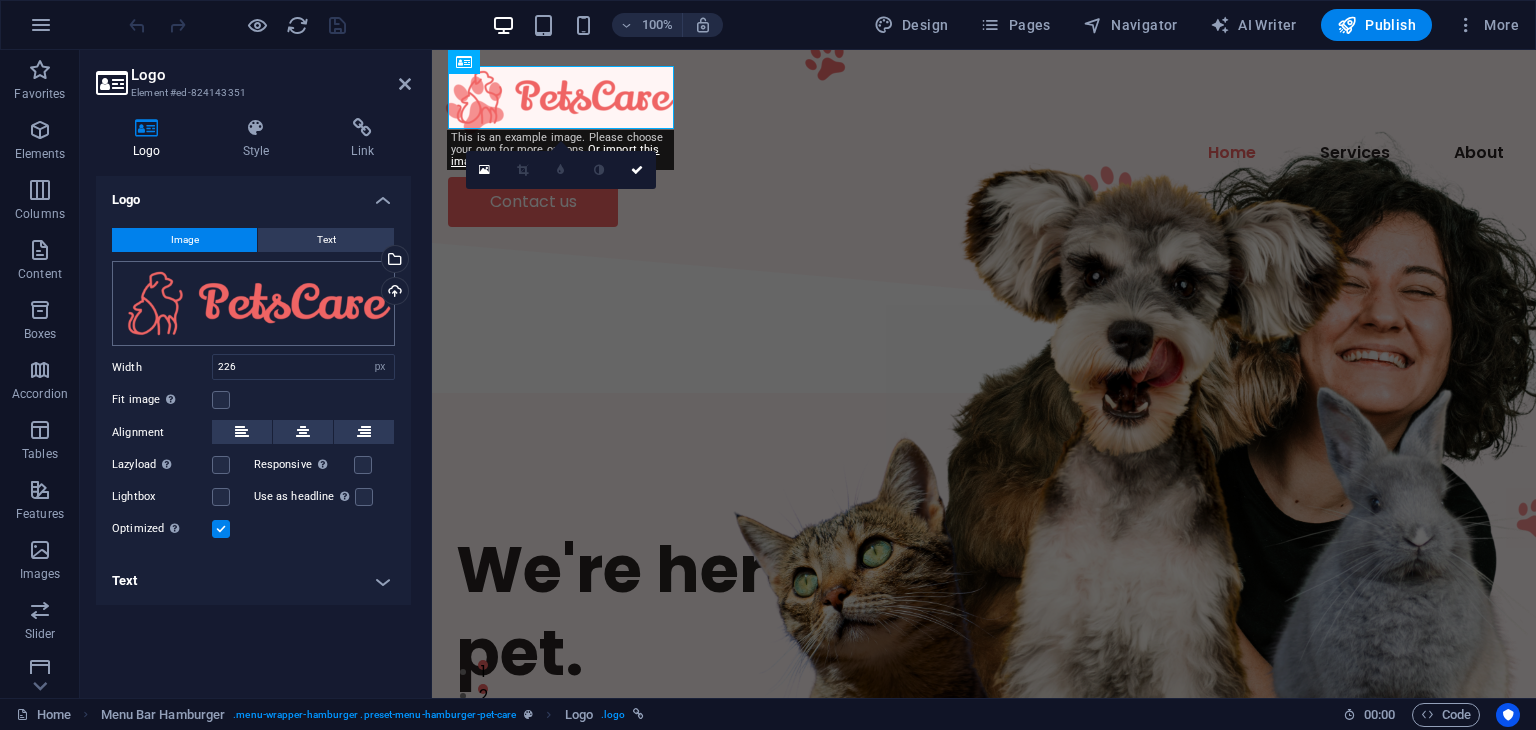 click on "fullyrolltissues.co.za Home Favorites Elements Columns Content Boxes Accordion Tables Features Images Slider Header Footer Forms Marketing Collections Logo Element #ed-824143351 Logo Style Link Logo Image Text Drag files here, click to choose files or select files from Files or our free stock photos & videos Select files from the file manager, stock photos, or upload file(s) Upload Width 226 Default auto px rem % em vh vw Fit image Automatically fit image to a fixed width and height Height Default auto px Alignment Lazyload Loading images after the page loads improves page speed. Responsive Automatically load retina image and smartphone optimized sizes. Lightbox Use as headline The image will be wrapped in an H1 headline tag. Useful for giving alternative text the weight of an H1 headline, e.g. for the logo. Leave unchecked if uncertain. Optimized Images are compressed to improve page speed. Position Direction Custom X offset 50 %" at bounding box center (768, 365) 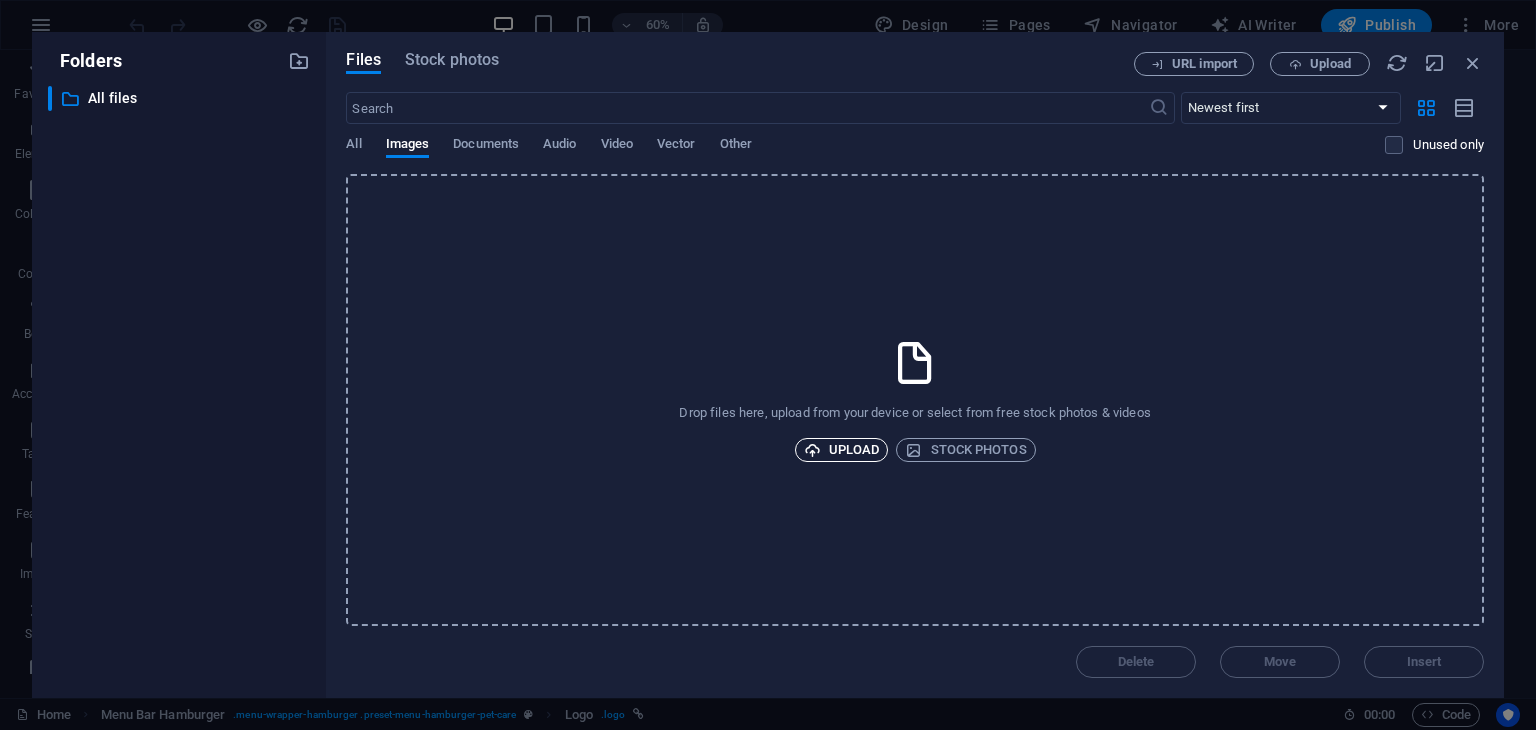 click on "Upload" at bounding box center [842, 450] 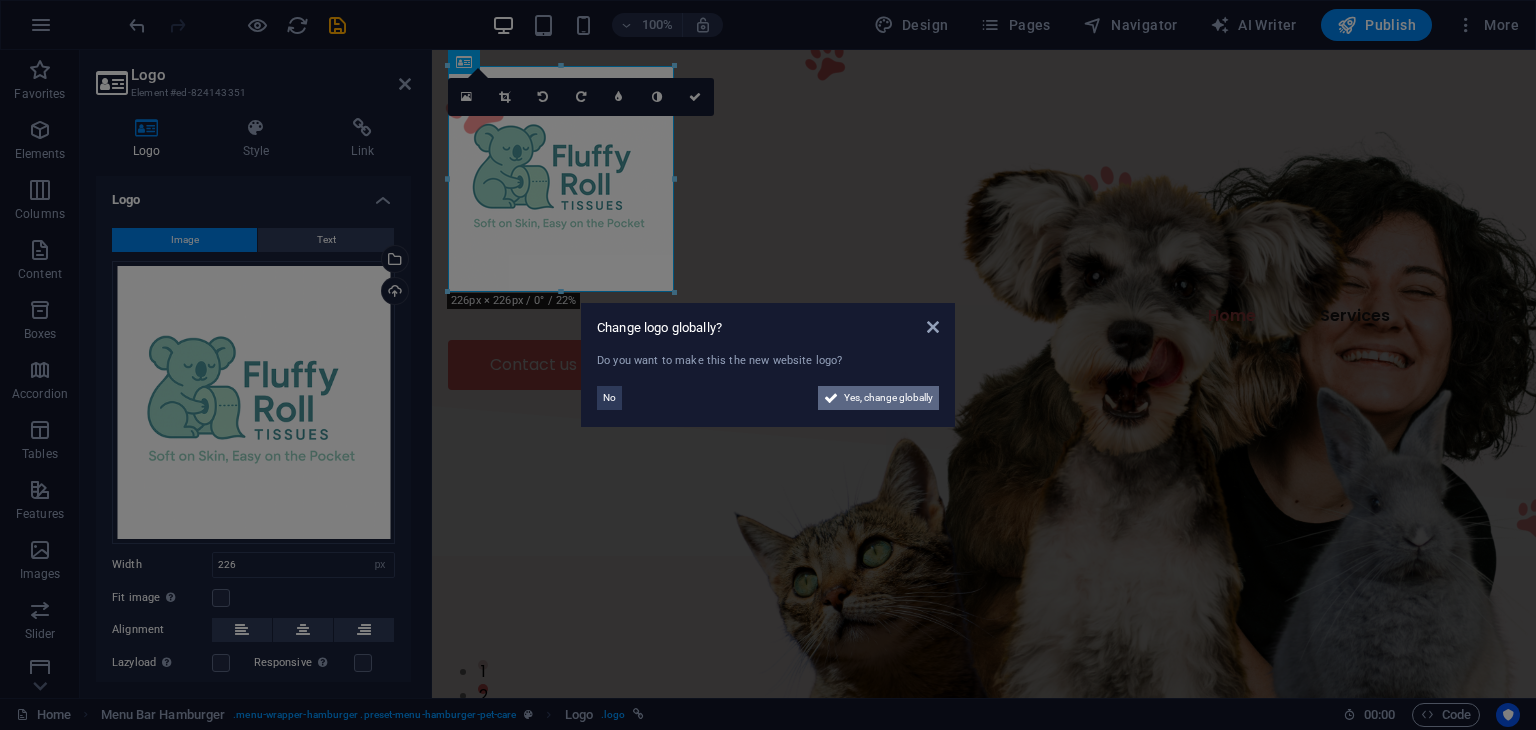 click on "Yes, change globally" at bounding box center [888, 398] 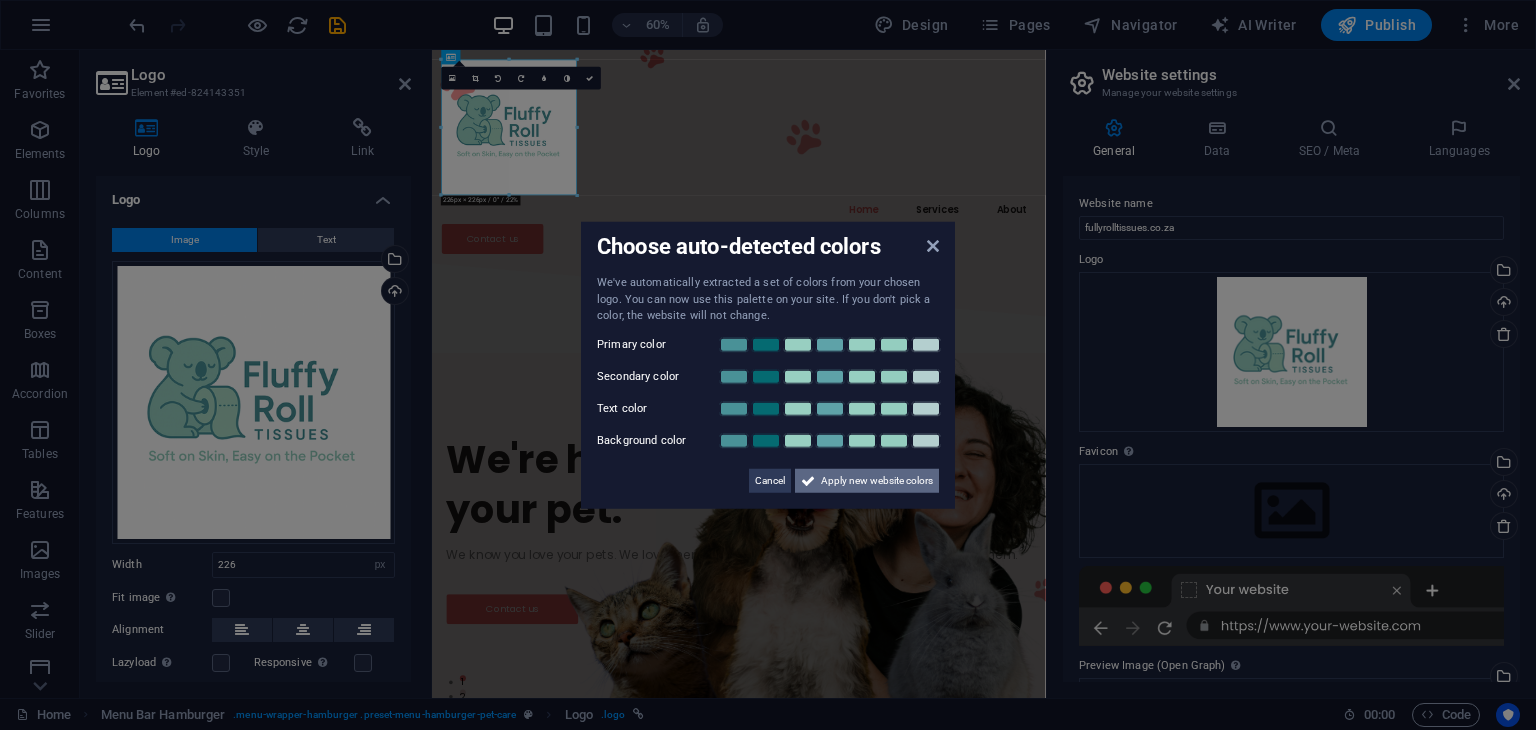 click on "Apply new website colors" at bounding box center [877, 480] 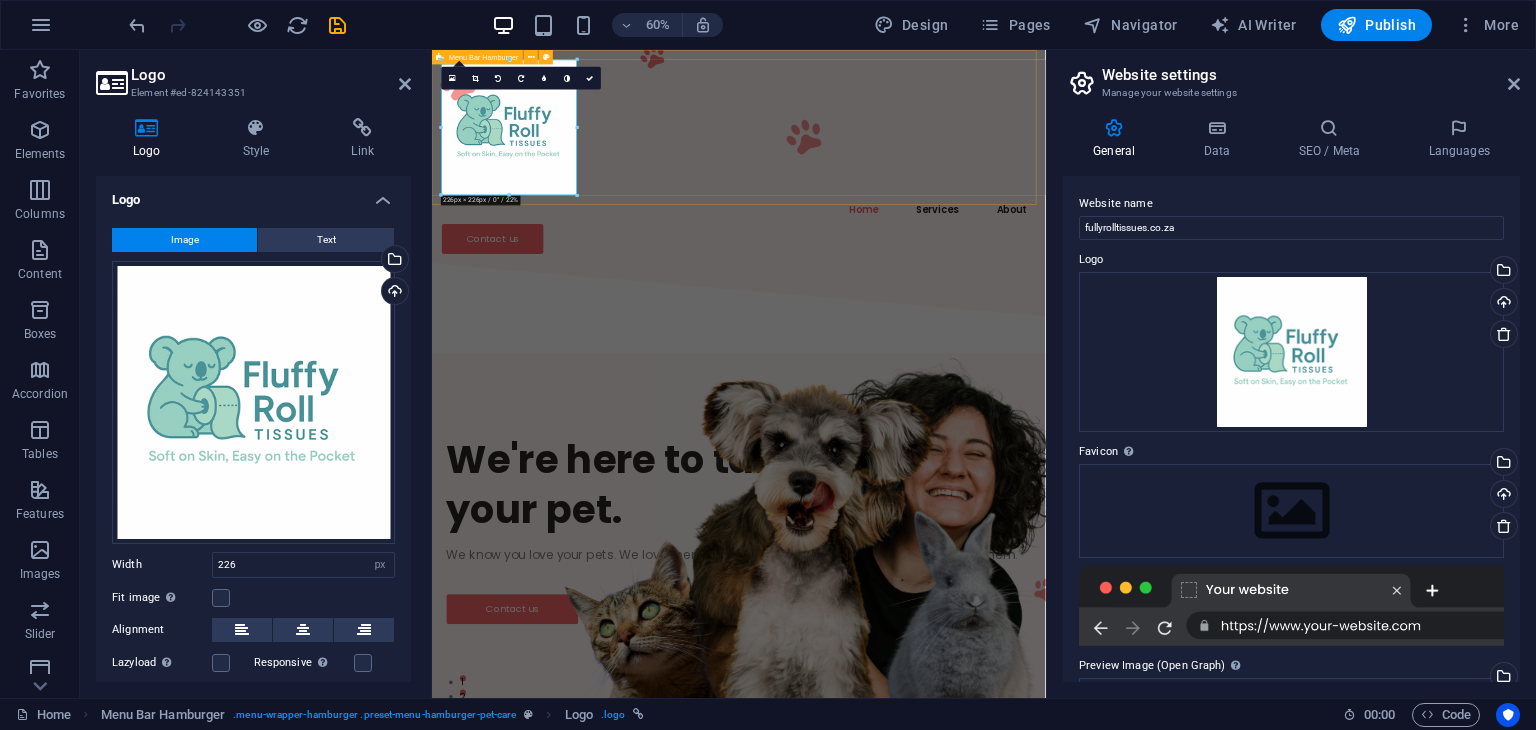 click on "Home Services About Contact us" at bounding box center (943, 228) 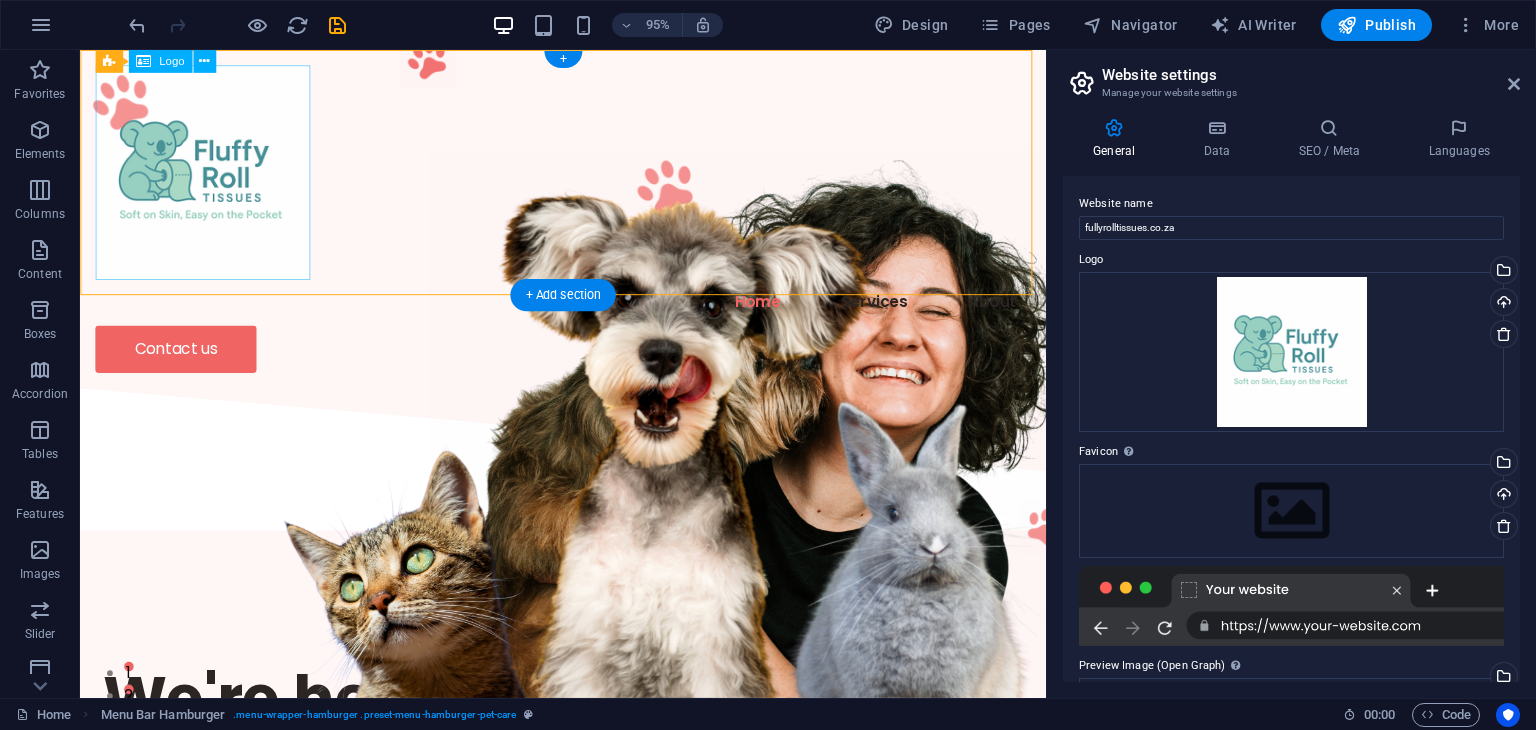 click at bounding box center [588, 179] 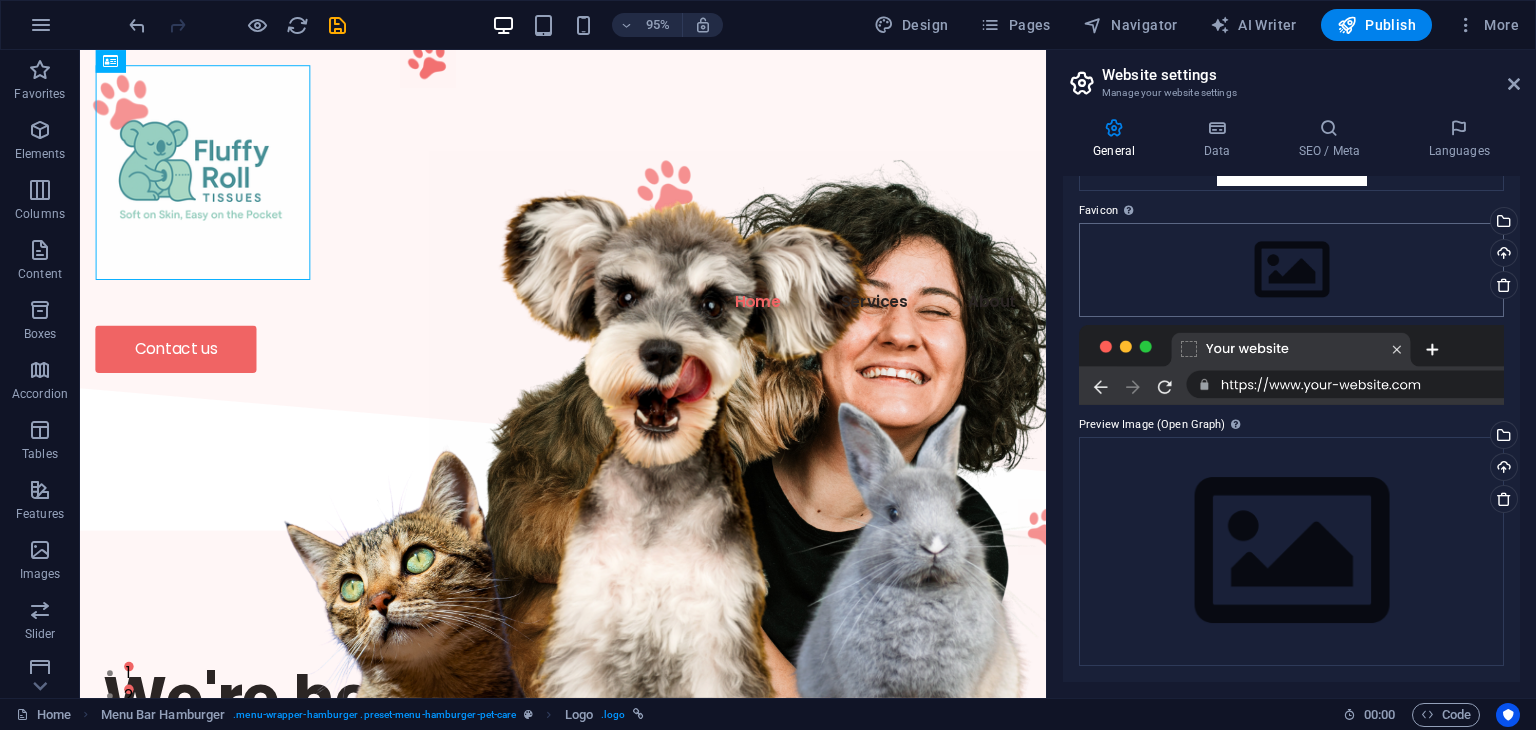 scroll, scrollTop: 0, scrollLeft: 0, axis: both 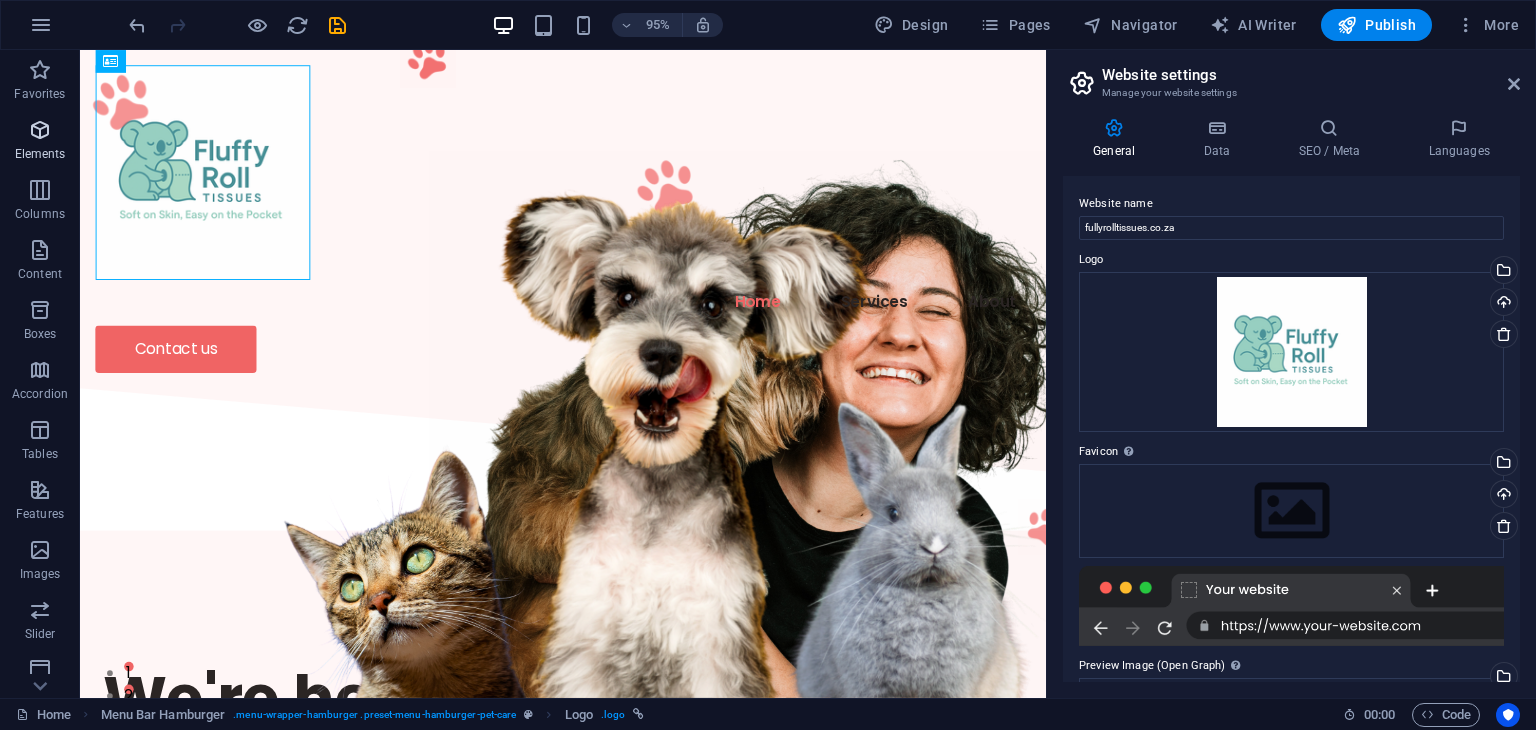 click at bounding box center (40, 130) 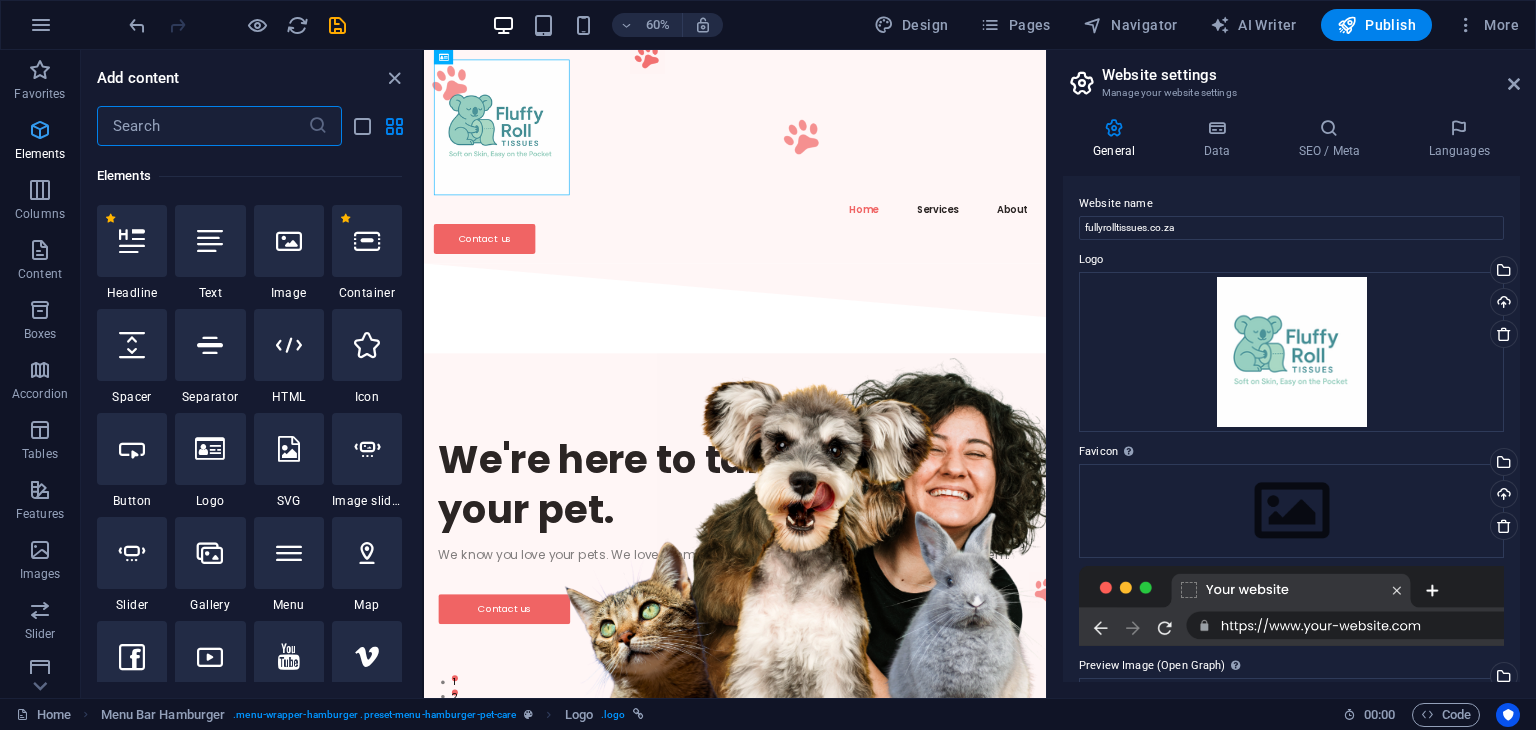 scroll, scrollTop: 212, scrollLeft: 0, axis: vertical 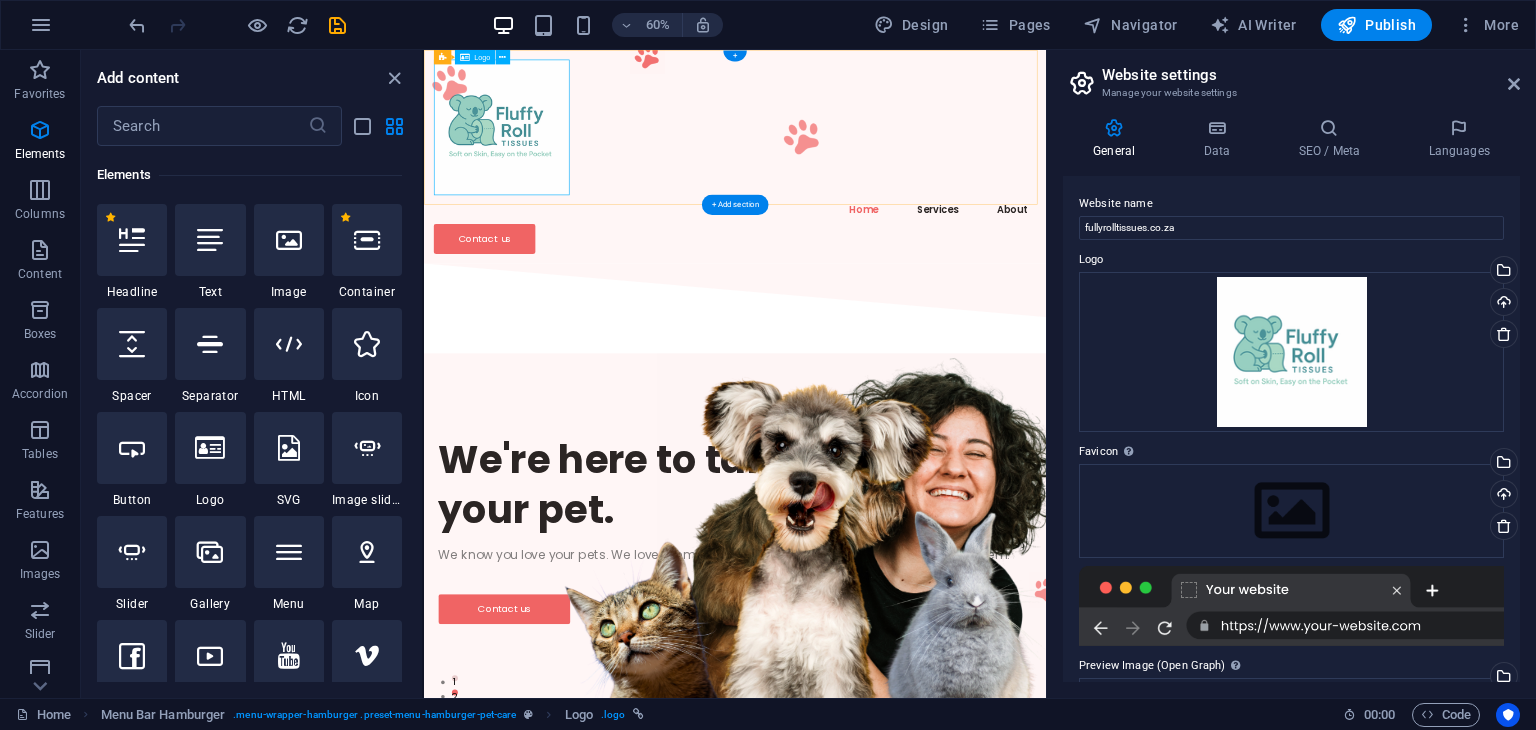 click at bounding box center [942, 179] 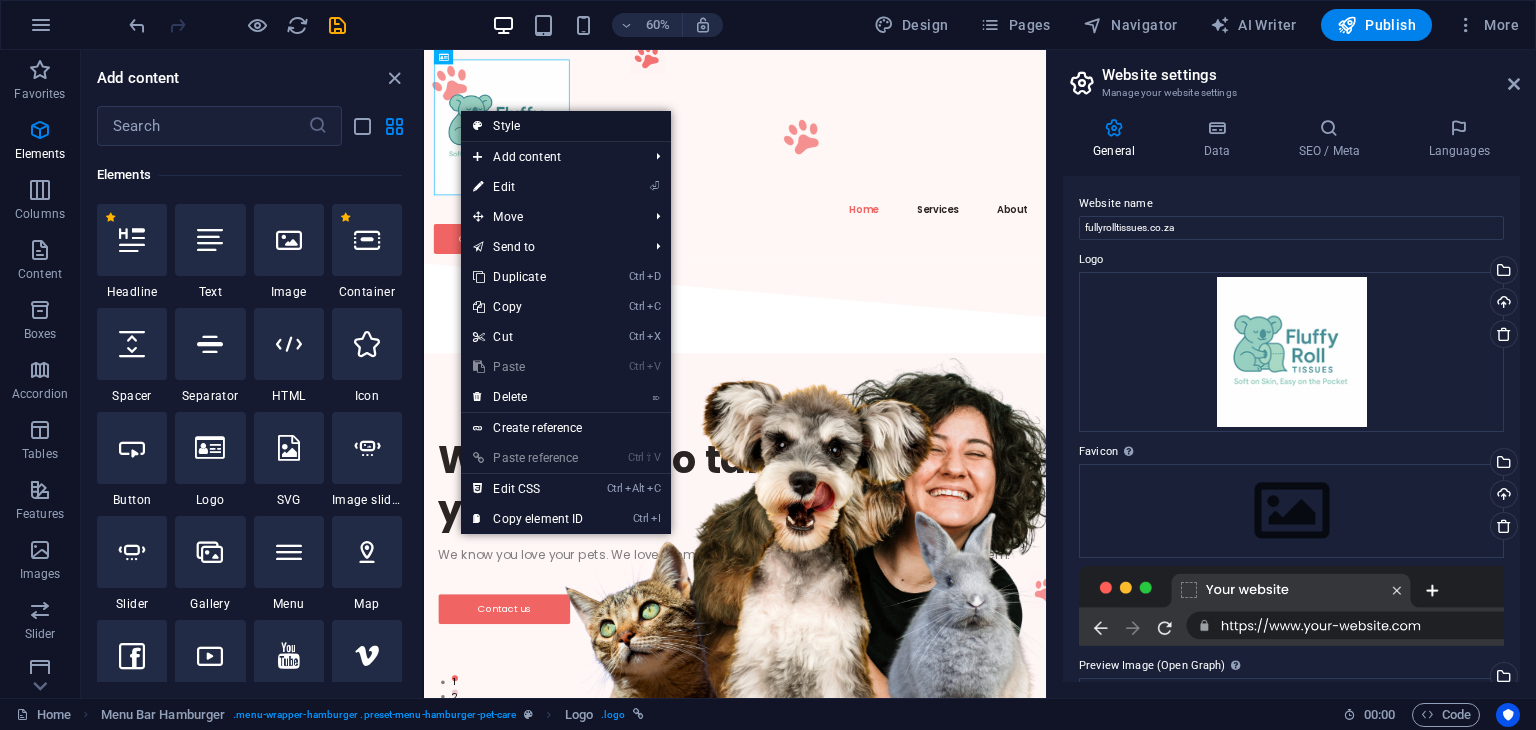 click on "Style" at bounding box center (565, 126) 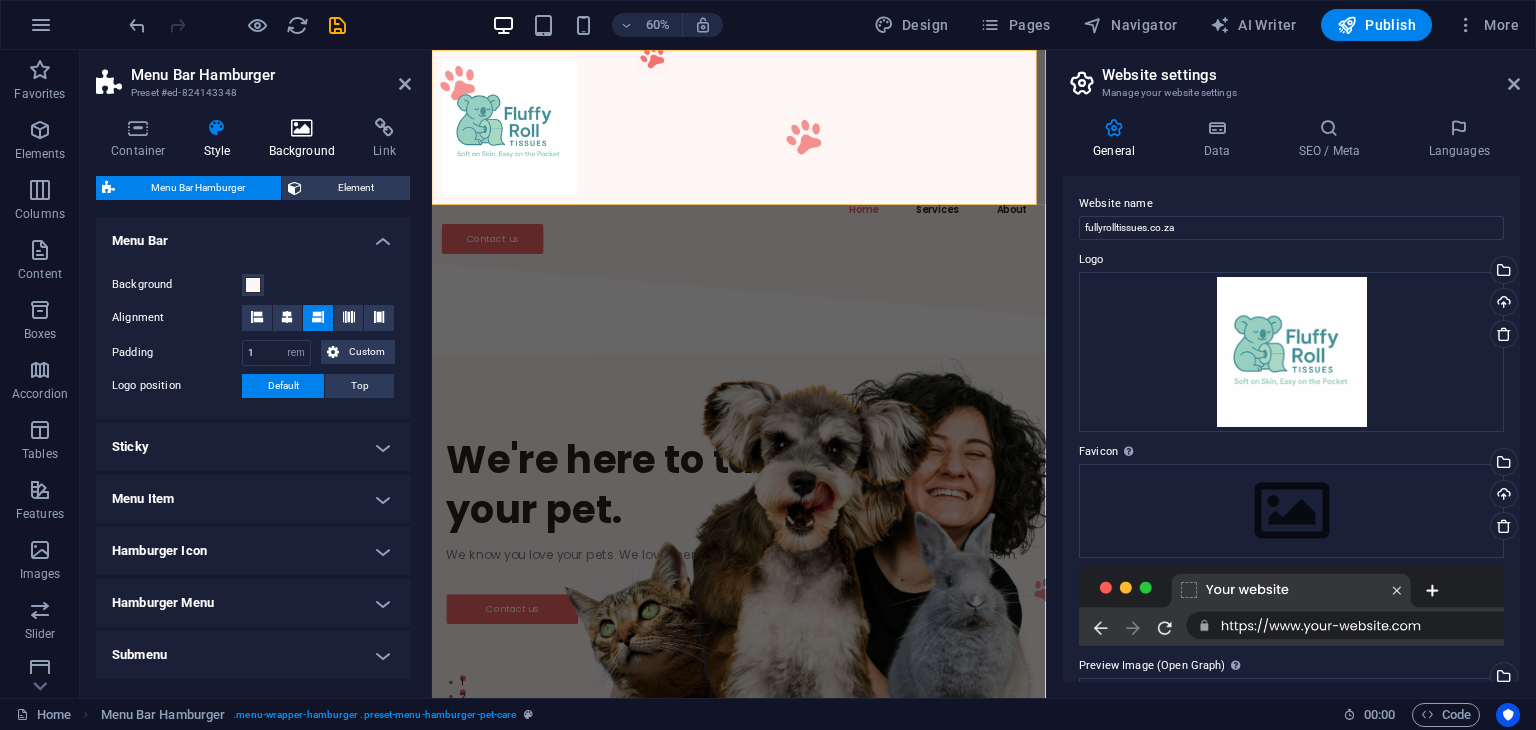 click at bounding box center [302, 128] 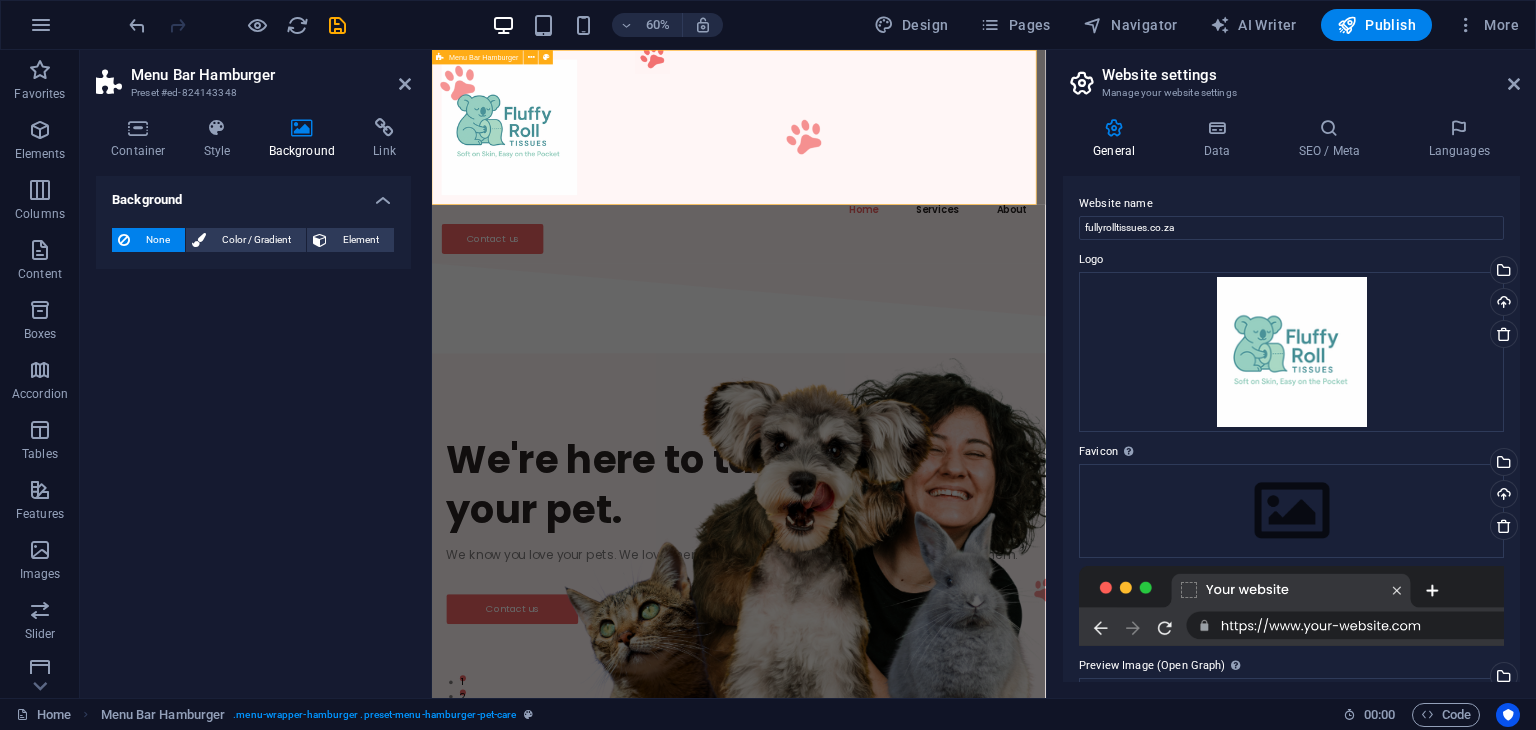 click on "Home Services About Contact us" at bounding box center (943, 228) 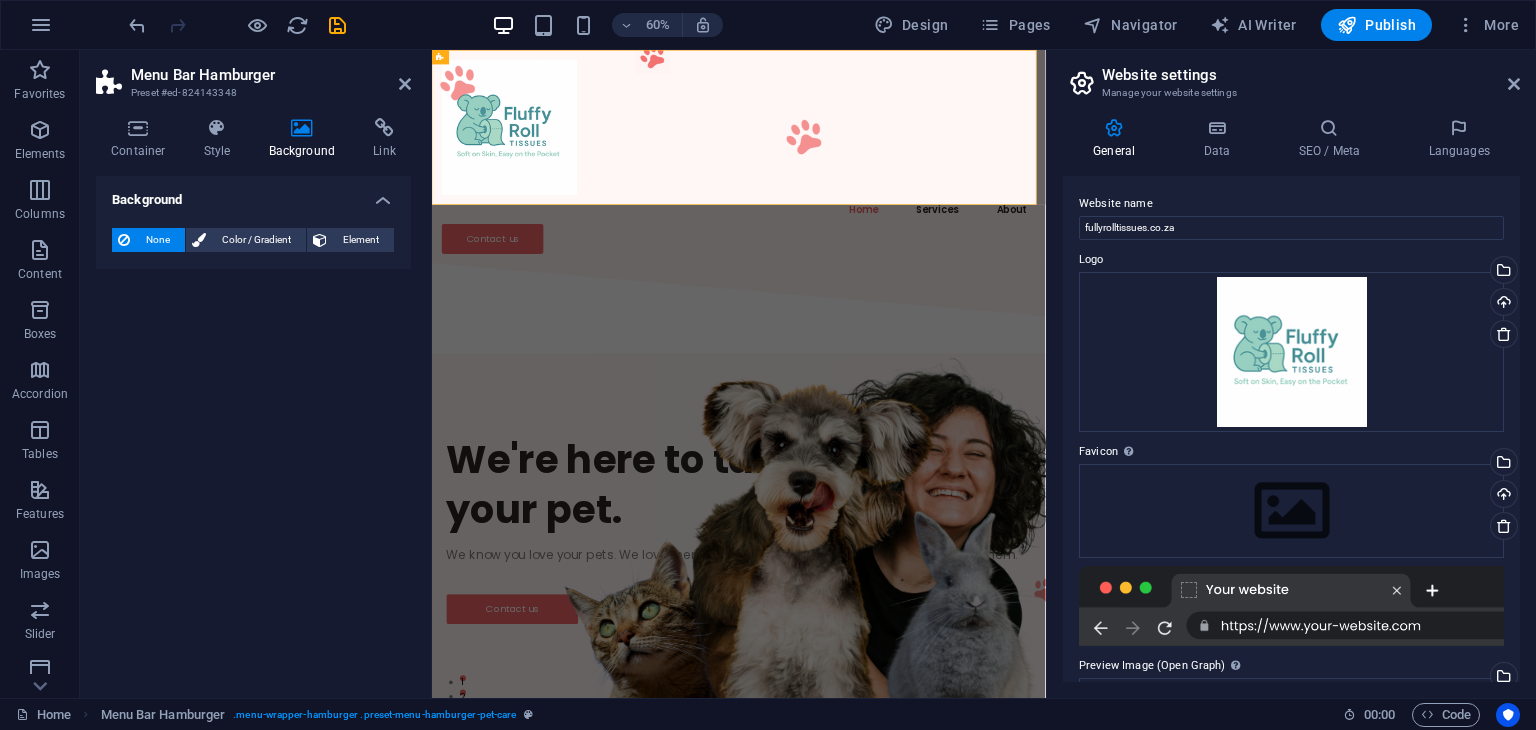 click on "Menu Bar Hamburger Preset #ed-824143348
Container Style Background Link Size Height Default px rem % vh vw Min. height None px rem % vh vw Width Default px rem % em vh vw Min. width None px rem % vh vw Content width Default Custom width Width Default px rem % em vh vw Min. width None px rem % vh vw Default padding Custom spacing Default content width and padding can be changed under Design. Edit design Layout (Flexbox) Alignment Determines the flex direction. Default Main axis Determine how elements should behave along the main axis inside this container (justify content). Default Side axis Control the vertical direction of the element inside of the container (align items). Default Wrap Default On Off Fill Controls the distances and direction of elements on the y-axis across several lines (align content). Default Accessibility ARIA helps assistive technologies (like screen readers) to understand the role, state, and behavior of web elements Role None Alert Article Banner Comment Complementary" at bounding box center (256, 374) 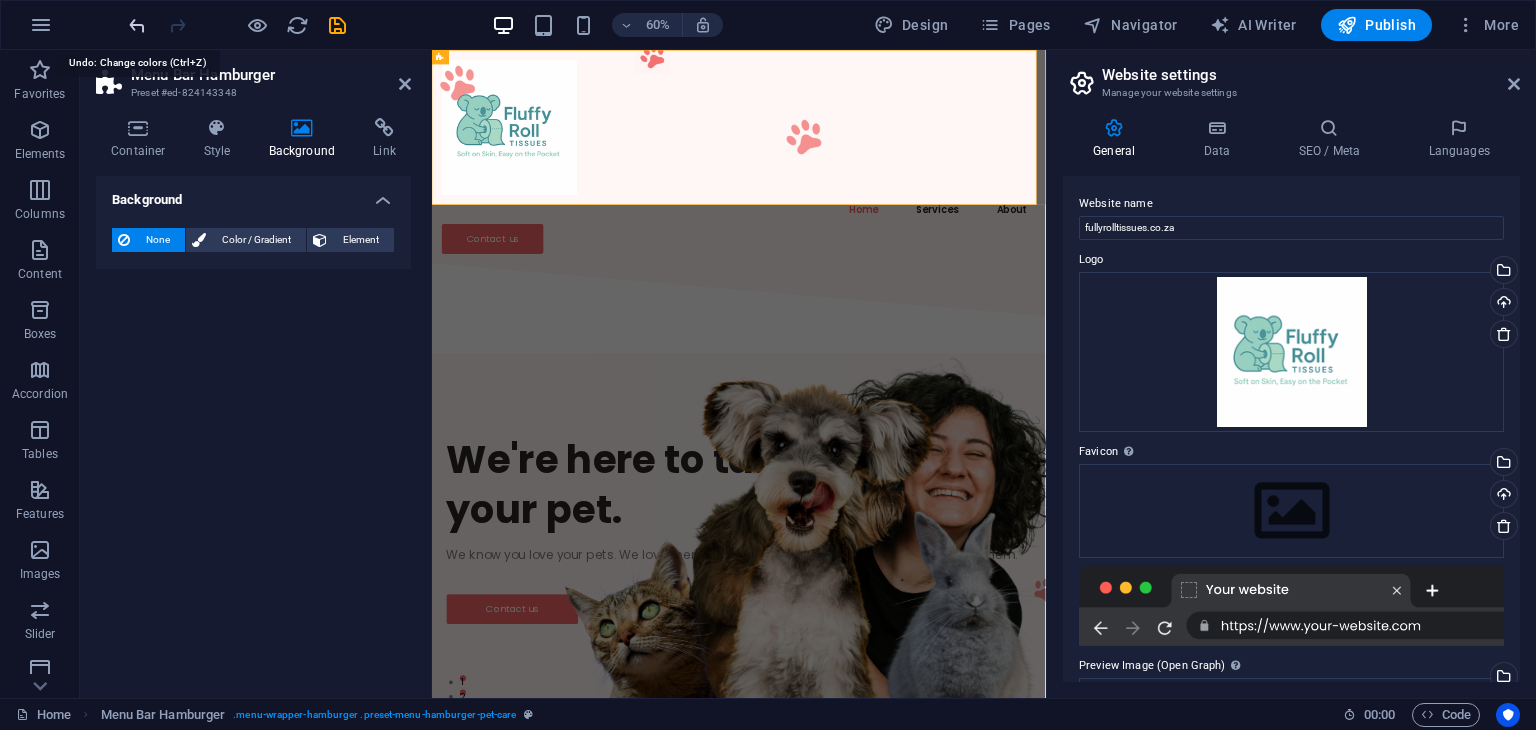 click at bounding box center [137, 25] 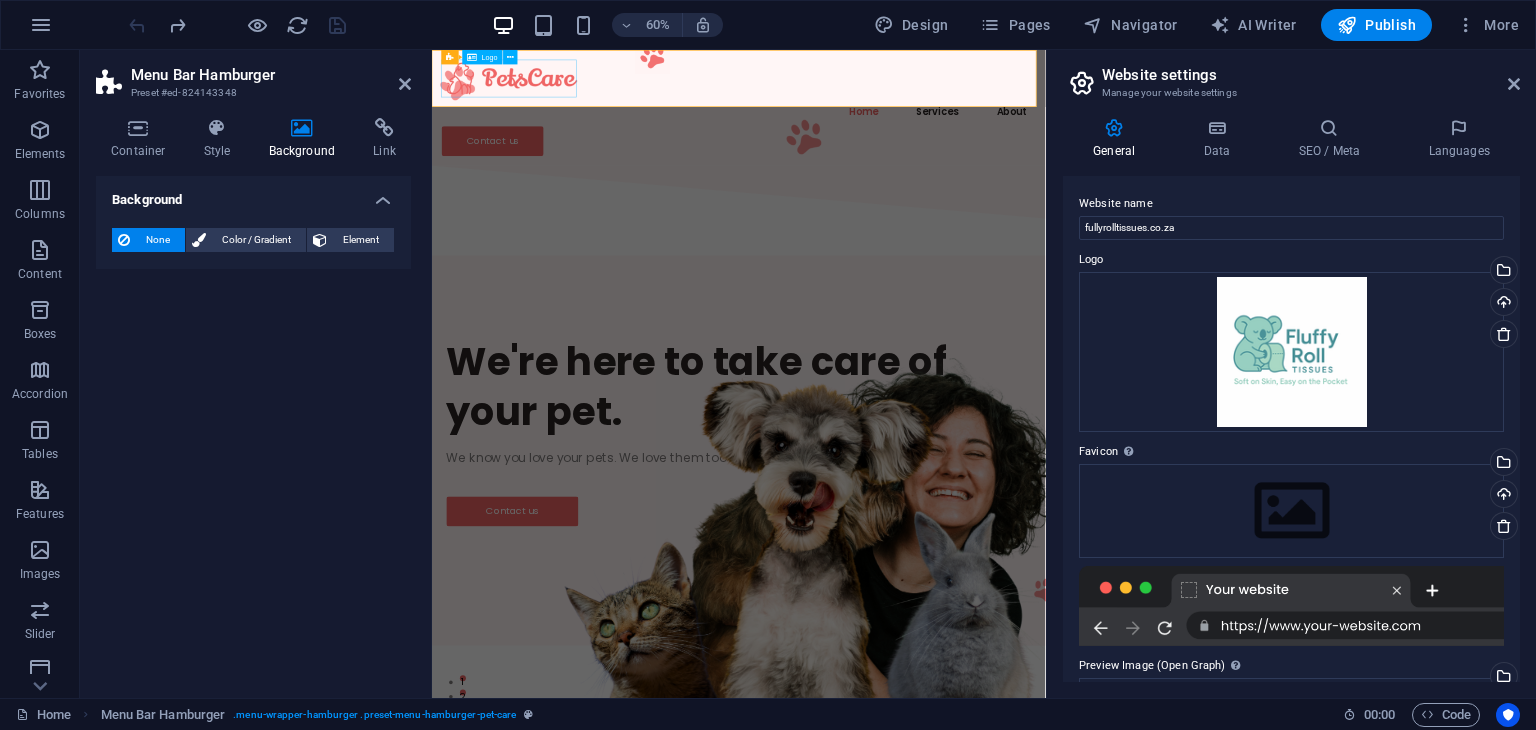 click at bounding box center (943, 97) 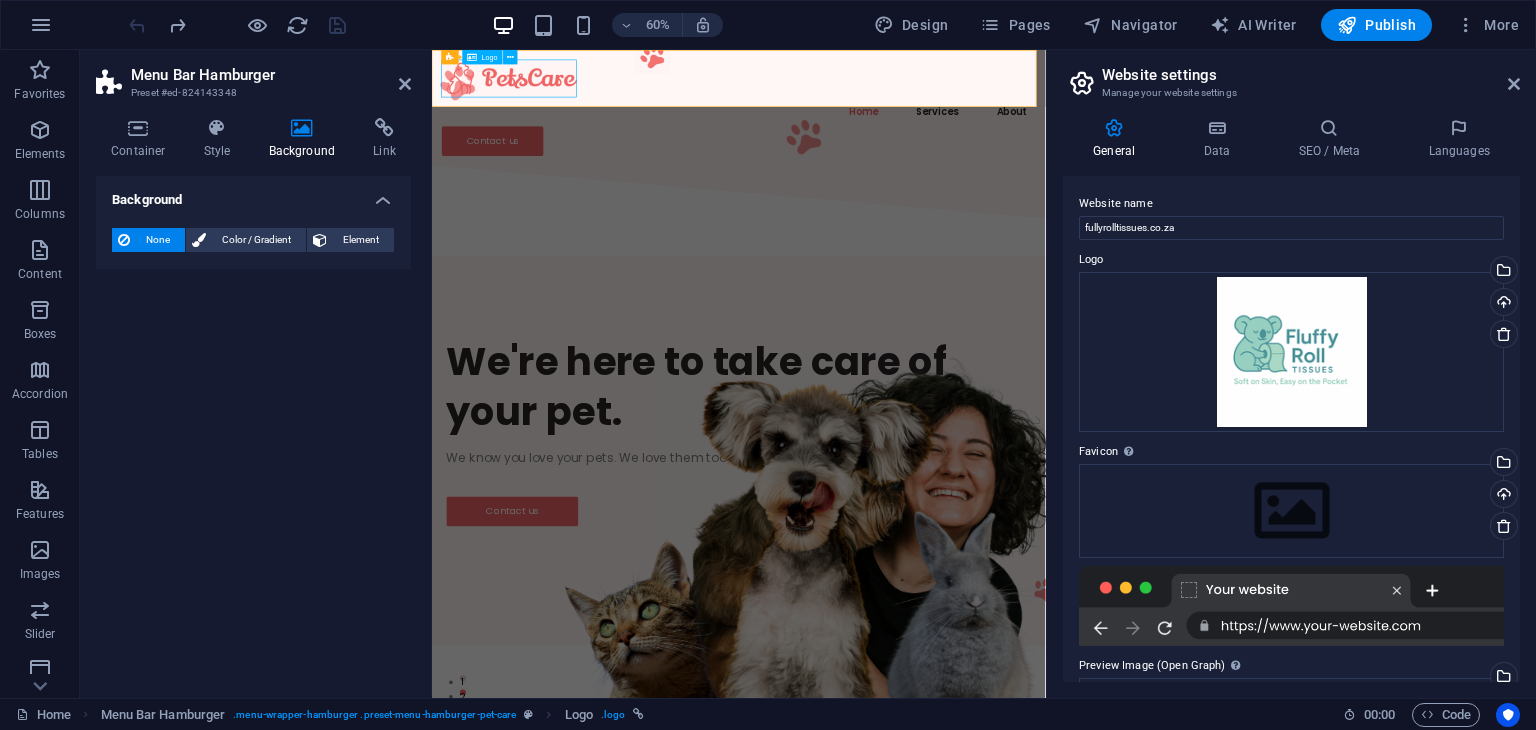 click at bounding box center (943, 97) 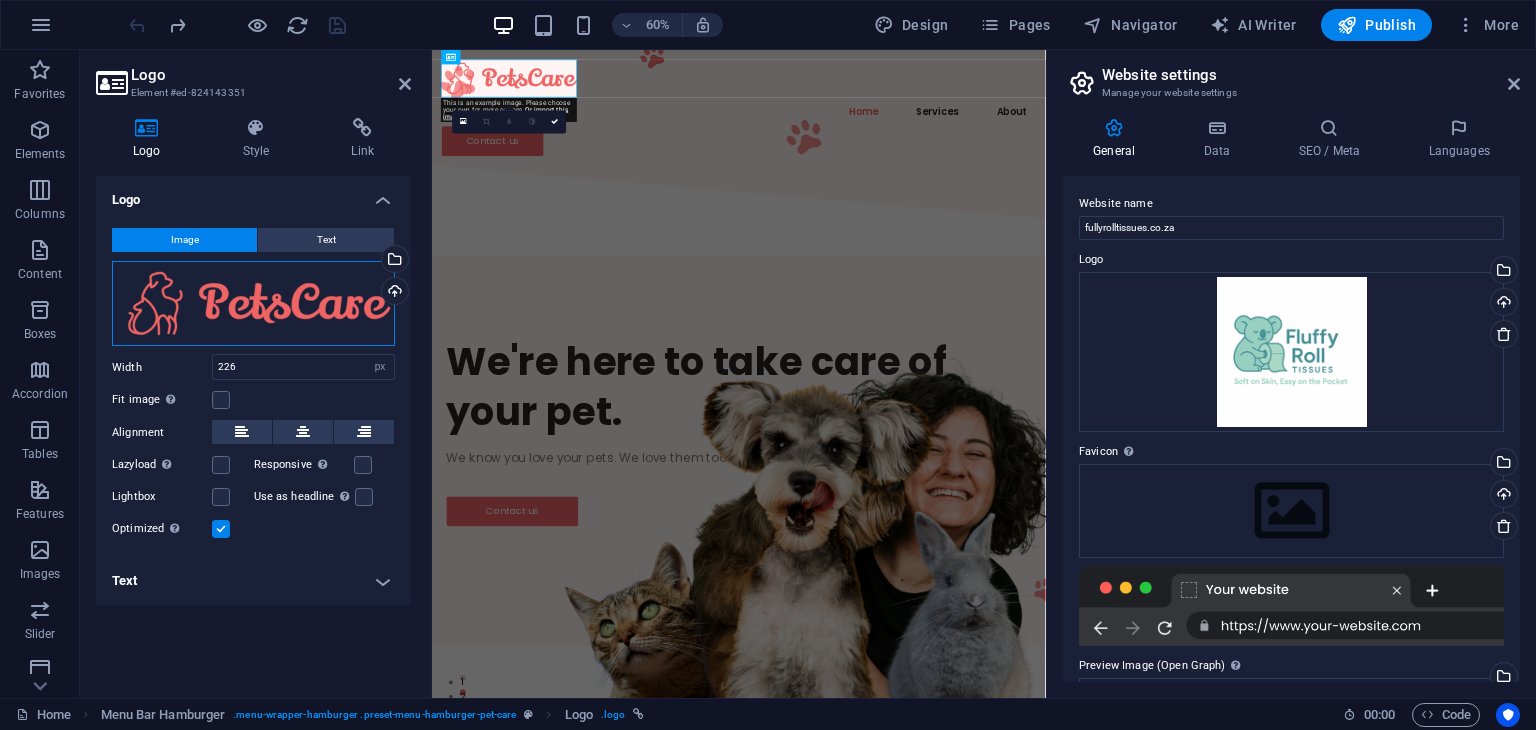 click on "Drag files here, click to choose files or select files from Files or our free stock photos & videos" at bounding box center (253, 304) 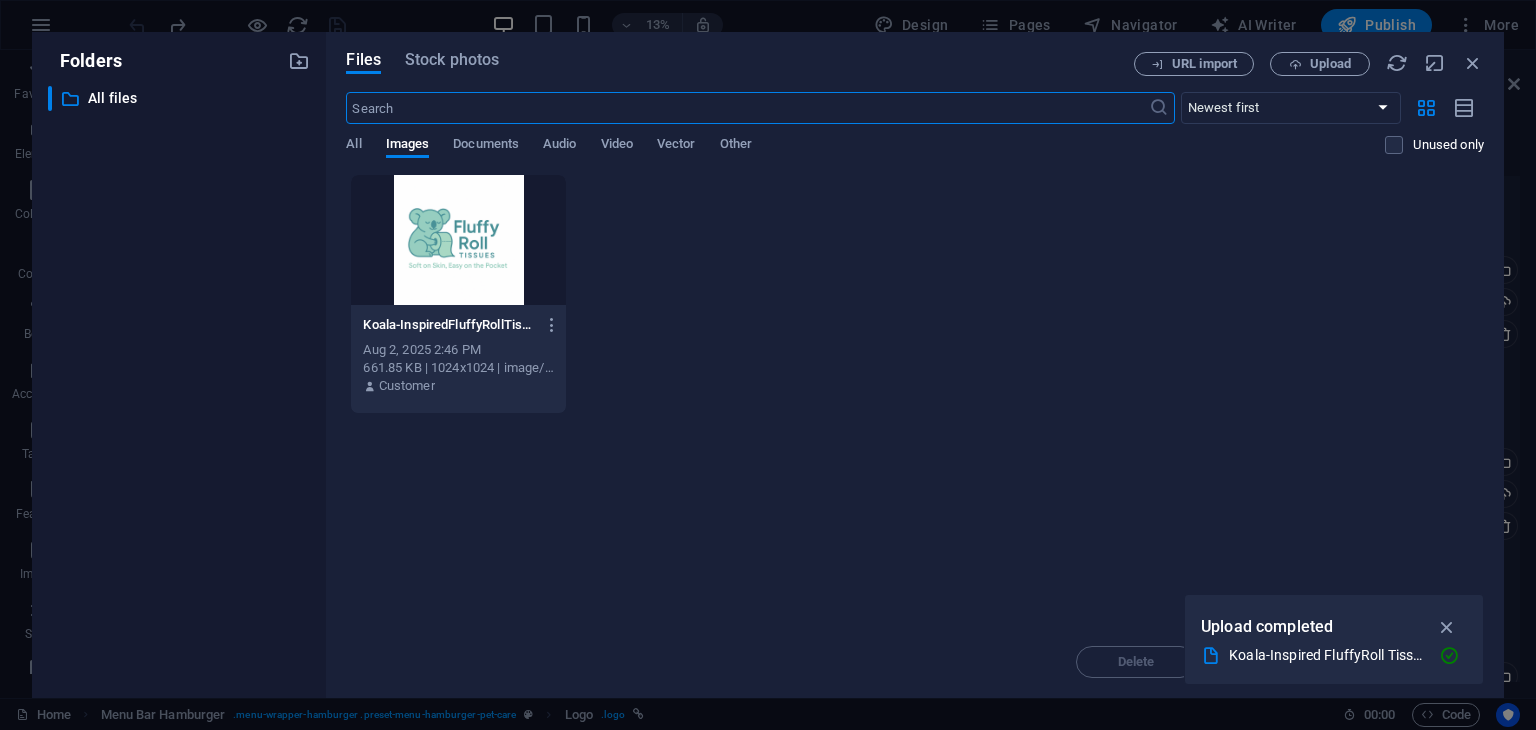 click at bounding box center [458, 240] 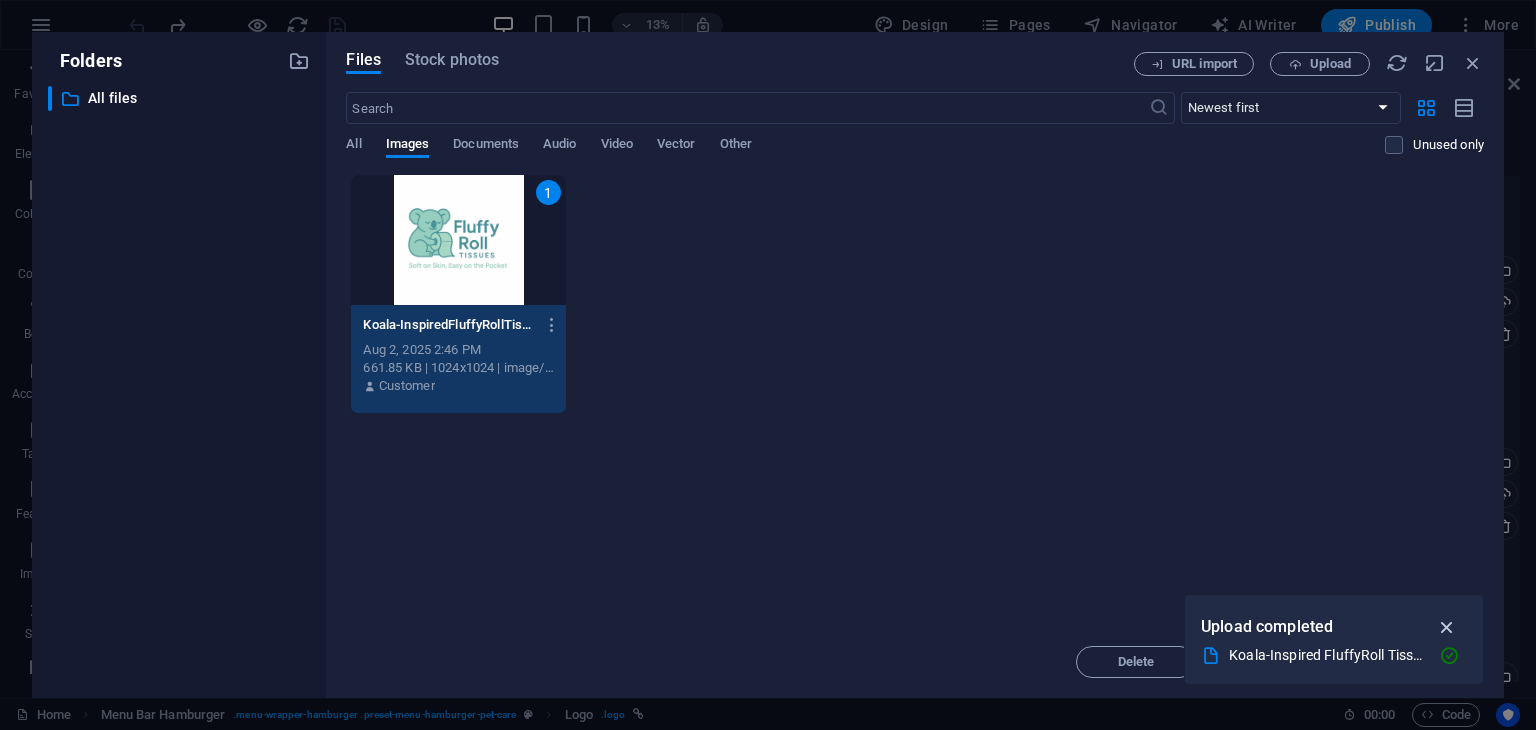 click at bounding box center (1447, 627) 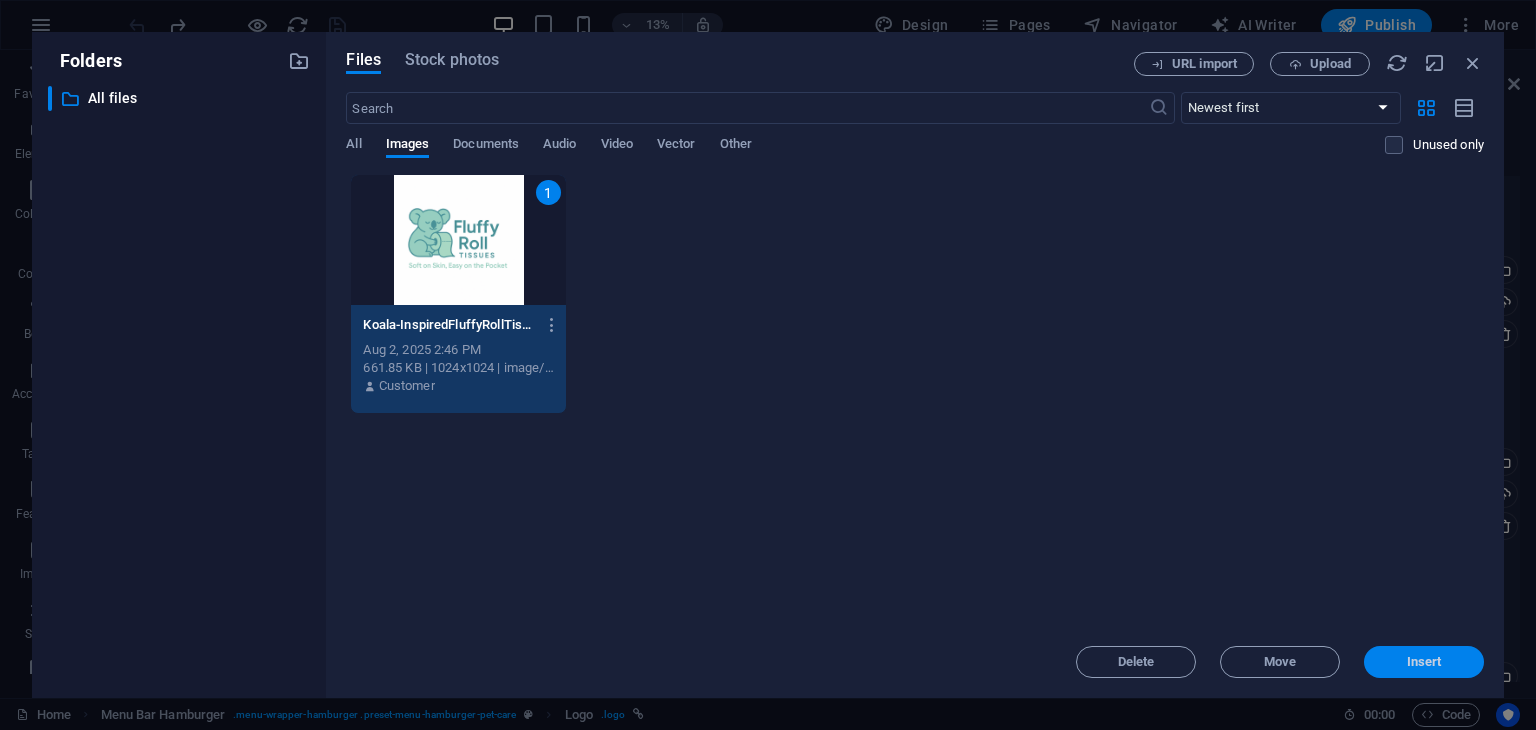 click on "Insert" at bounding box center [1424, 662] 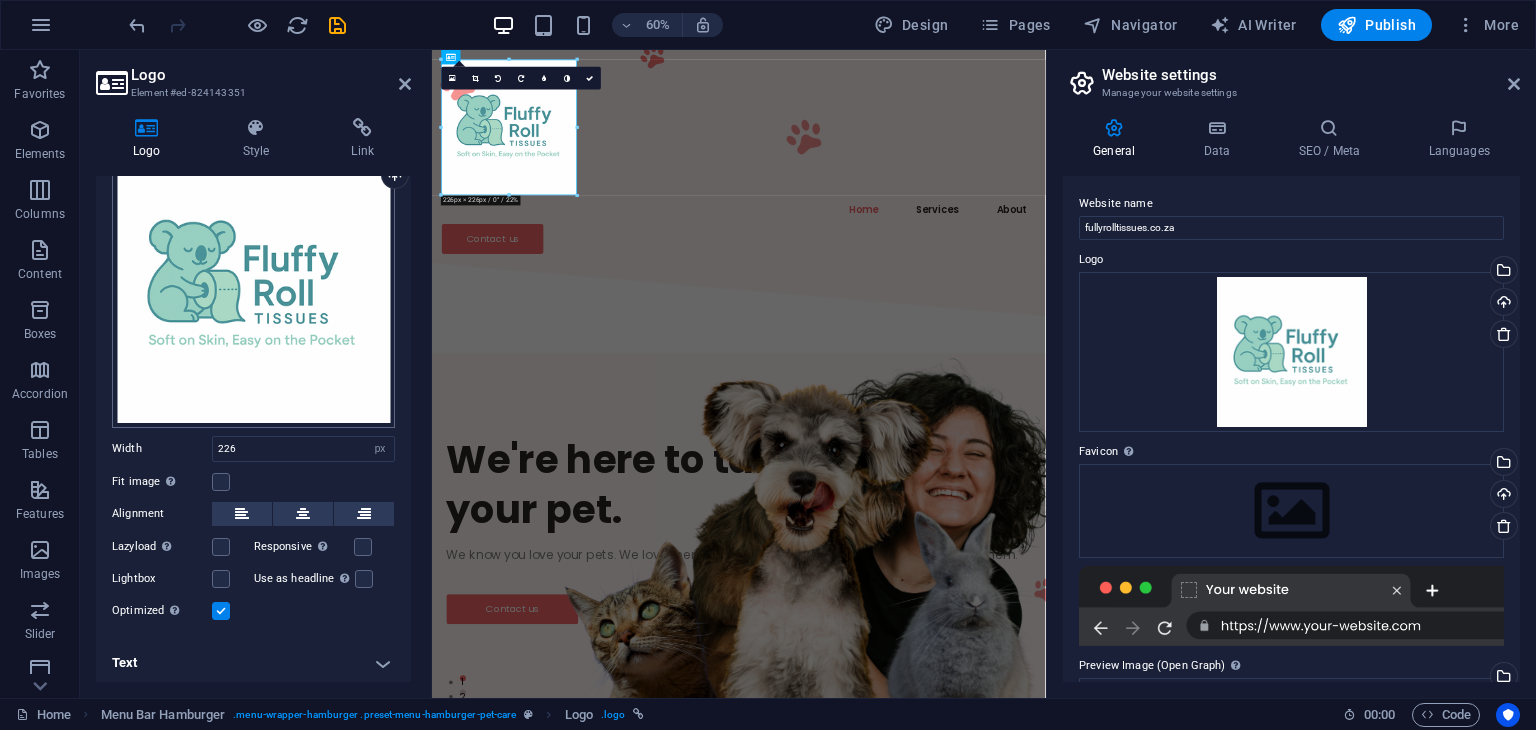scroll, scrollTop: 0, scrollLeft: 0, axis: both 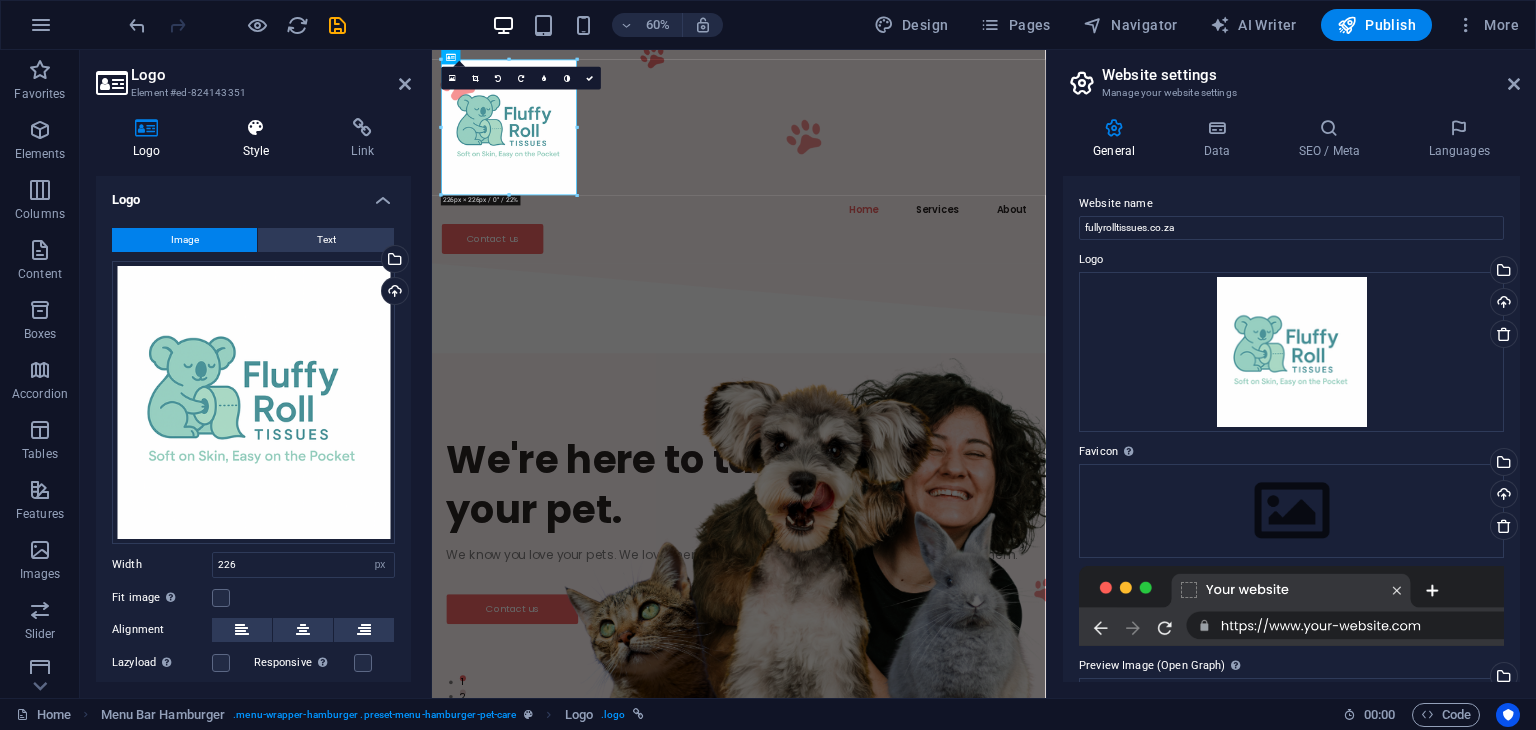 click on "Style" at bounding box center (260, 139) 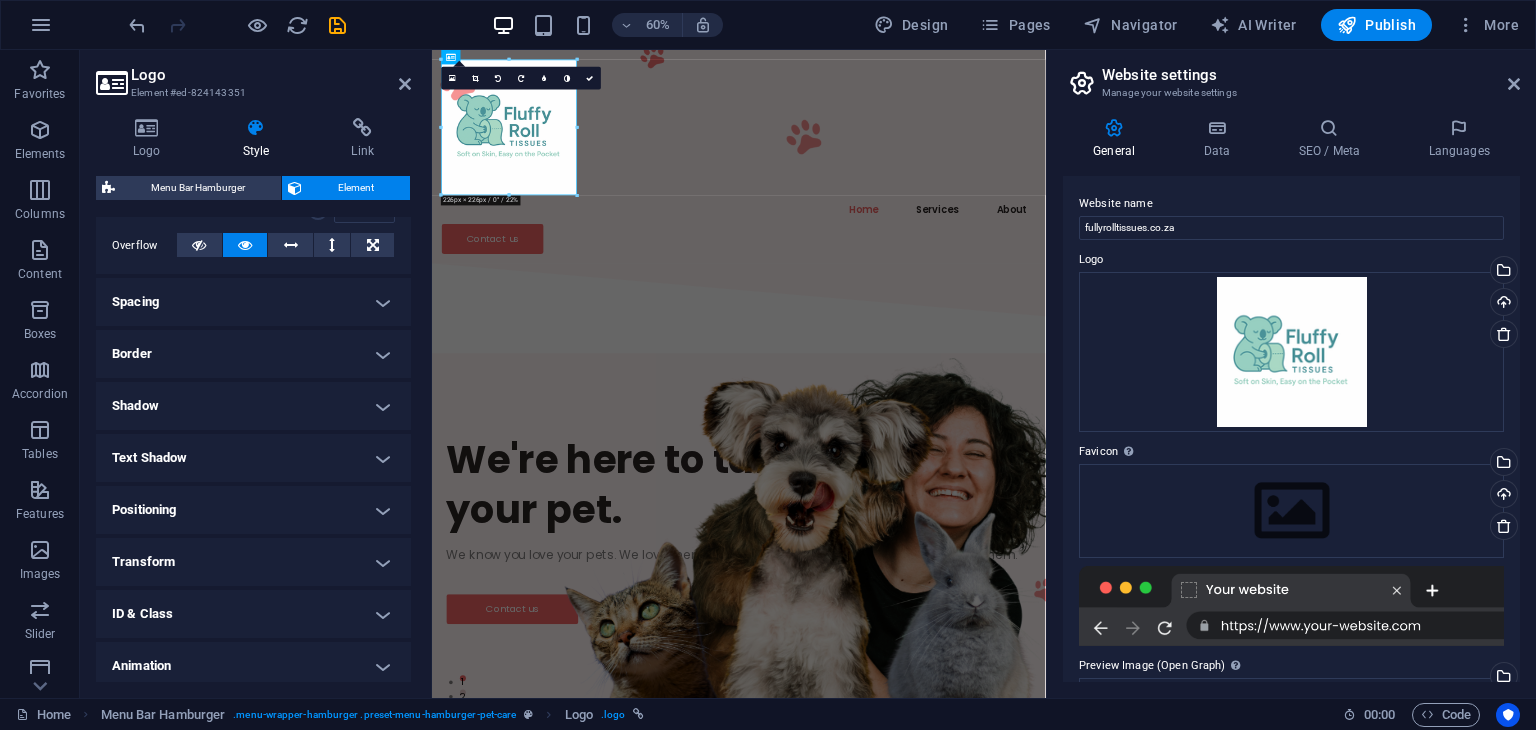 scroll, scrollTop: 380, scrollLeft: 0, axis: vertical 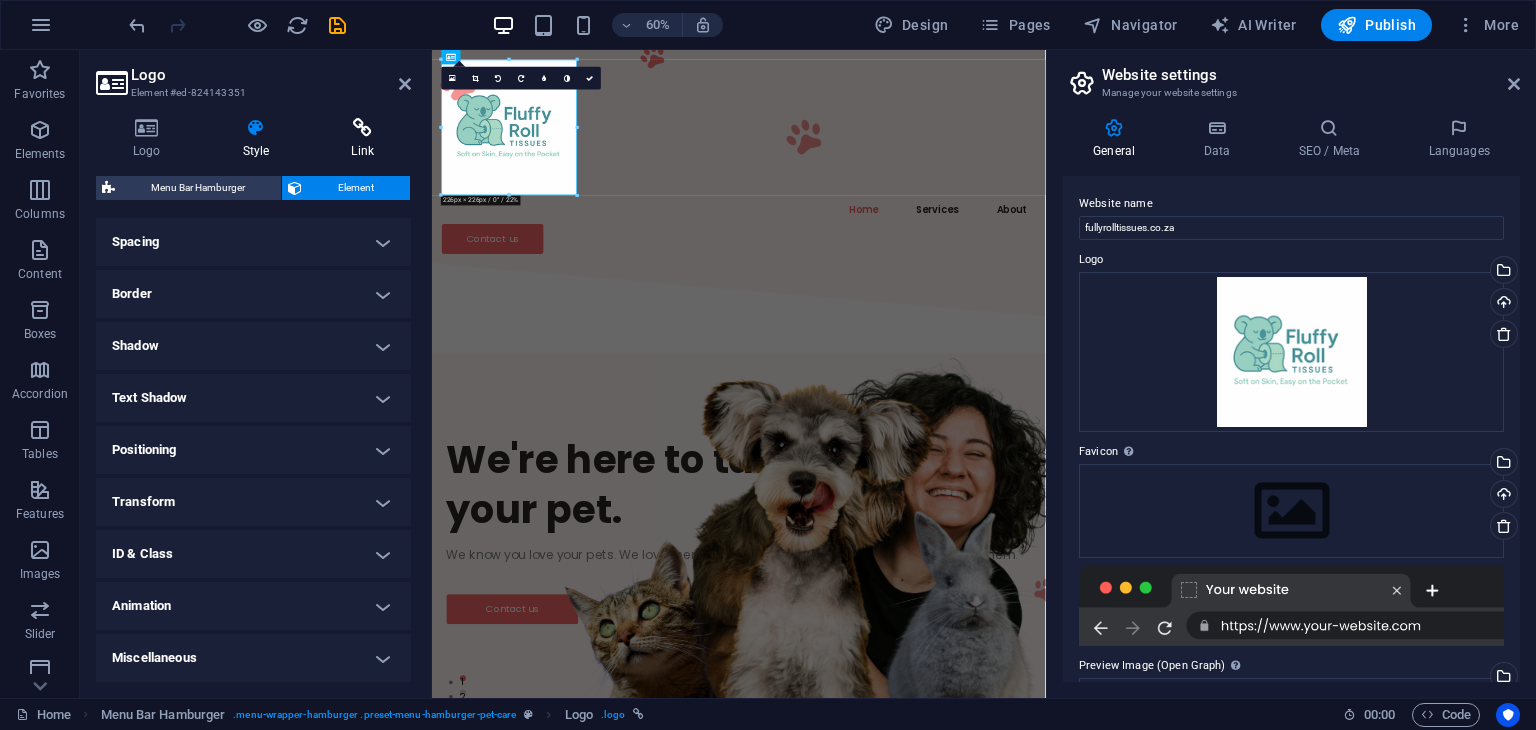 click at bounding box center [362, 128] 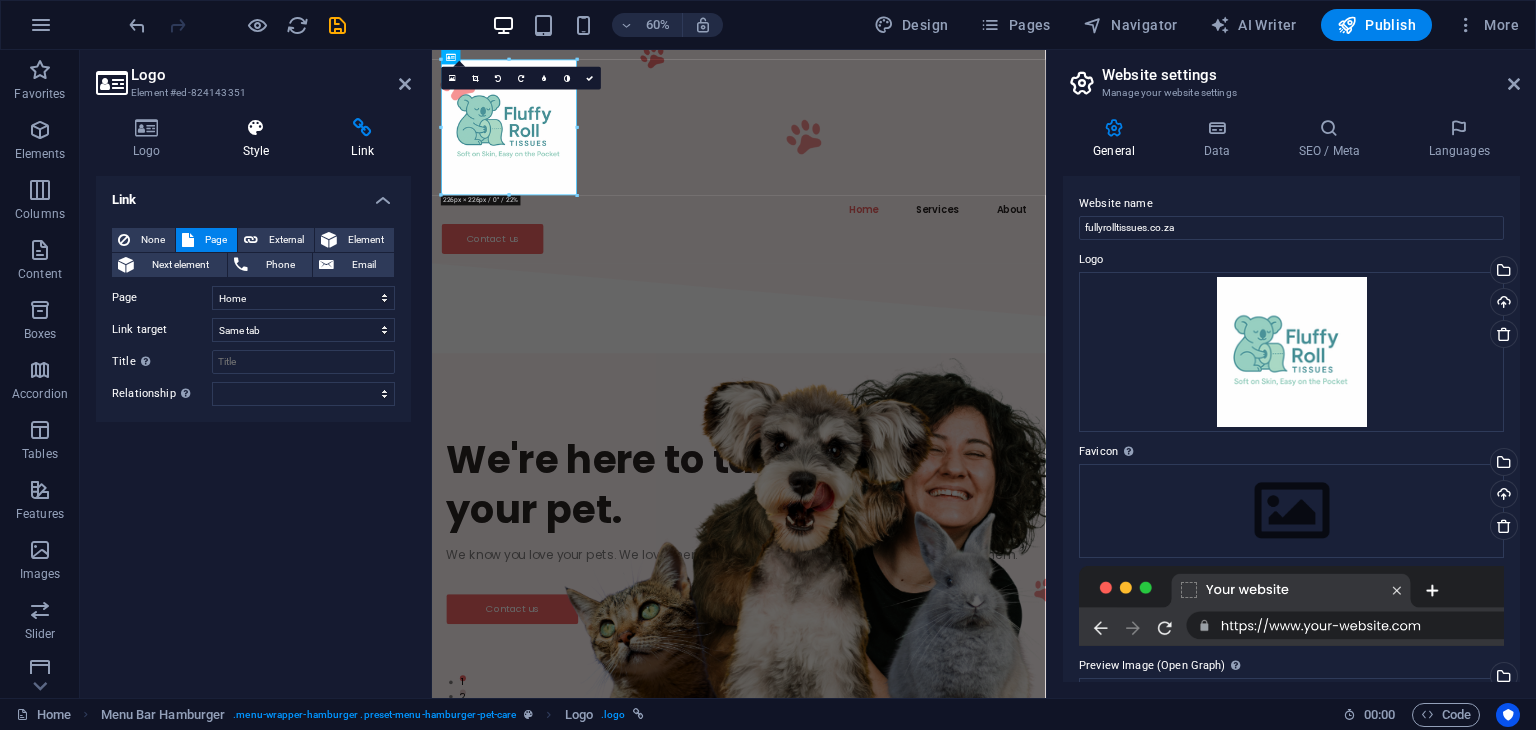 click at bounding box center [256, 128] 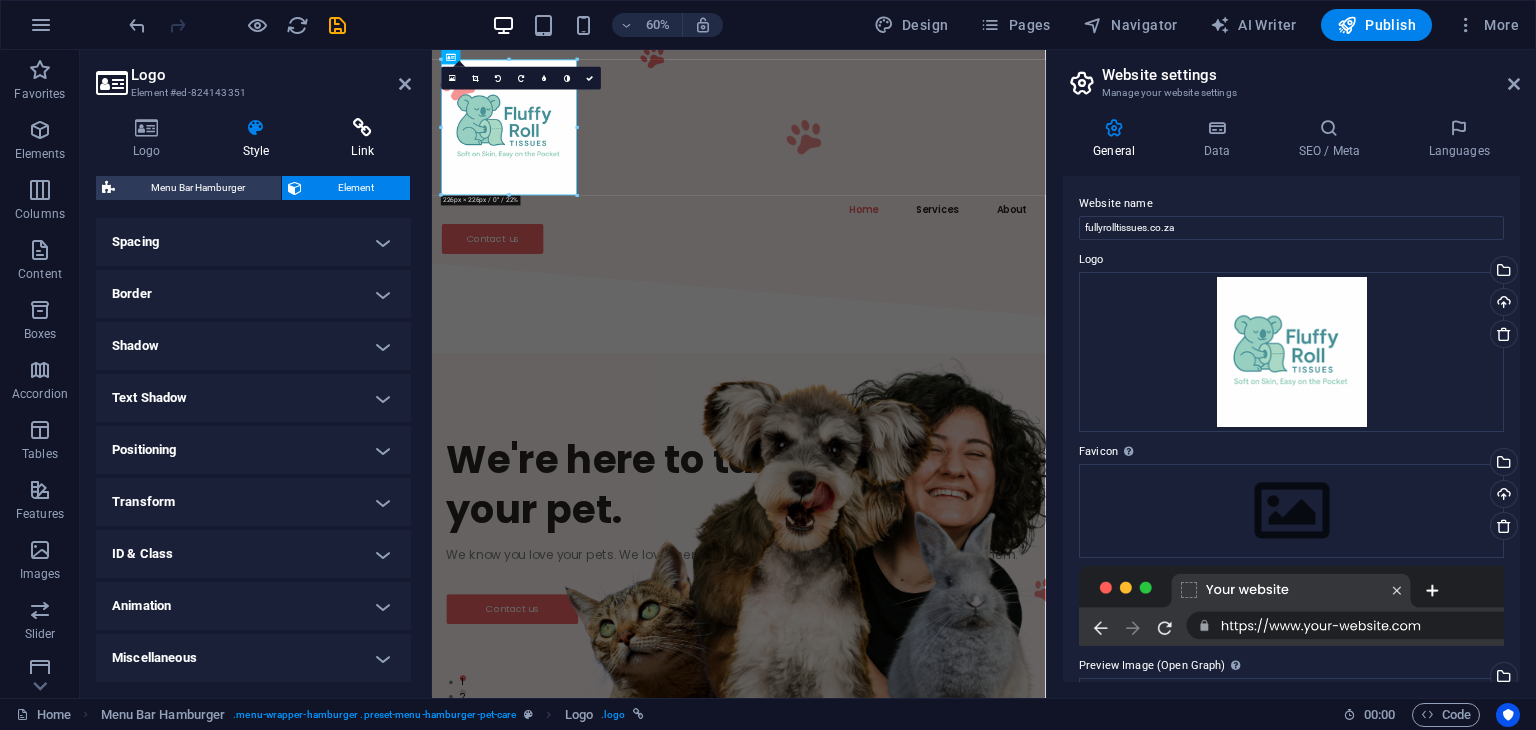 click at bounding box center (362, 128) 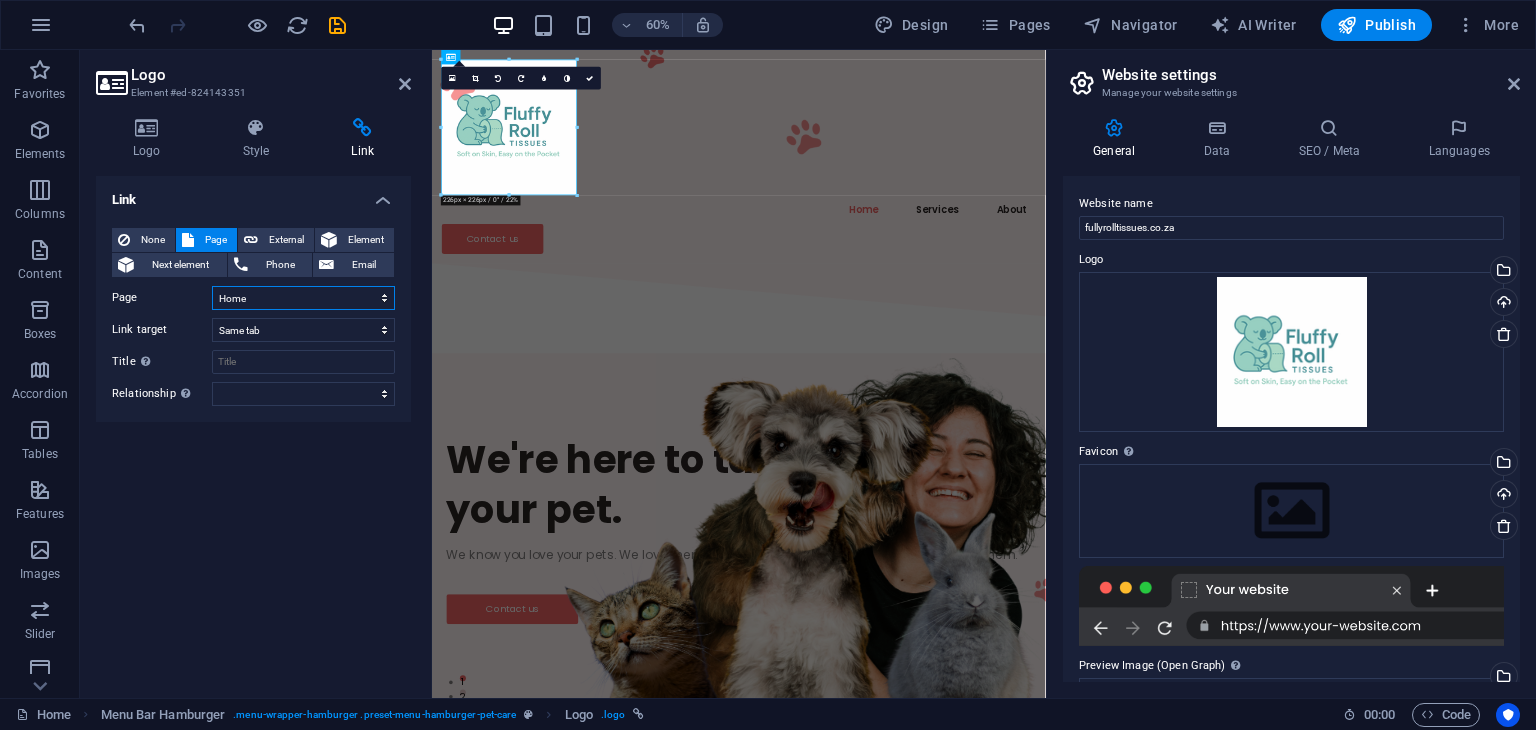 click on "Home About Services Contact Legal Notice Privacy" at bounding box center (303, 298) 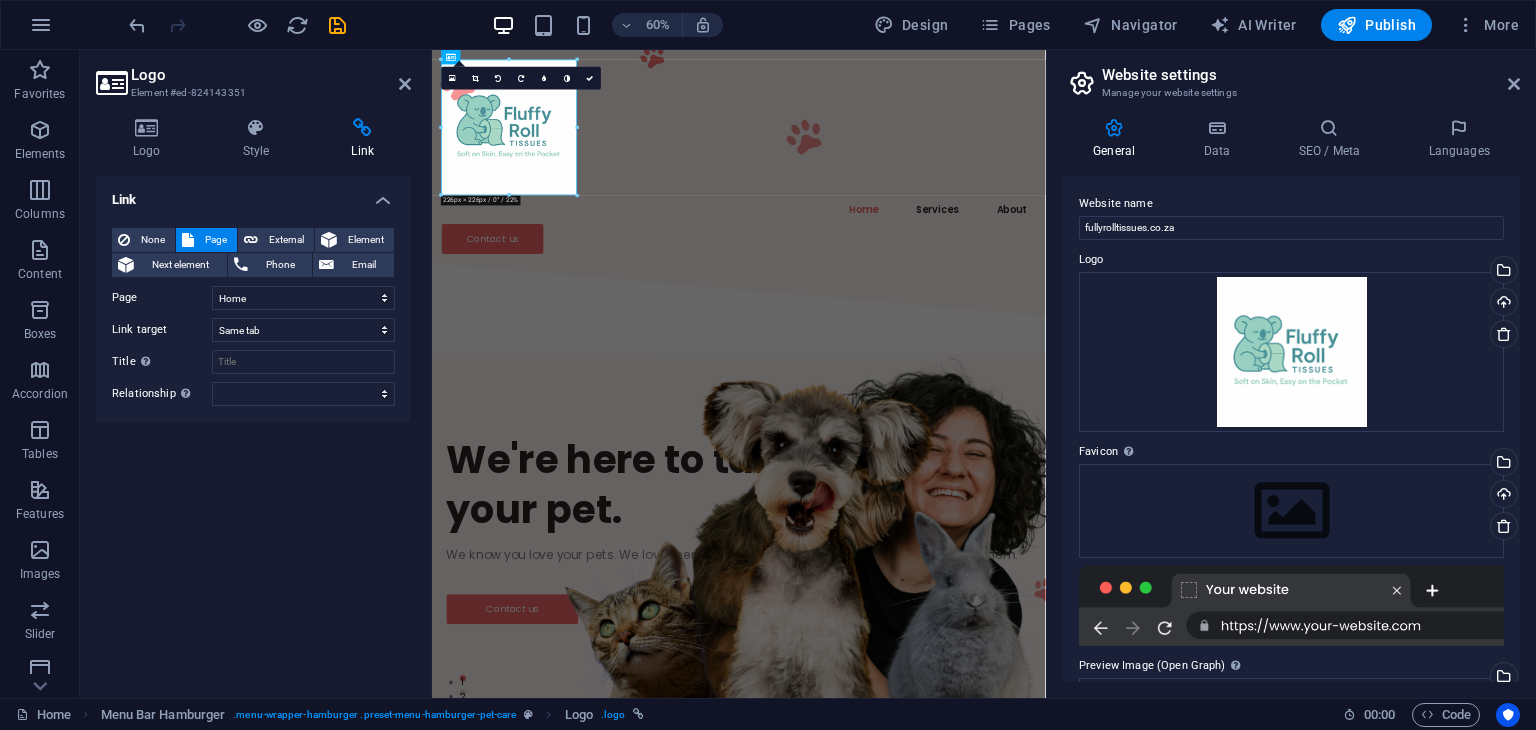 click on "Link" at bounding box center (253, 194) 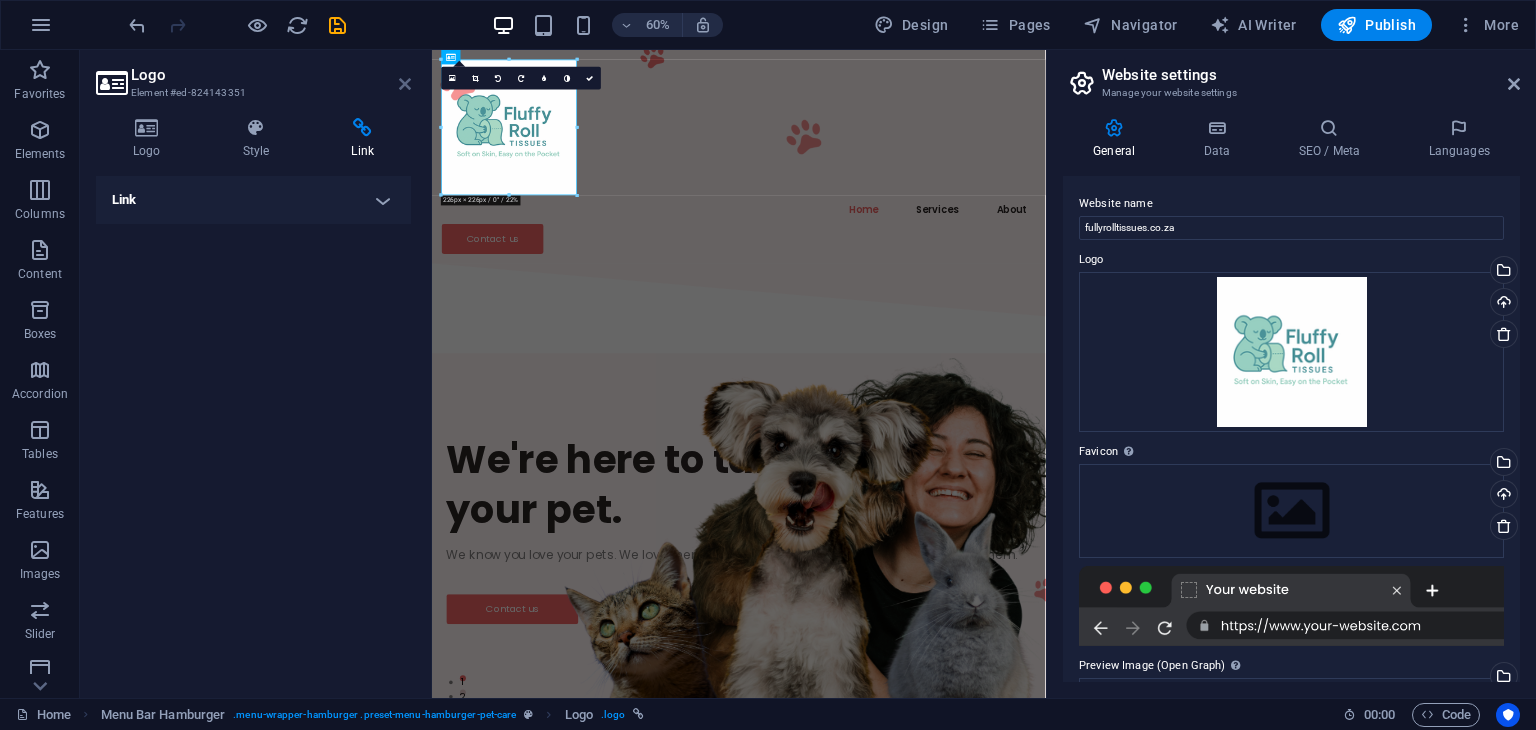 click at bounding box center [405, 84] 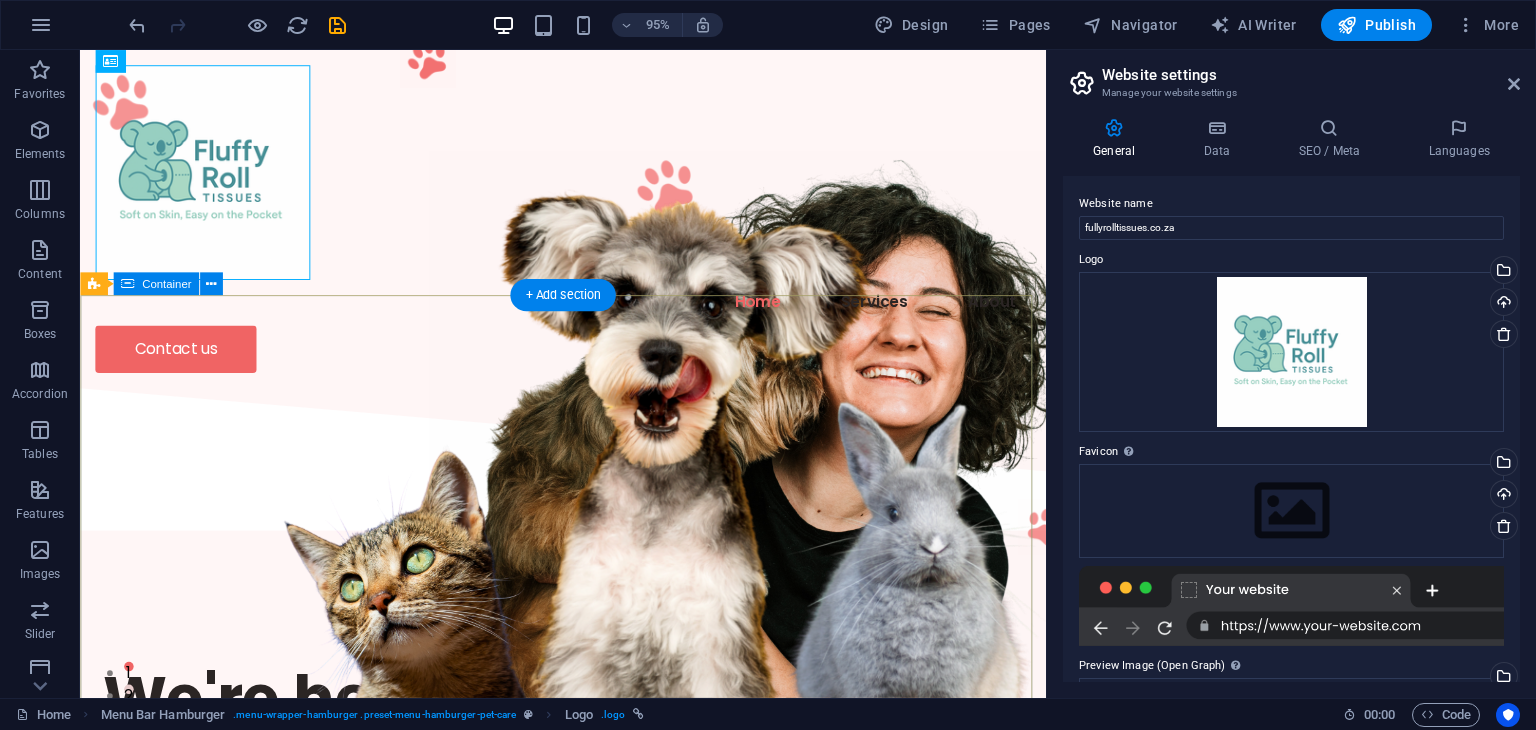 click on "We're here to take care of your pet. We know you love your pets. We love them too —and we're here to help you take care of them. Contact us" at bounding box center (588, 849) 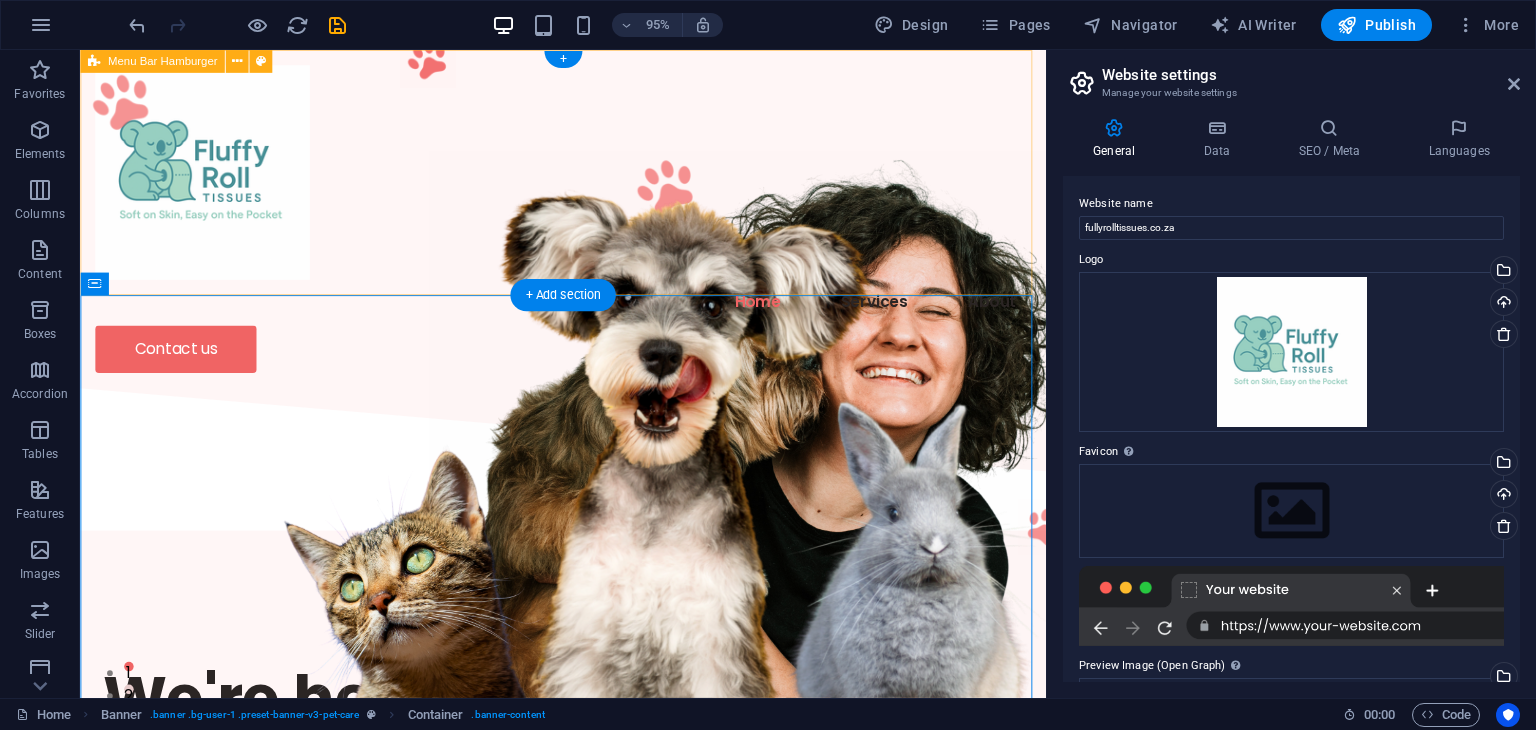 click on "Home Services About Contact us" at bounding box center (588, 228) 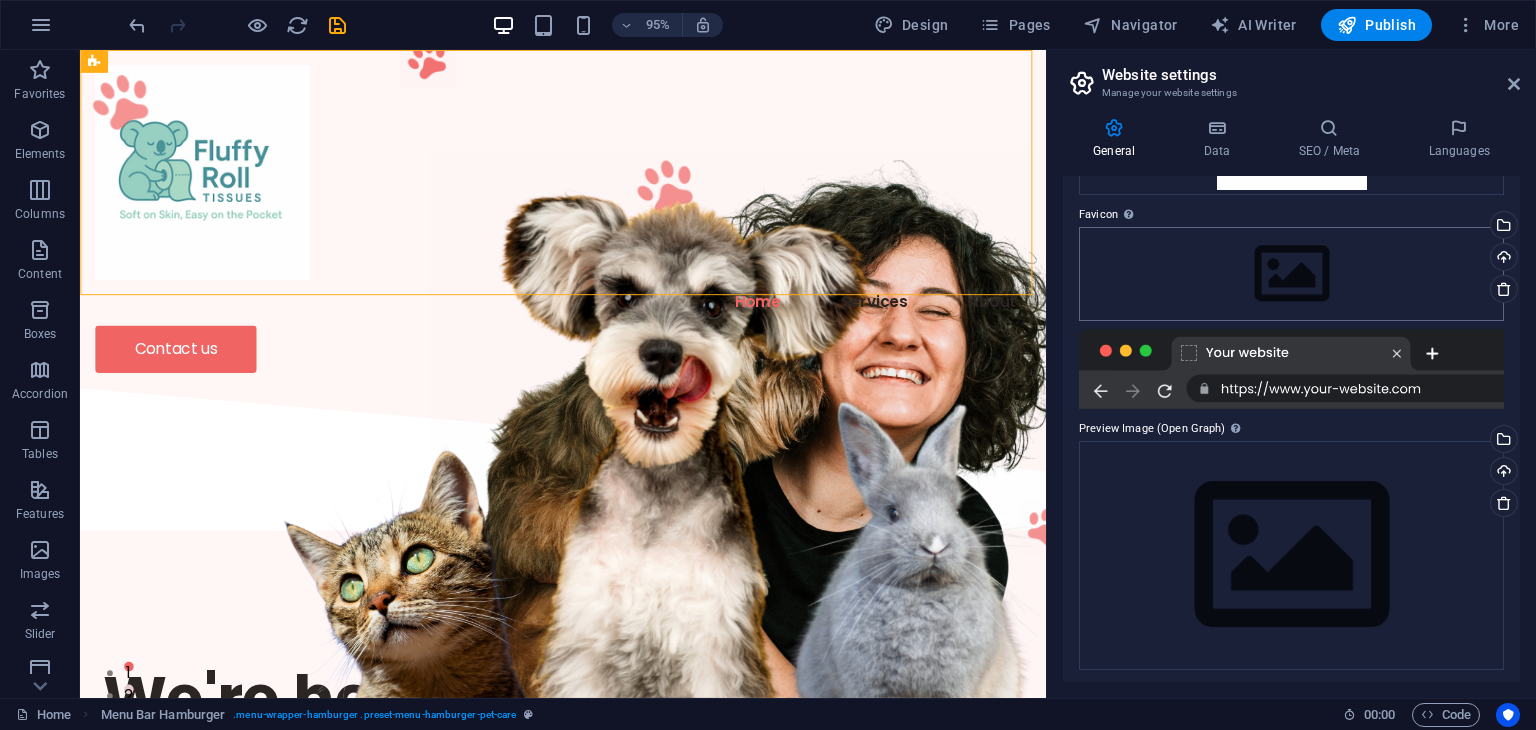 scroll, scrollTop: 241, scrollLeft: 0, axis: vertical 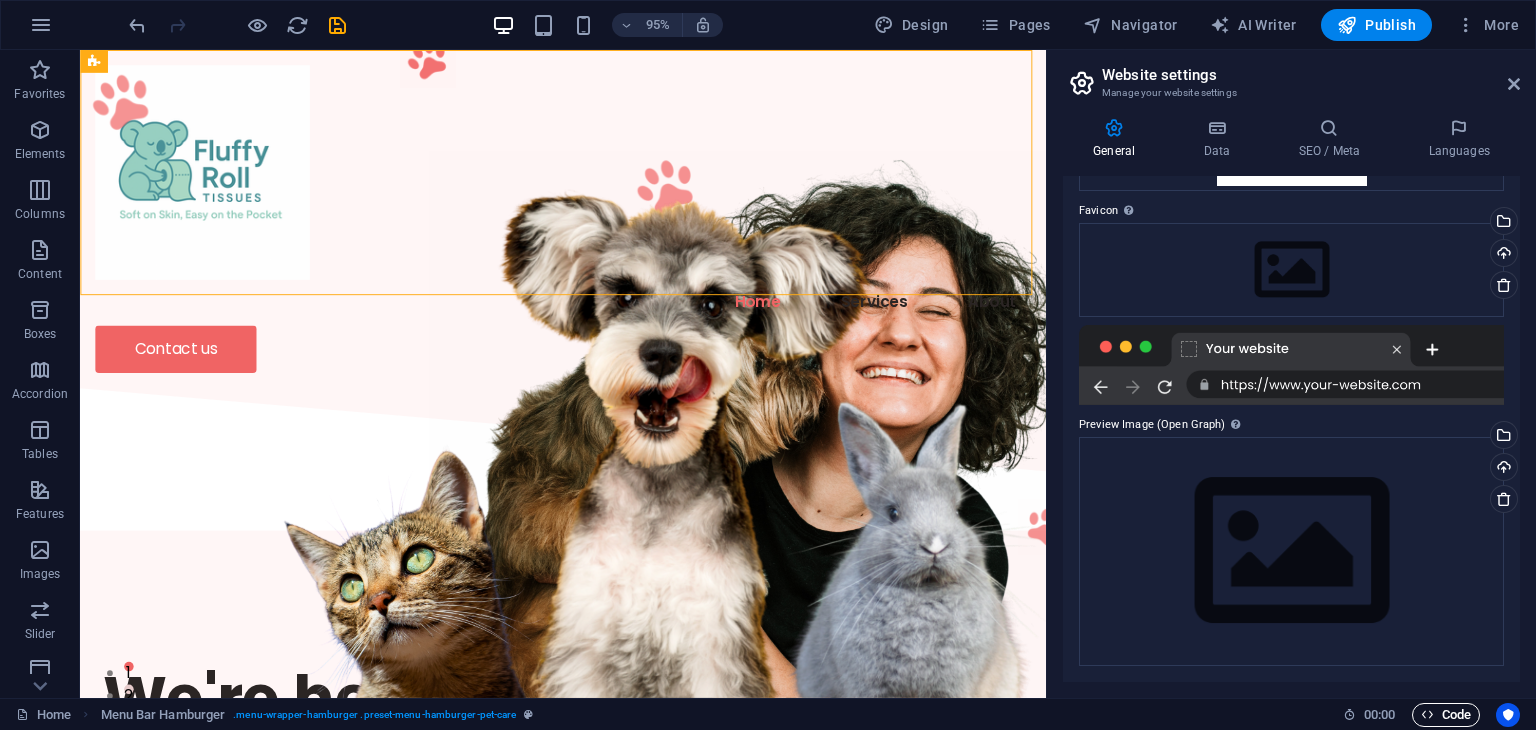 click on "Code" at bounding box center [1446, 715] 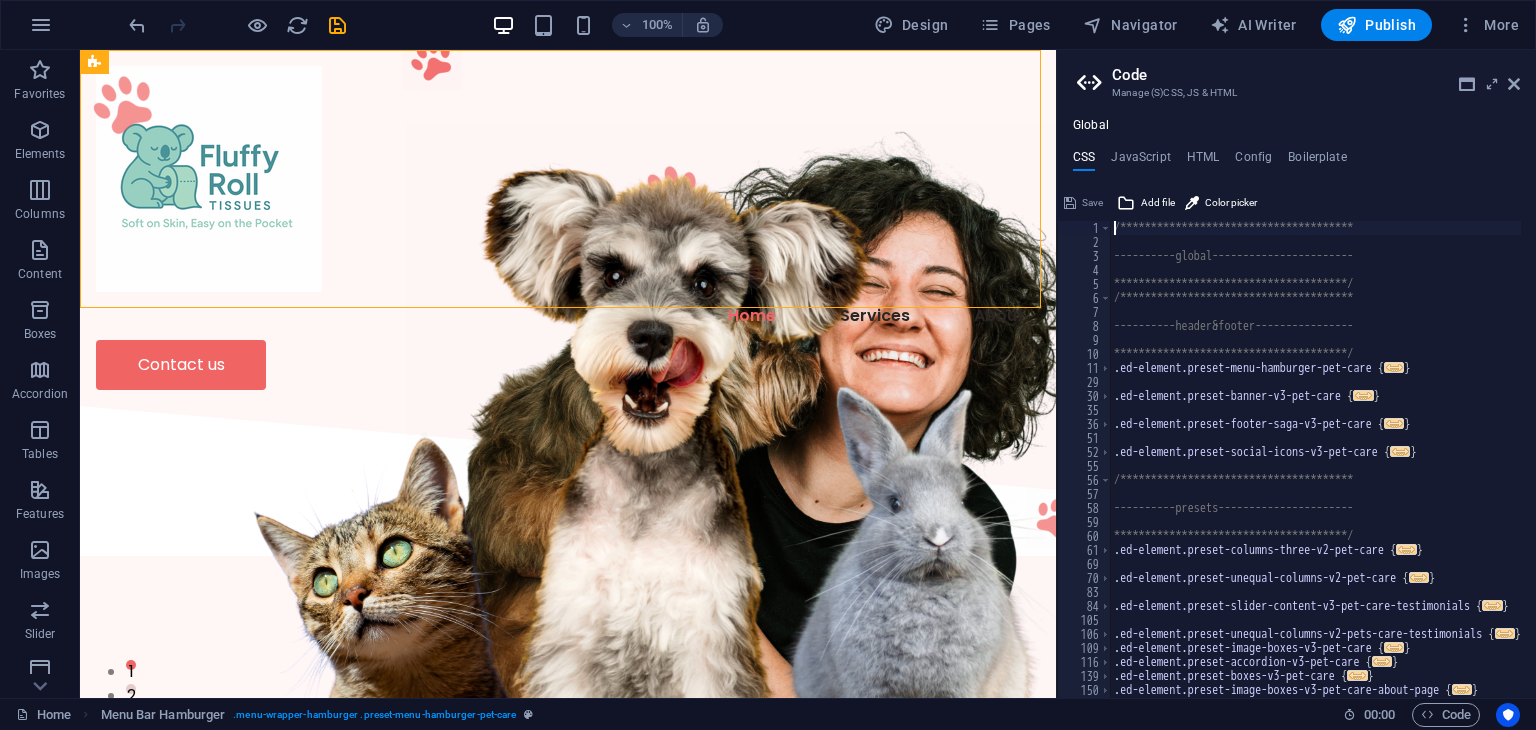 click at bounding box center (1092, 83) 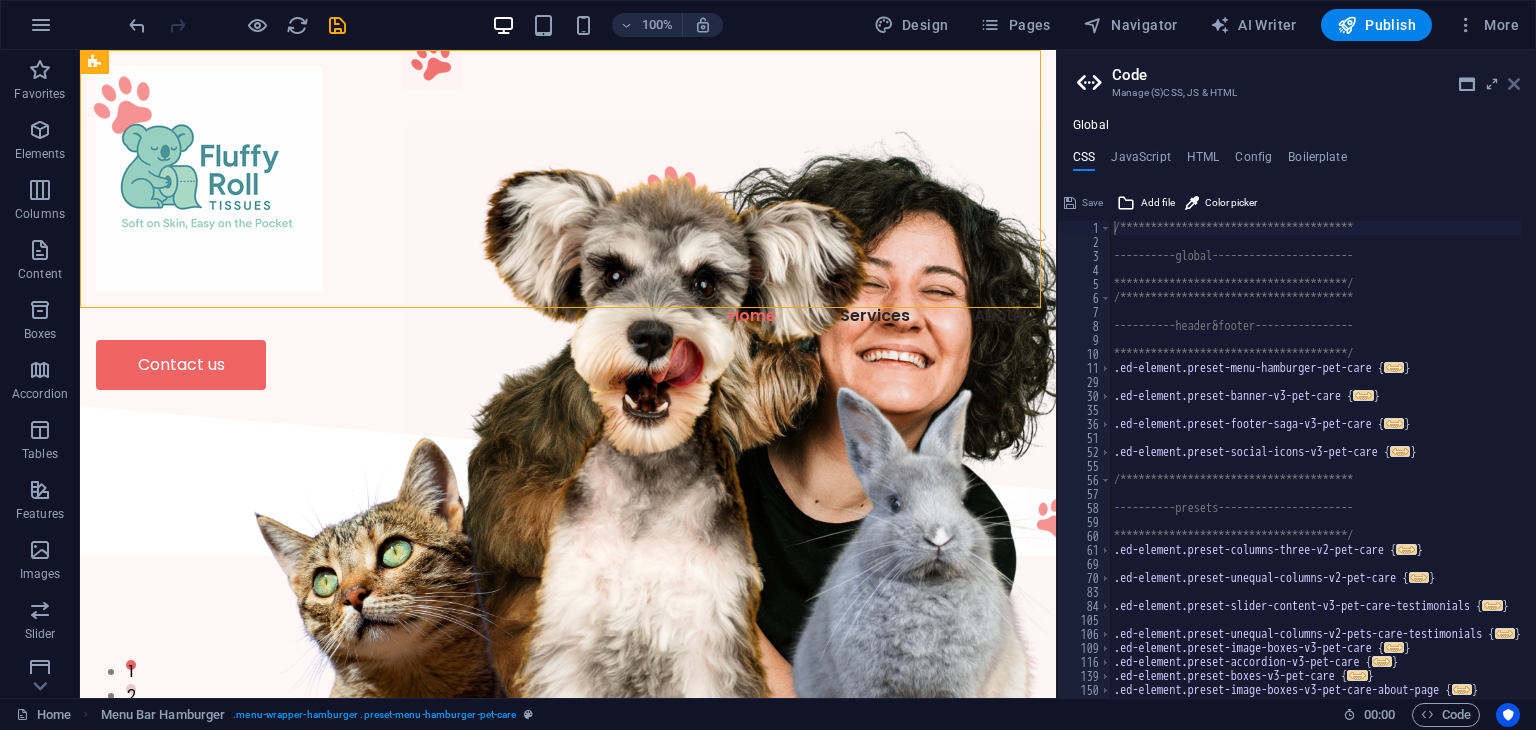click at bounding box center [1514, 84] 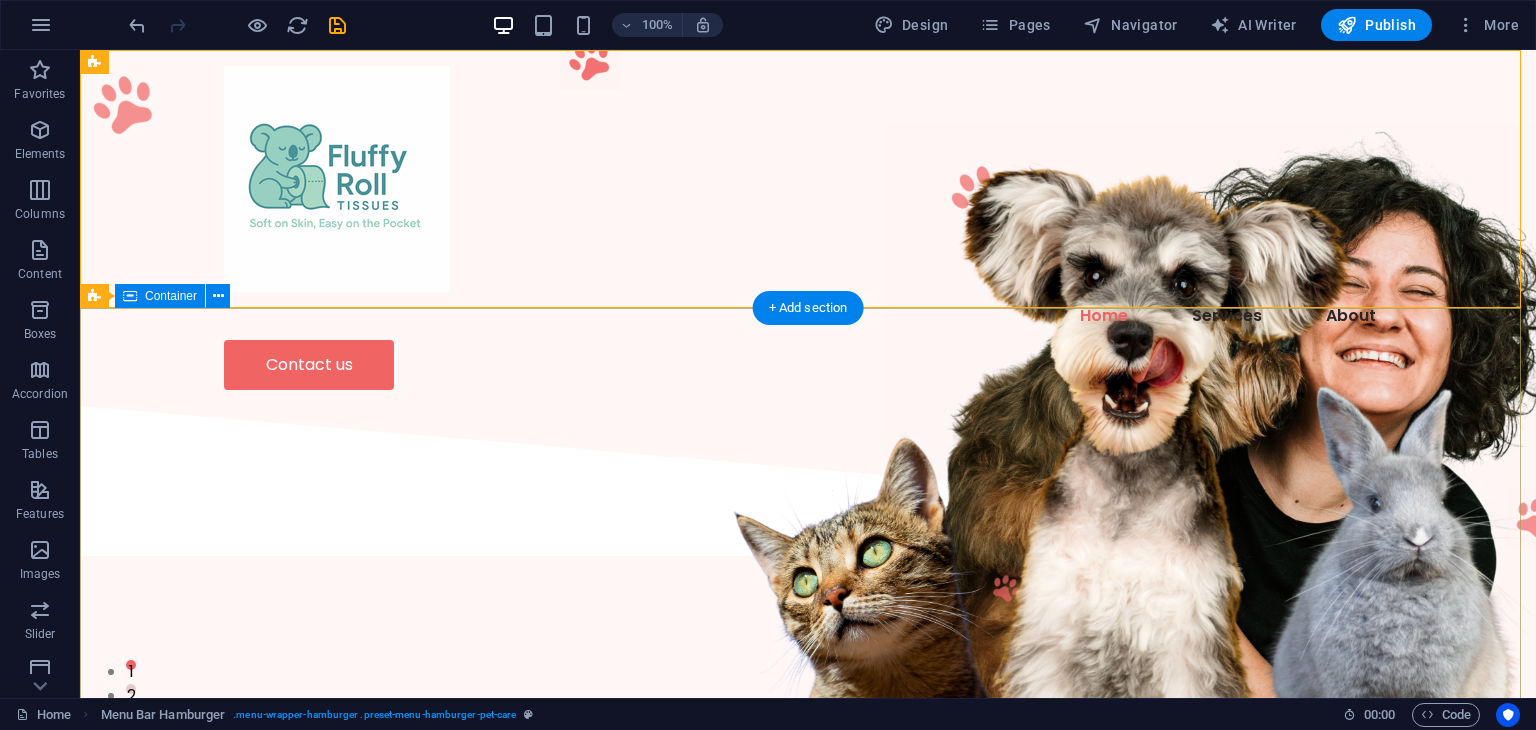 click on "We're here to take care of your pet. We know you love your pets. We love them too —and we're here to help you take care of them. Contact us" at bounding box center (808, 807) 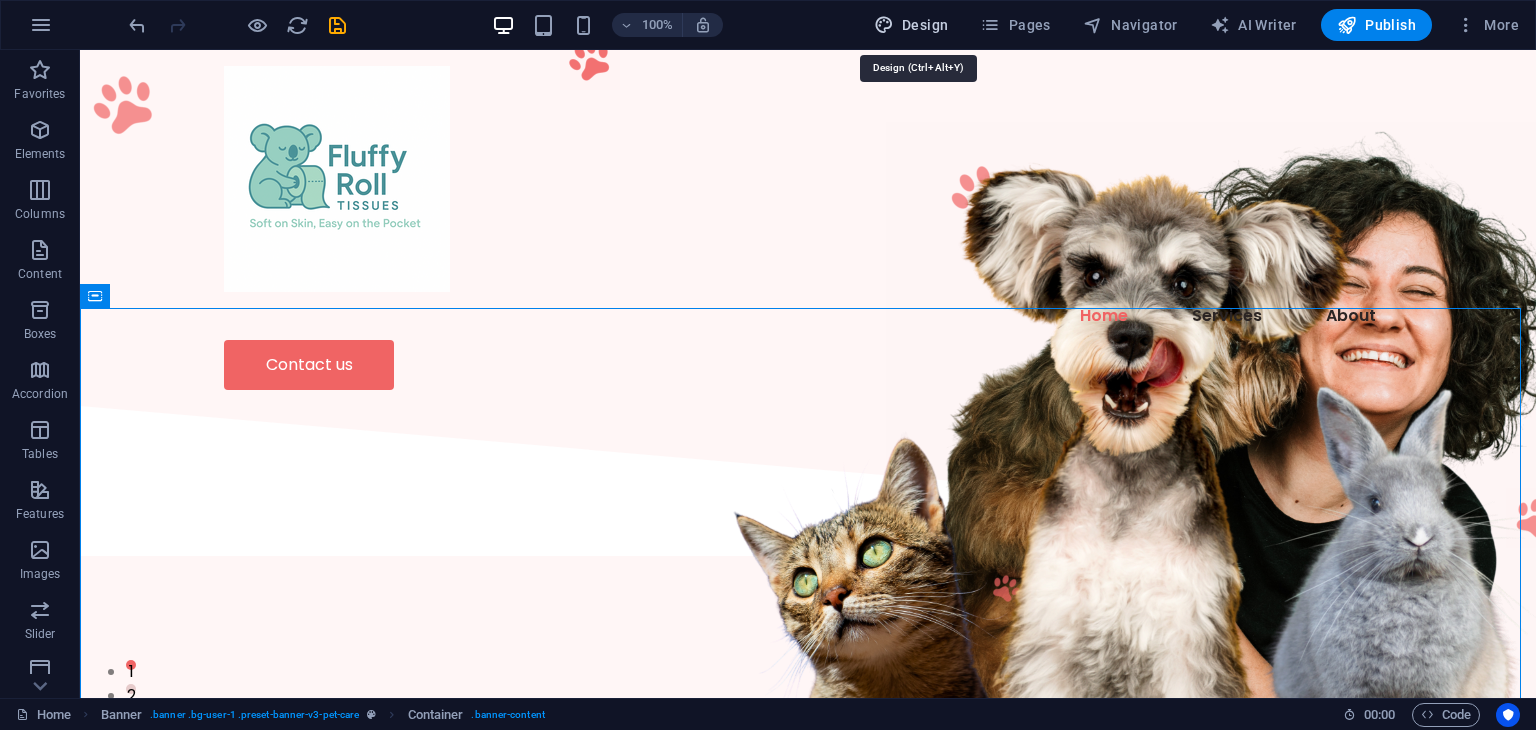 click at bounding box center [884, 25] 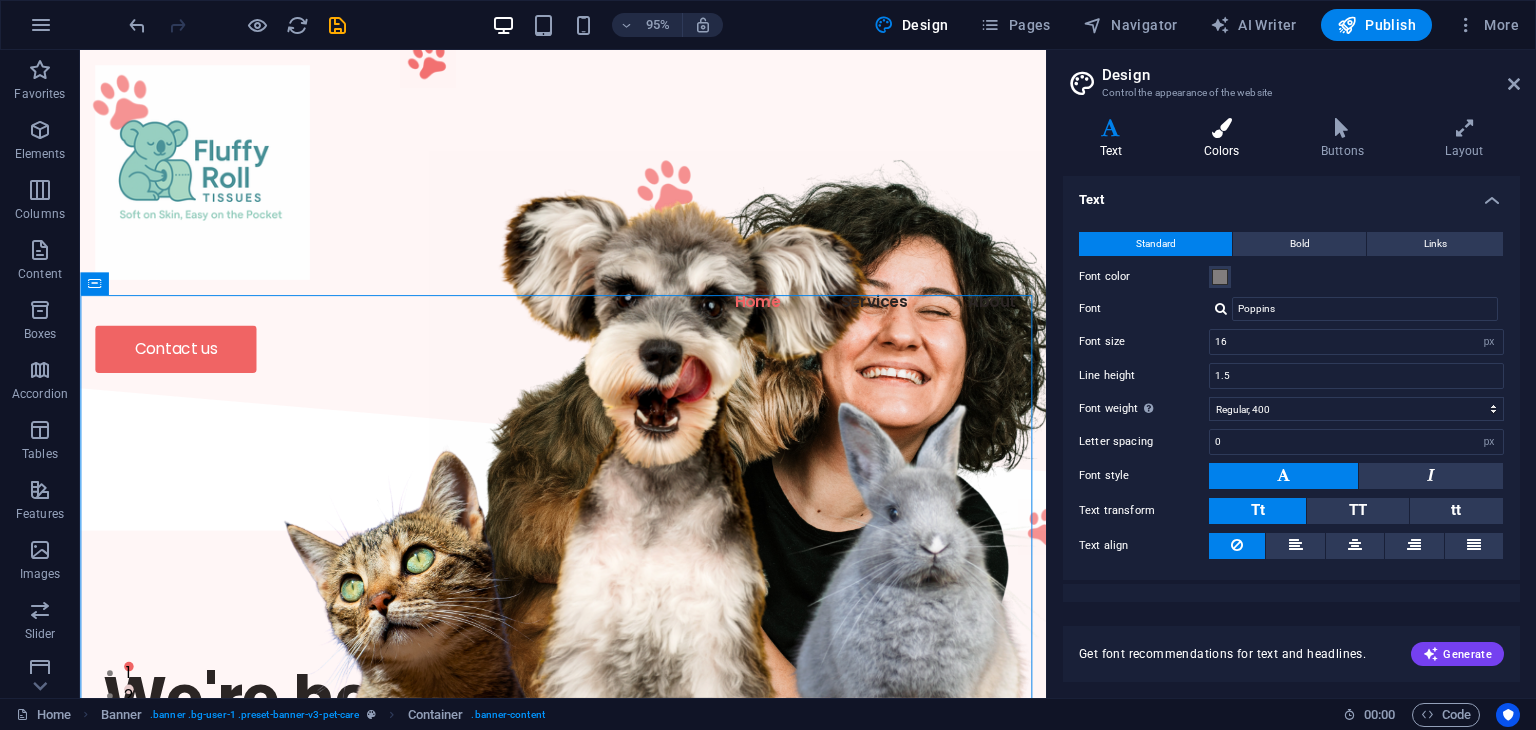 click at bounding box center (1221, 128) 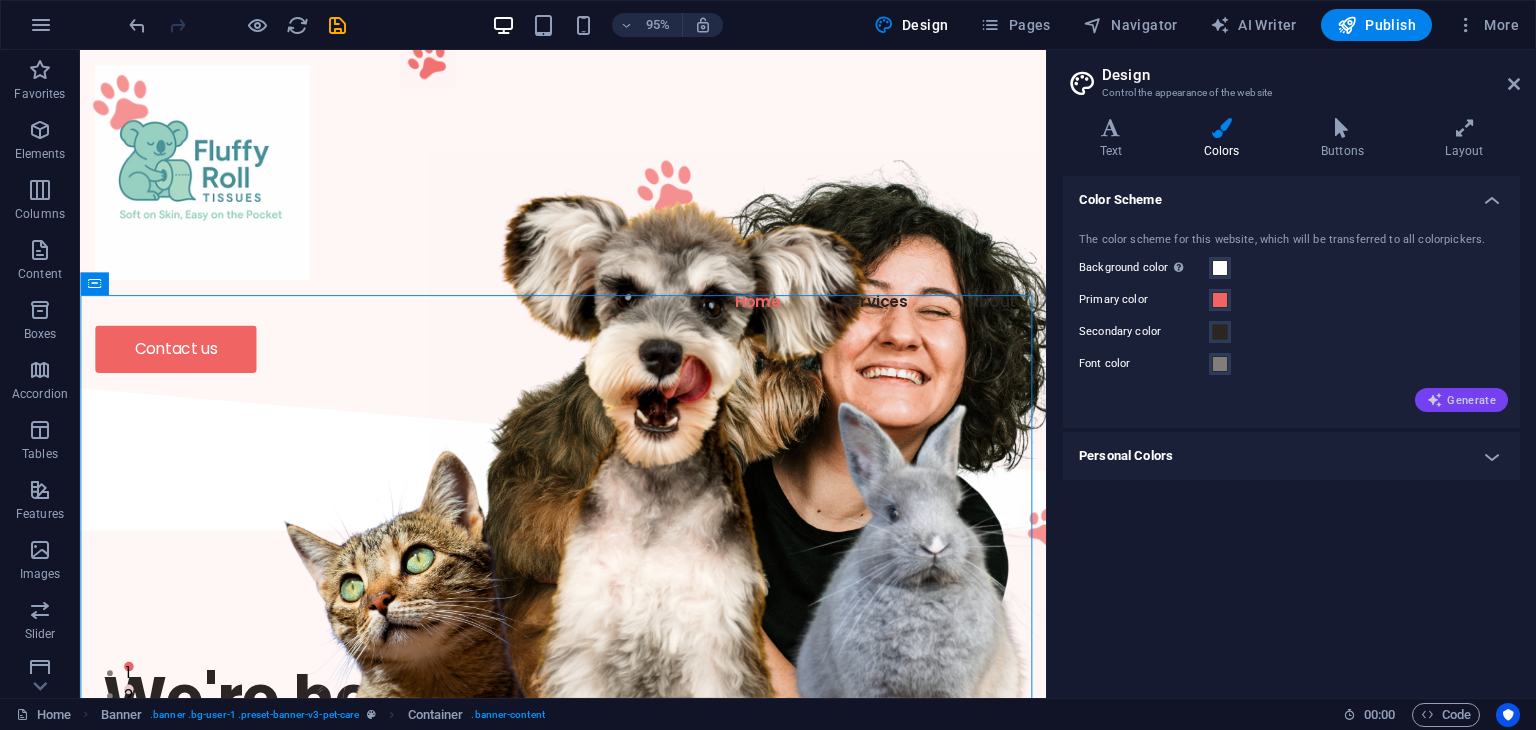 click on "Generate" at bounding box center [1461, 400] 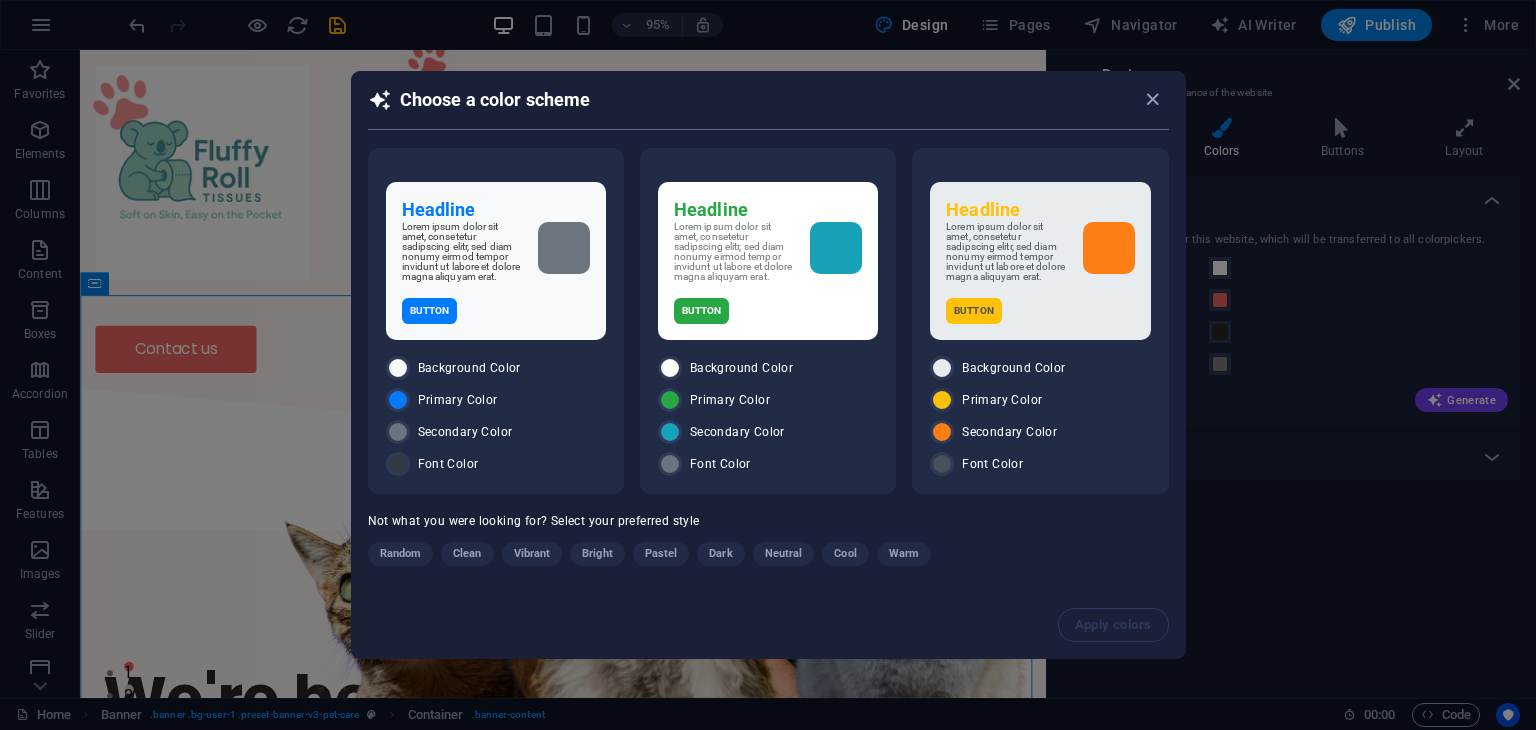 click on "Choose a color scheme" at bounding box center (768, 109) 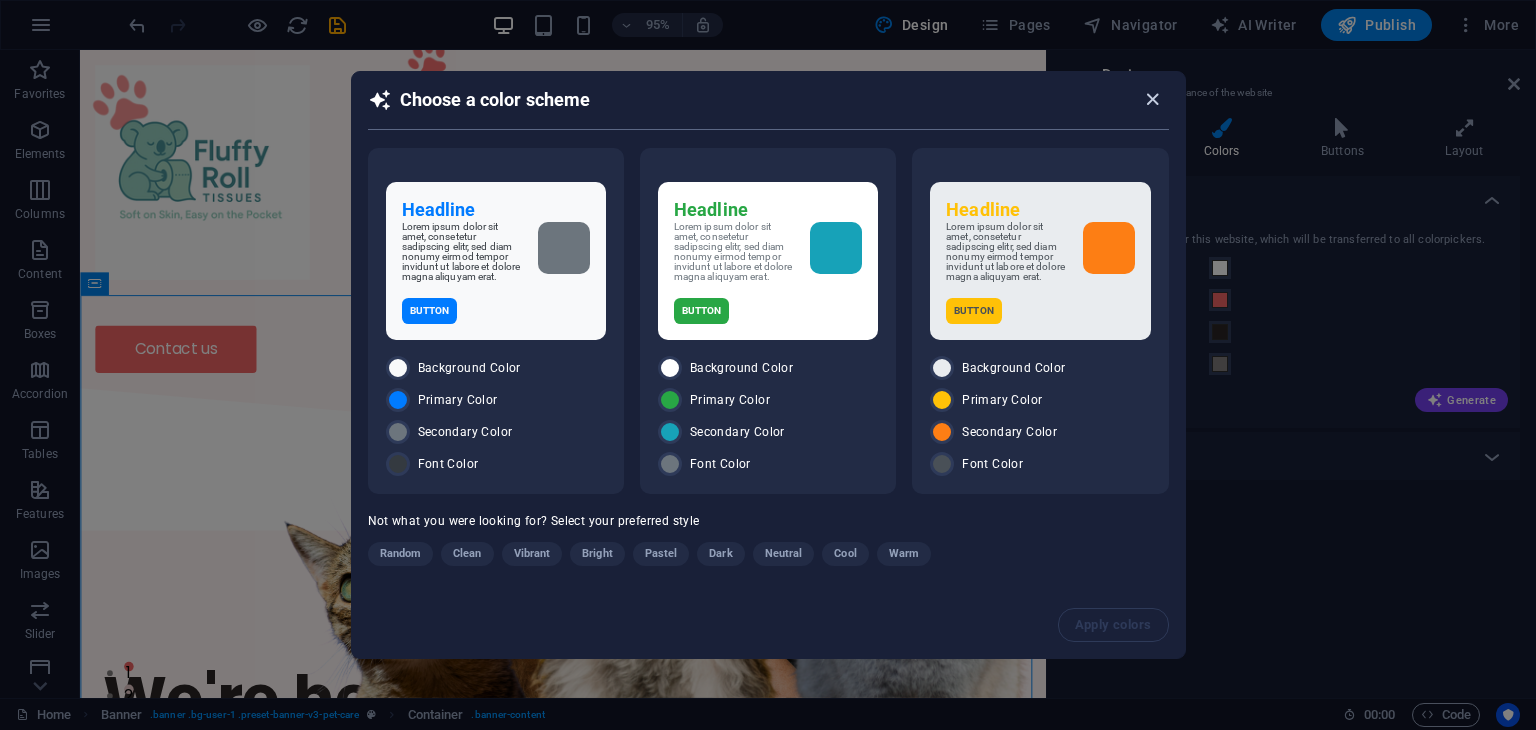 click at bounding box center [1152, 99] 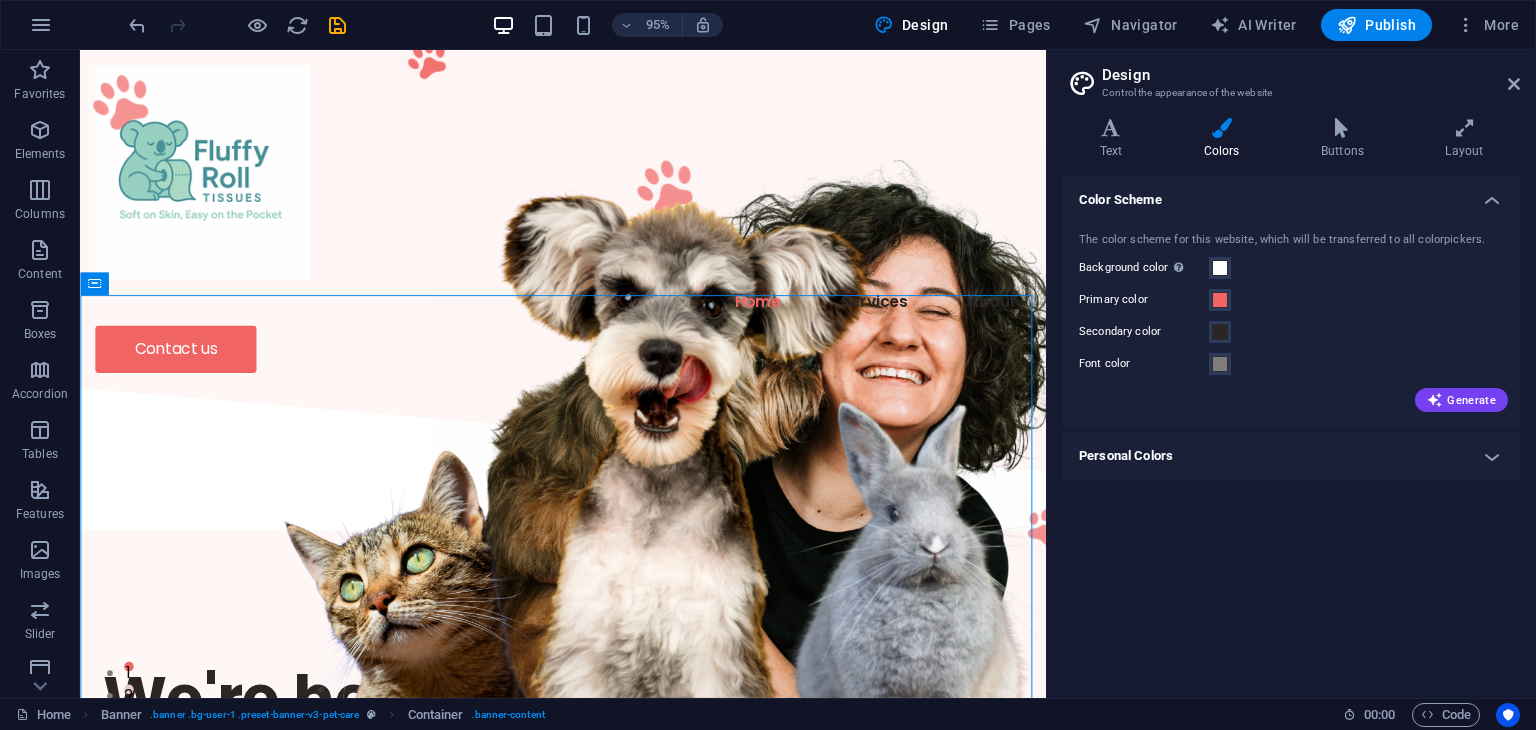 click on "Personal Colors" at bounding box center [1291, 456] 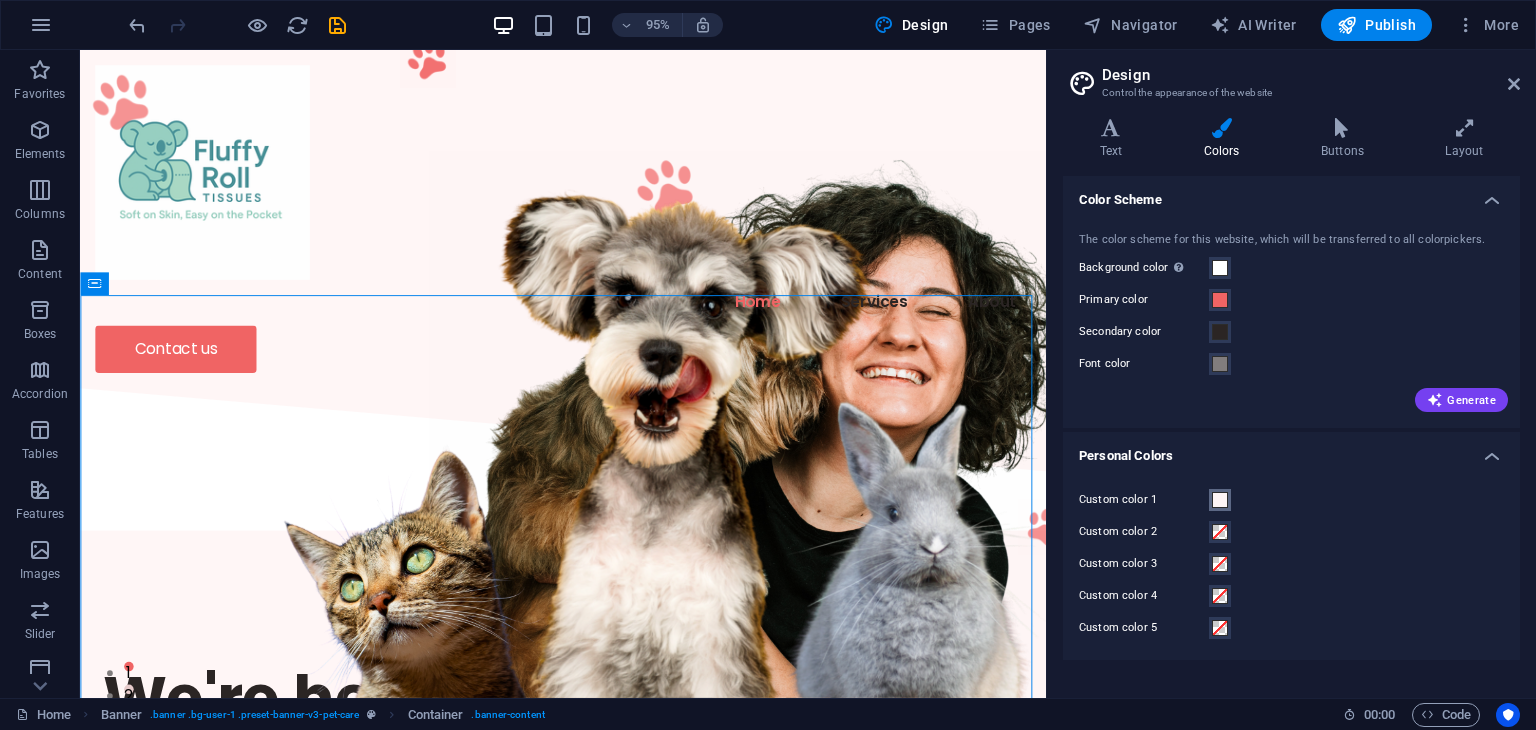 click on "Custom color 1" at bounding box center (1220, 500) 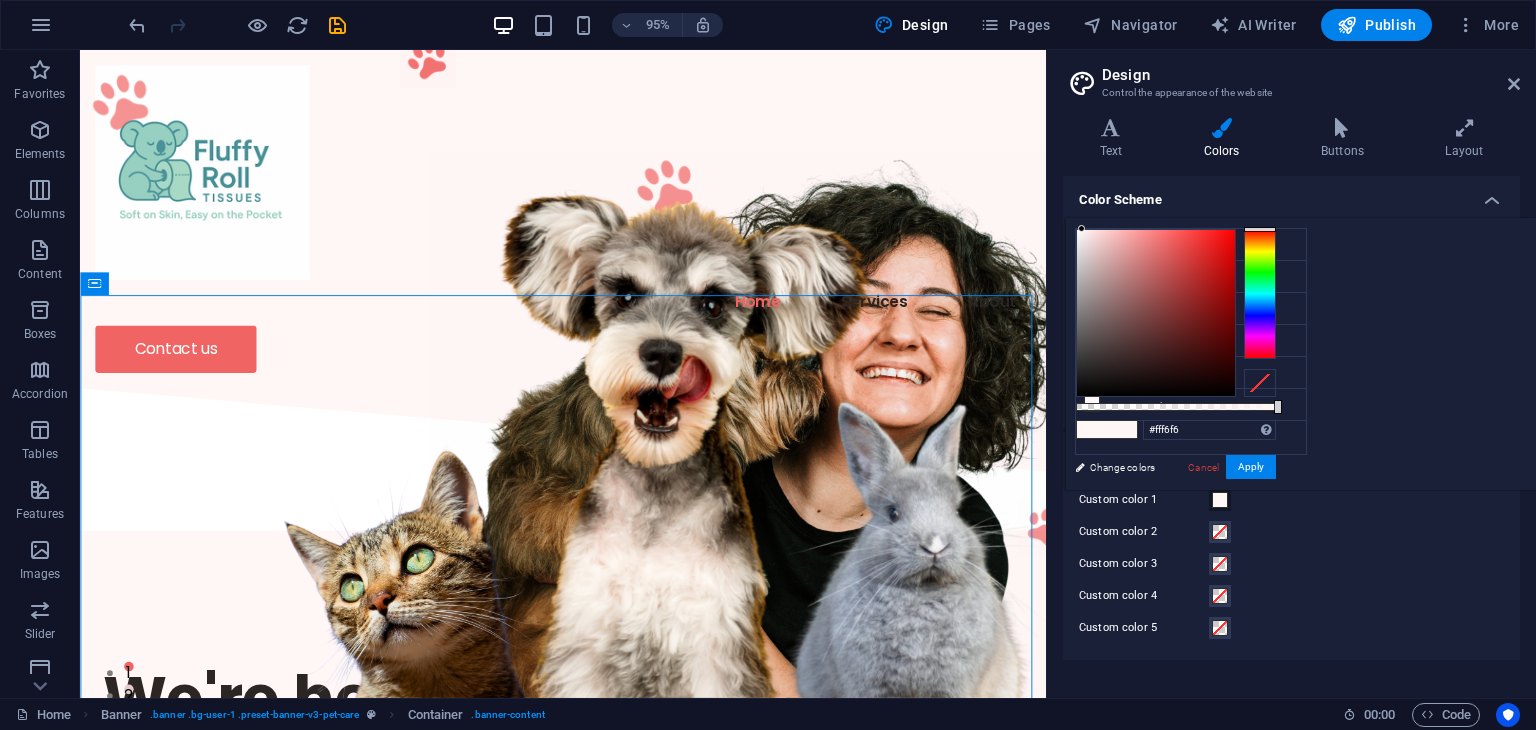 click on "Custom color 1" at bounding box center (1220, 500) 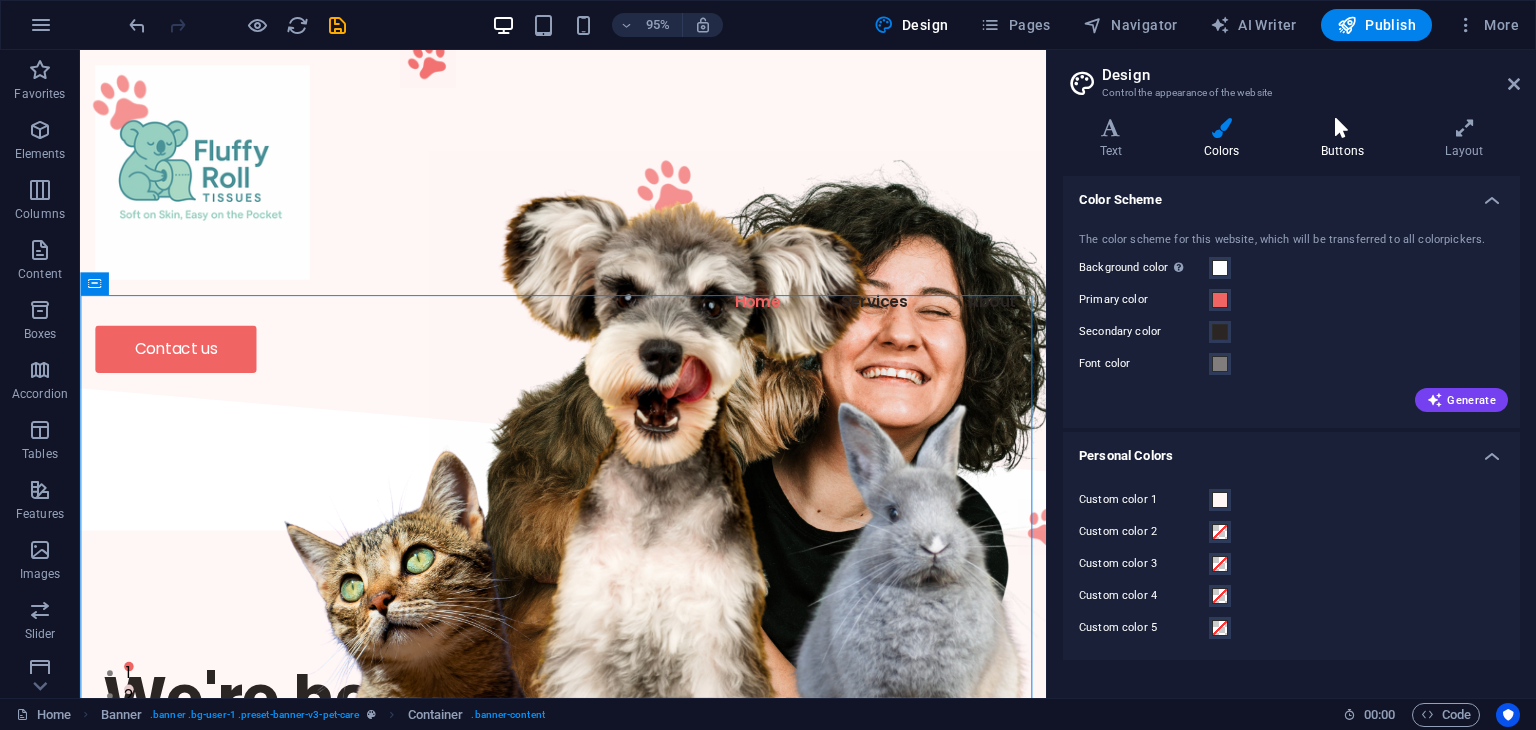 click on "Buttons" at bounding box center (1346, 139) 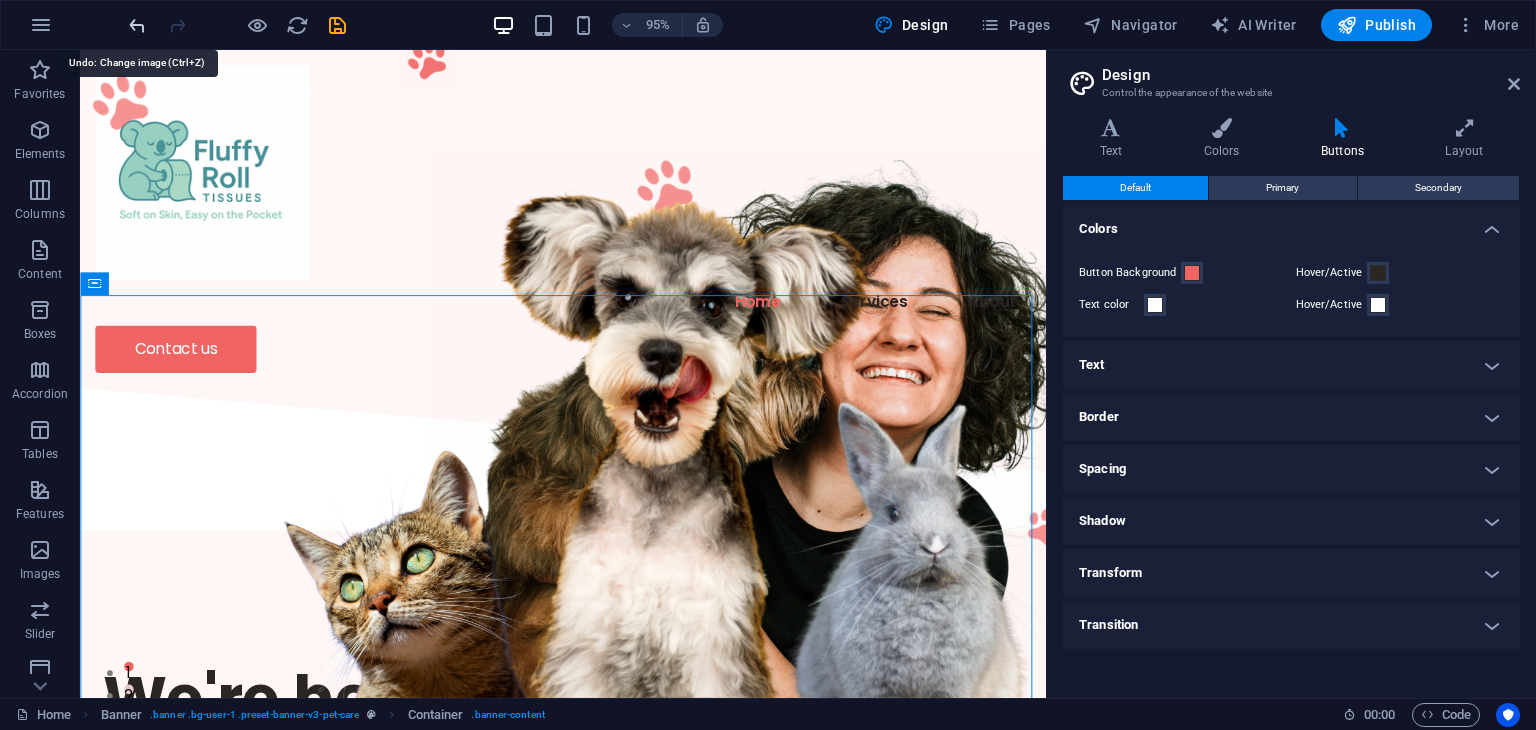 click at bounding box center (137, 25) 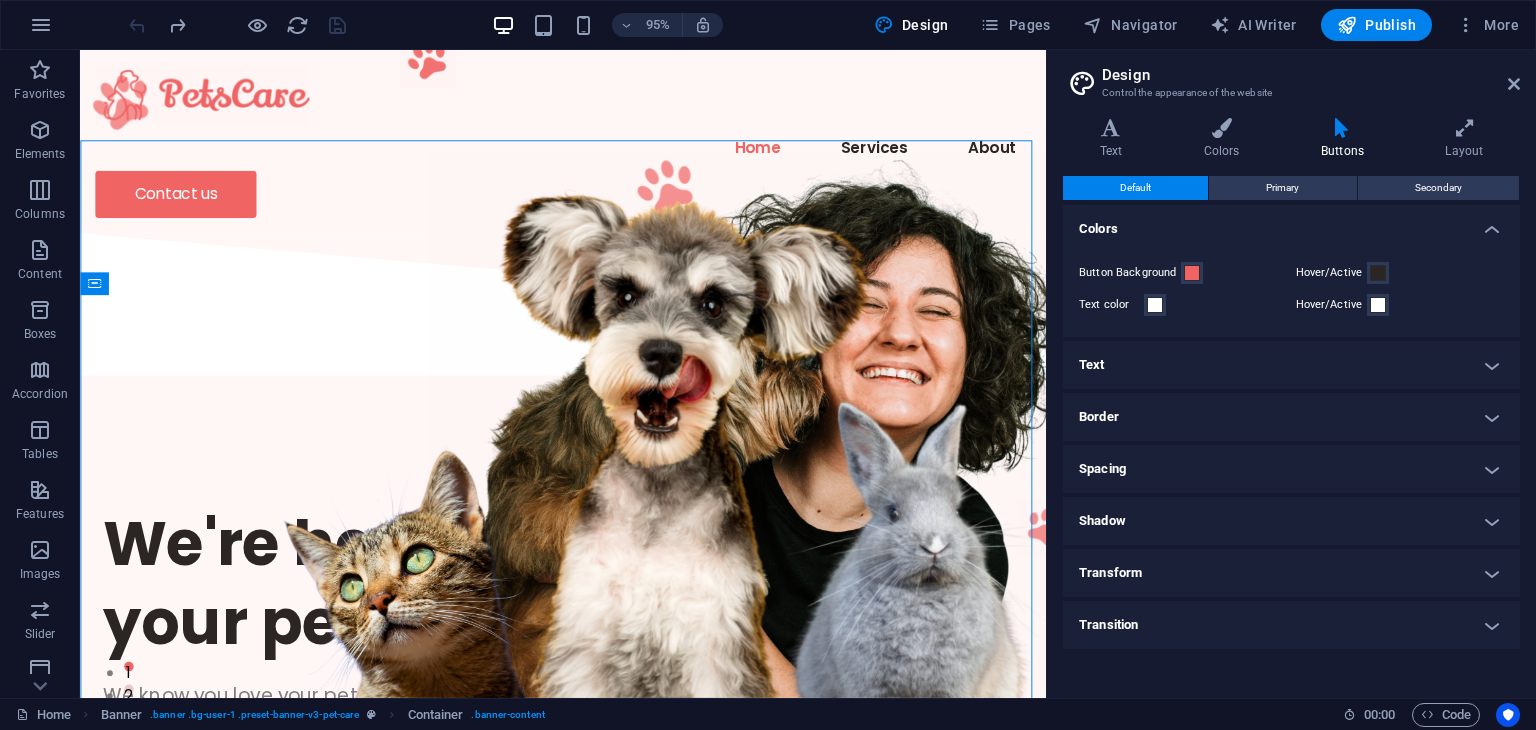 click at bounding box center (237, 25) 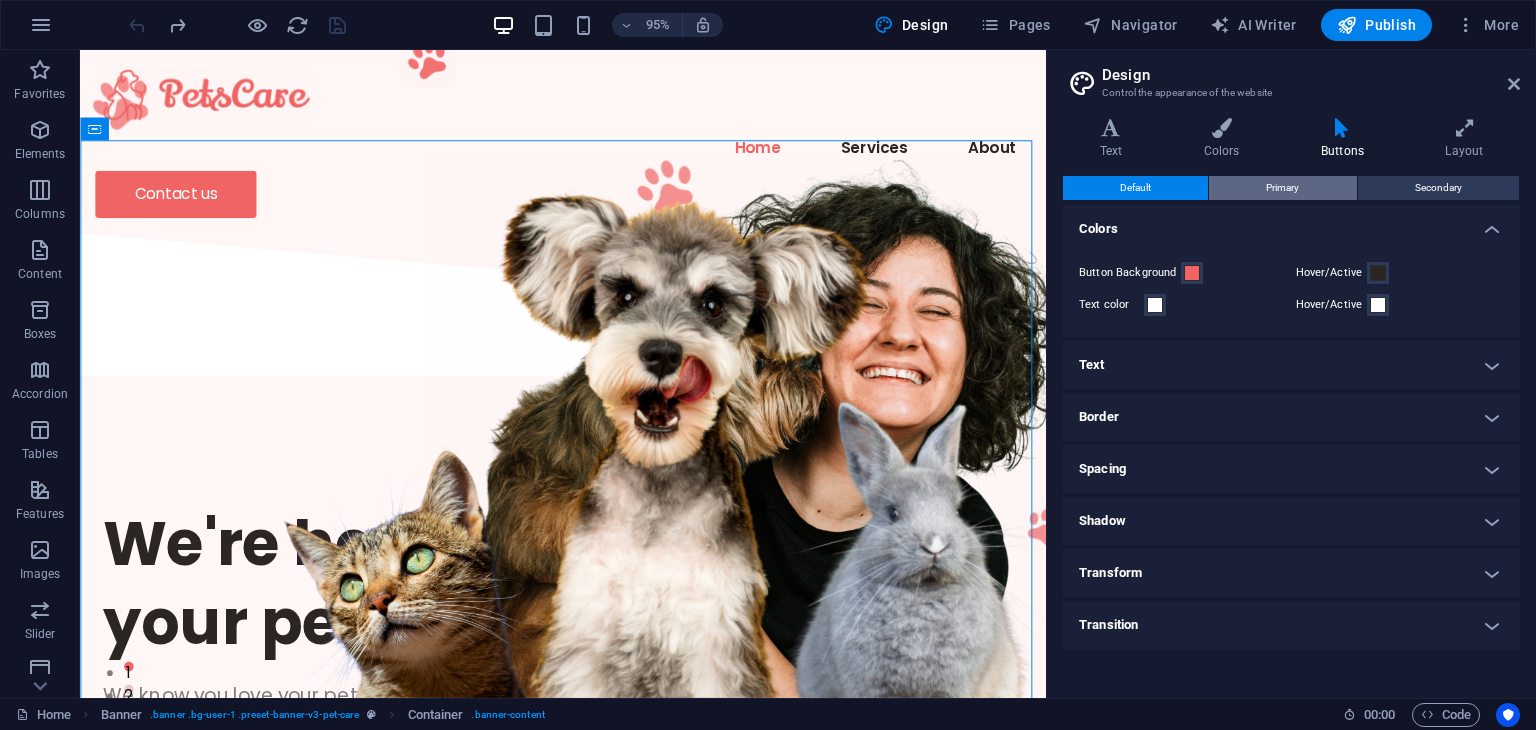 click on "Primary" at bounding box center (1282, 188) 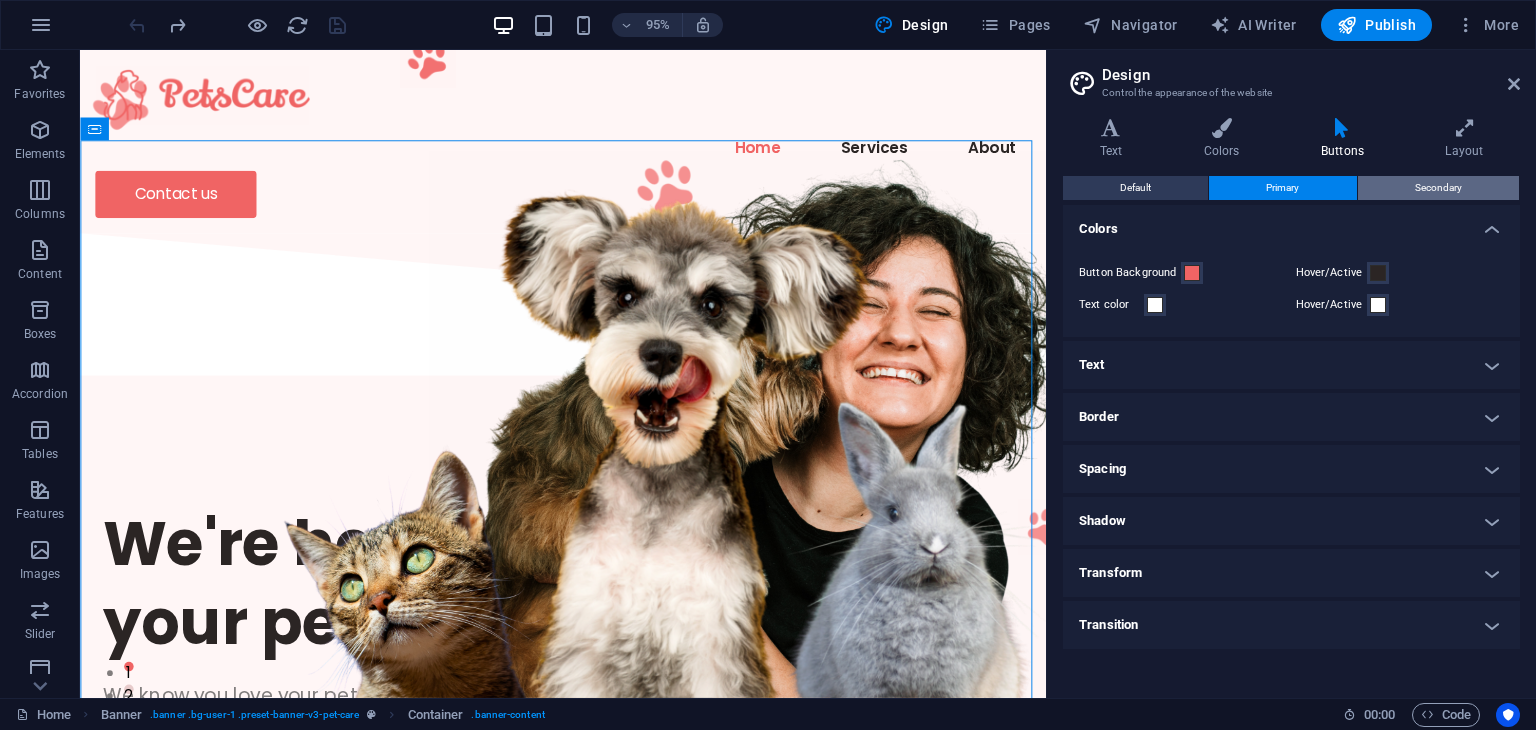 click on "Secondary" at bounding box center (1438, 188) 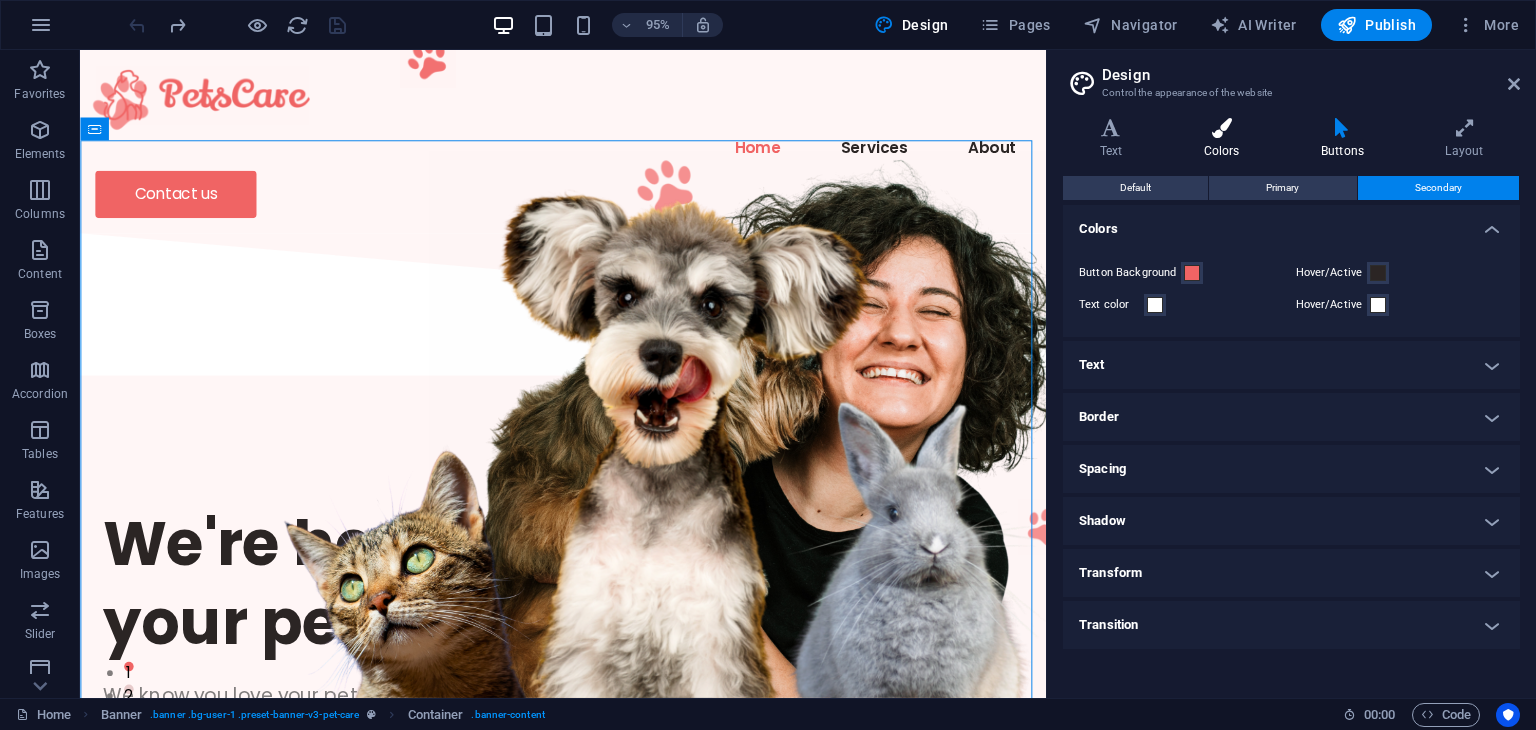 click on "Colors" at bounding box center [1225, 139] 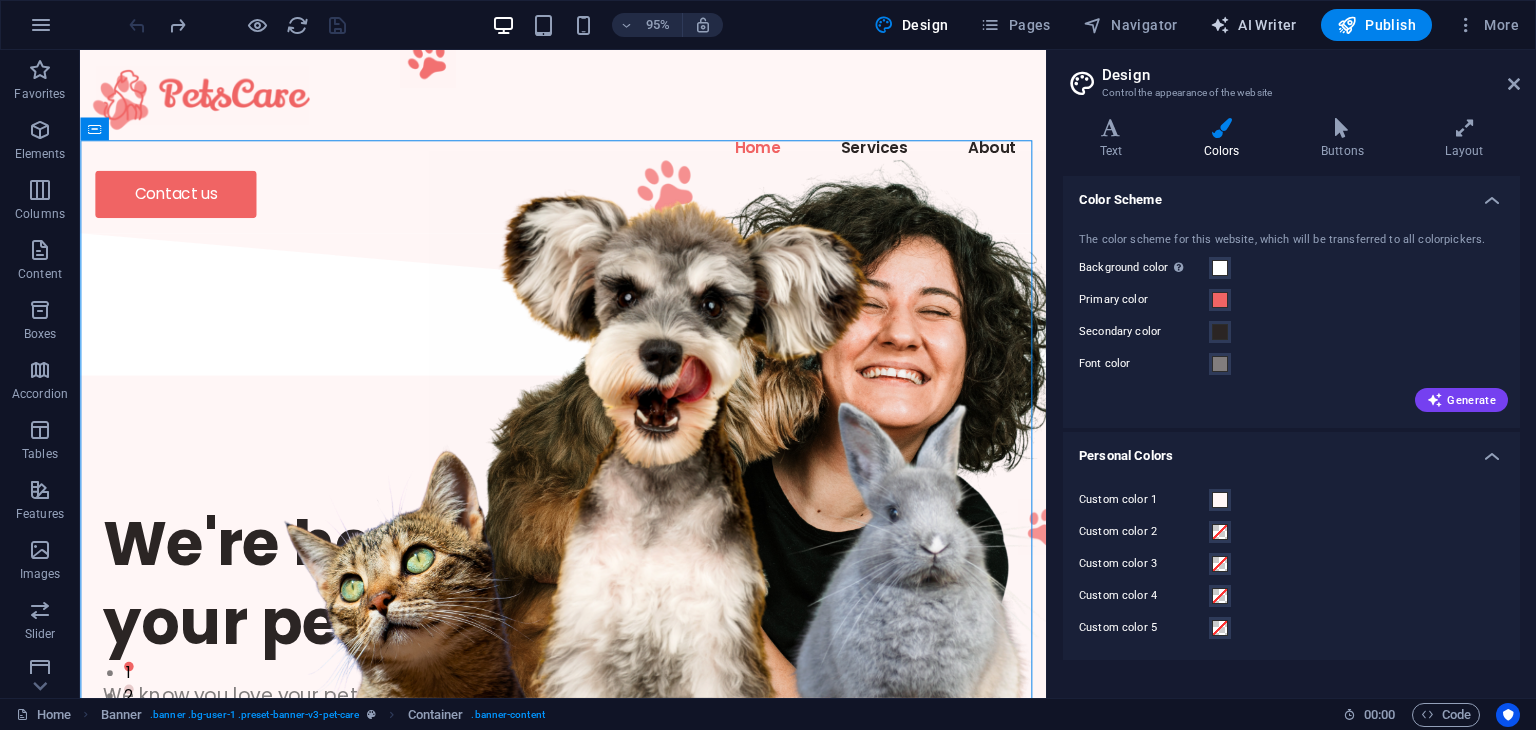 click on "AI Writer" at bounding box center (1253, 25) 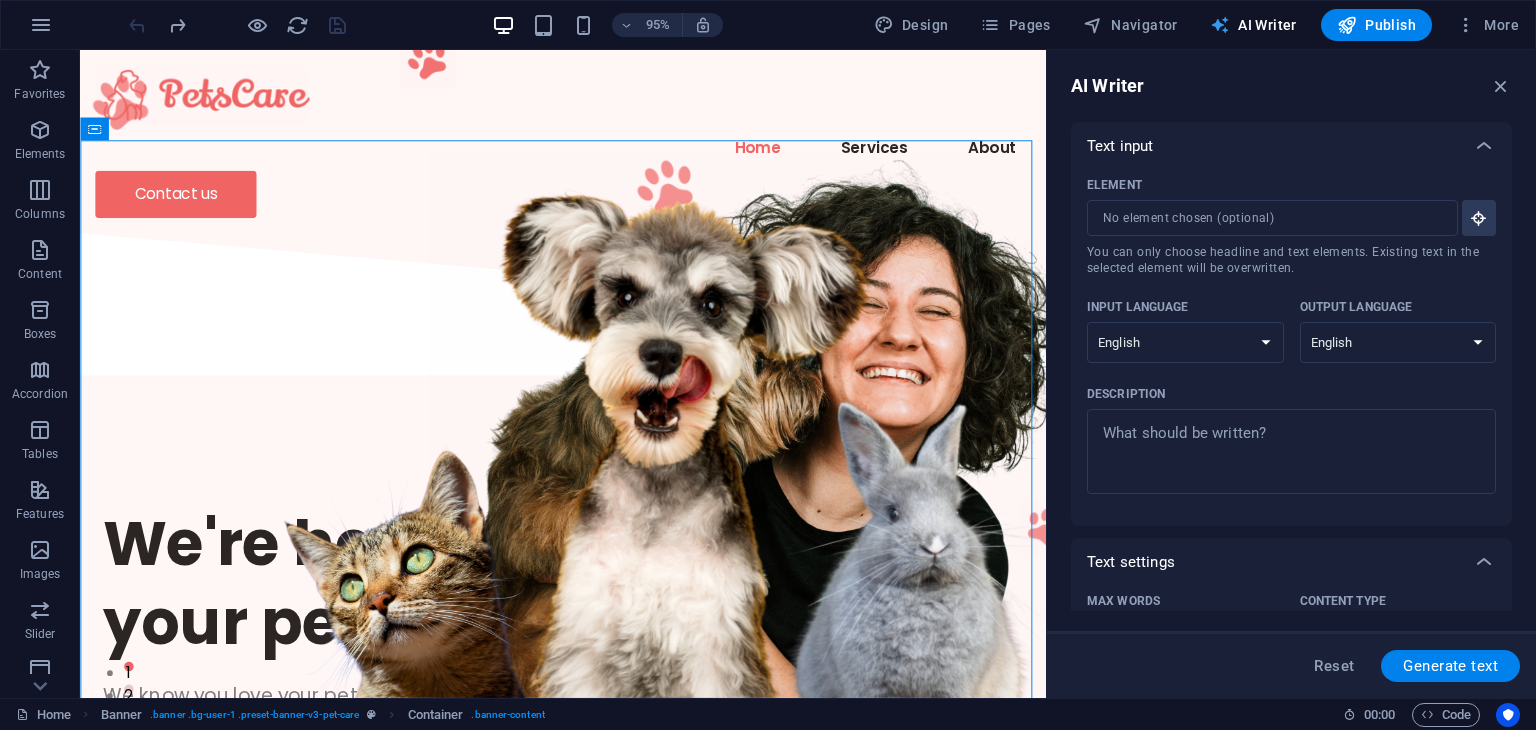 scroll, scrollTop: 0, scrollLeft: 0, axis: both 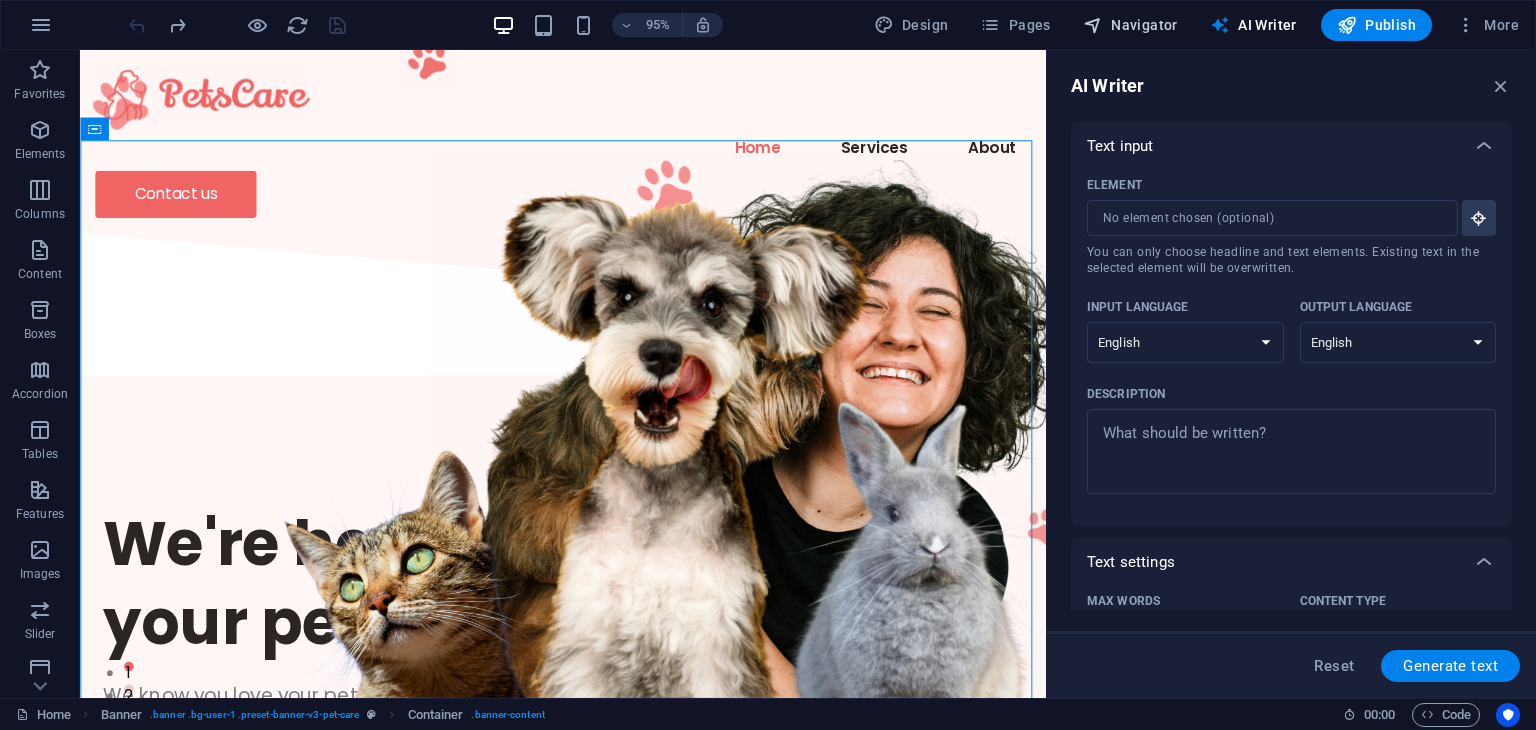 click on "Navigator" at bounding box center (1130, 25) 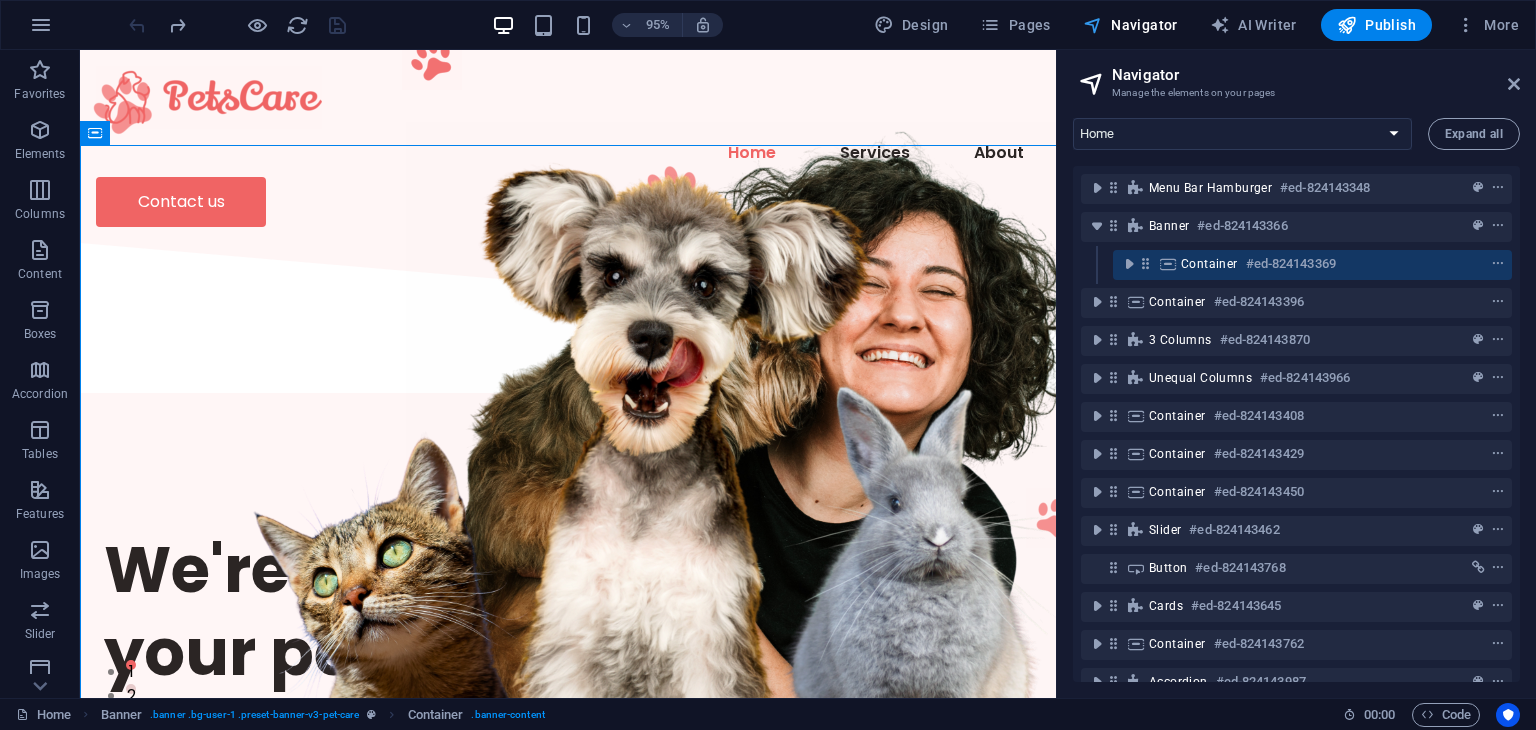 click on "Navigator" at bounding box center [1130, 25] 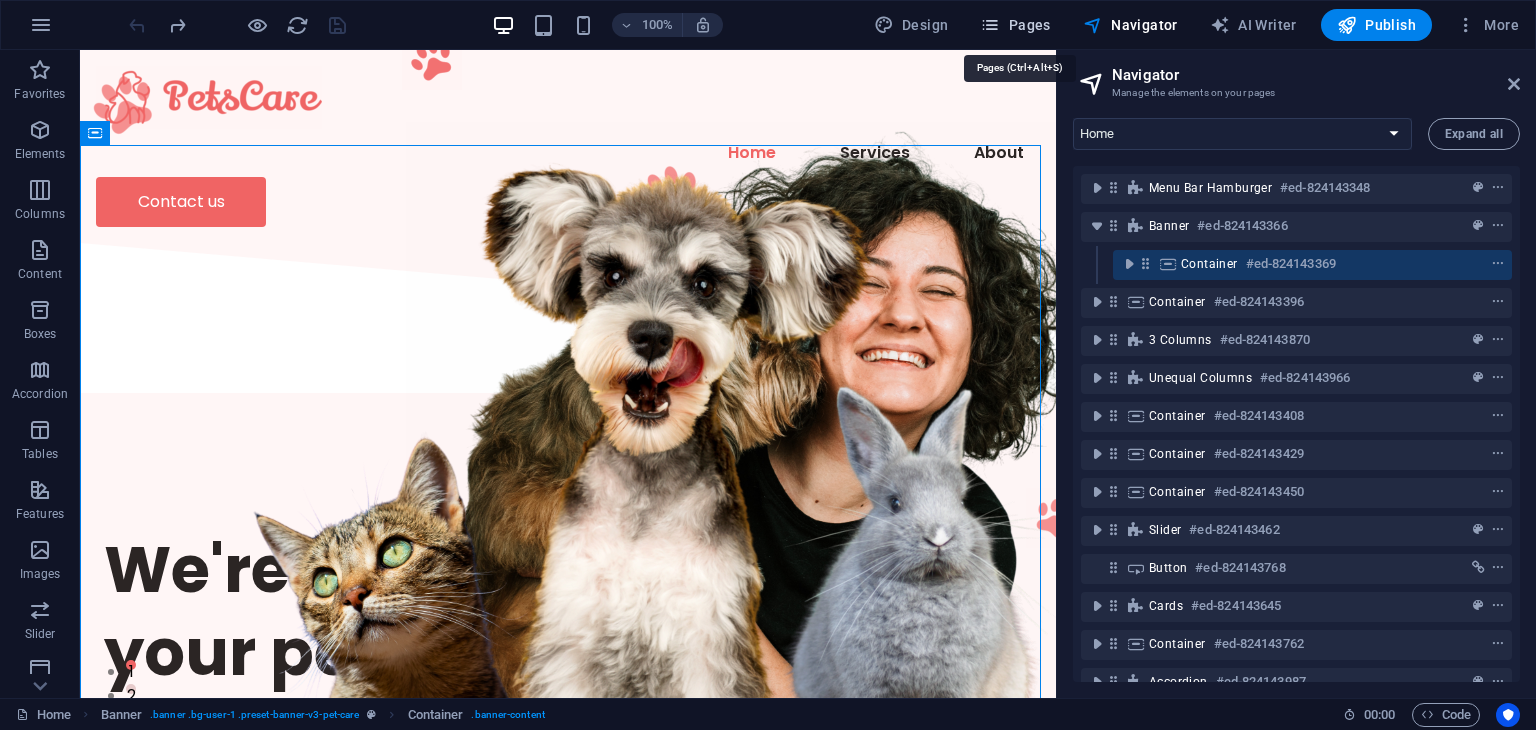 click on "Pages" at bounding box center [1015, 25] 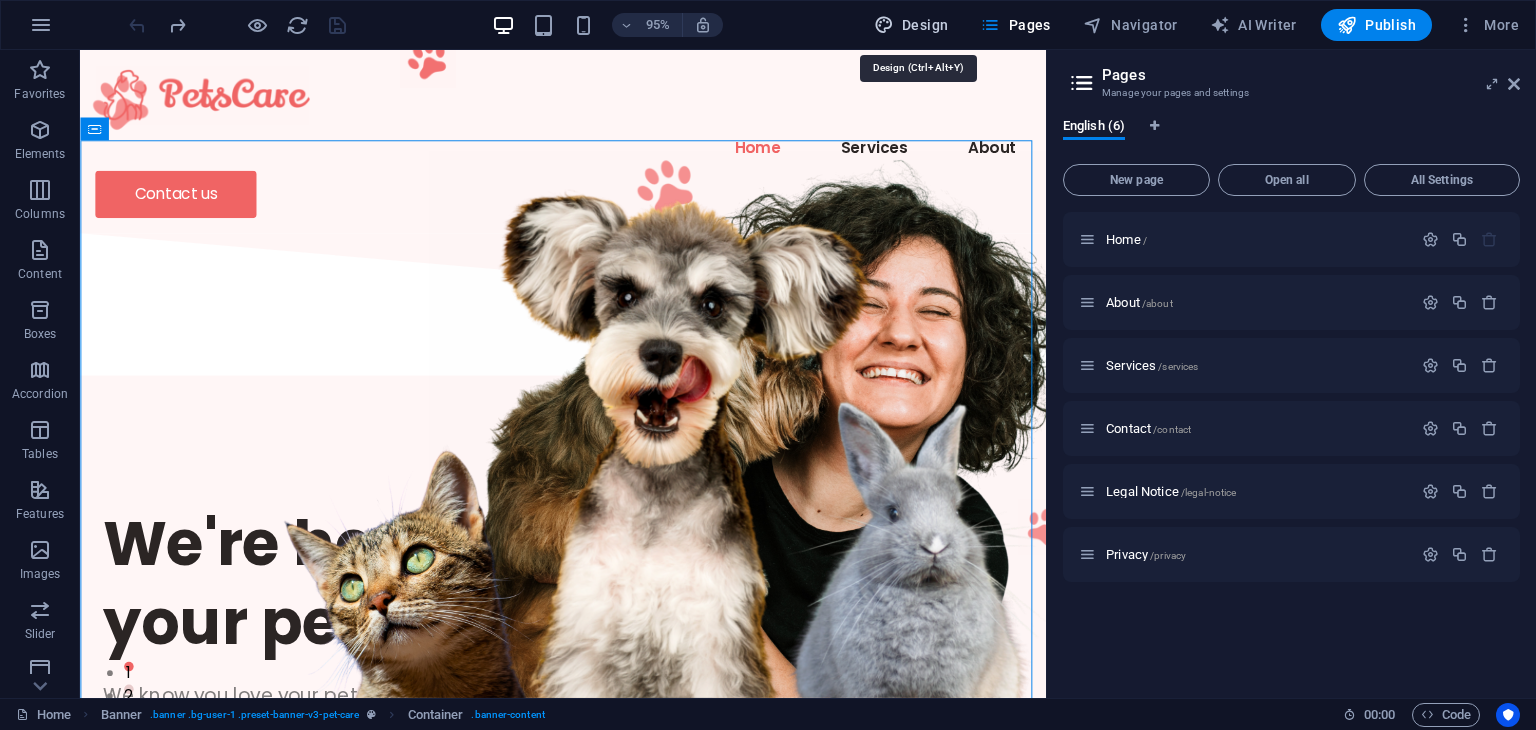 click on "Design" at bounding box center [911, 25] 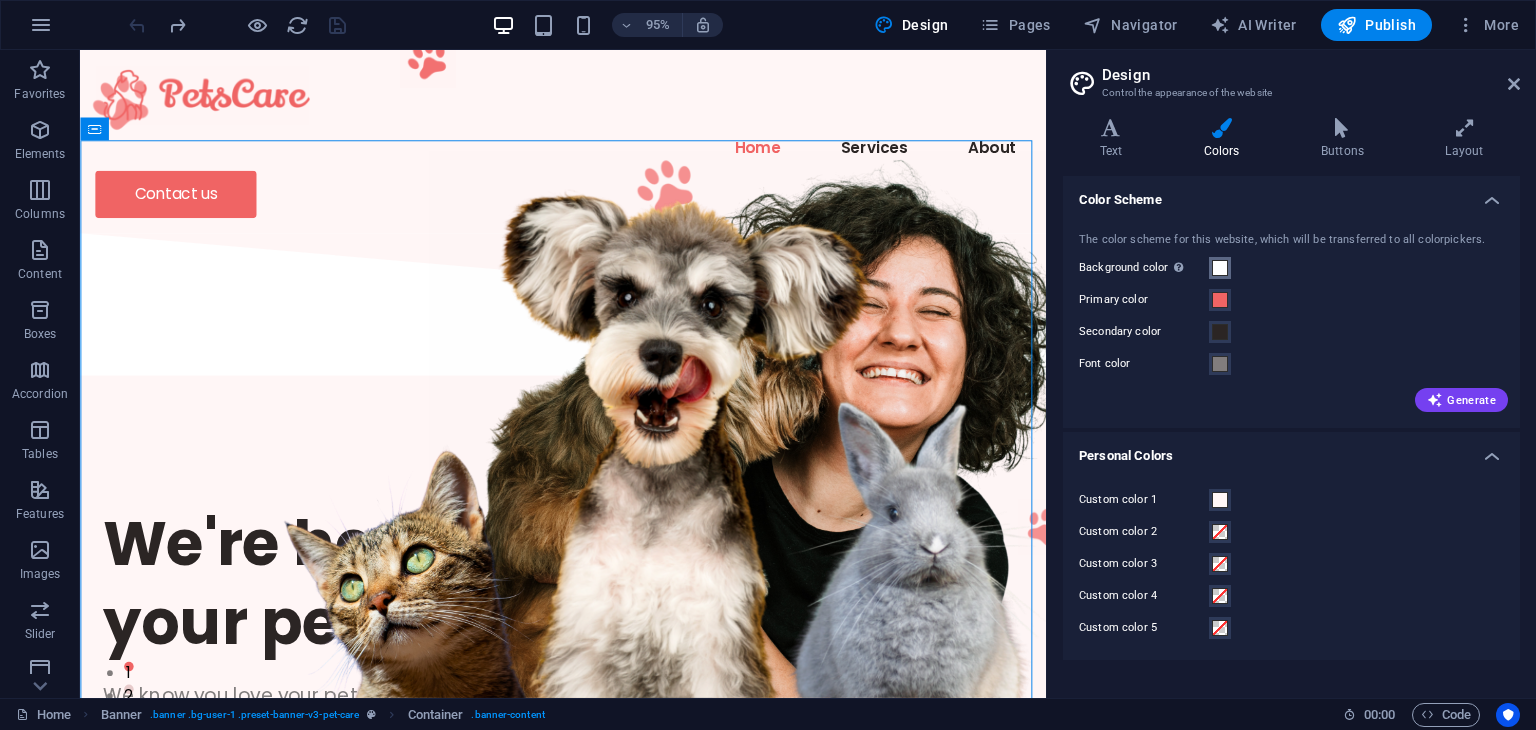 click at bounding box center [1220, 268] 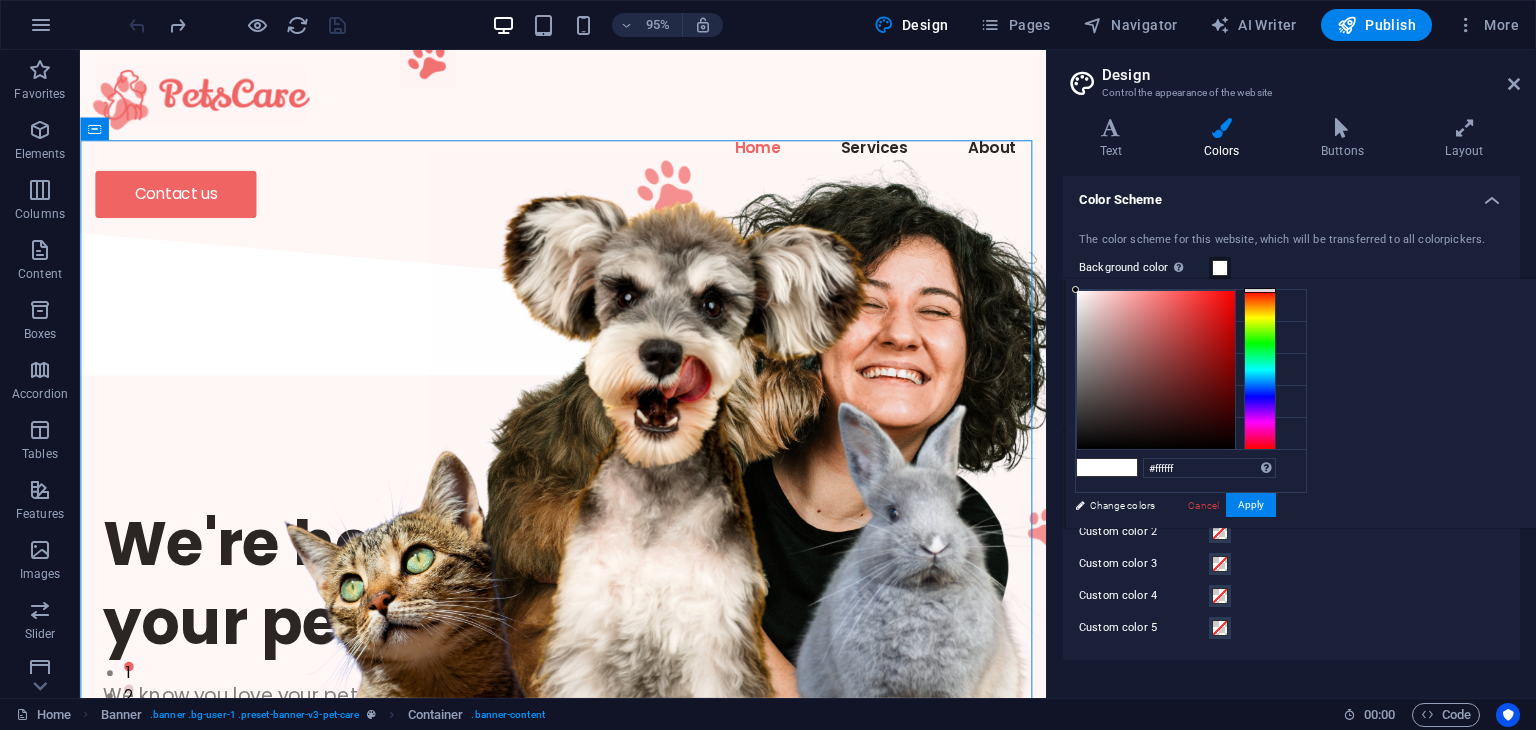 click on "Custom color 4" at bounding box center [1291, 596] 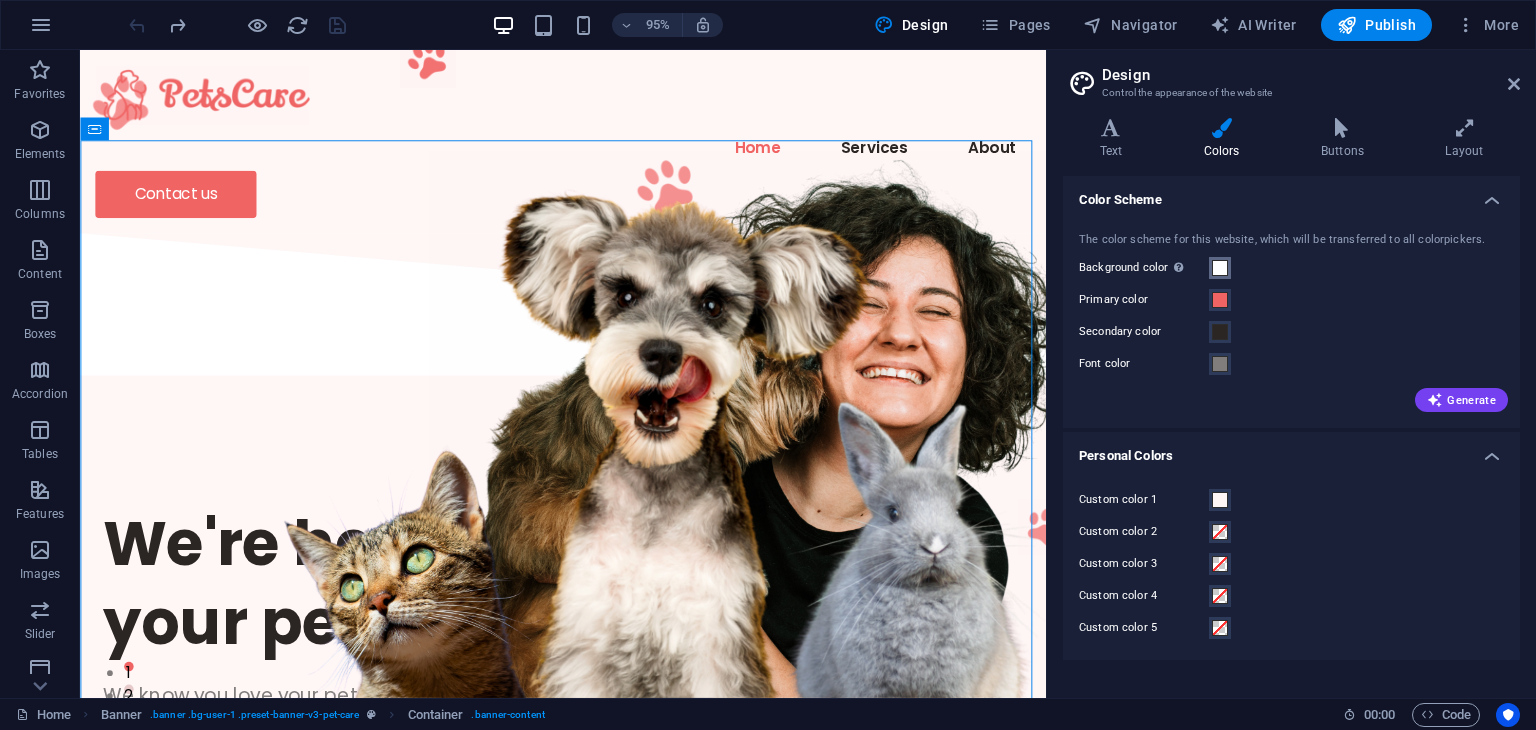 click at bounding box center (1220, 268) 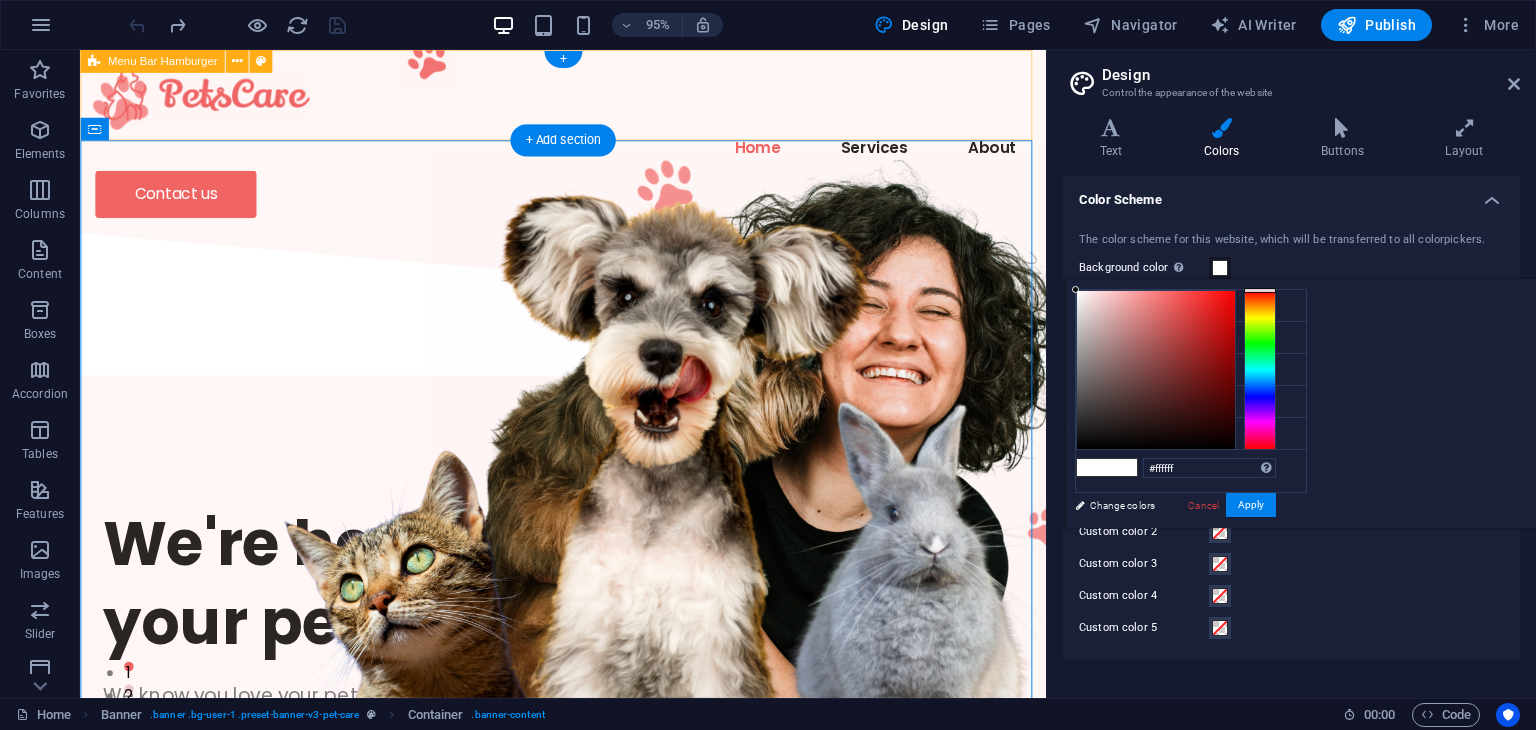 click on "Home Services About Contact us" at bounding box center [588, 146] 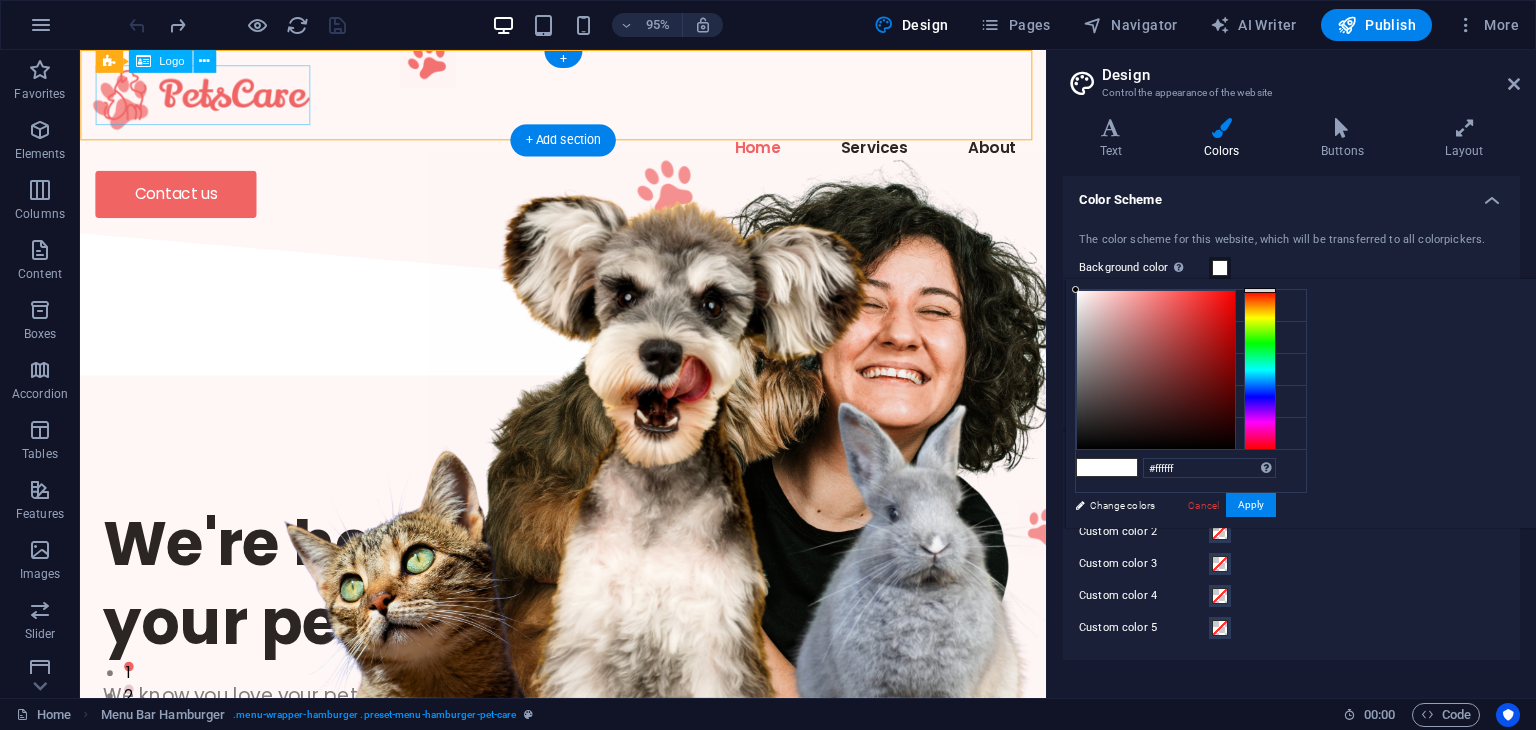 click at bounding box center [588, 97] 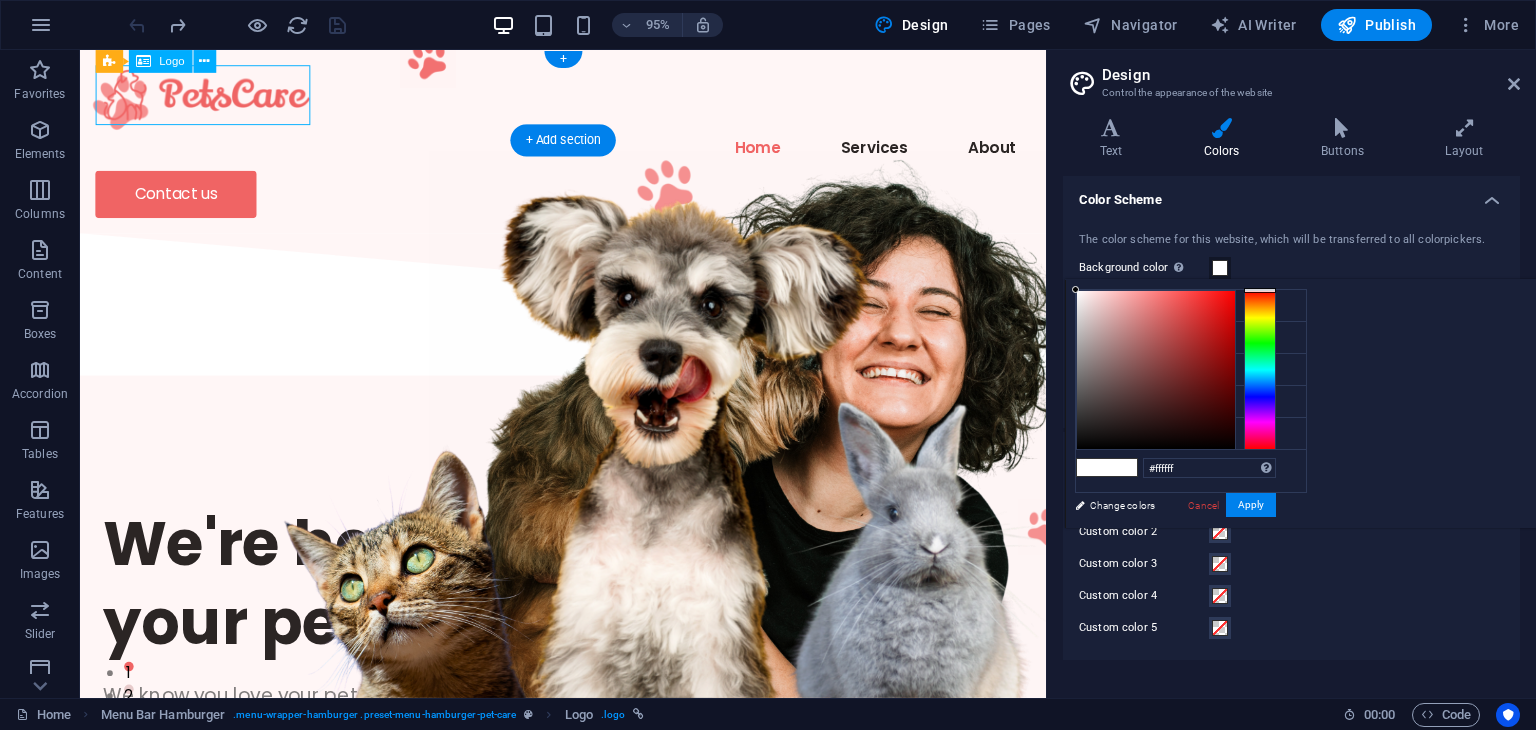 click at bounding box center [588, 97] 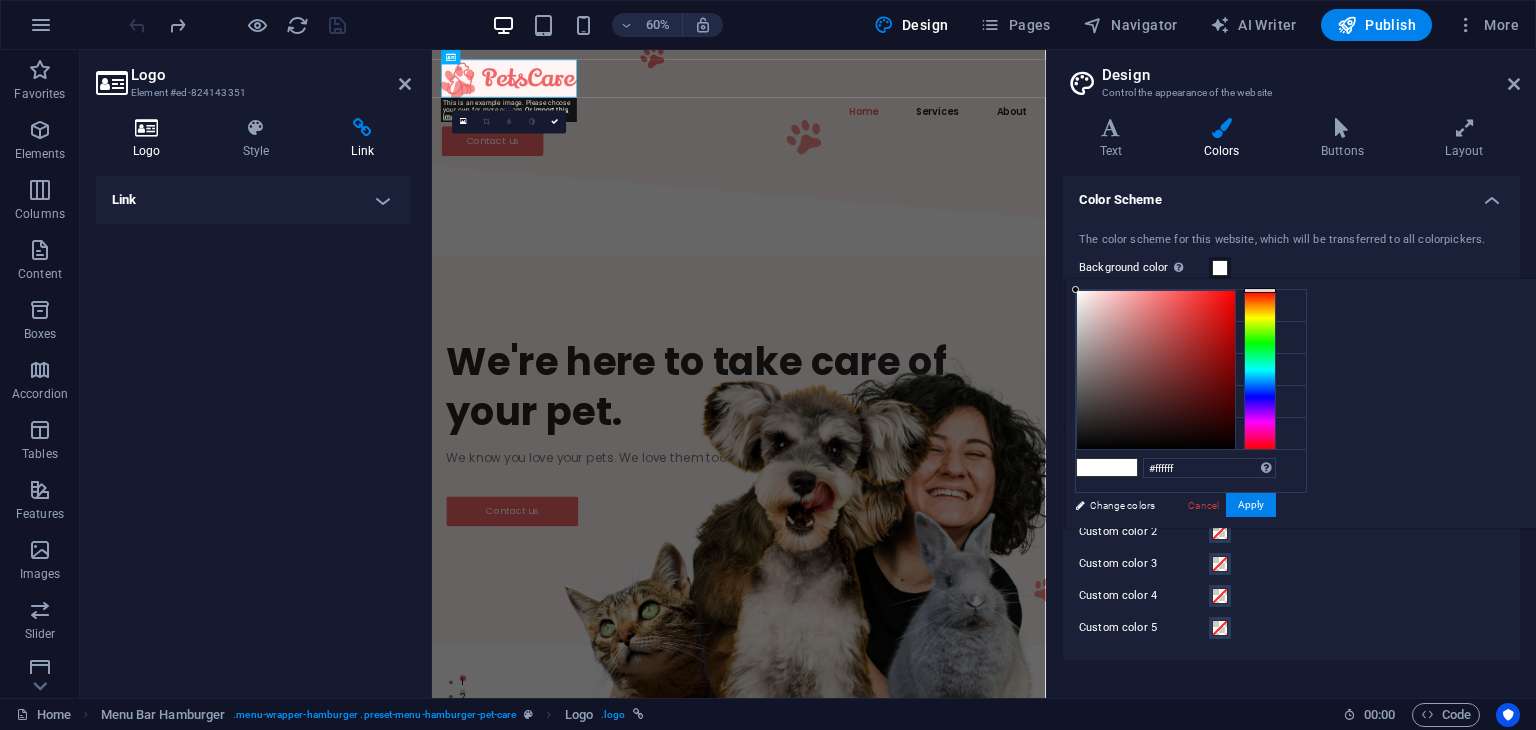 click on "Logo" at bounding box center [151, 139] 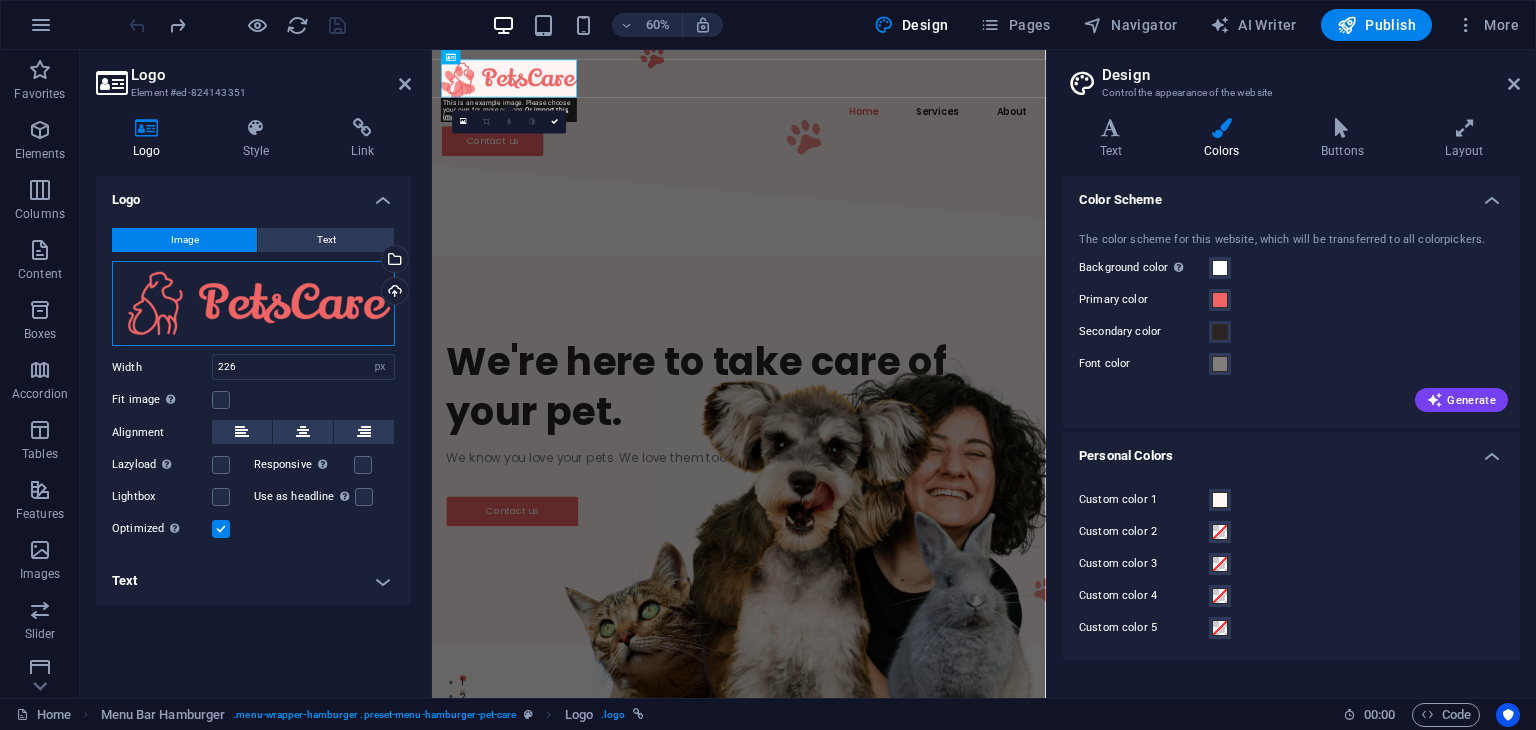 click on "Drag files here, click to choose files or select files from Files or our free stock photos & videos" at bounding box center [253, 304] 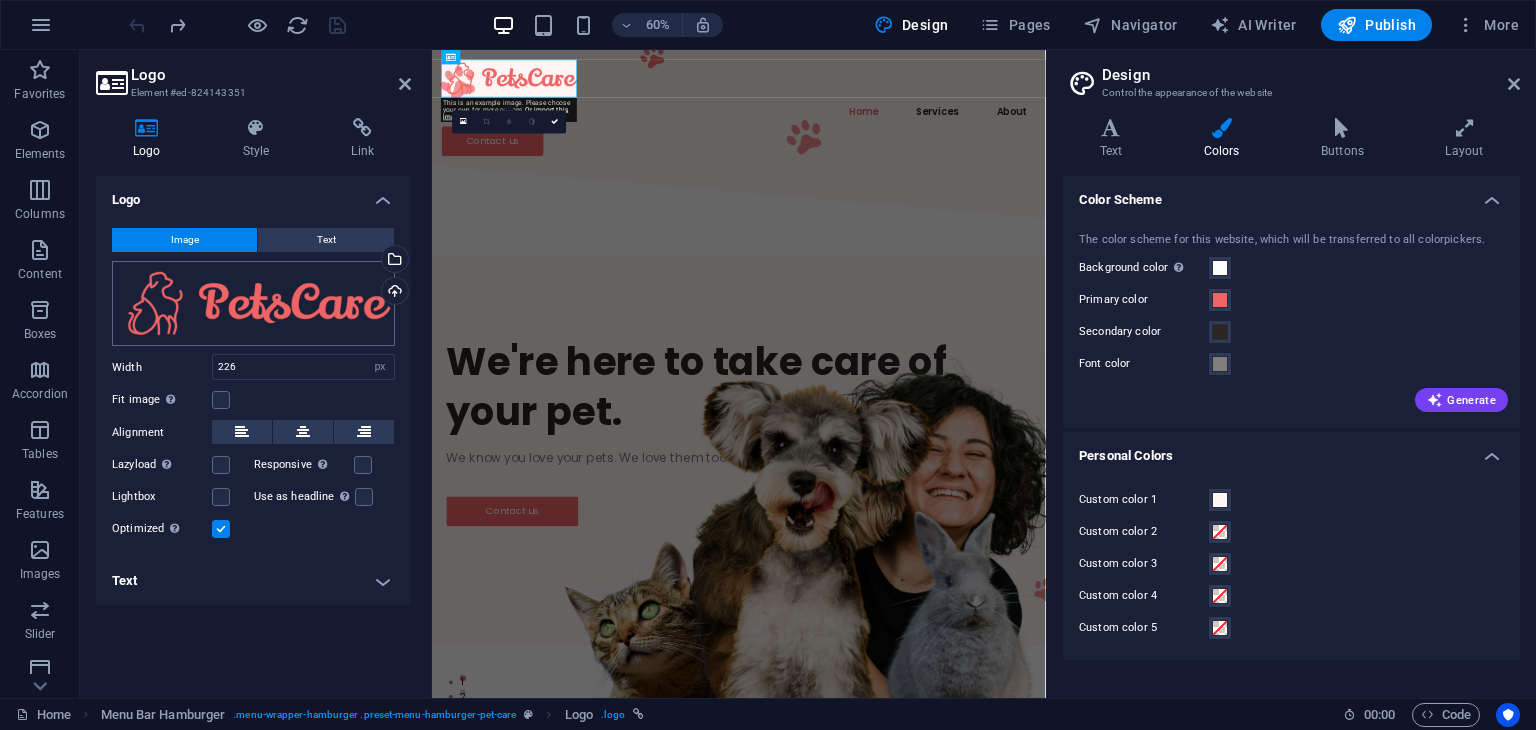 click on "fullyrolltissues.co.za Home Favorites Elements Columns Content Boxes Accordion Tables Features Images Slider Header Footer Forms Marketing Collections Logo Element #ed-824143351 Logo Style Link Logo Image Text Drag files here, click to choose files or select files from Files or our free stock photos & videos Select files from the file manager, stock photos, or upload file(s) Upload Width 226 Default auto px rem % em vh vw Fit image Automatically fit image to a fixed width and height Height Default auto px Alignment Lazyload Loading images after the page loads improves page speed. Responsive Automatically load retina image and smartphone optimized sizes. Lightbox Use as headline The image will be wrapped in an H1 headline tag. Useful for giving alternative text the weight of an H1 headline, e.g. for the logo. Leave unchecked if uncertain. Optimized Images are compressed to improve page speed. Position Direction Custom X offset 50 %" at bounding box center [768, 365] 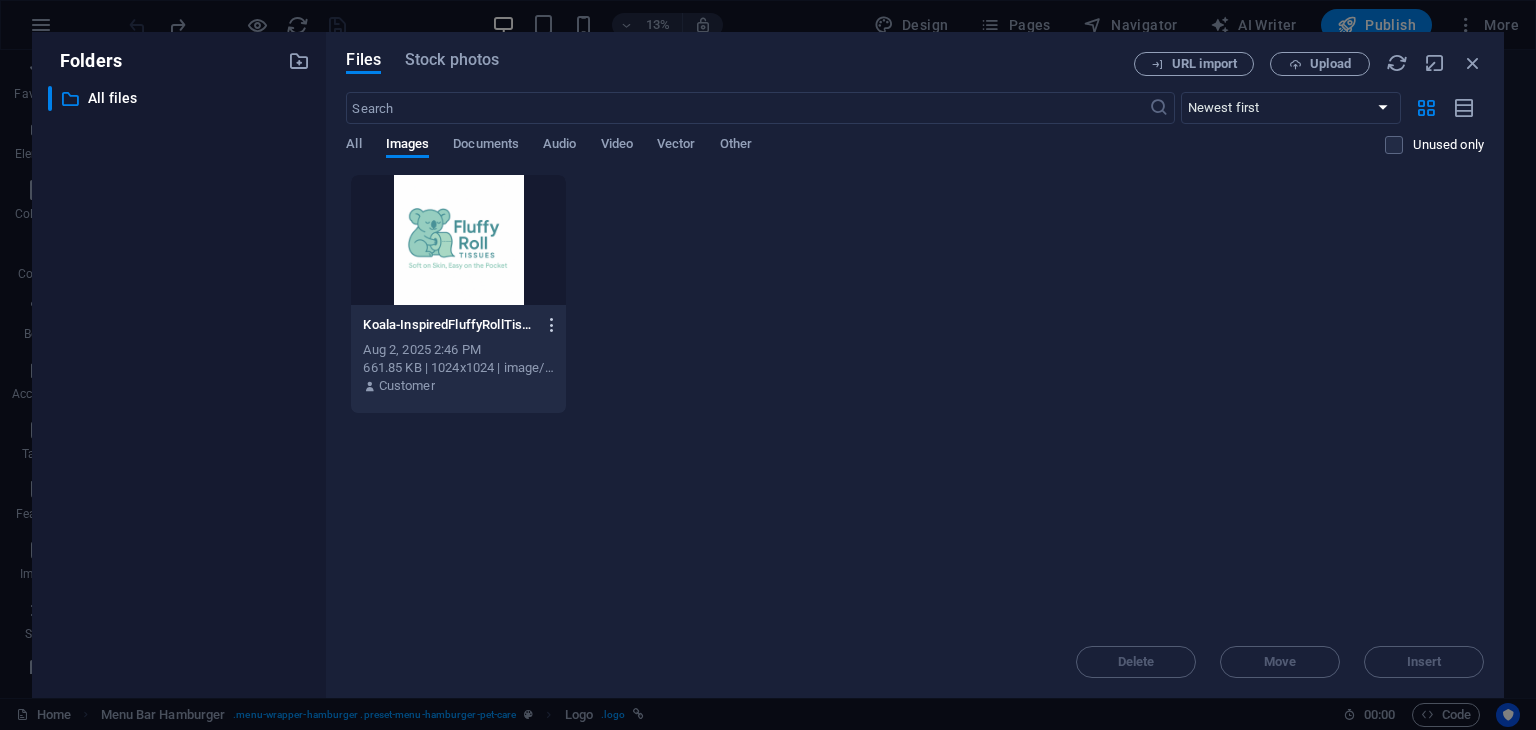 click at bounding box center [552, 325] 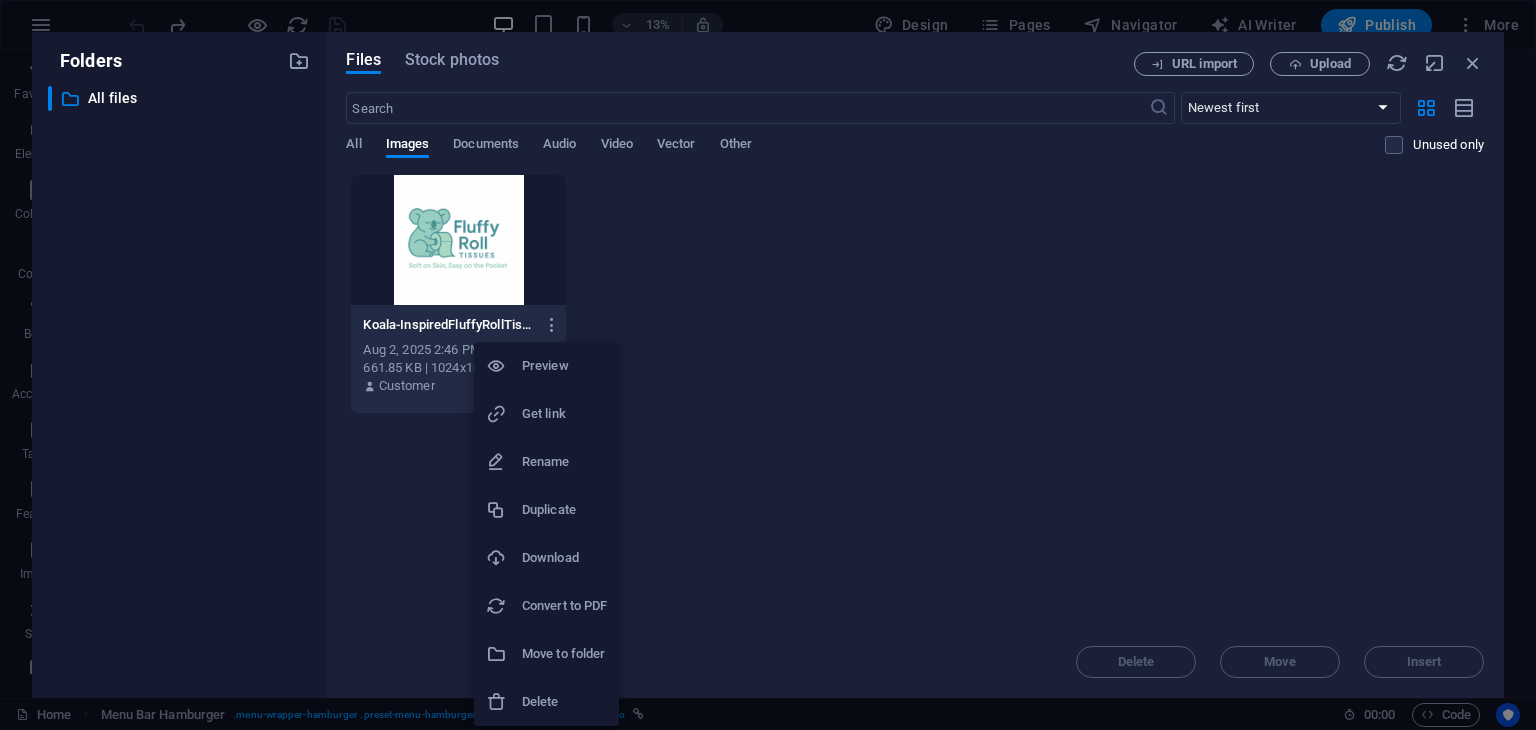 click on "Delete" at bounding box center (564, 702) 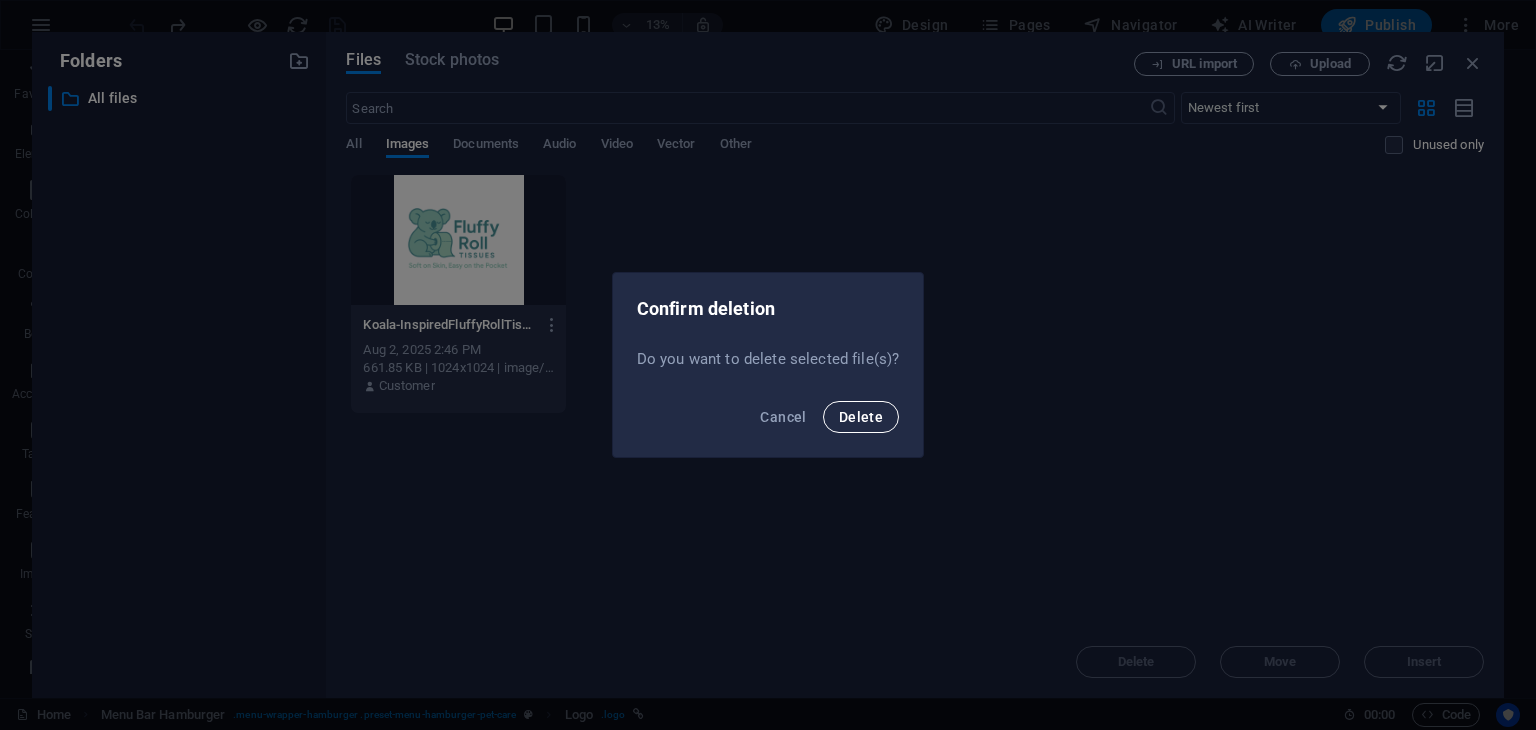 click on "Delete" at bounding box center (861, 417) 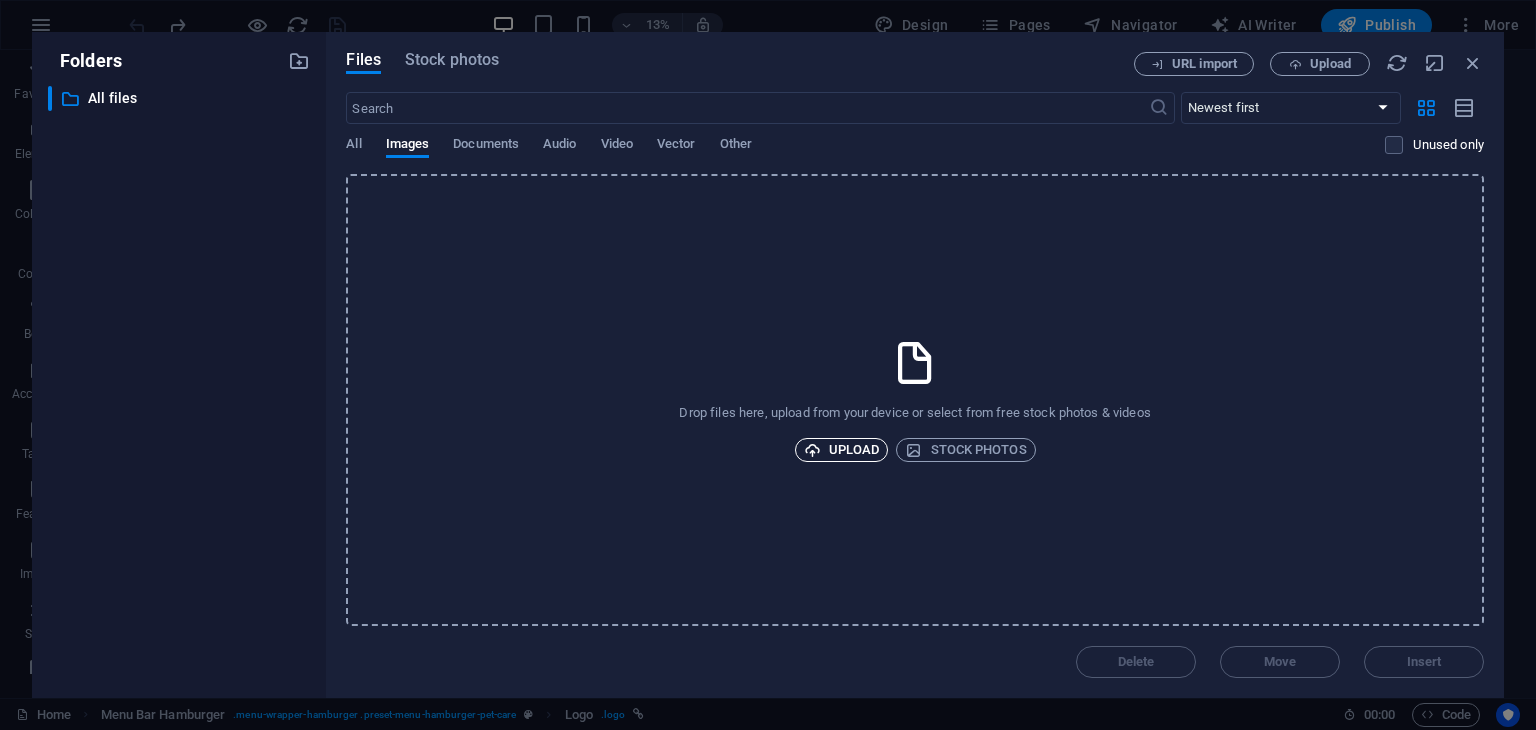 click on "Upload" at bounding box center [842, 450] 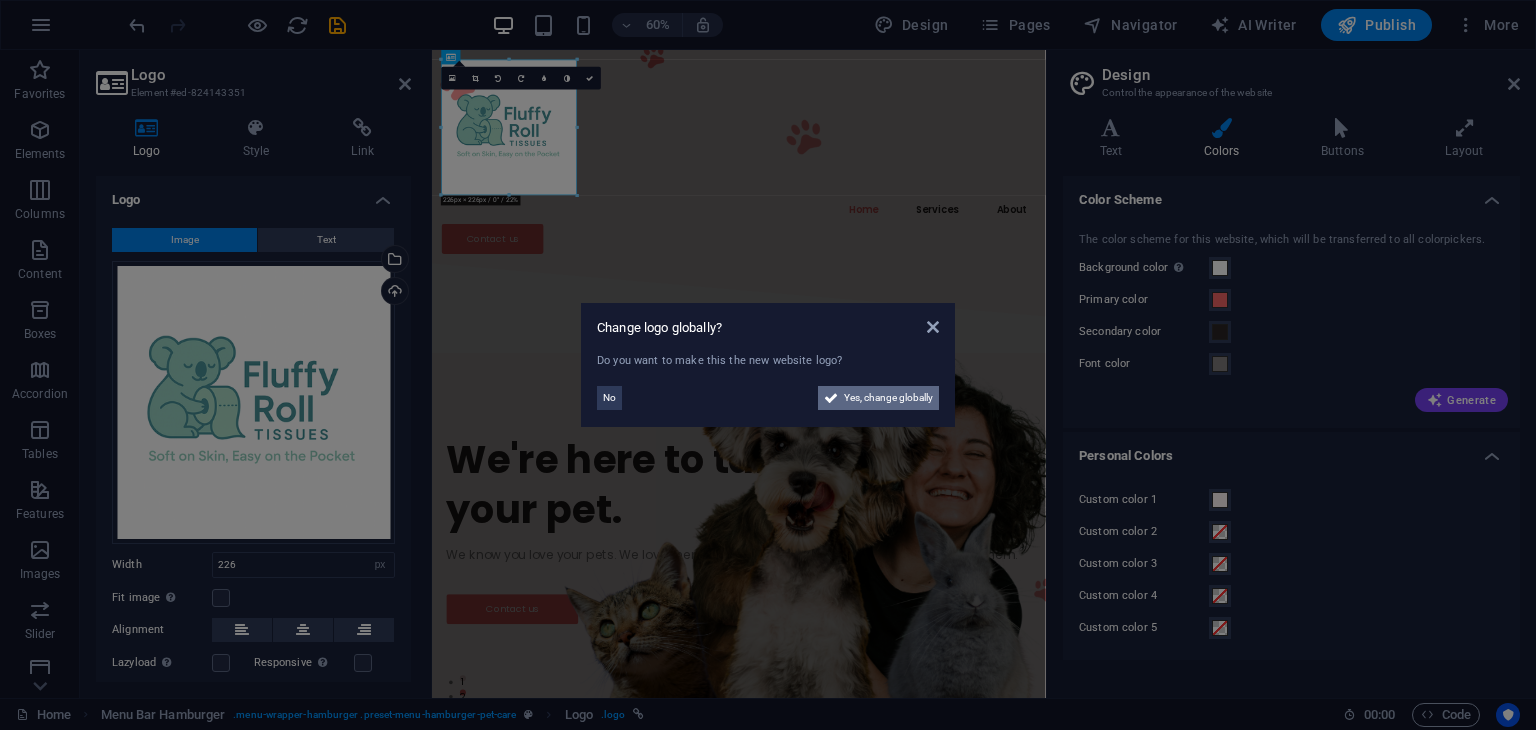 click on "Yes, change globally" at bounding box center [888, 398] 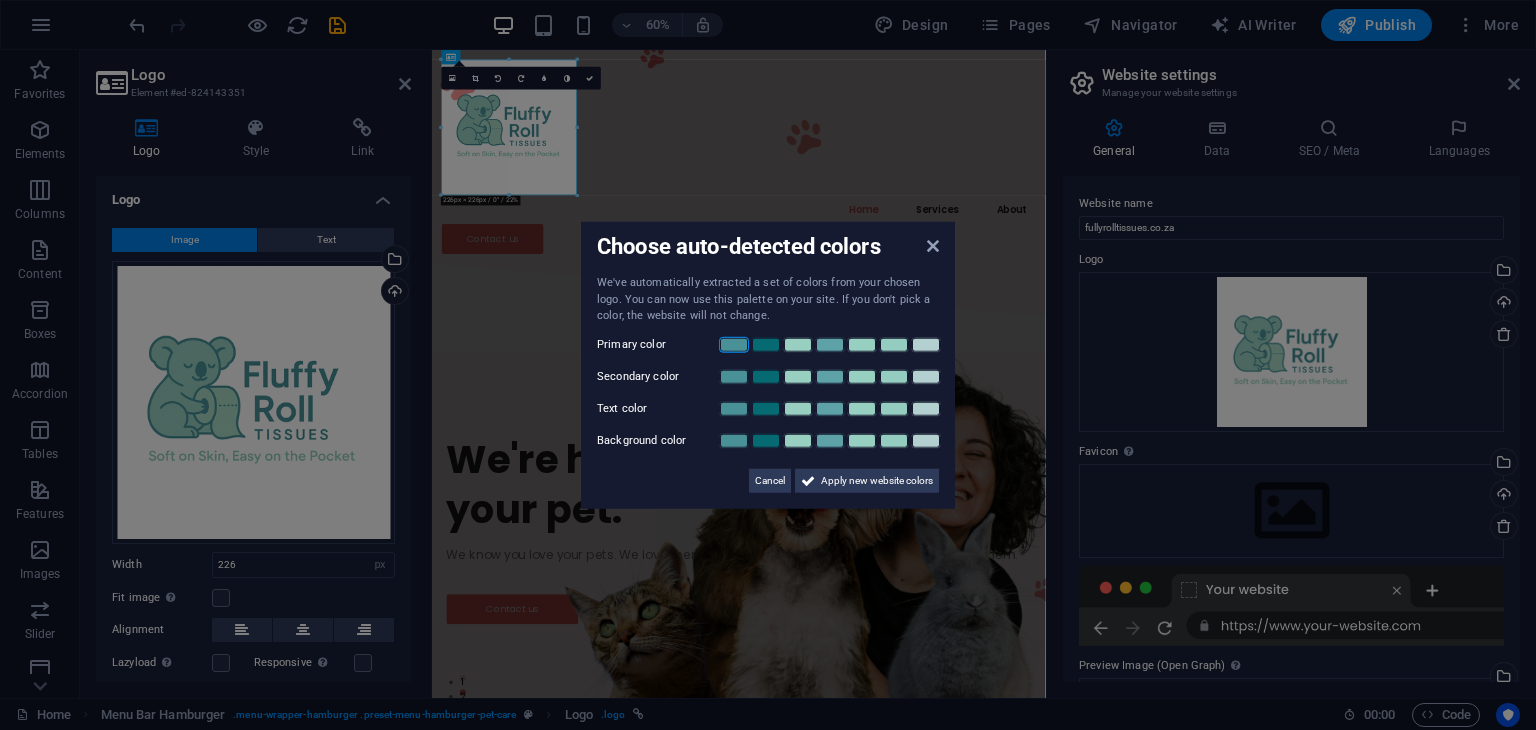 click at bounding box center (734, 344) 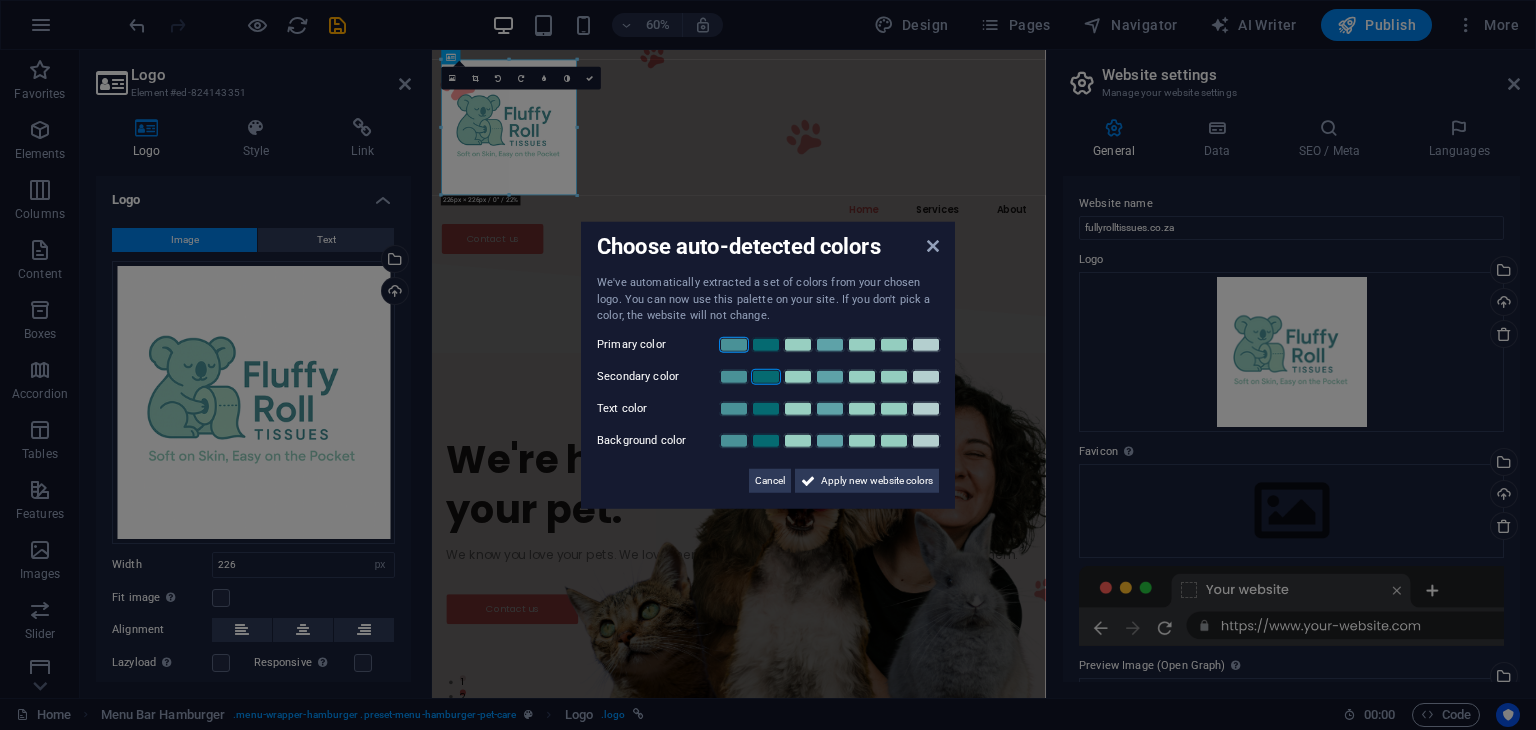 click at bounding box center (766, 376) 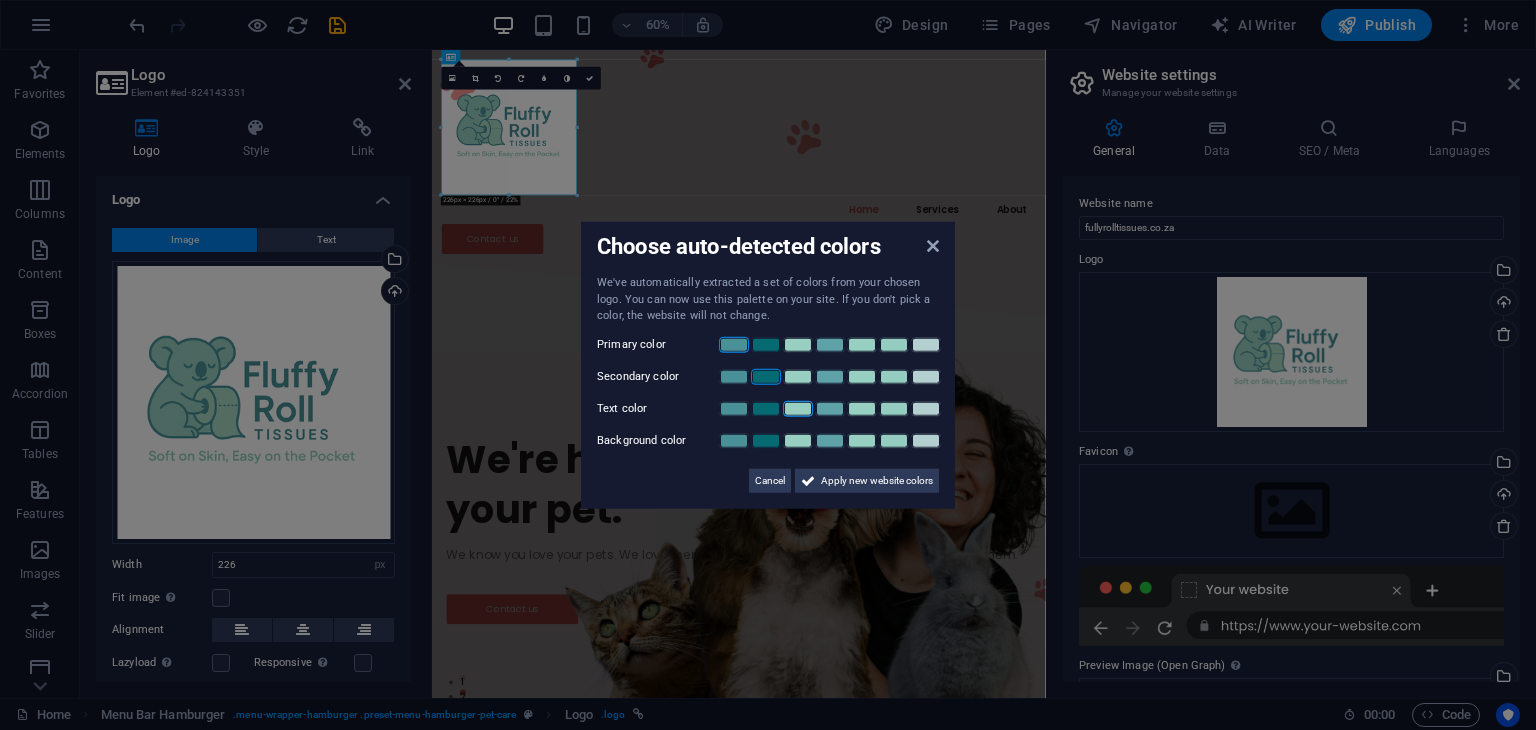 click at bounding box center [798, 408] 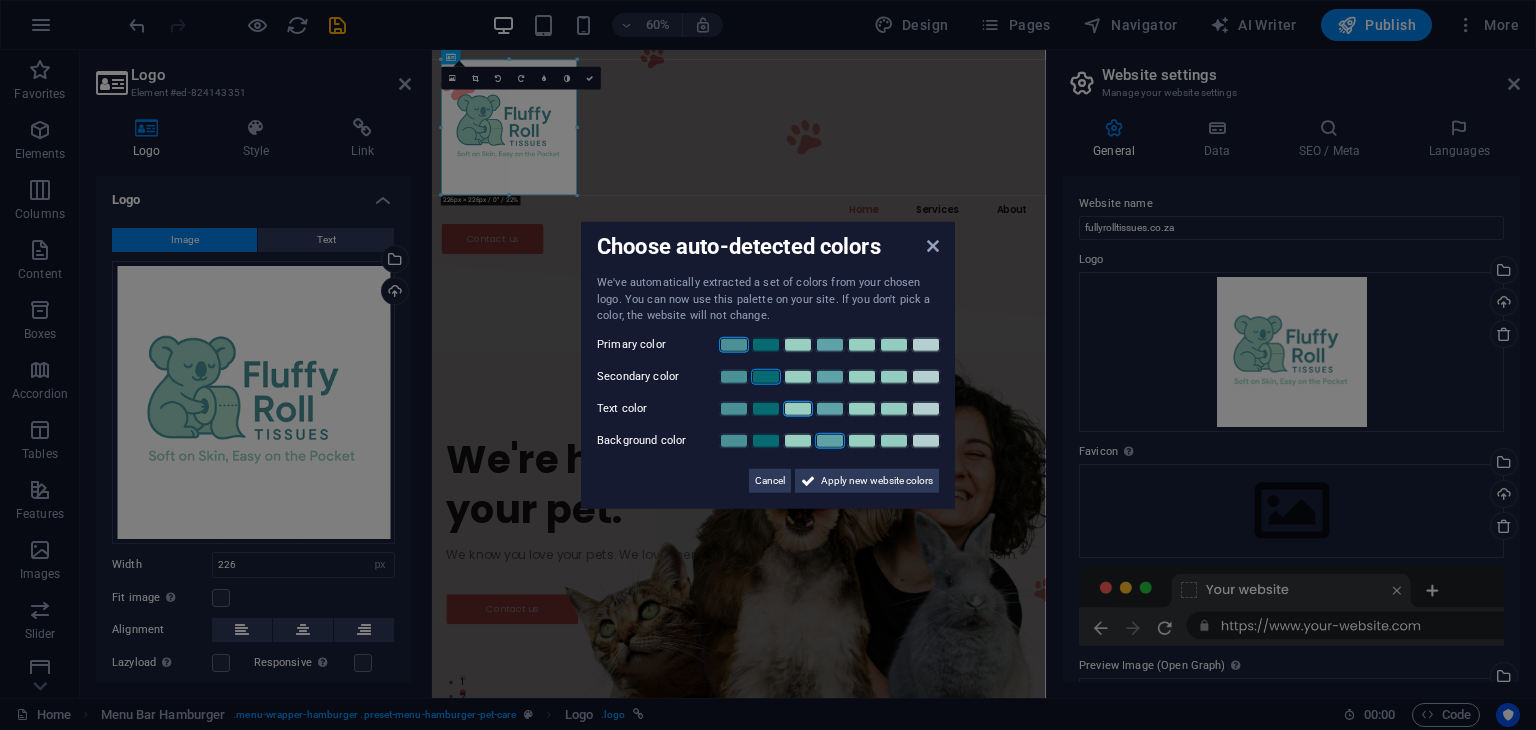 click at bounding box center [830, 440] 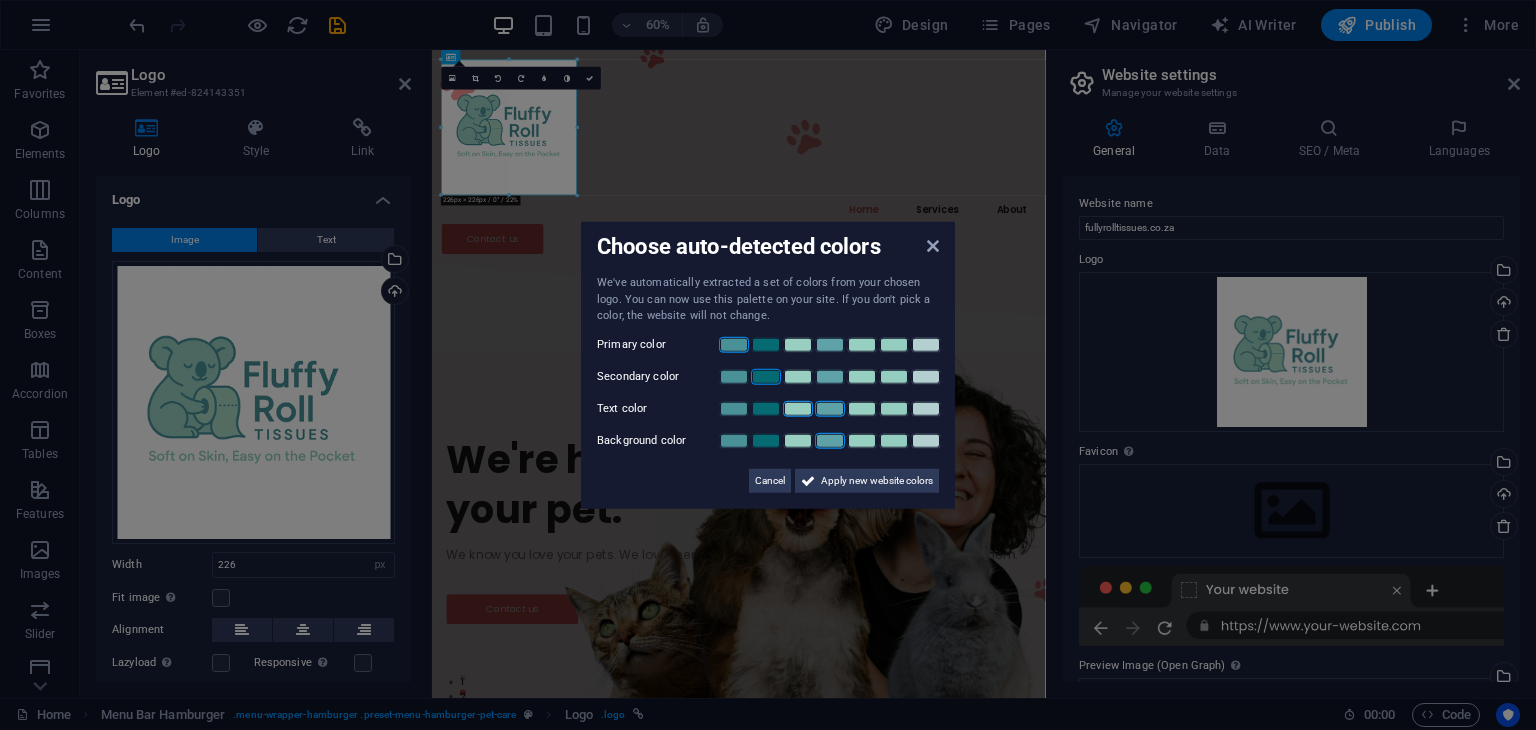 click at bounding box center [830, 408] 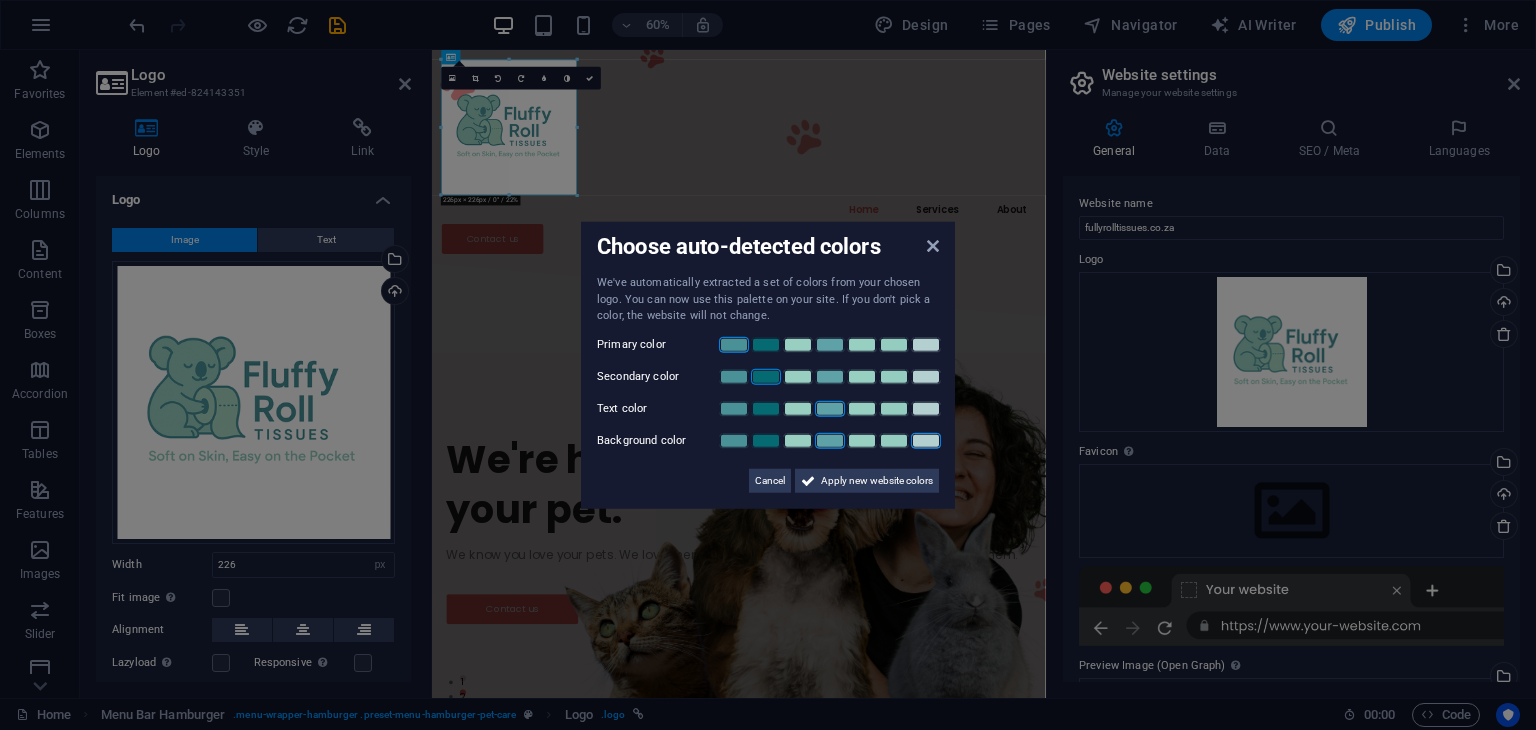 click at bounding box center (926, 440) 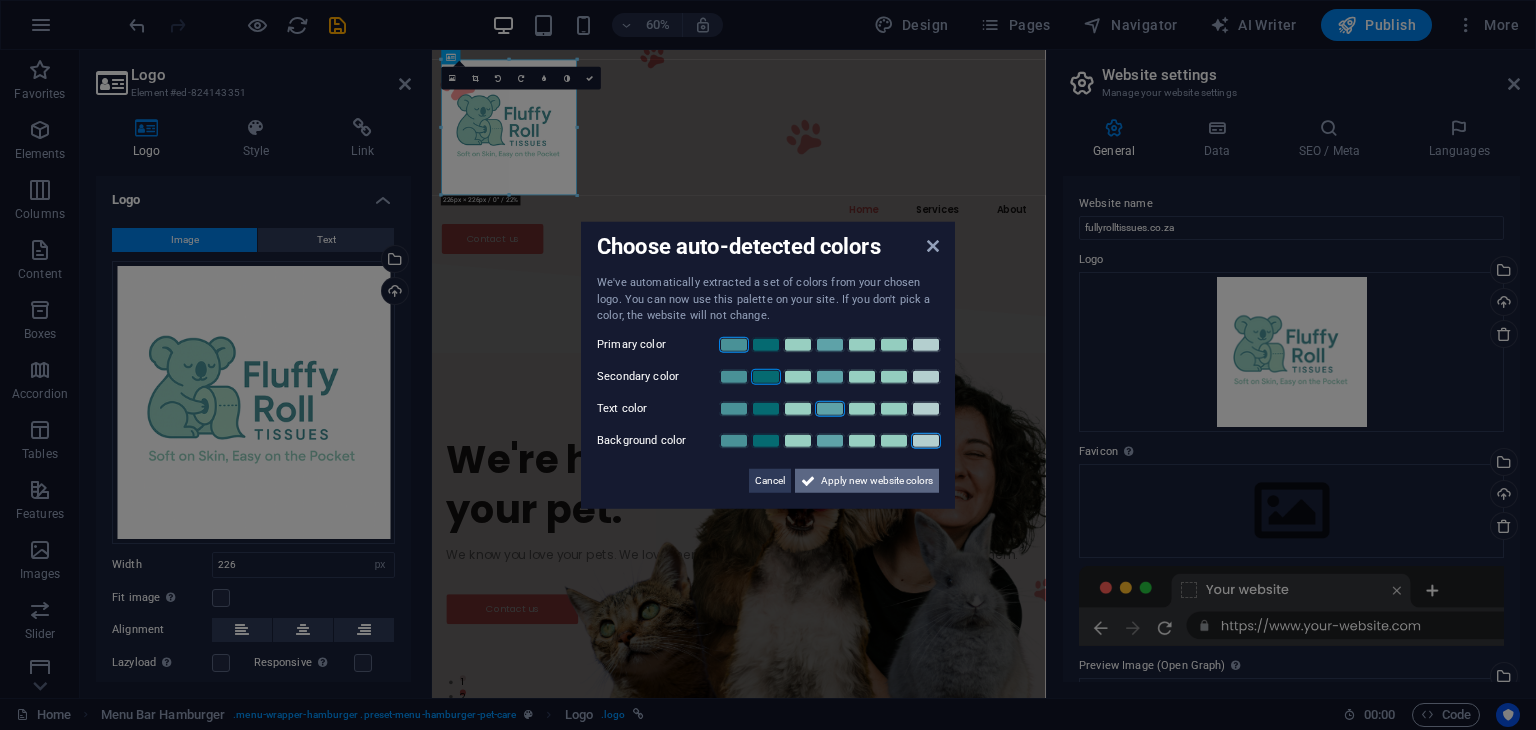 click on "Apply new website colors" at bounding box center [877, 480] 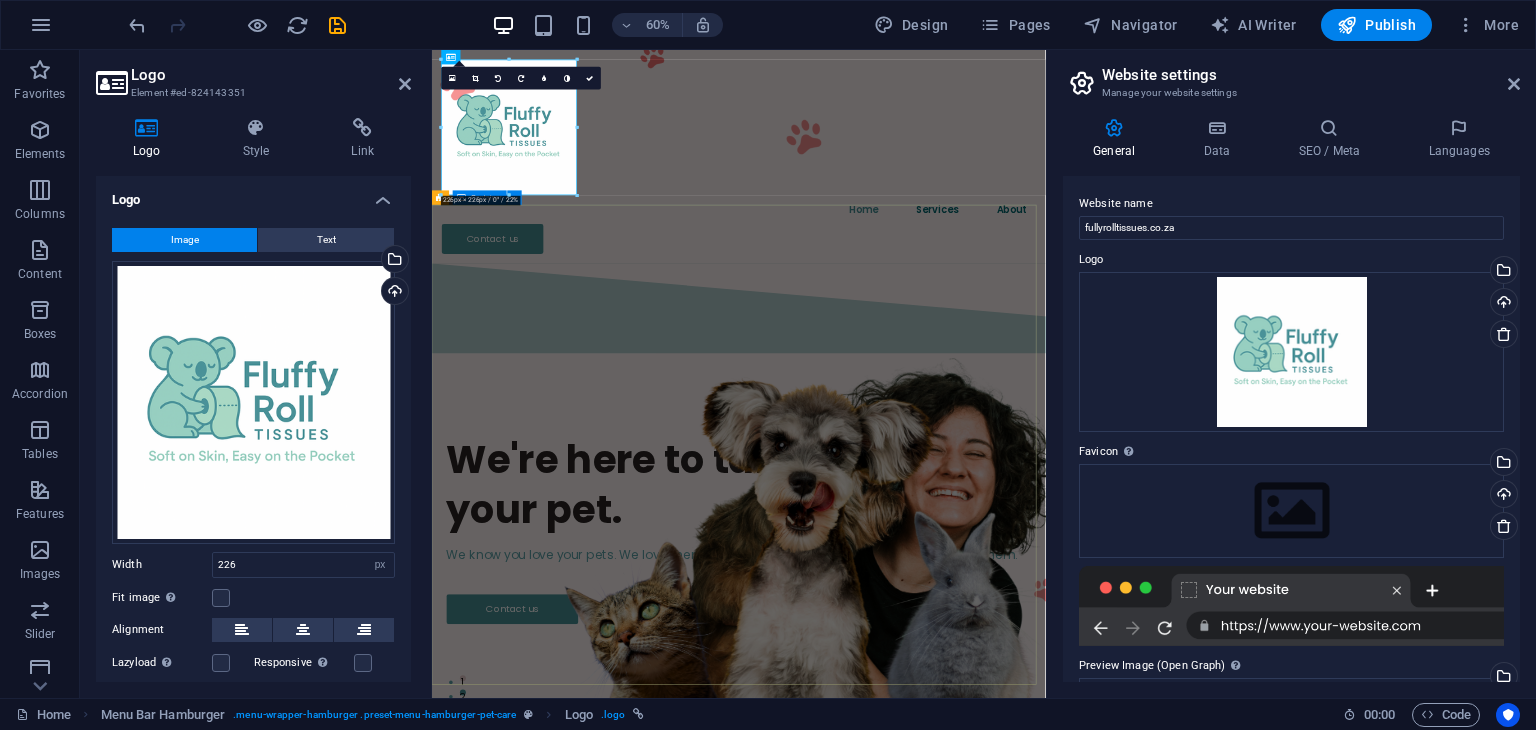 click on "We're here to take care of your pet. We know you love your pets. We love them too —and we're here to help you take care of them. Contact us" at bounding box center (943, 849) 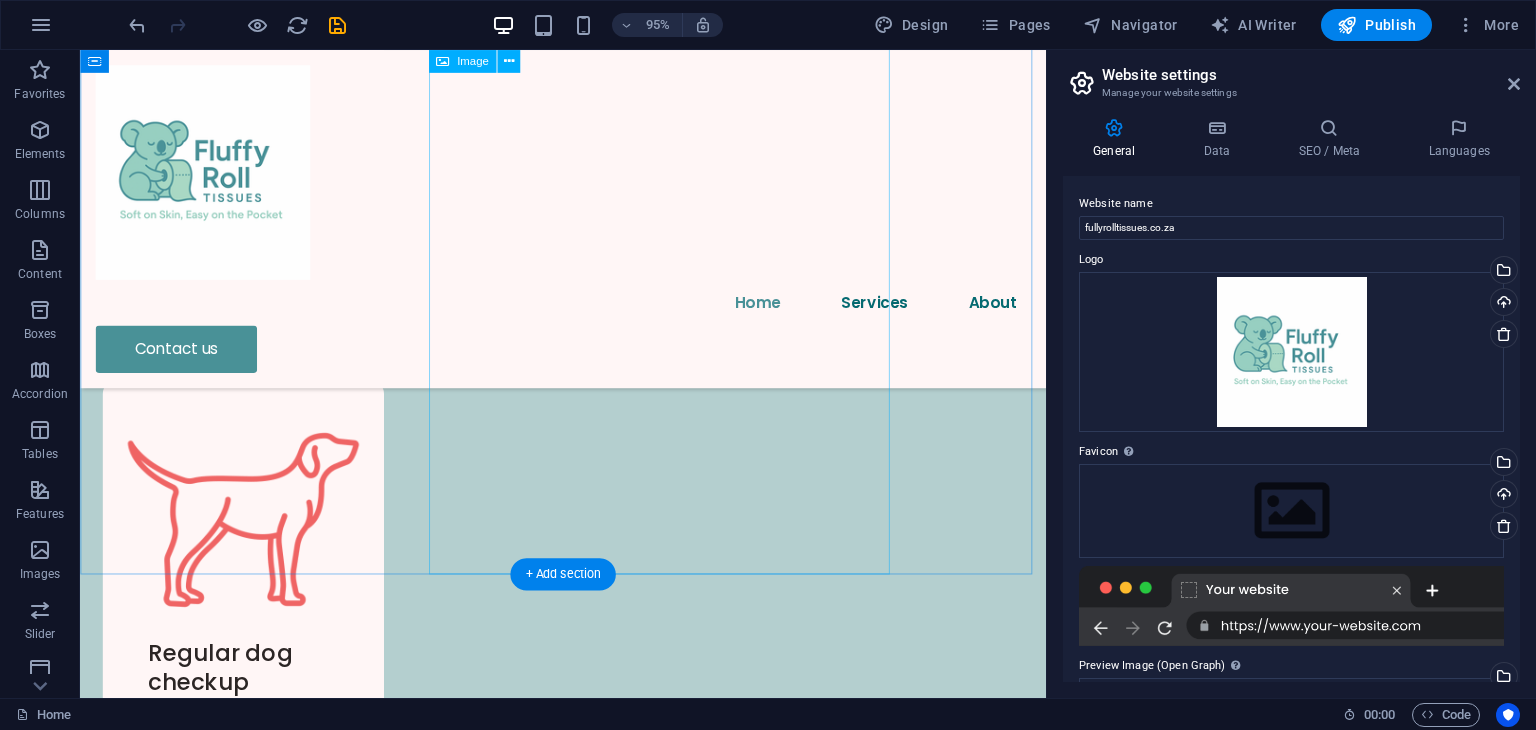 scroll, scrollTop: 2222, scrollLeft: 0, axis: vertical 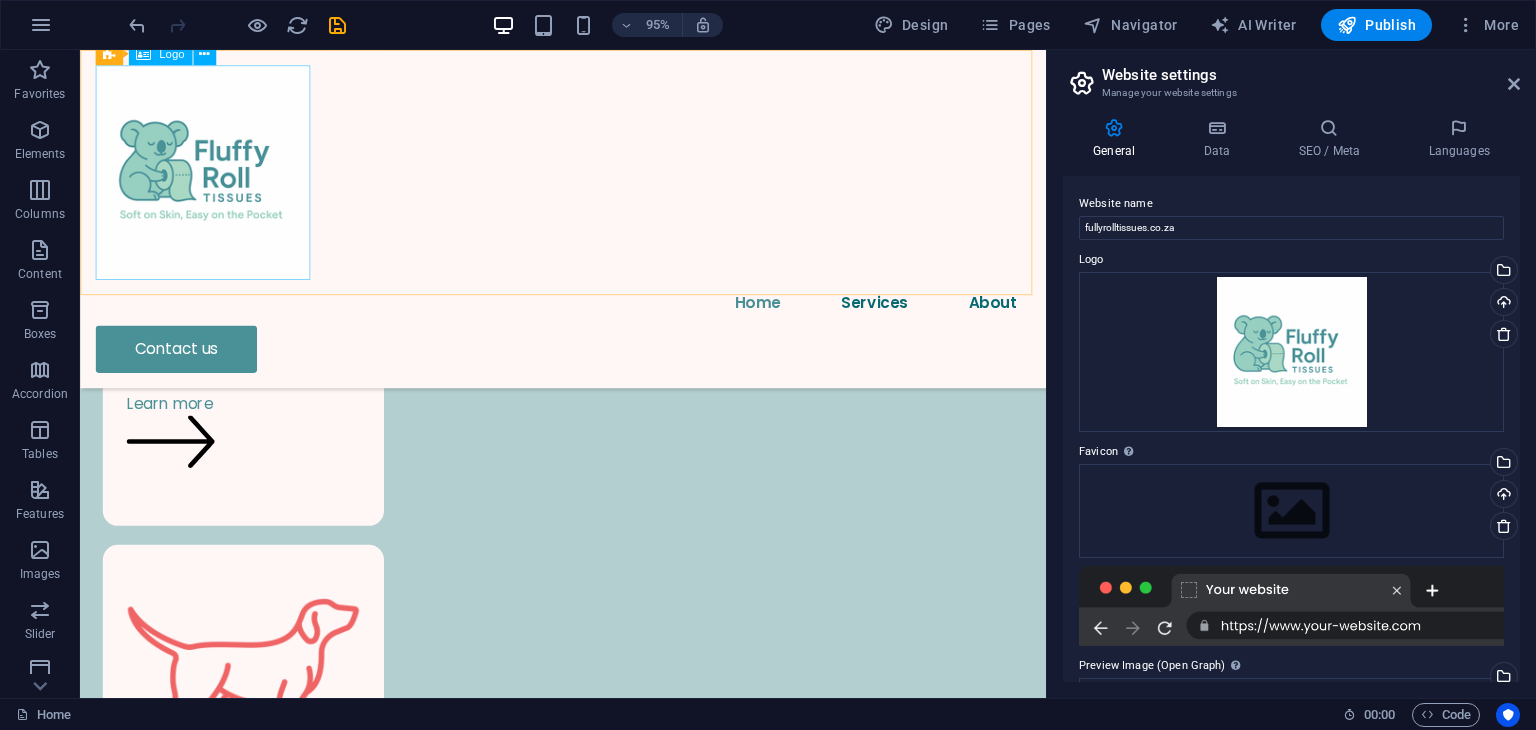 click at bounding box center [588, 179] 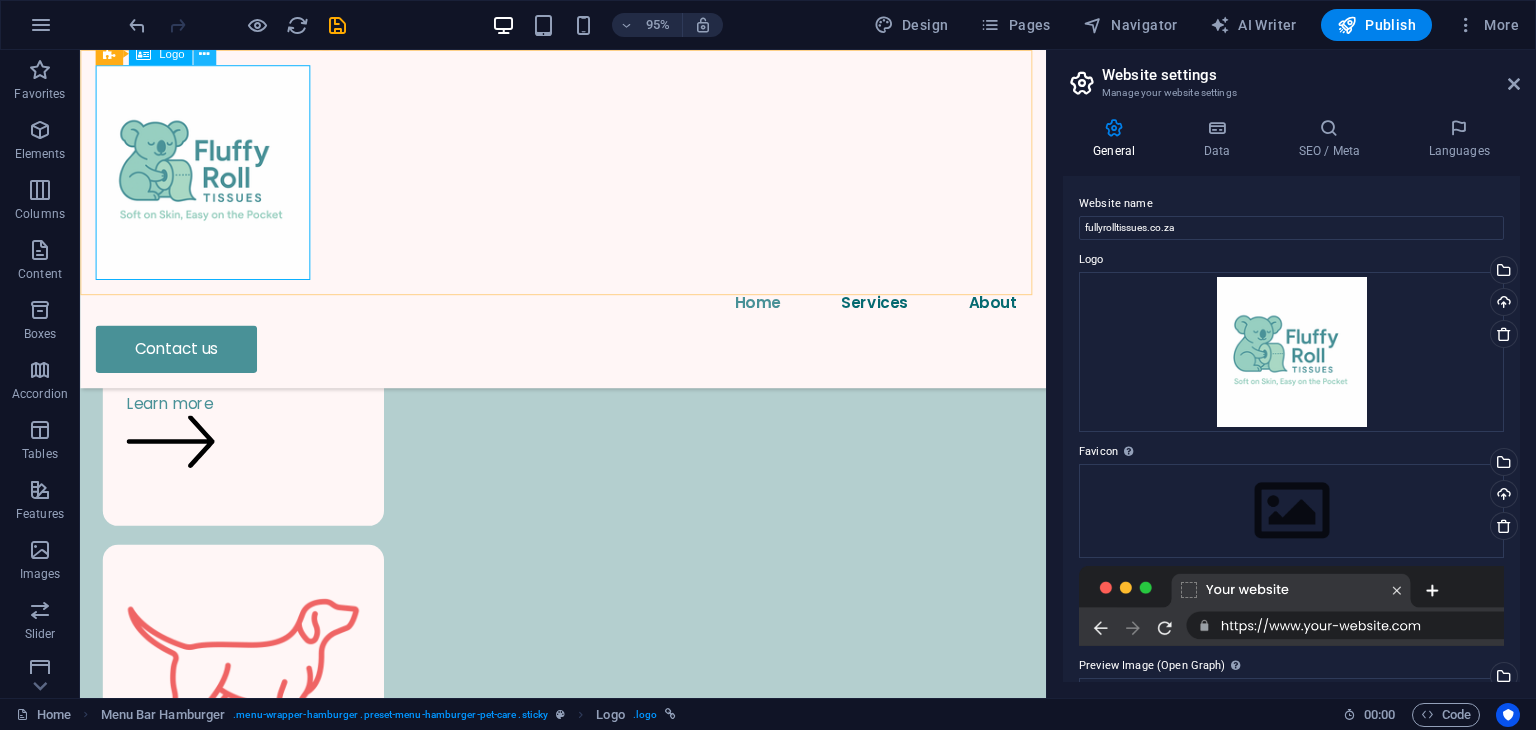 click at bounding box center (204, 54) 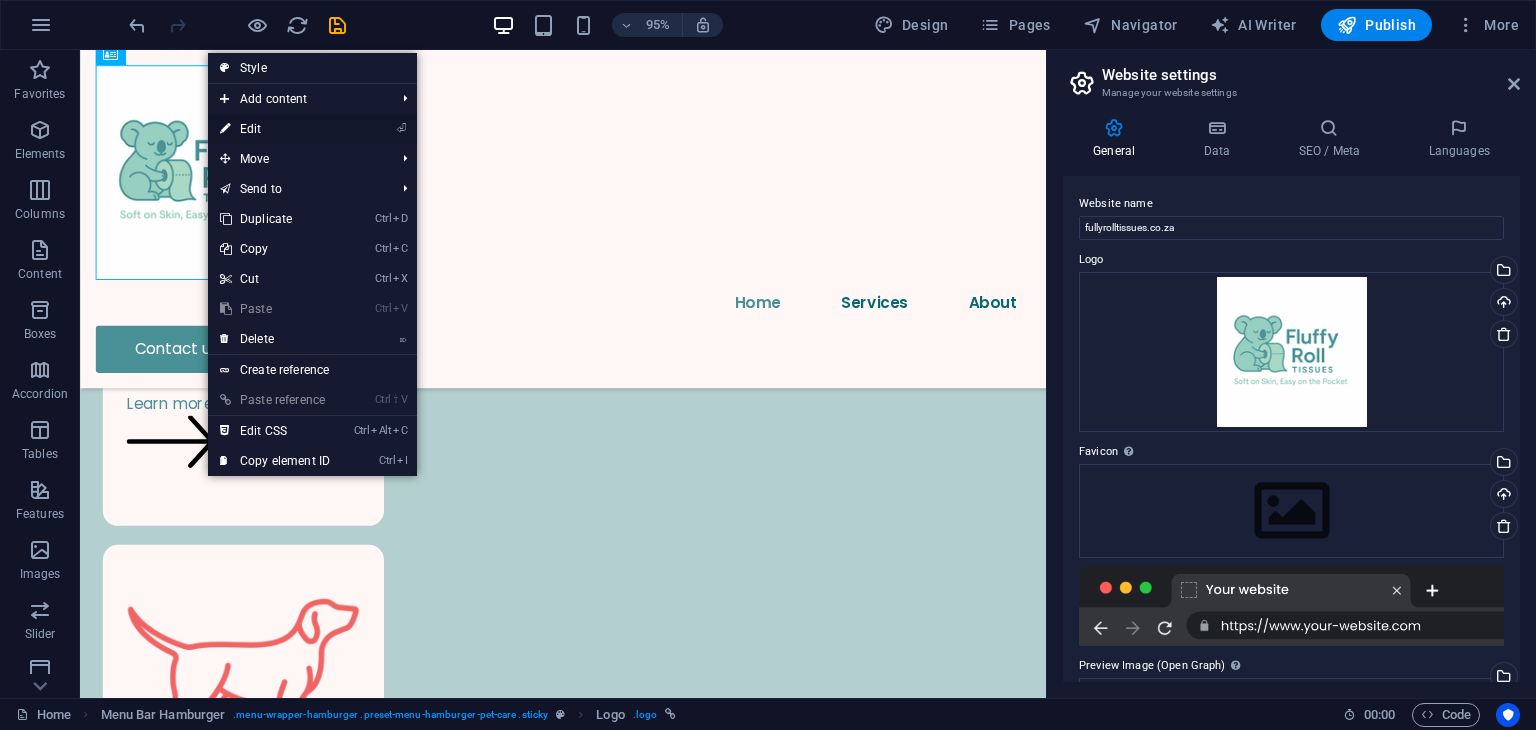 click on "⏎  Edit" at bounding box center (312, 129) 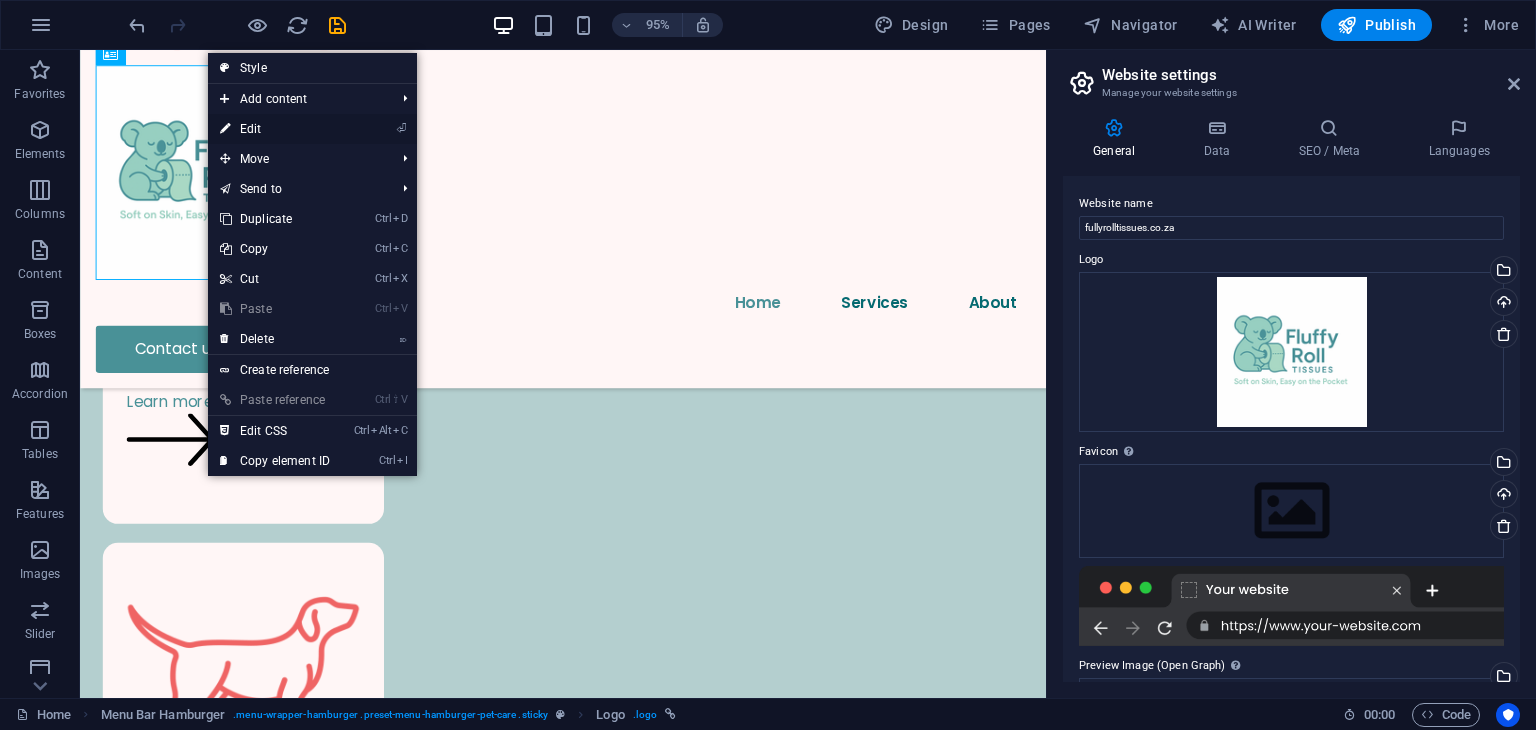 select on "px" 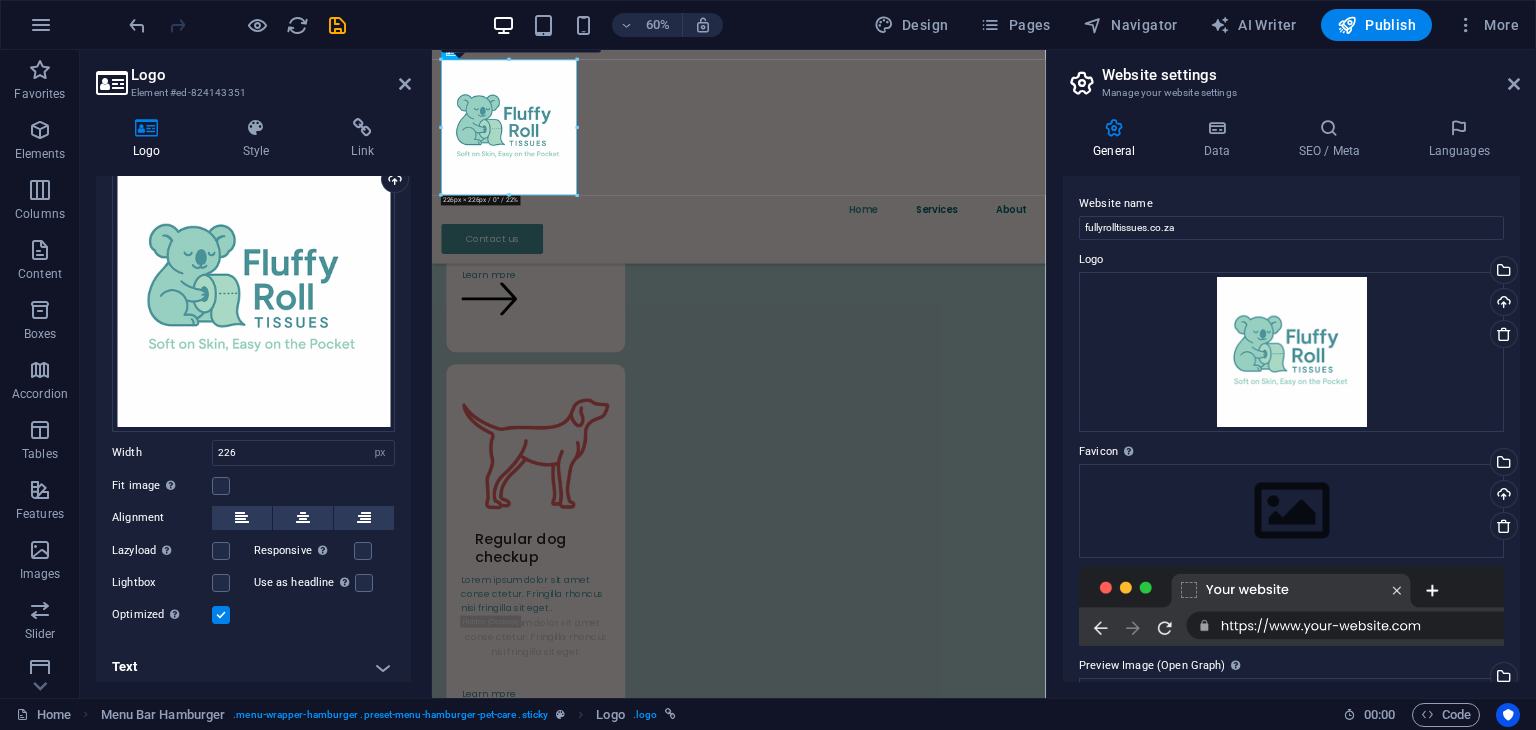 scroll, scrollTop: 112, scrollLeft: 0, axis: vertical 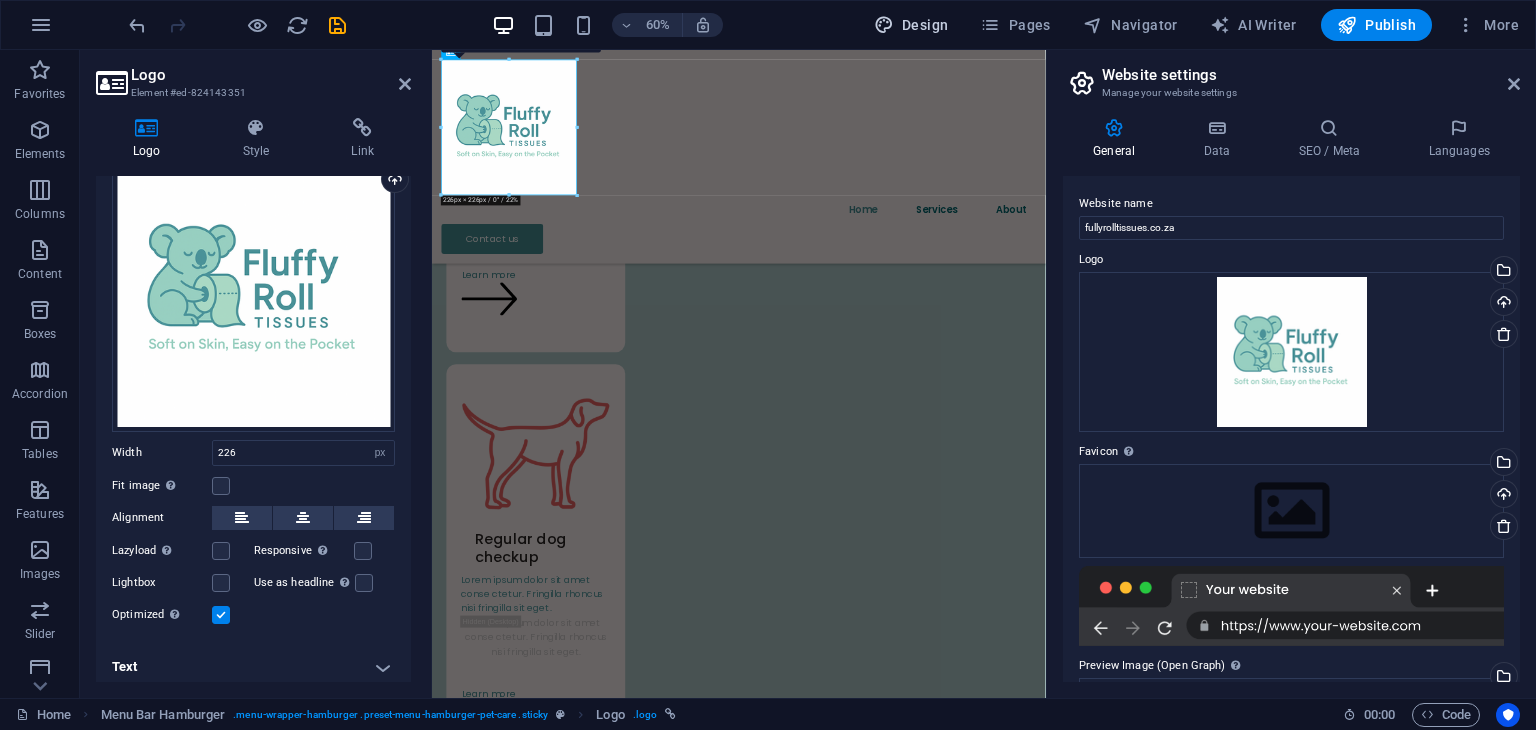 click on "Design" at bounding box center (911, 25) 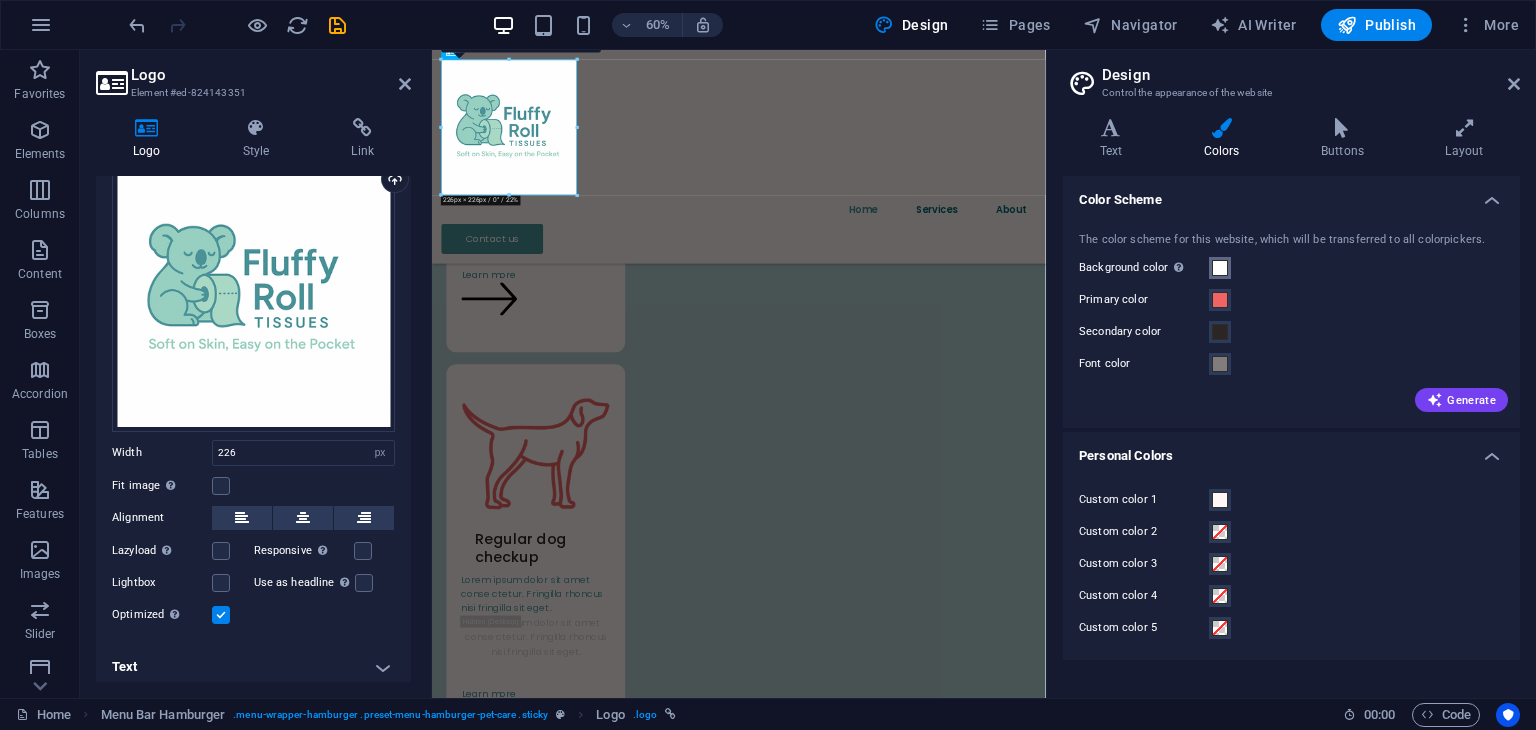 click at bounding box center [1220, 268] 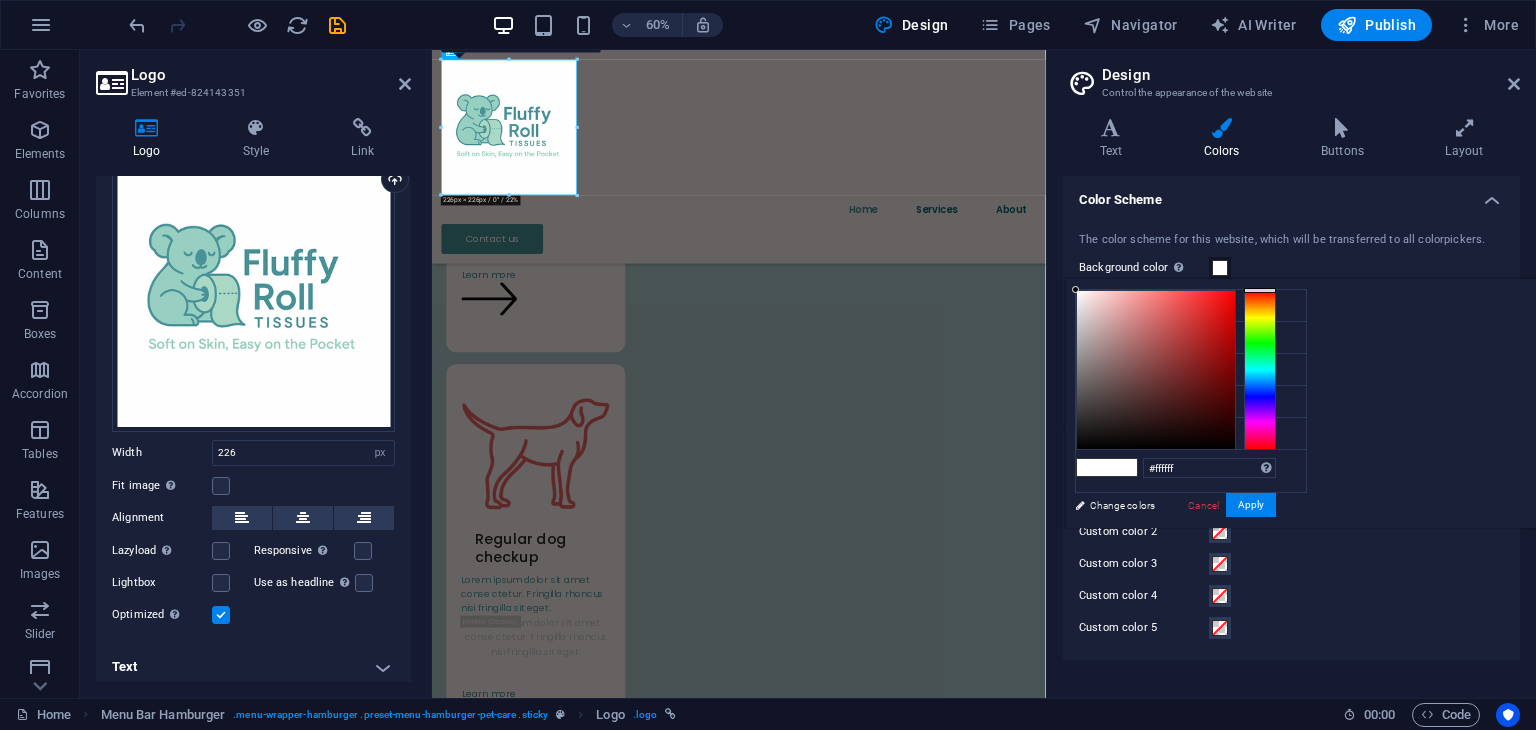 click on "Custom color 3" at bounding box center (1291, 564) 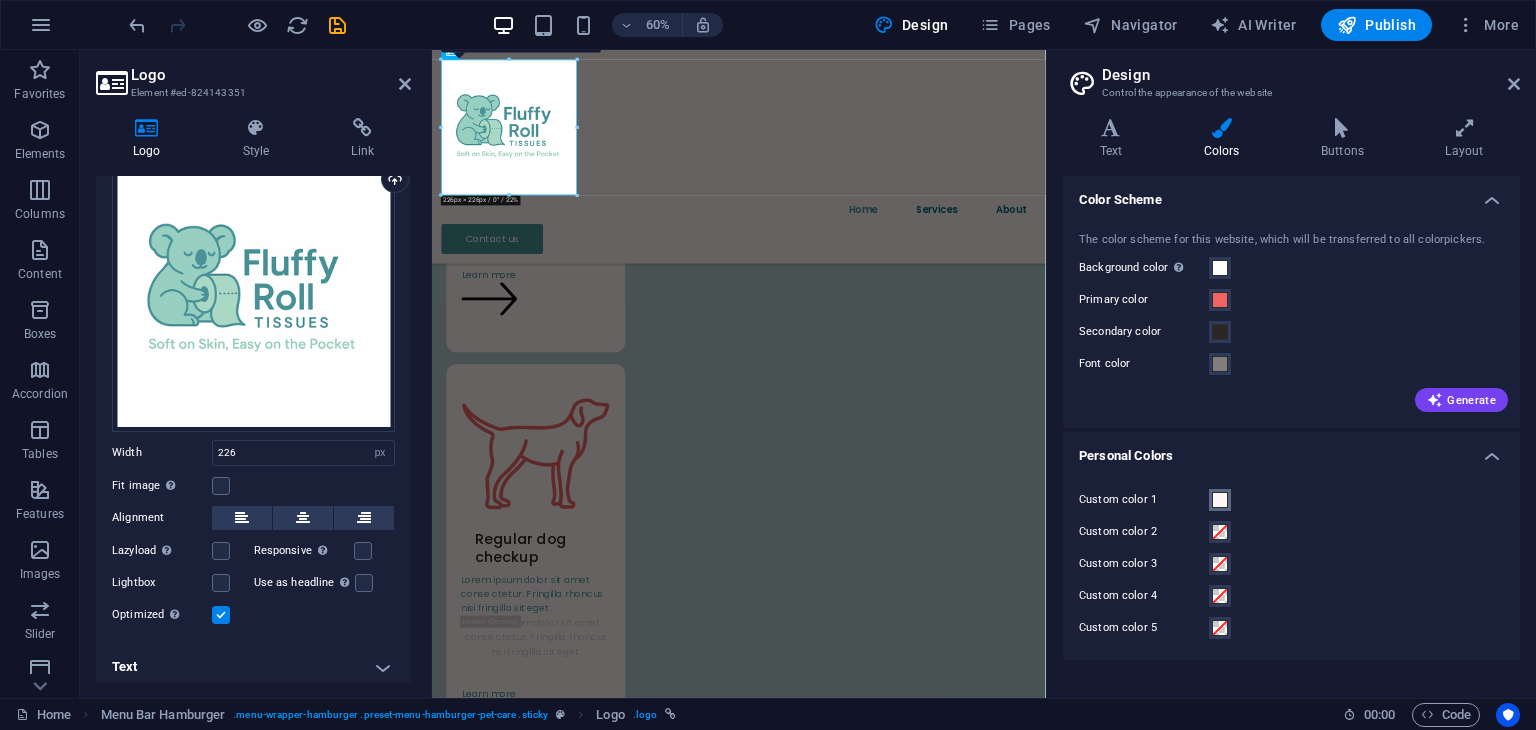 click at bounding box center (1220, 500) 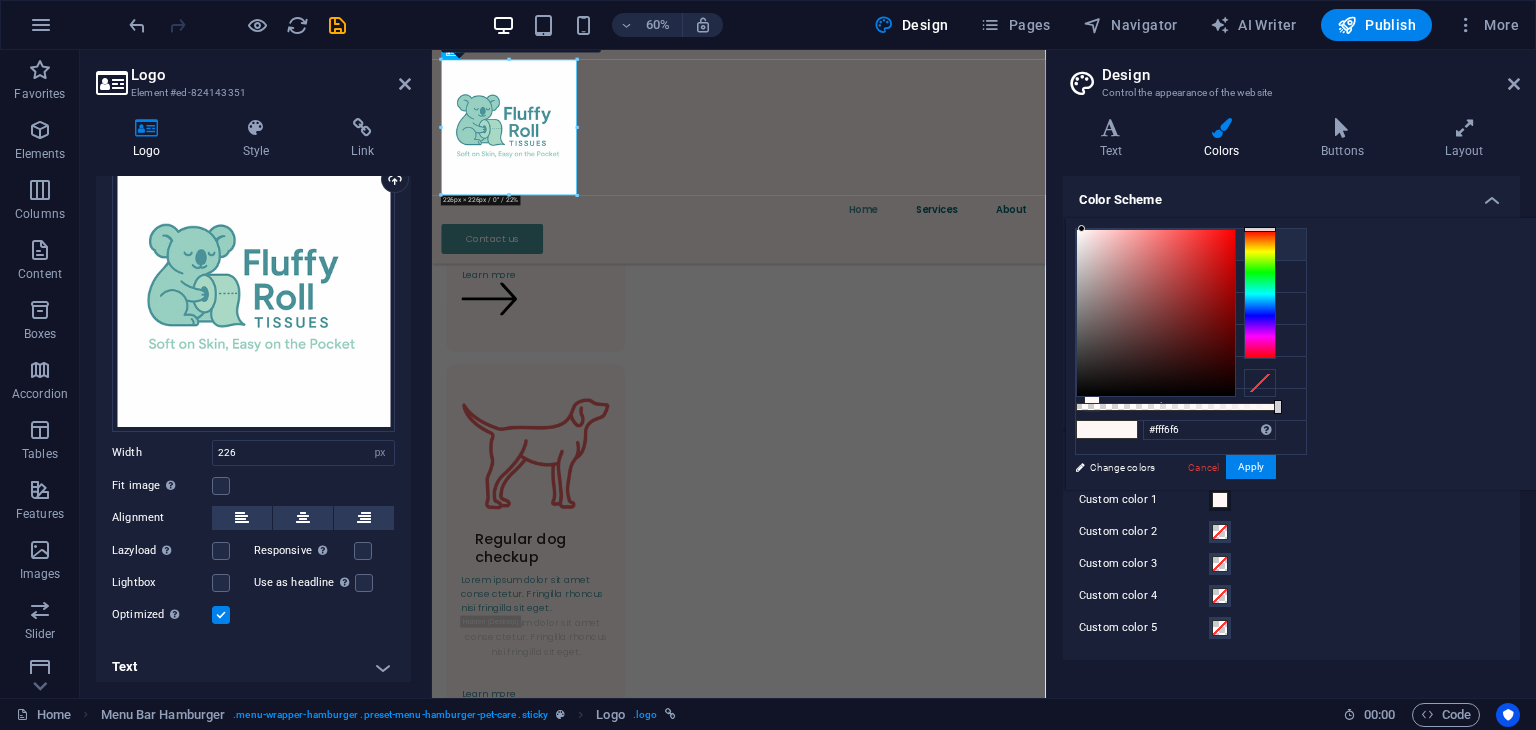 click on "Background color
#ffffff" at bounding box center [1191, 245] 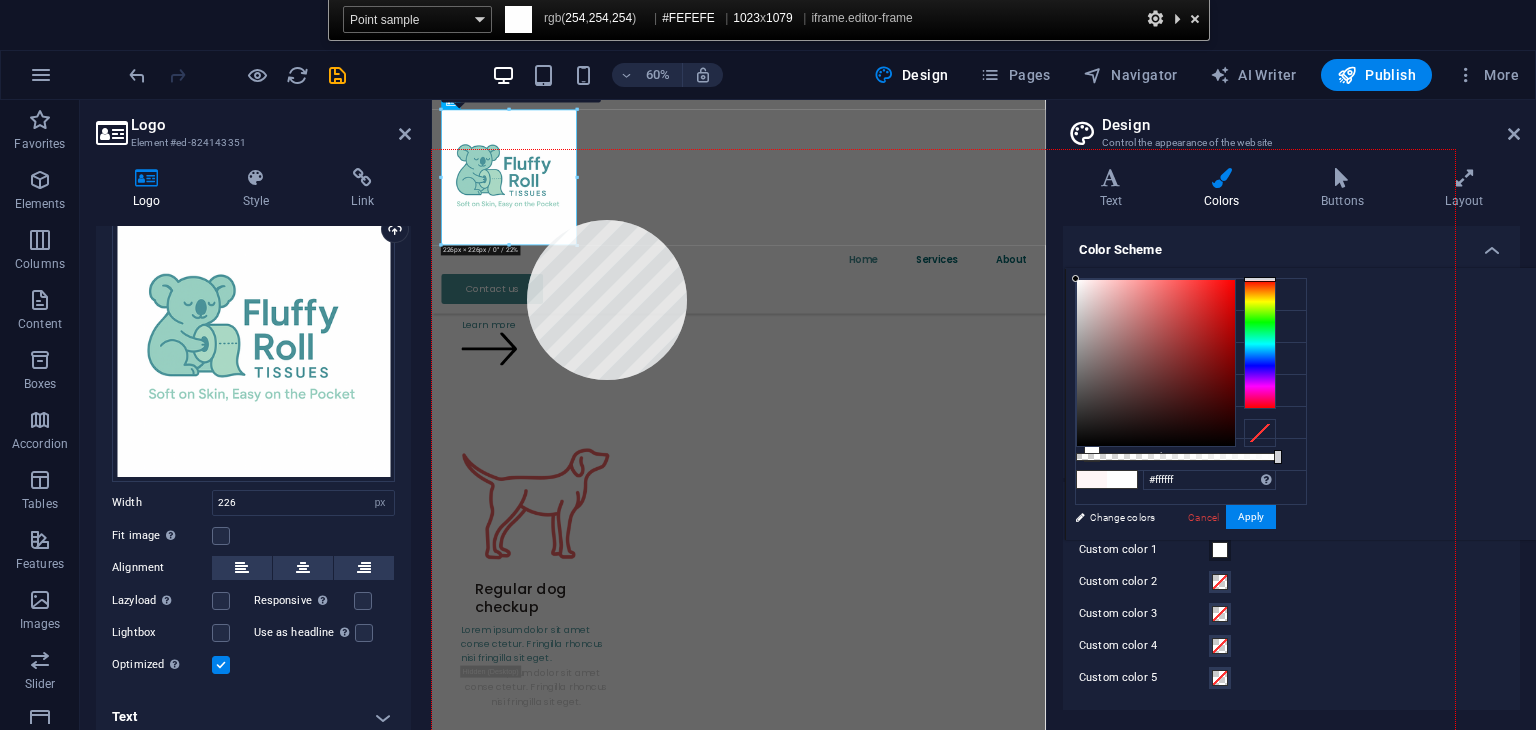 click at bounding box center [943, 689] 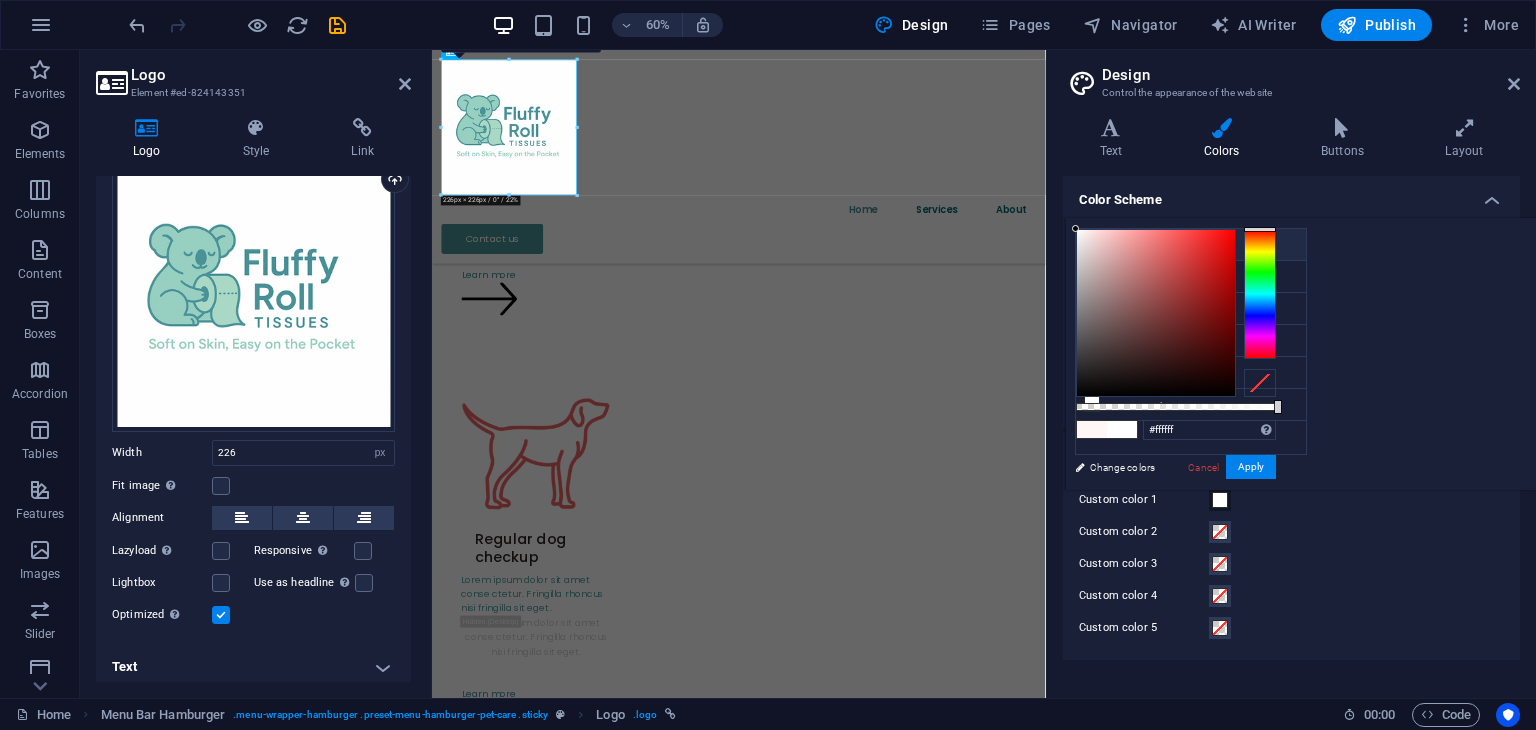 click on "Background color
#ffffff" at bounding box center (1191, 245) 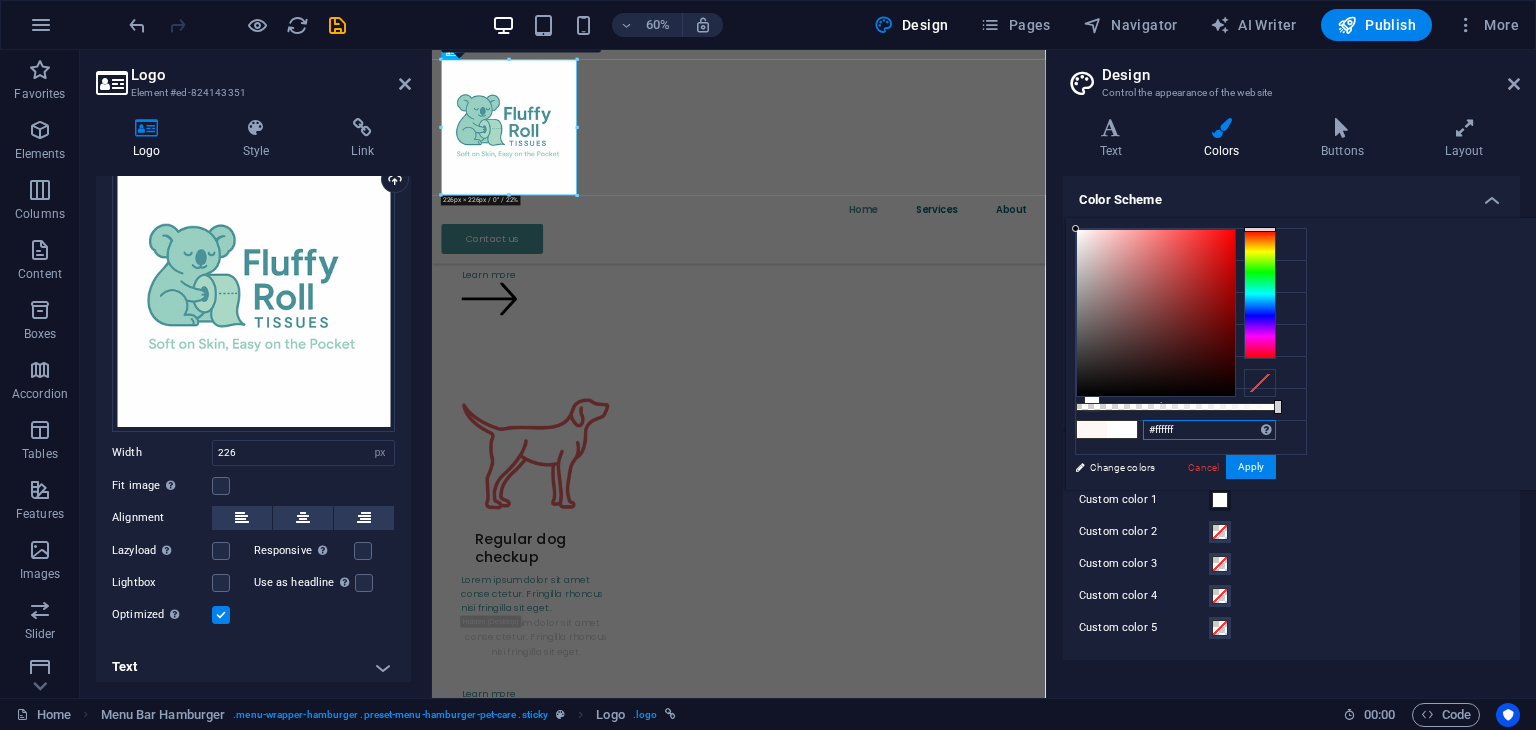 click on "#ffffff" at bounding box center [1209, 430] 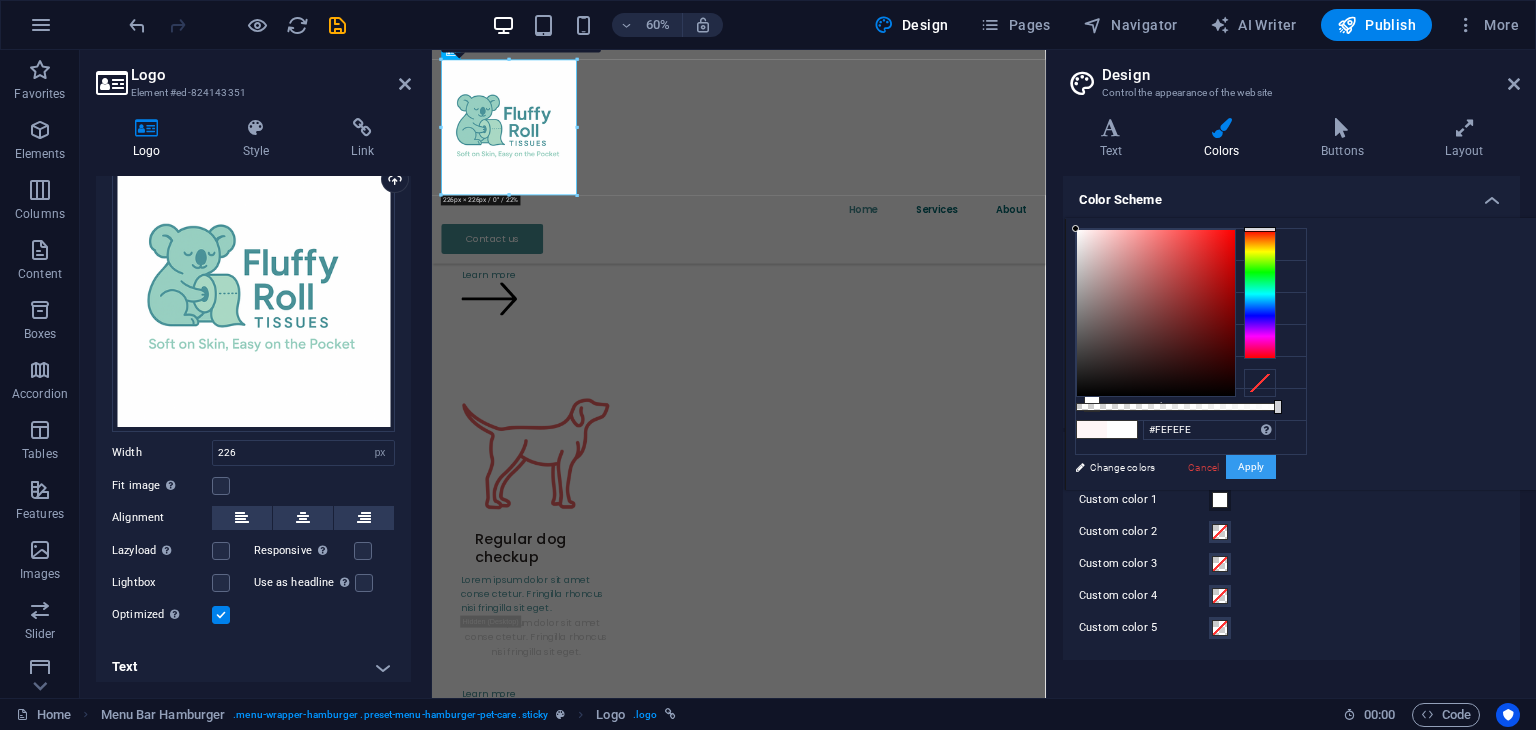 type on "#fefefe" 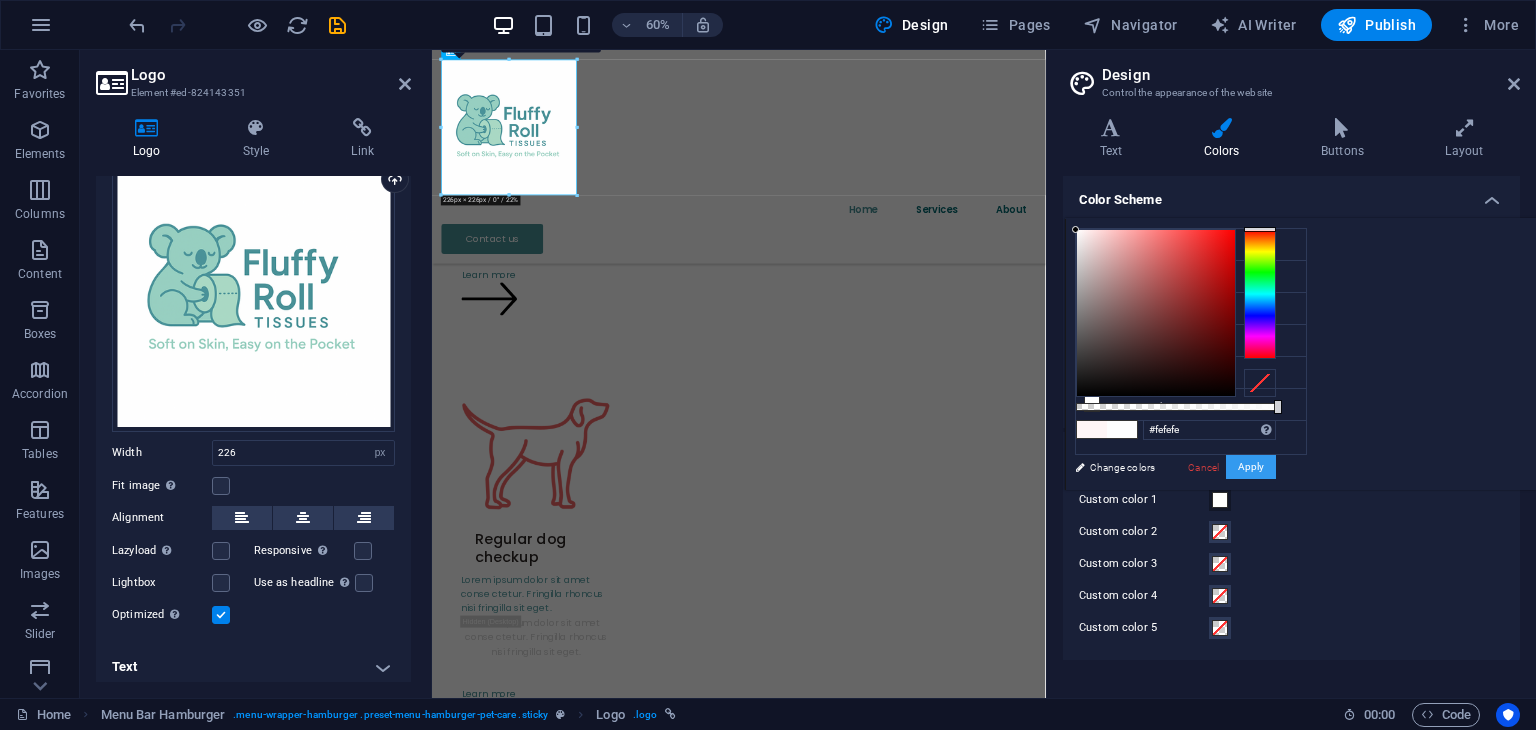 click on "Apply" at bounding box center (1251, 467) 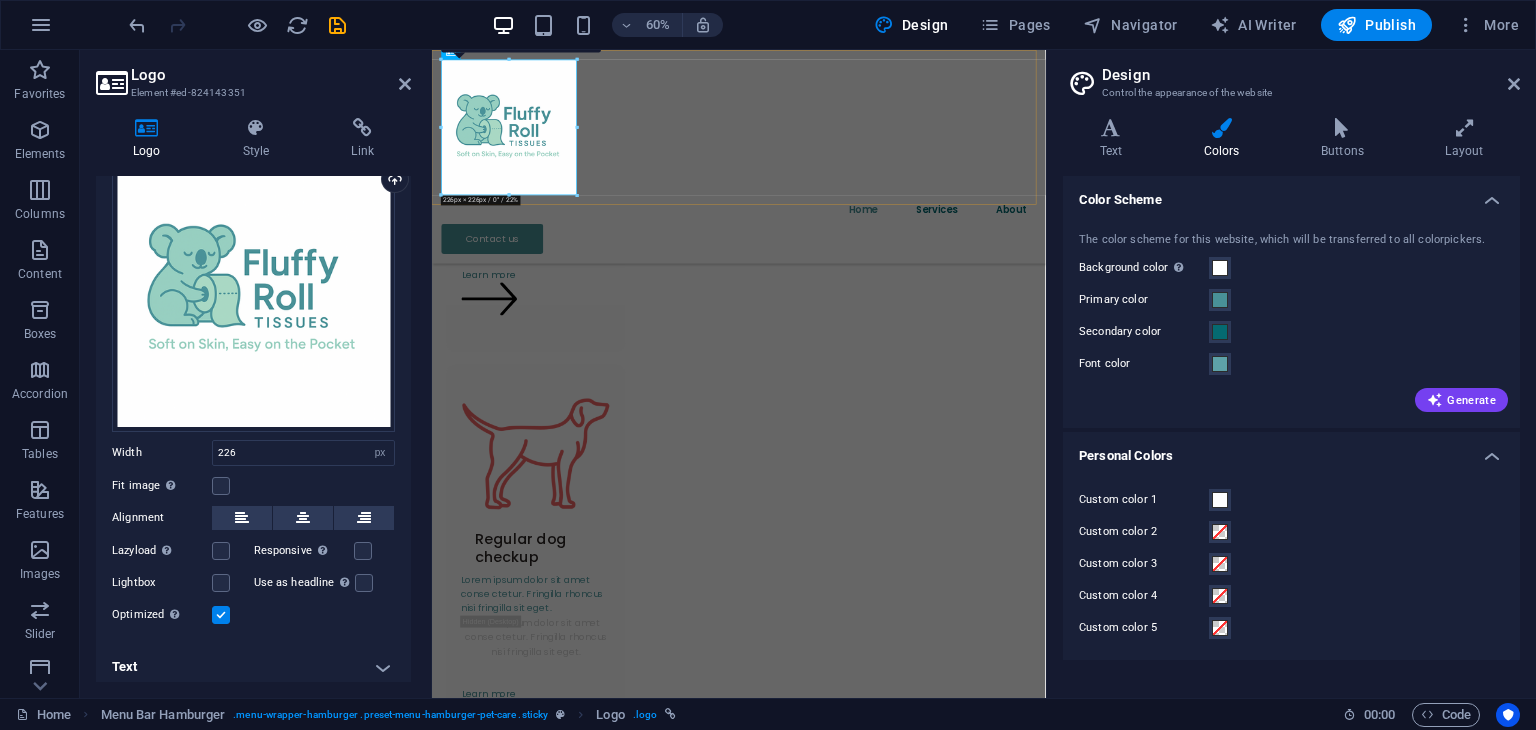 click on "Home Services About Contact us" at bounding box center [943, 228] 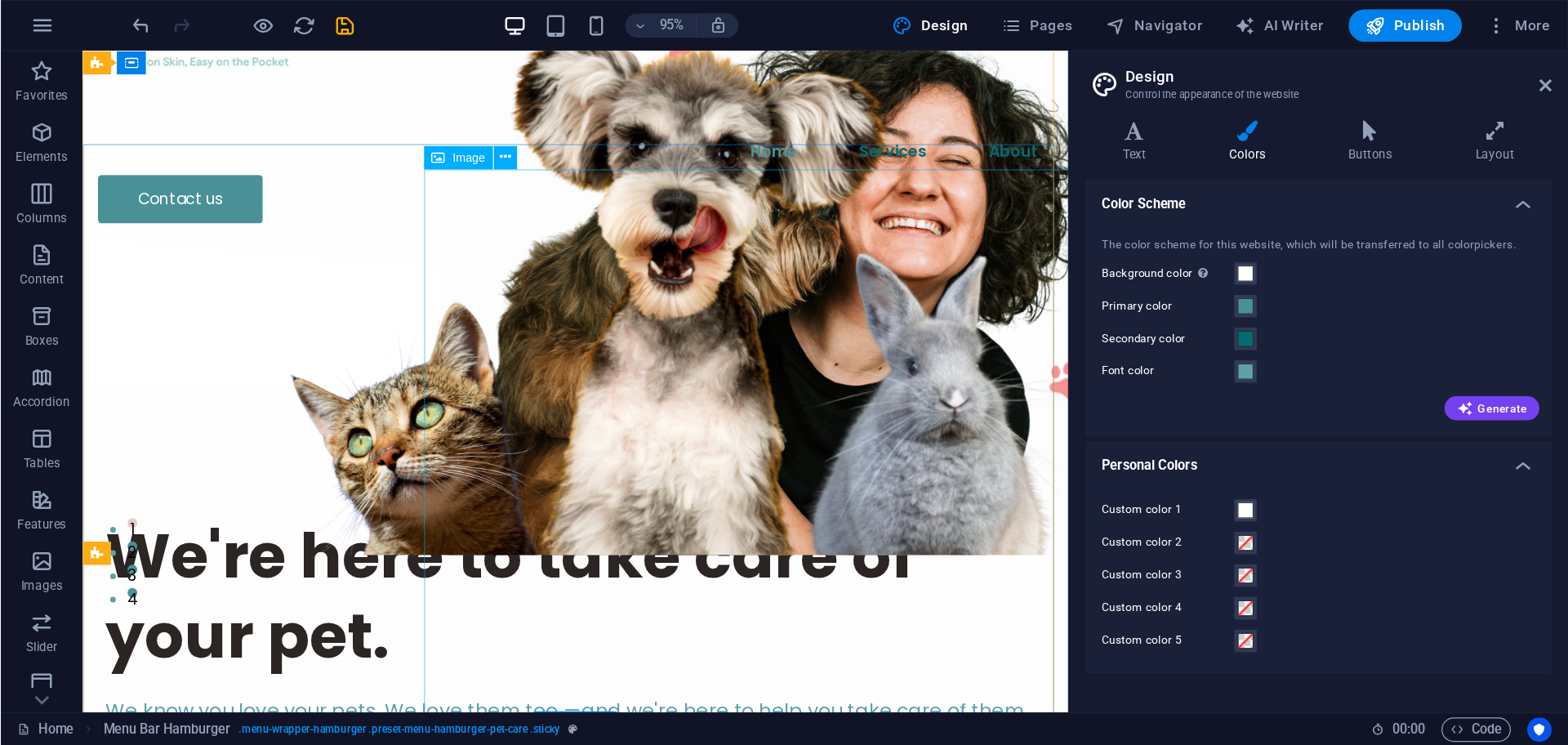 scroll, scrollTop: 0, scrollLeft: 0, axis: both 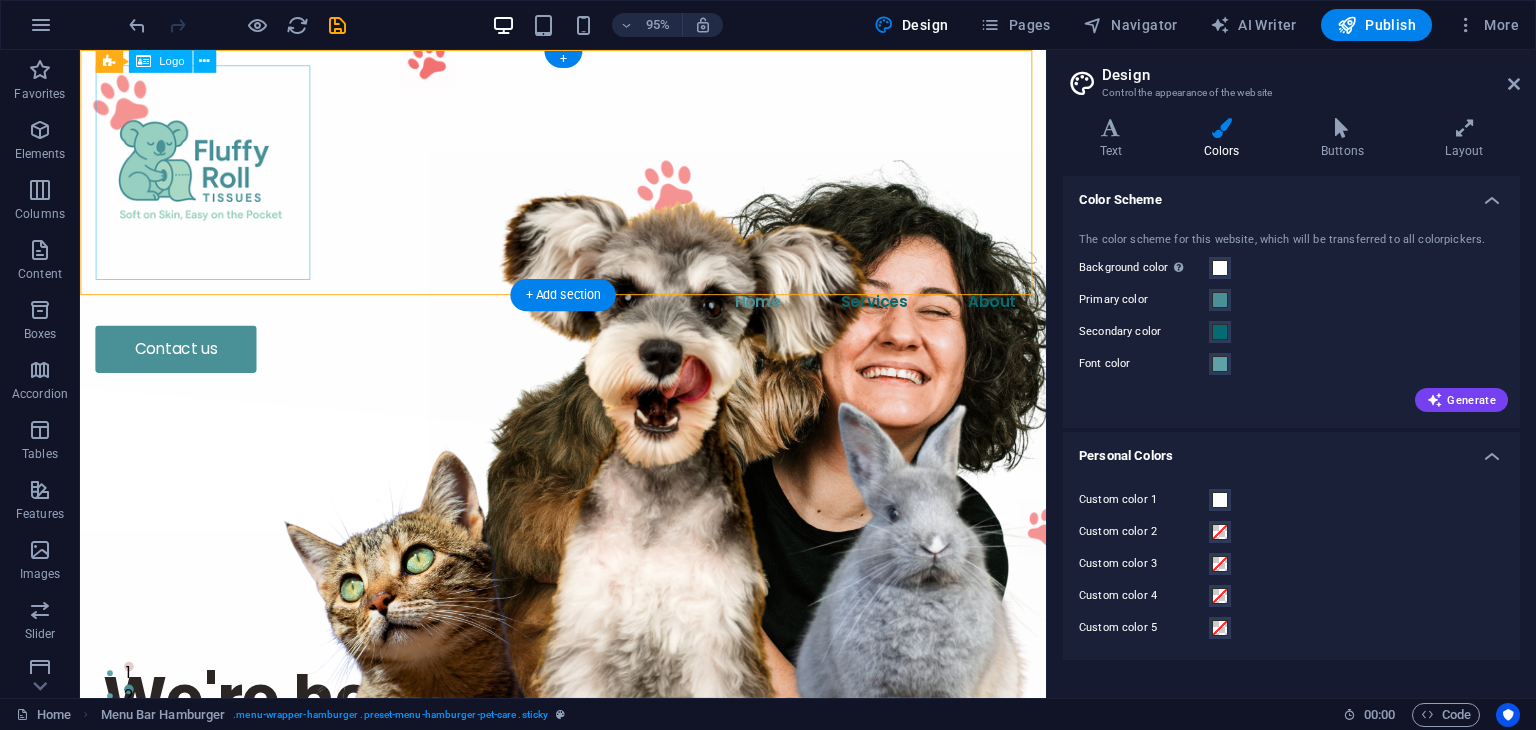 click at bounding box center (588, 179) 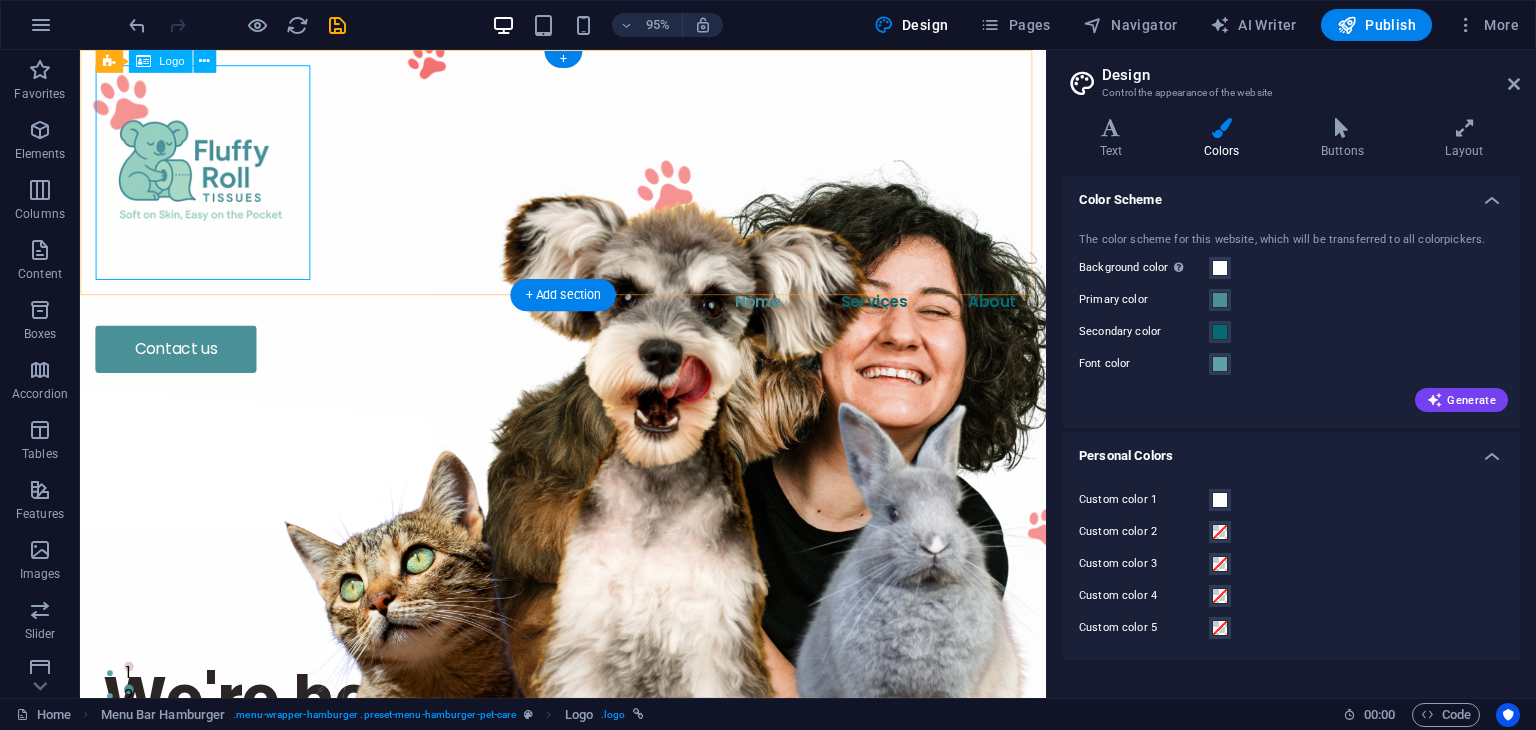 click at bounding box center (588, 179) 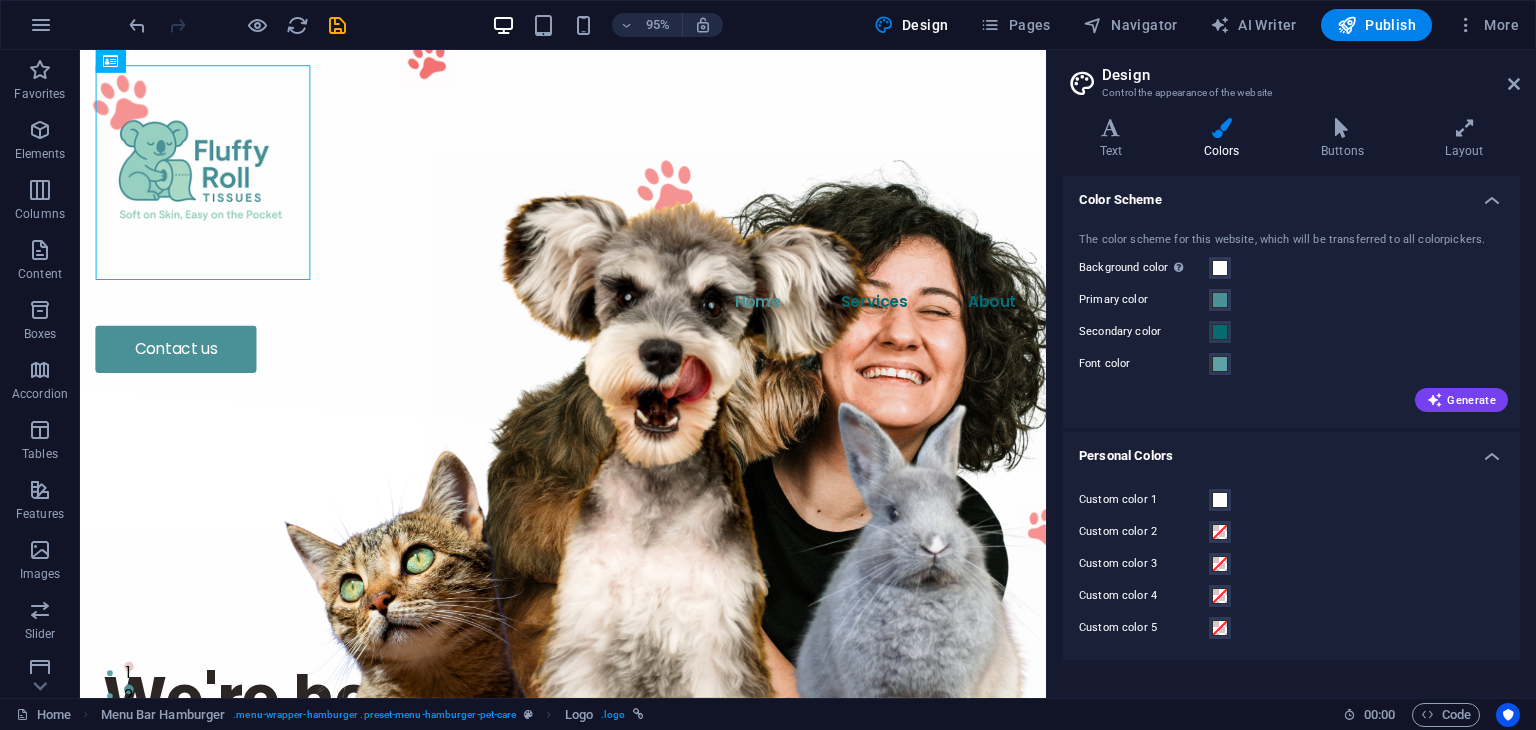 click on "Design Control the appearance of the website Variants  Text  Colors  Buttons  Layout Text Standard Bold Links Font color Font Poppins Font size 16 rem px Line height 1.5 Font weight To display the font weight correctly, it may need to be enabled.  Manage Fonts Thin, 100 Extra-light, 200 Light, 300 Regular, 400 Medium, 500 Semi-bold, 600 Bold, 700 Extra-bold, 800 Black, 900 Letter spacing 0 rem px Font style Text transform Tt TT tt Text align Font weight To display the font weight correctly, it may need to be enabled.  Manage Fonts Thin, 100 Extra-light, 200 Light, 300 Regular, 400 Medium, 500 Semi-bold, 600 Bold, 700 Extra-bold, 800 Black, 900 Default Hover / Active Font color Font color Decoration None Decoration None Transition duration 0.3 s Transition function Ease Ease In Ease Out Ease In/Ease Out Linear Headlines All H1 / Textlogo H2 H3 H4 H5 H6 Font color Font Poppins Line height 1.5 Font weight To display the font weight correctly, it may need to be enabled.  Manage Fonts Thin, 100 Extra-light, 200 0" at bounding box center (1291, 374) 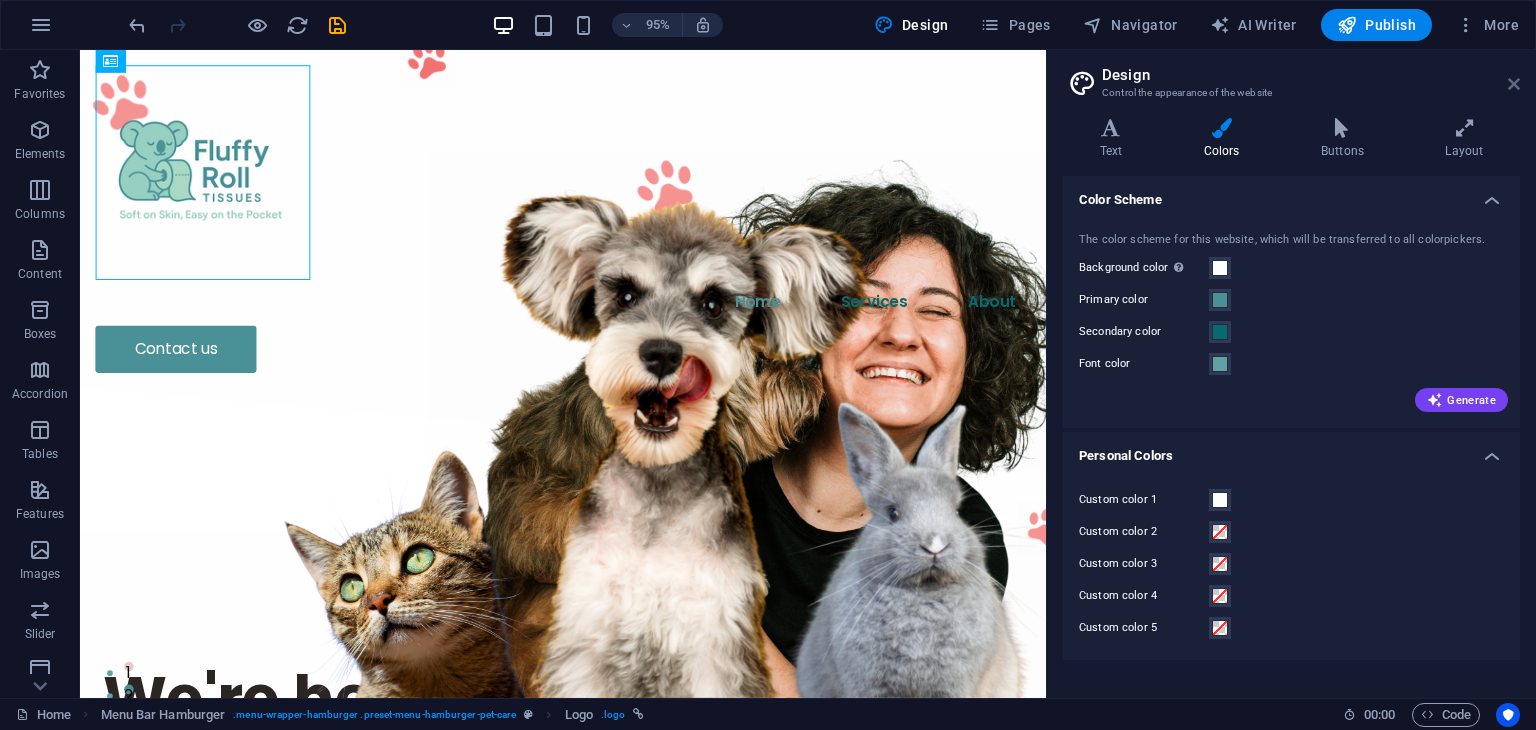 click at bounding box center (1514, 84) 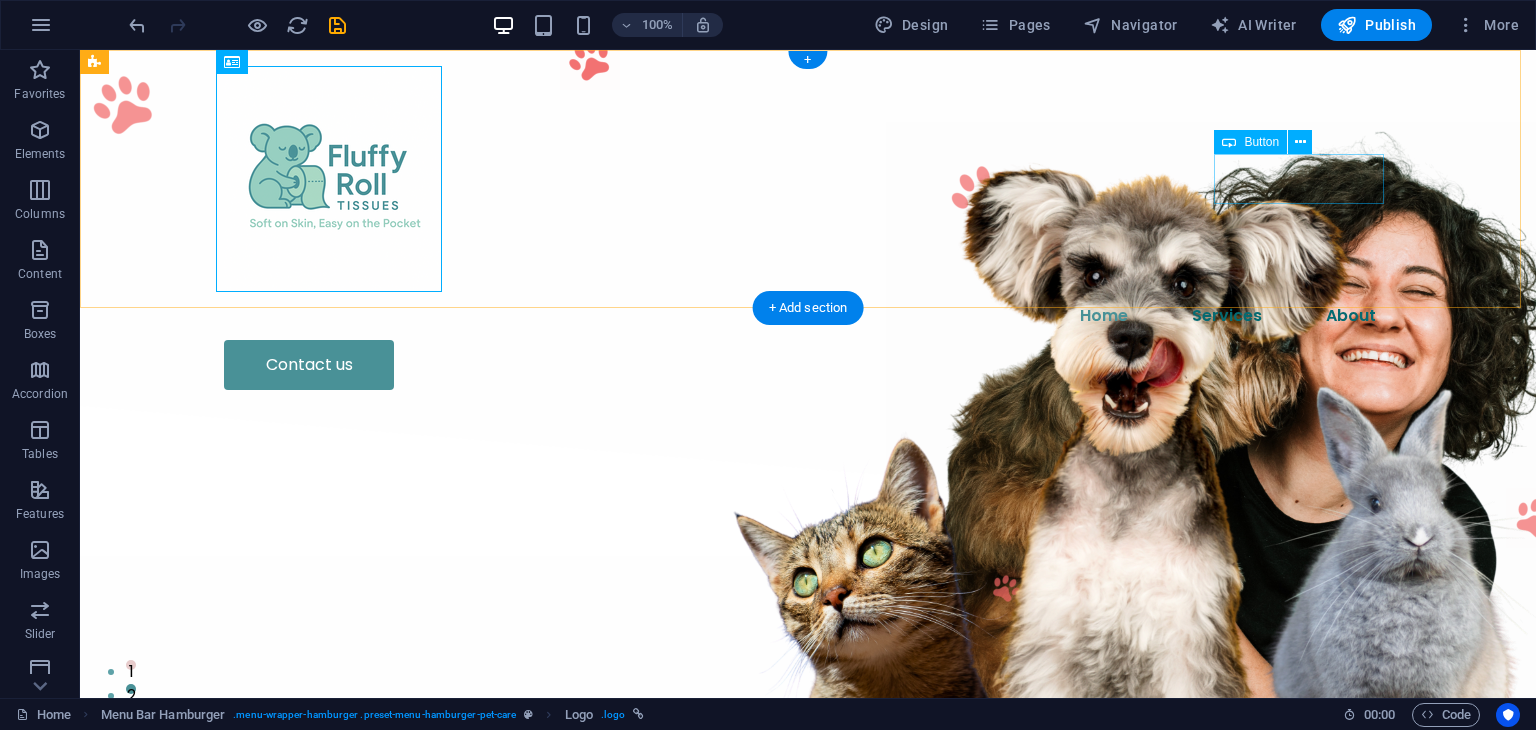 click on "Contact us" at bounding box center (808, 365) 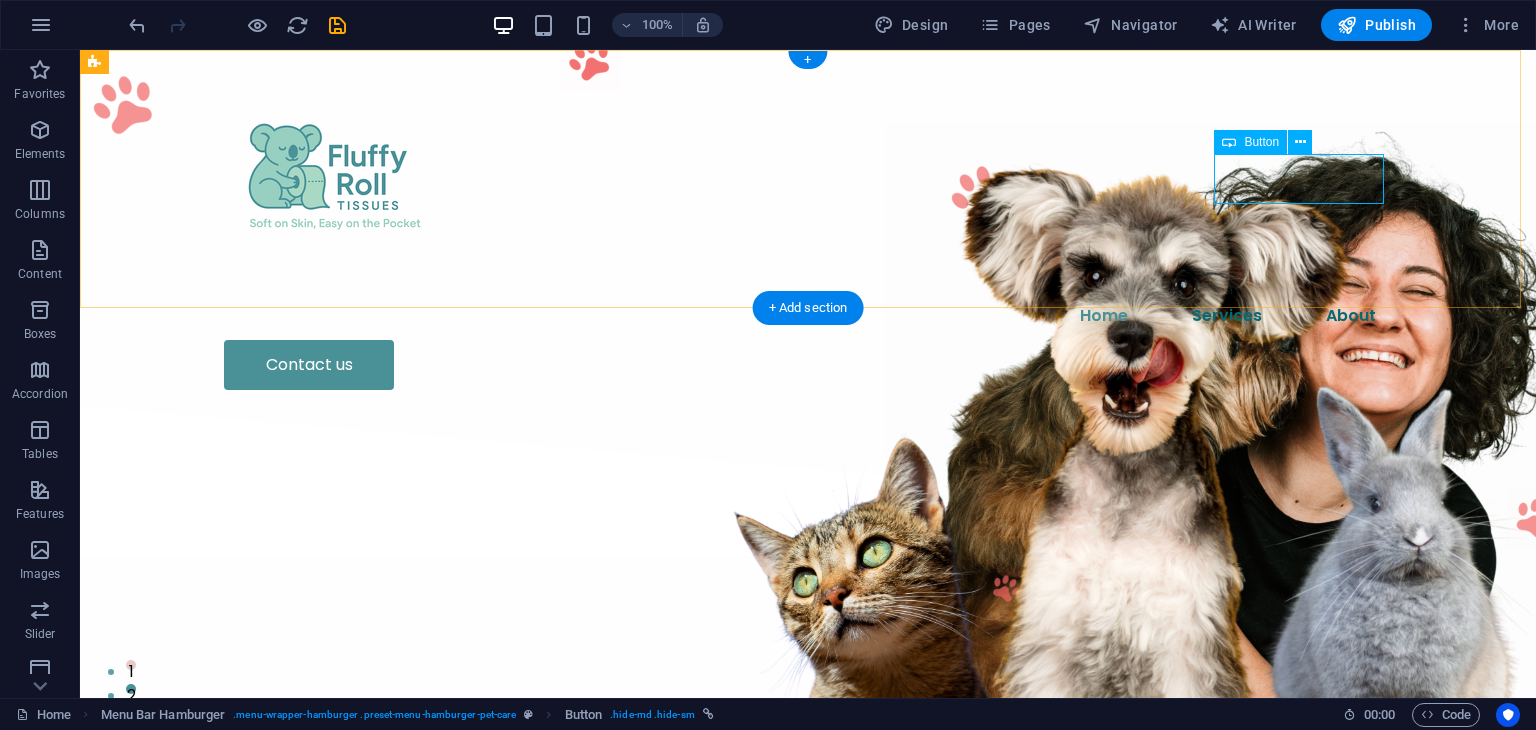 click on "Contact us" at bounding box center (808, 365) 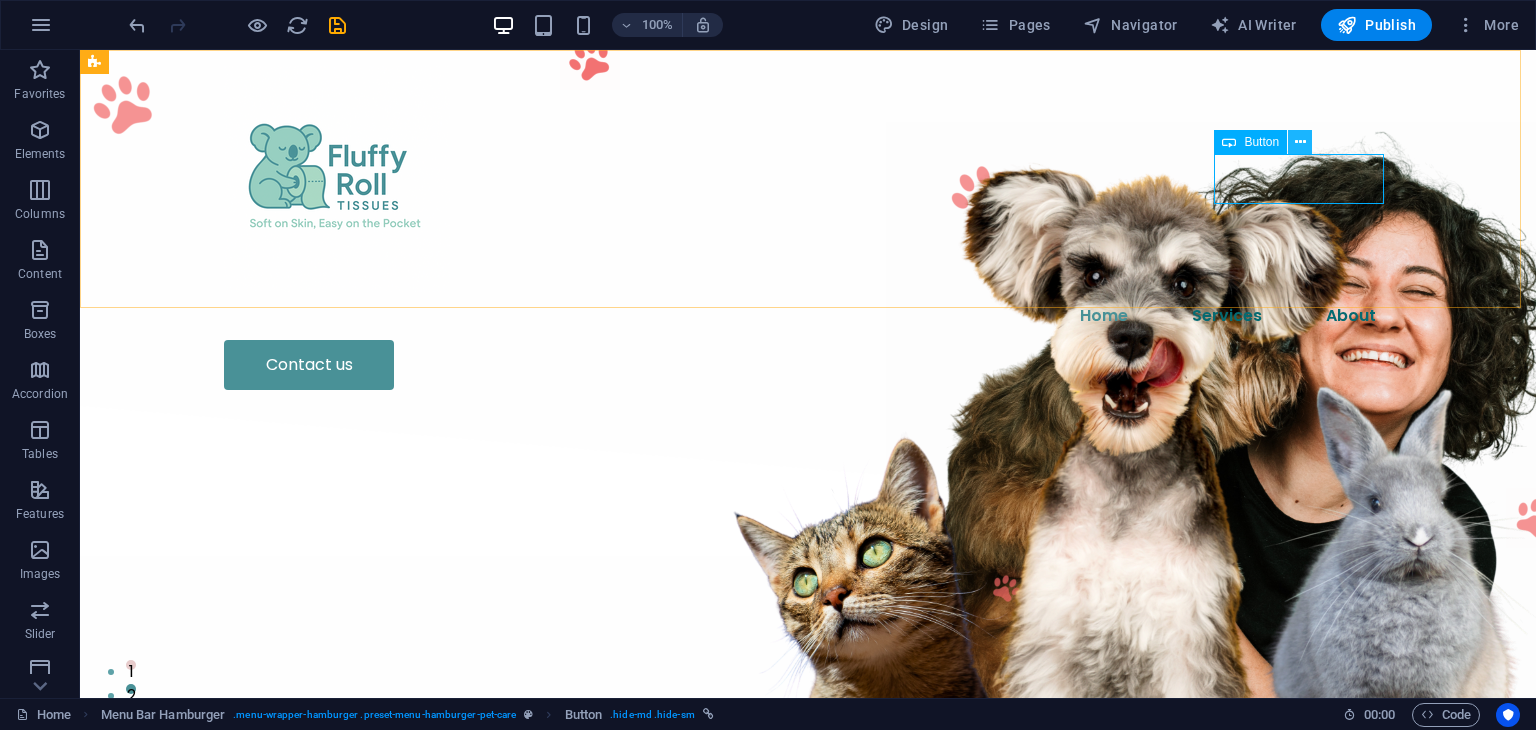 click at bounding box center [1300, 142] 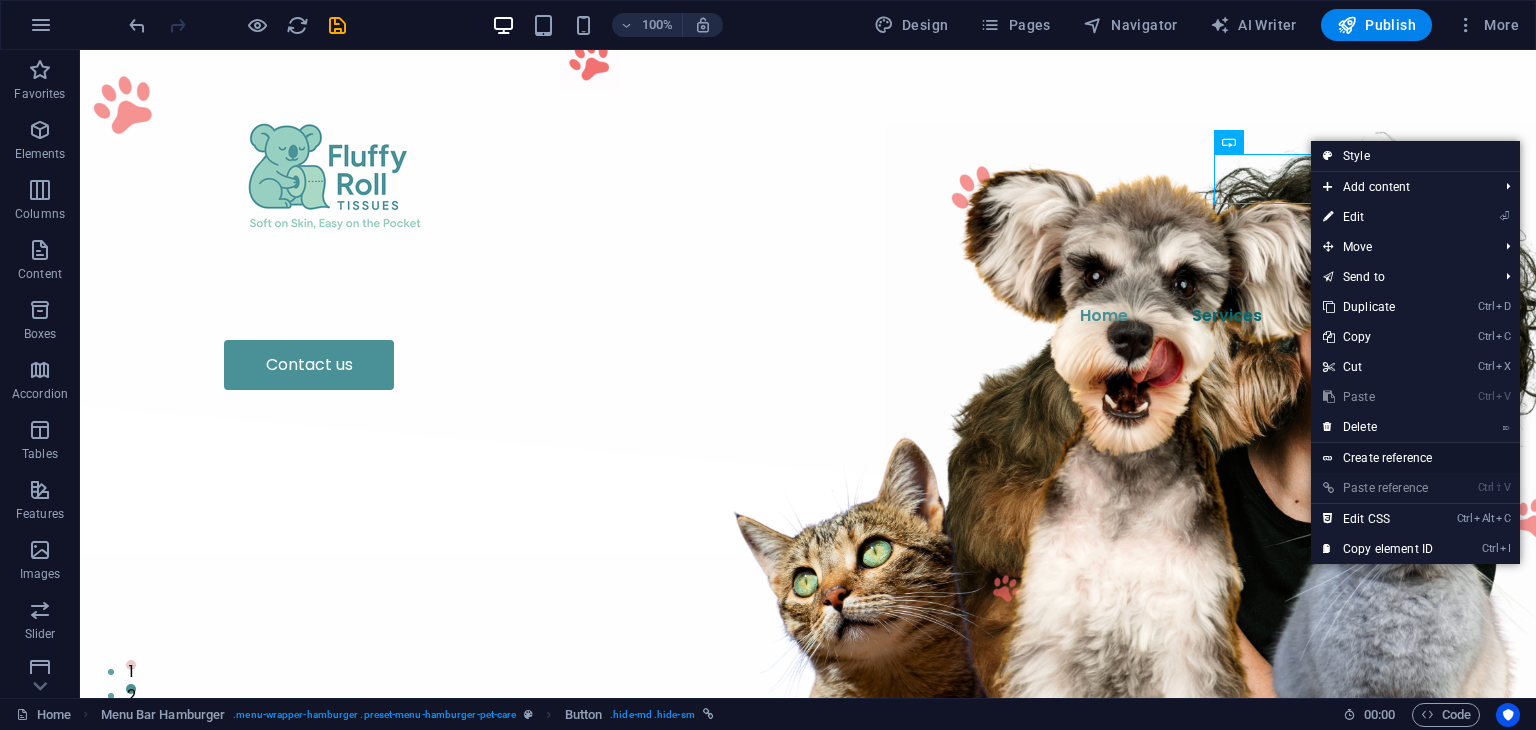 click on "Create reference" at bounding box center [1415, 458] 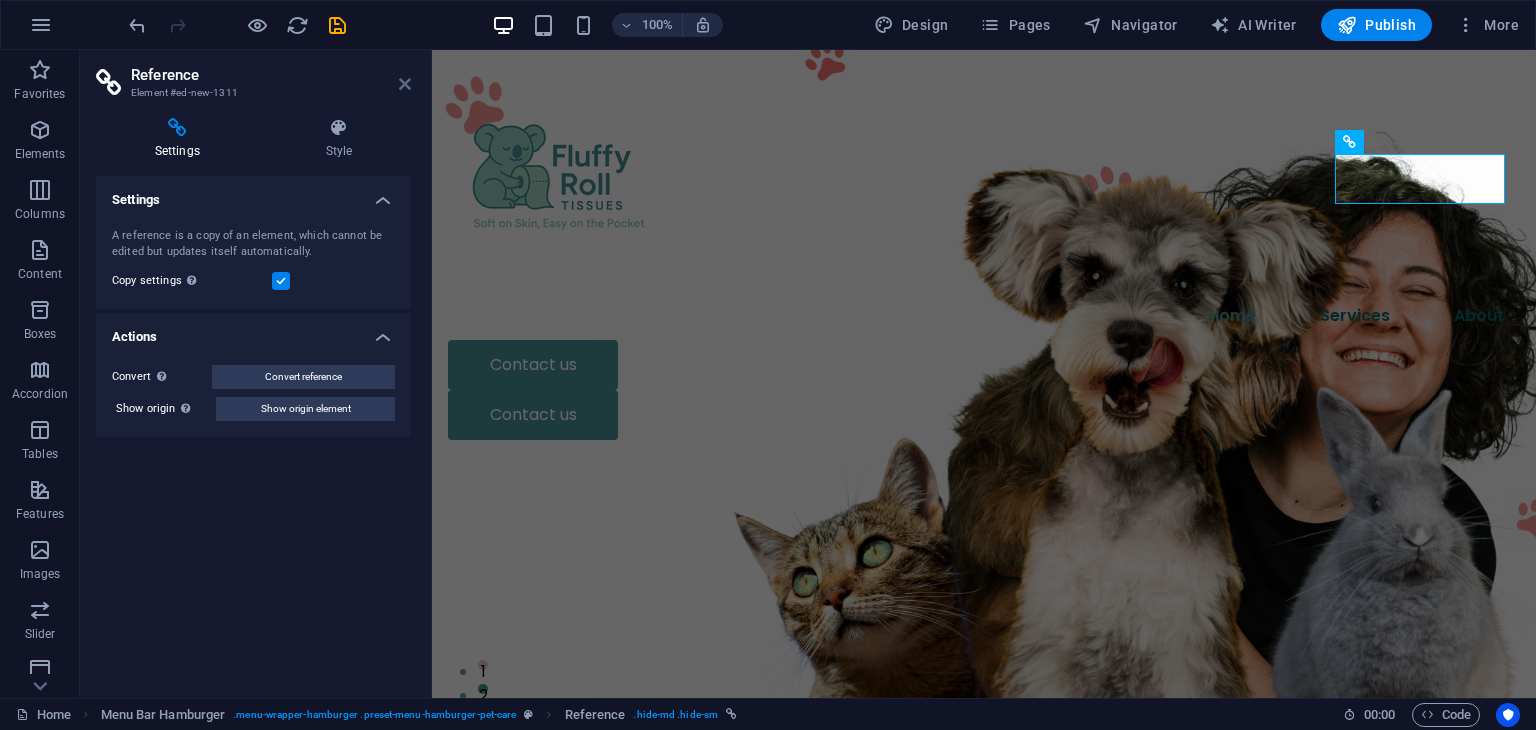 click at bounding box center (405, 84) 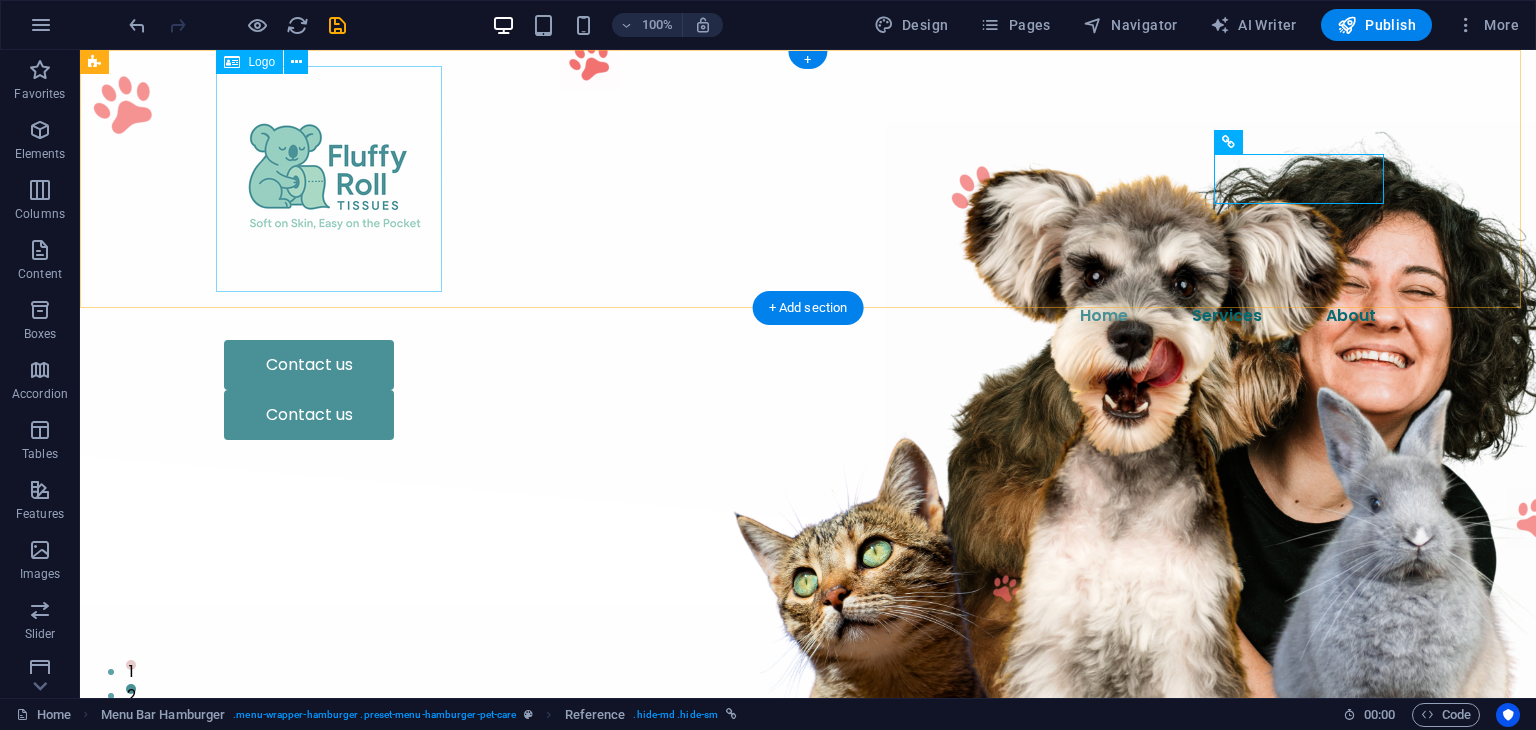 click at bounding box center (808, 179) 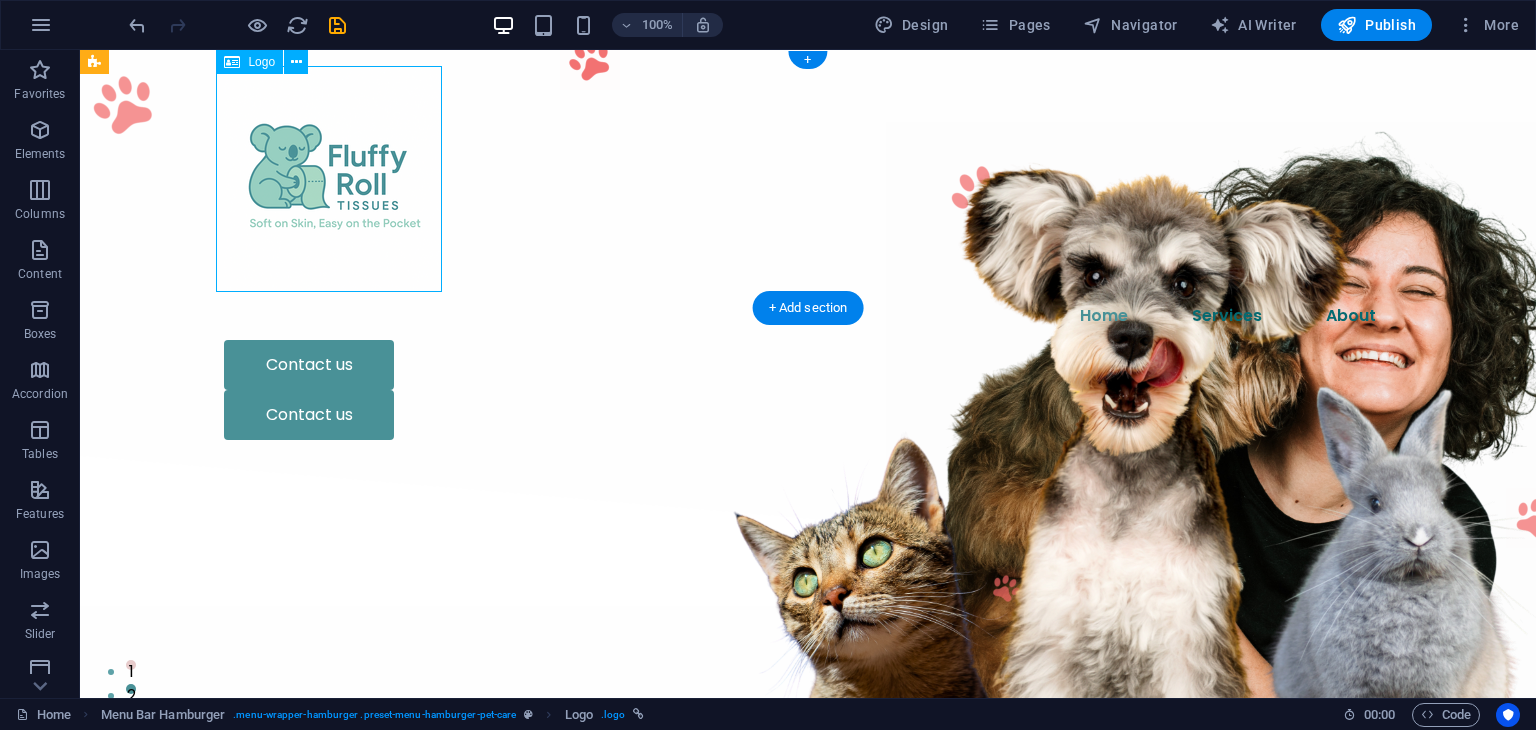 click at bounding box center (808, 179) 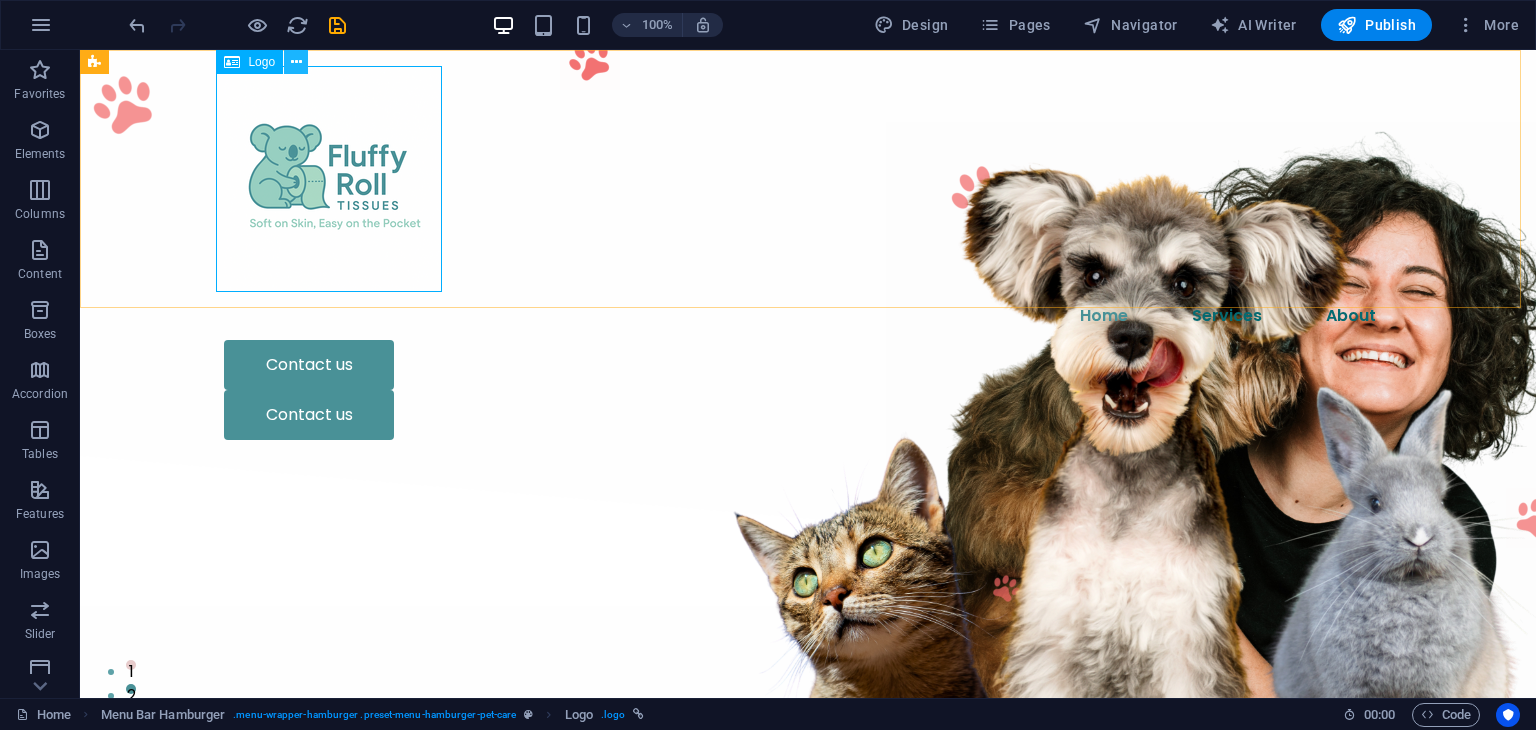 click at bounding box center (296, 62) 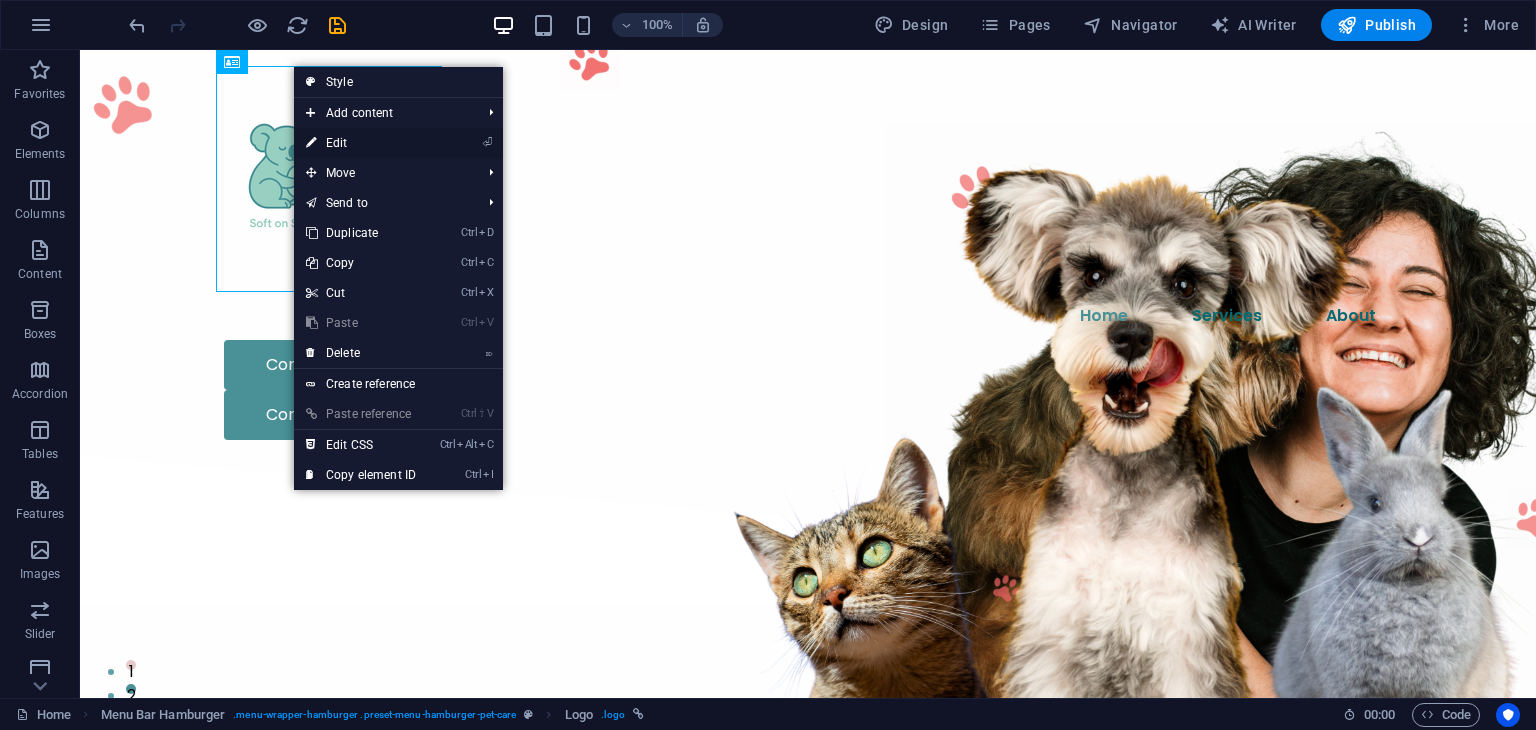click on "⏎  Edit" at bounding box center [361, 143] 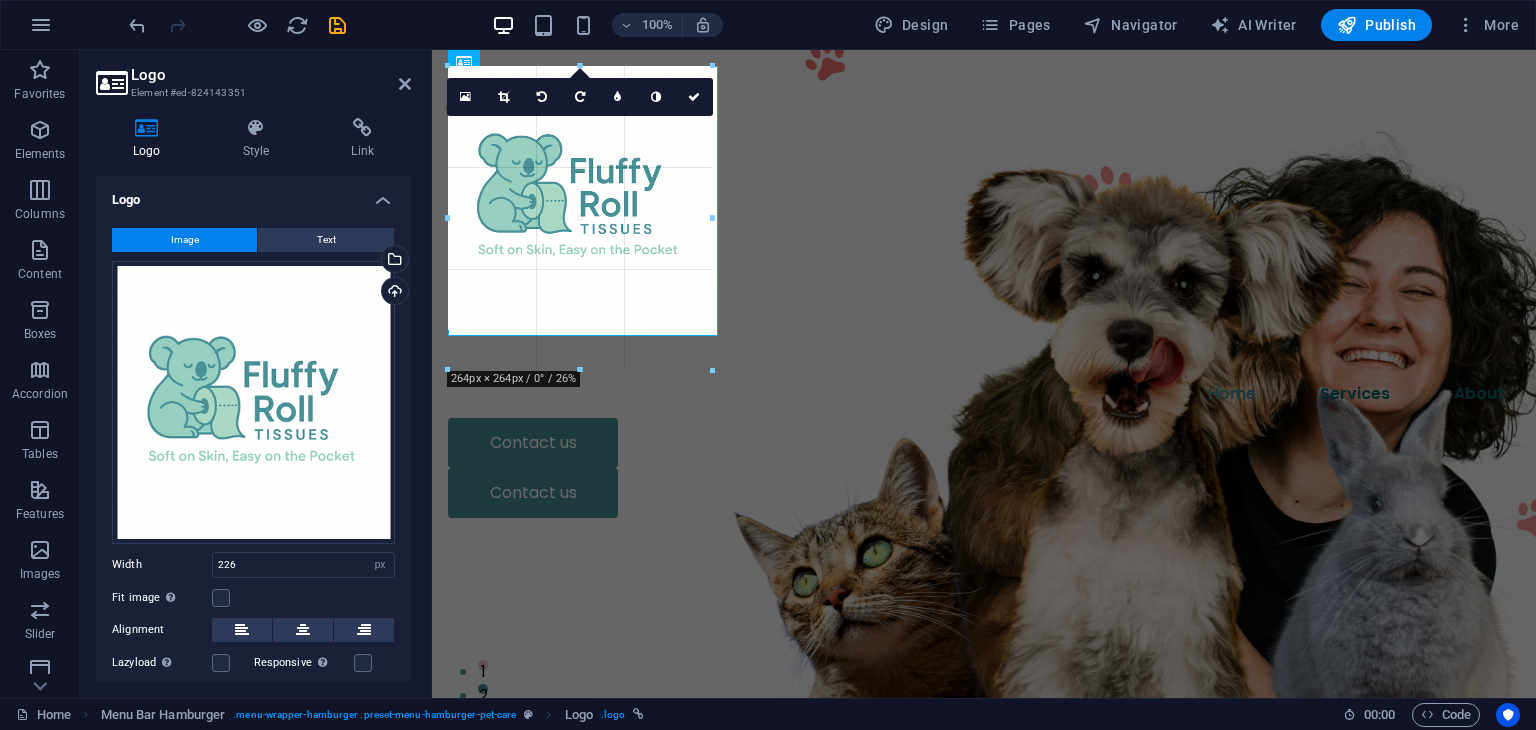 drag, startPoint x: 676, startPoint y: 293, endPoint x: 754, endPoint y: 334, distance: 88.11924 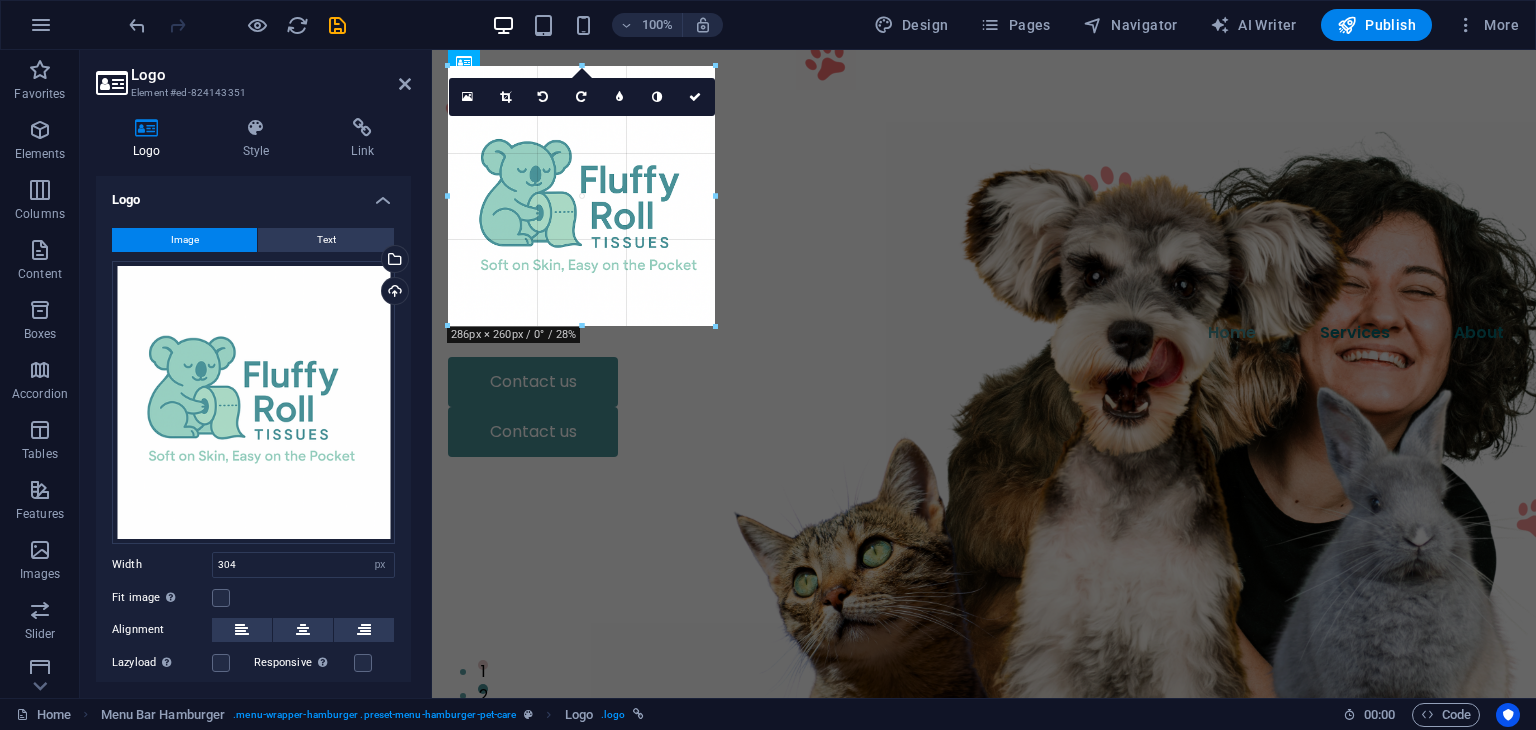 drag, startPoint x: 754, startPoint y: 370, endPoint x: 694, endPoint y: 309, distance: 85.56284 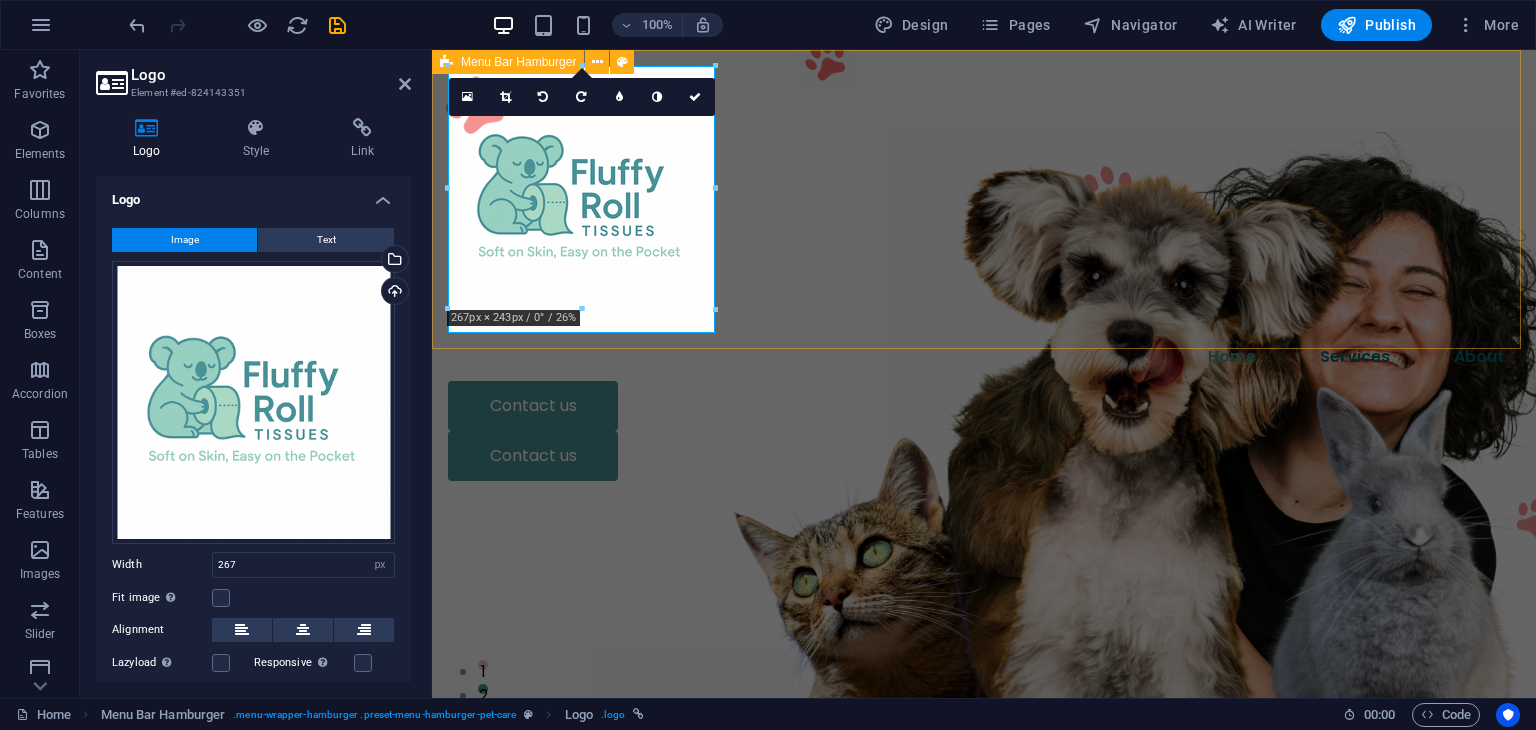 click on "Home Services About Contact us Contact us" at bounding box center [984, 273] 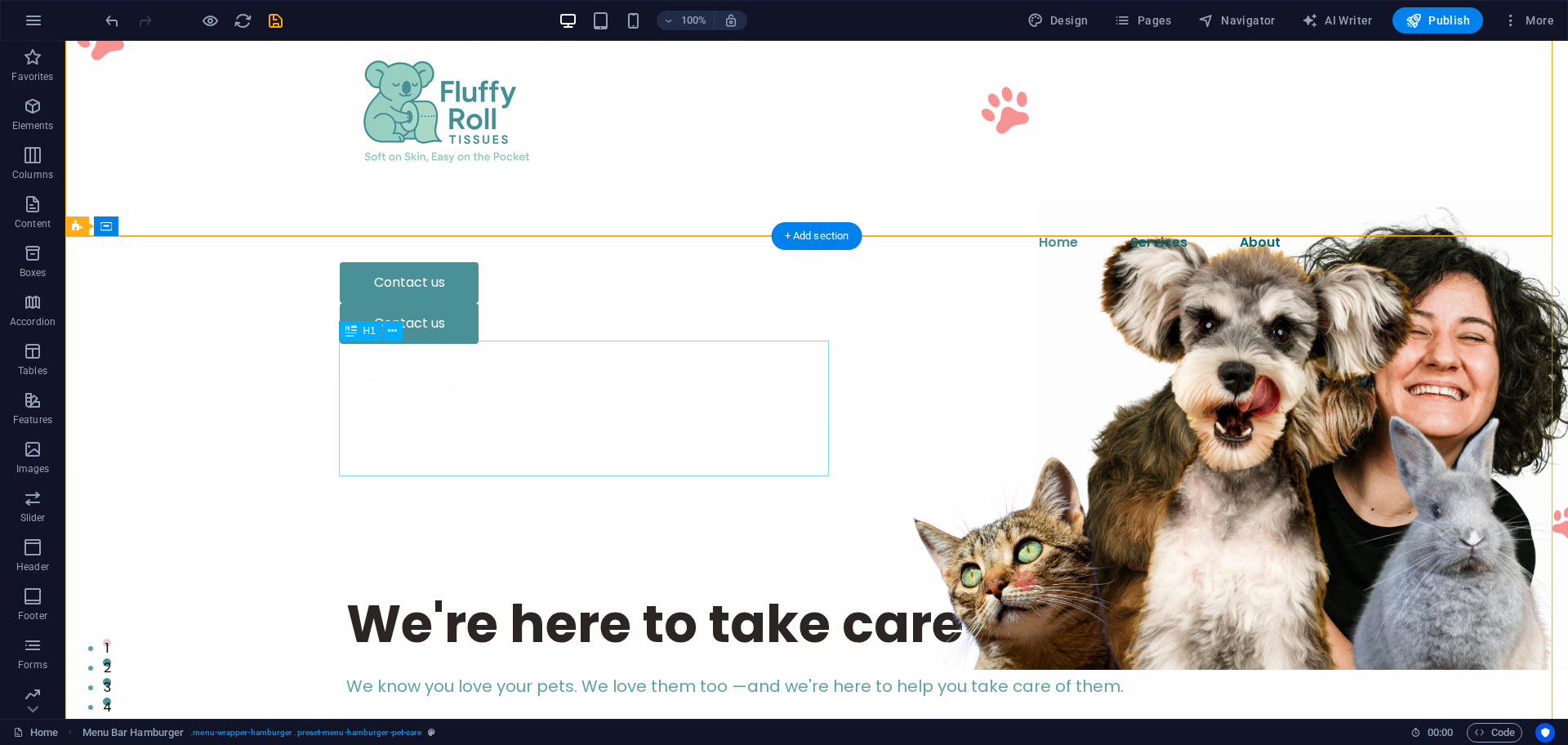 scroll, scrollTop: 0, scrollLeft: 0, axis: both 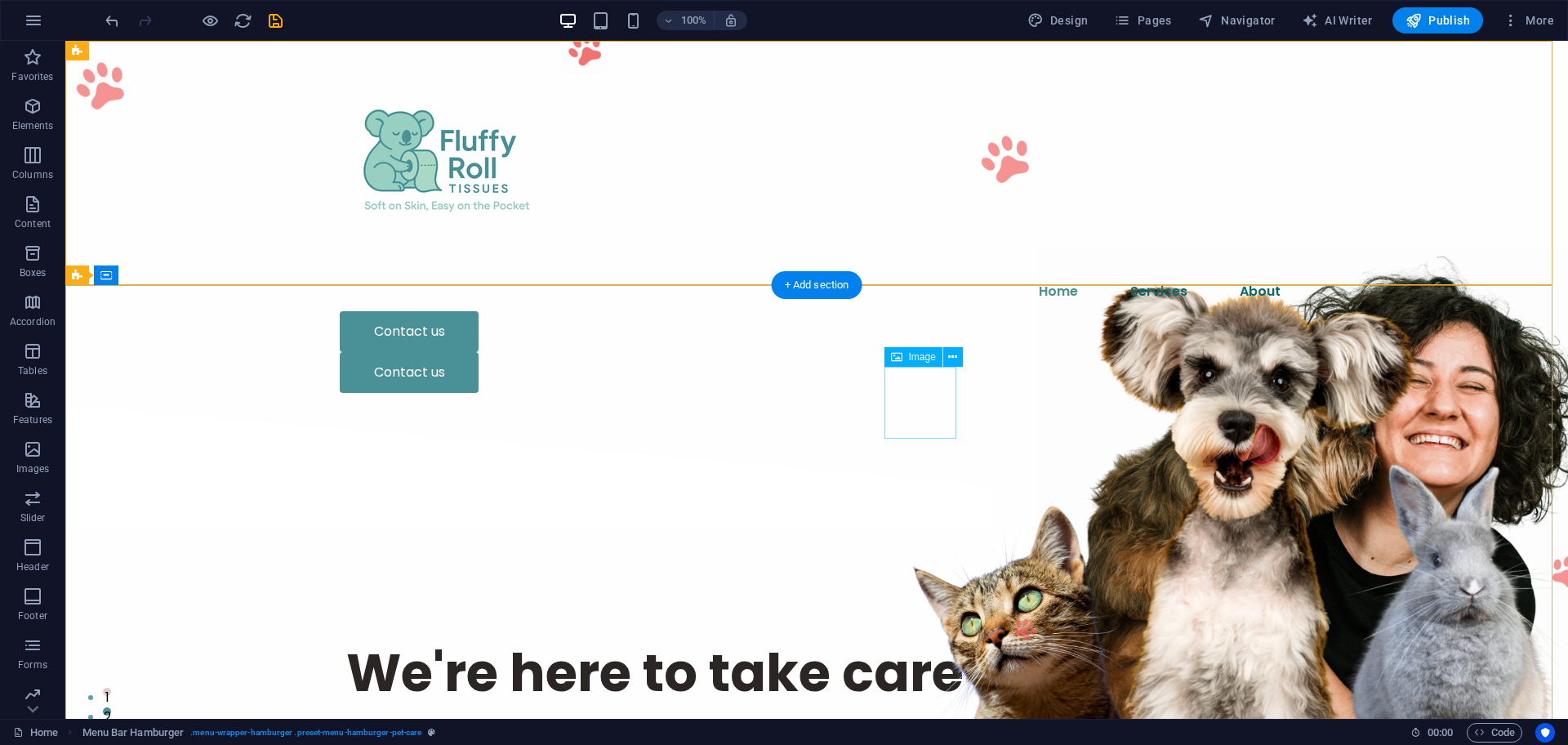 click at bounding box center [1006, 158] 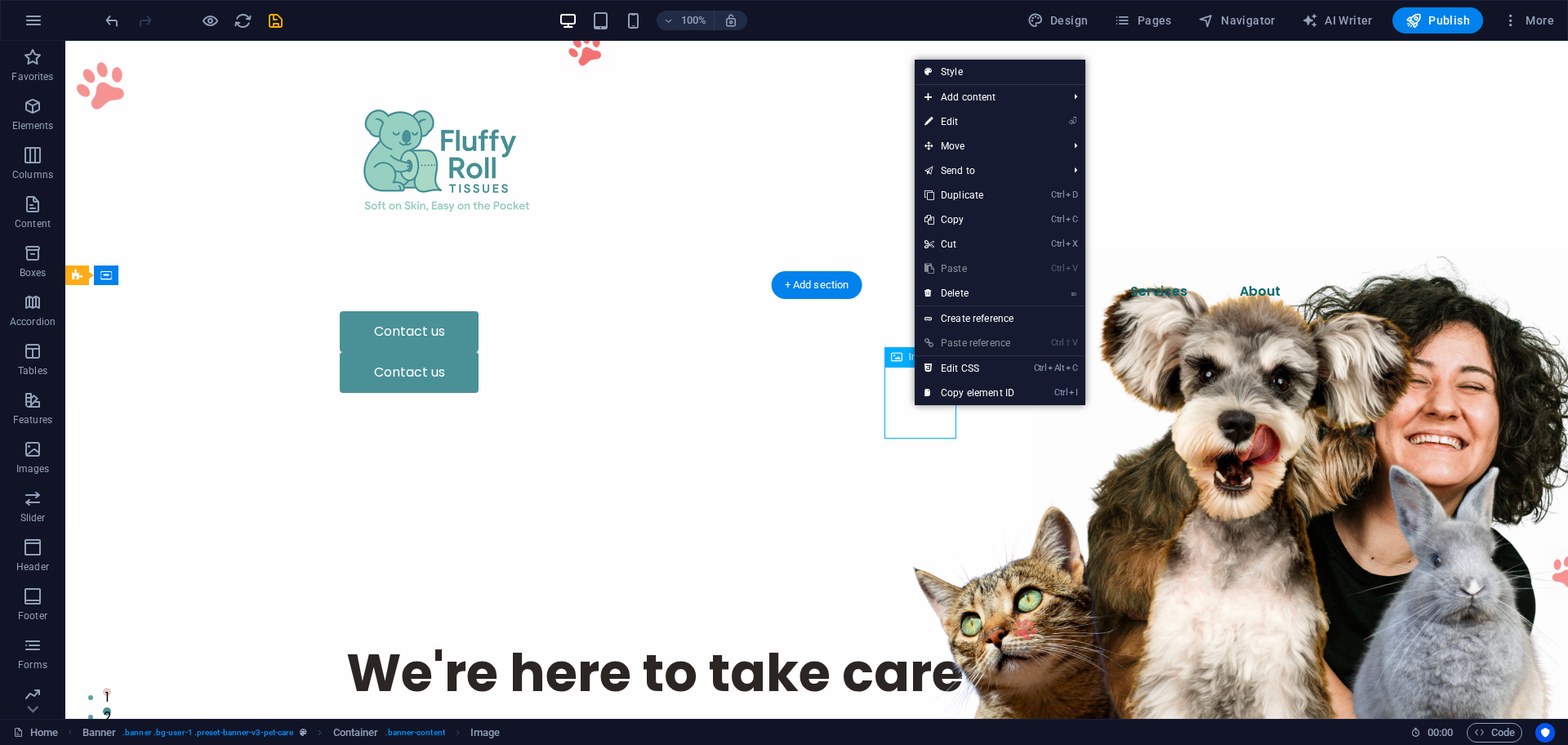 click at bounding box center (1006, 158) 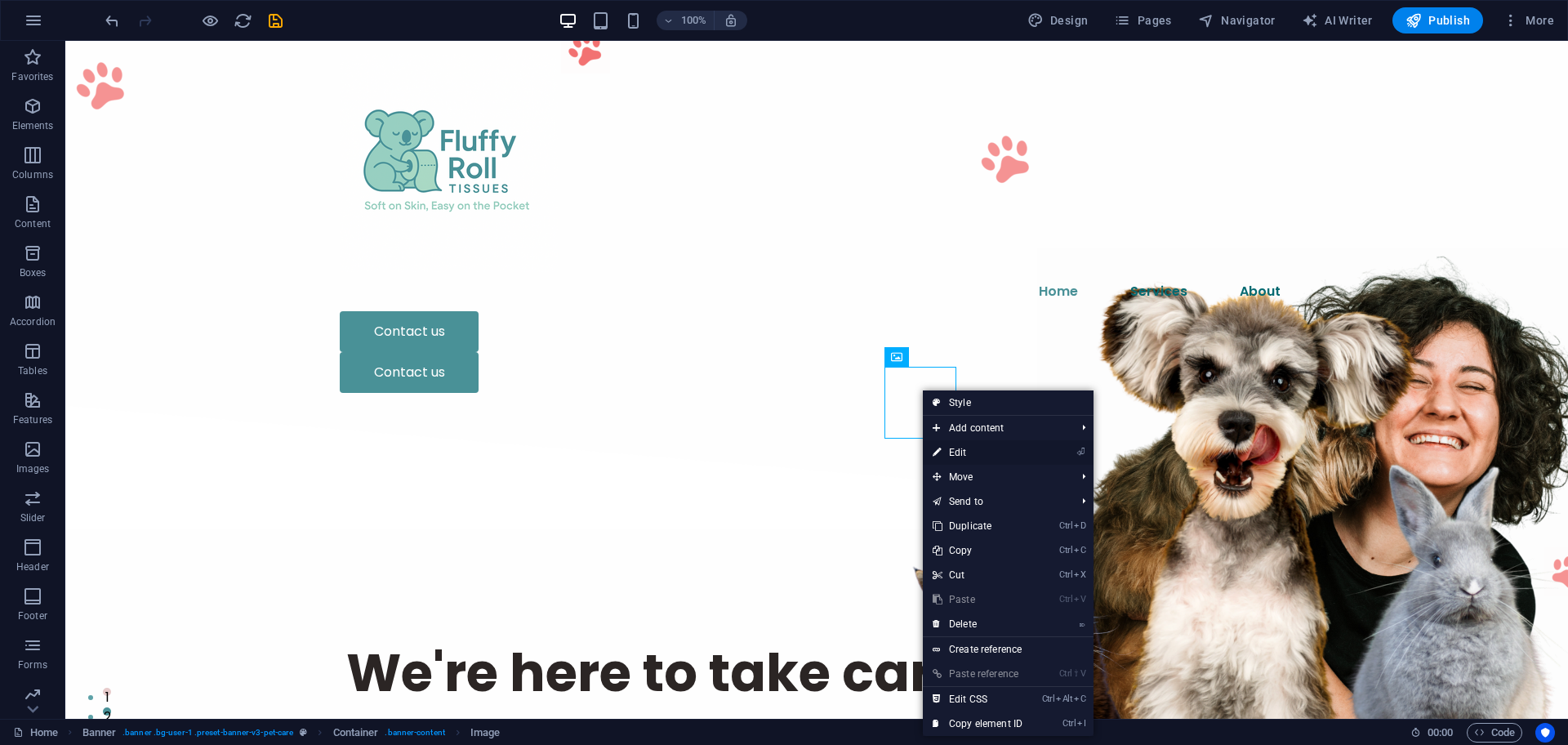 click on "⏎  Edit" at bounding box center [978, 453] 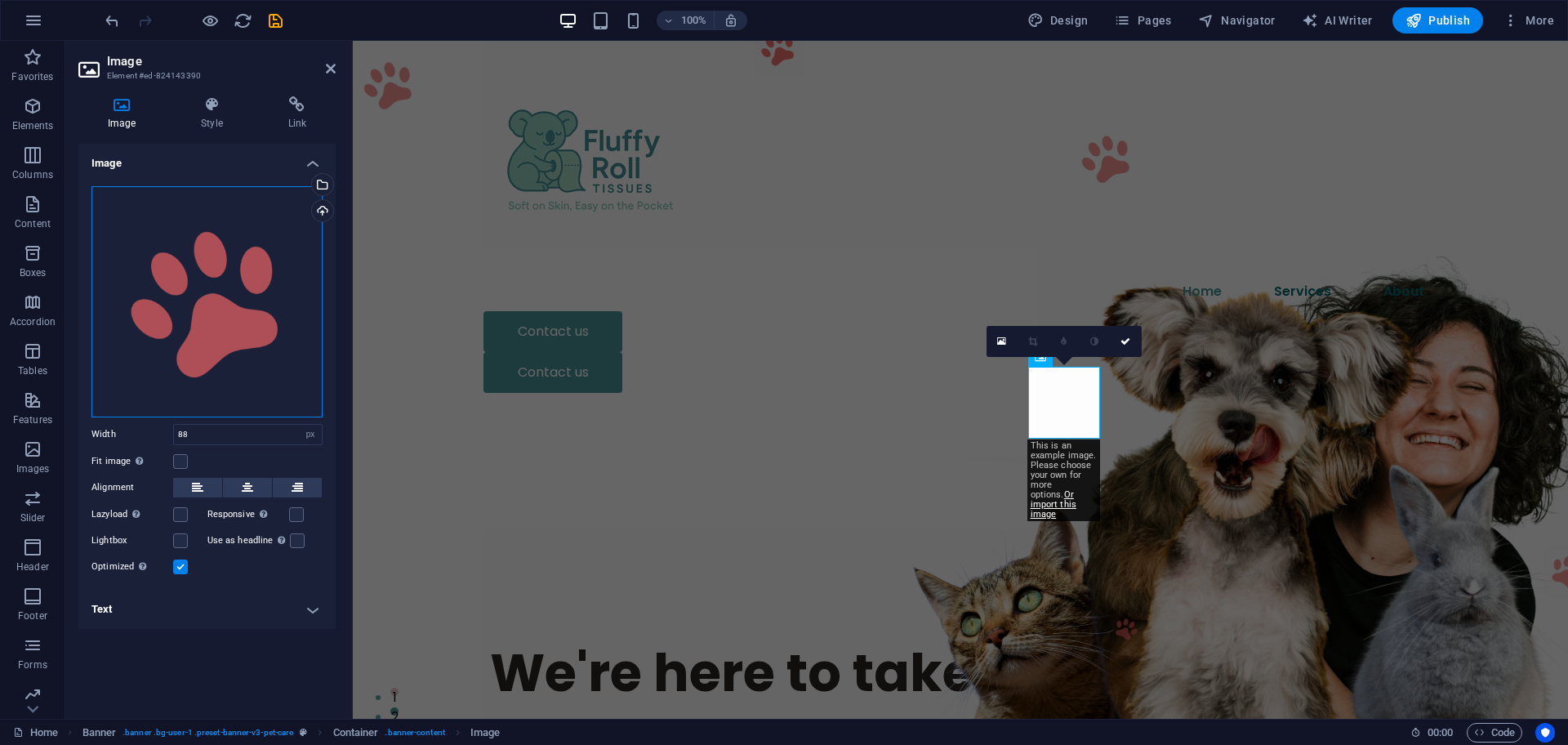 click on "Drag files here, click to choose files or select files from Files or our free stock photos & videos" at bounding box center (207, 301) 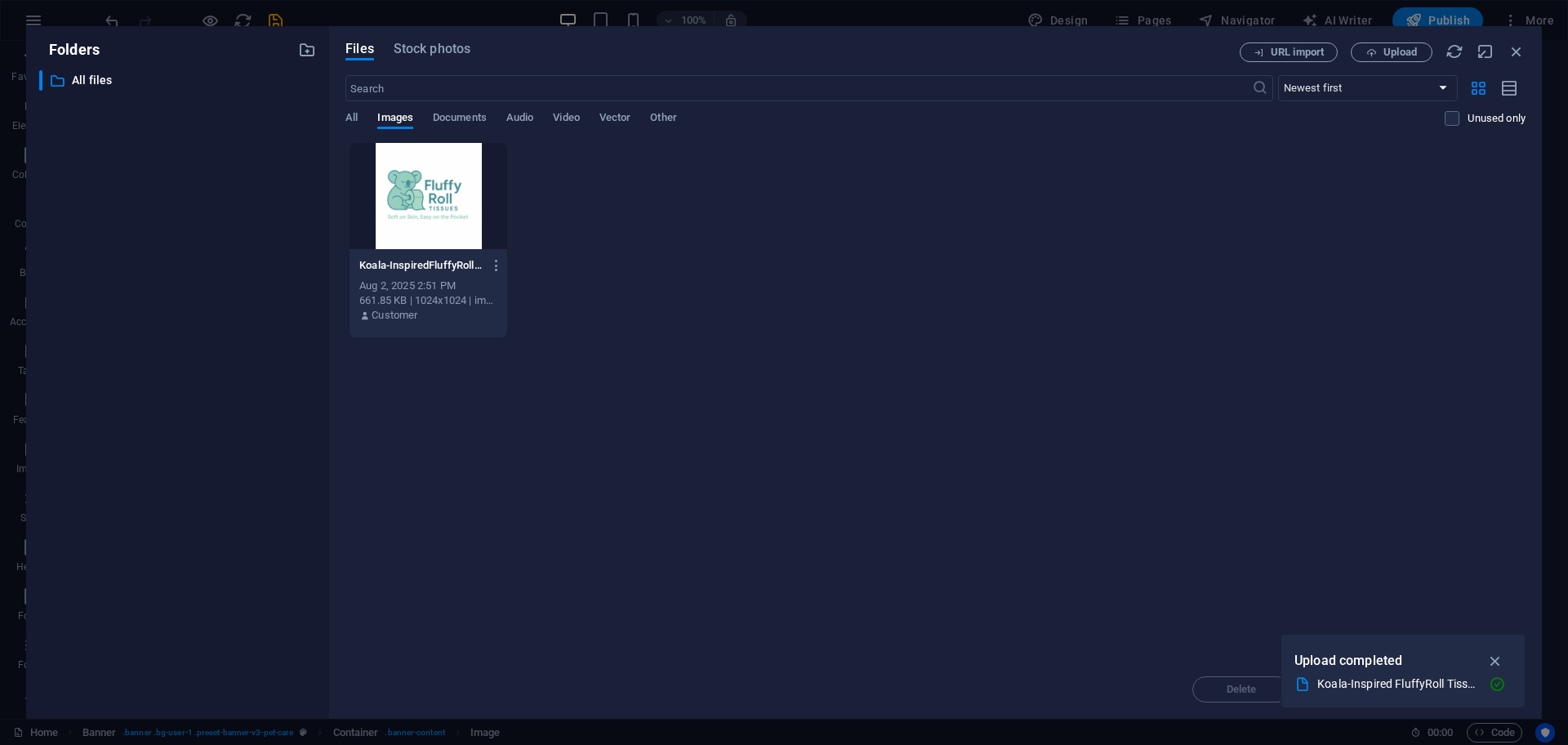 drag, startPoint x: 952, startPoint y: 328, endPoint x: 821, endPoint y: 289, distance: 136.68211 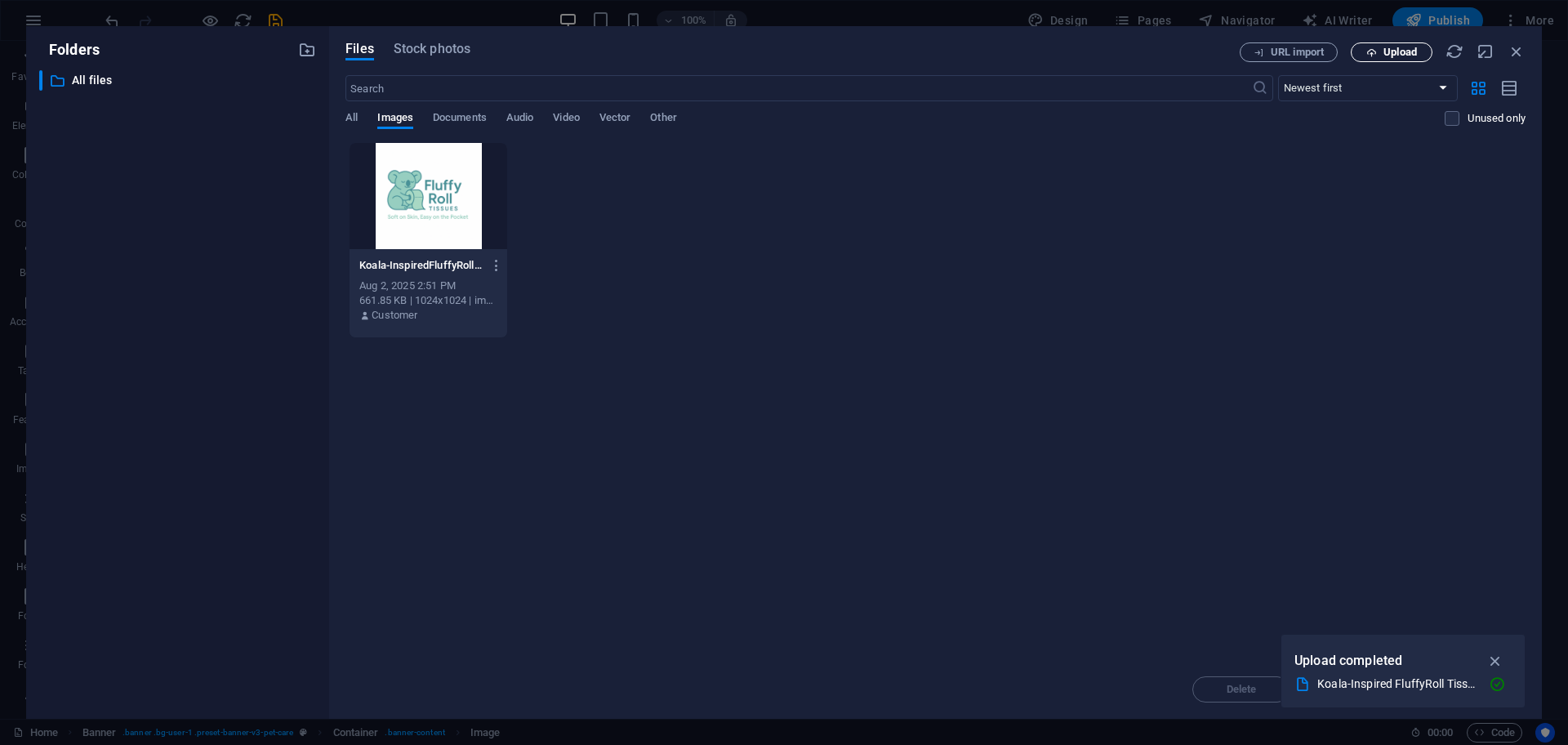 drag, startPoint x: 821, startPoint y: 289, endPoint x: 1384, endPoint y: 51, distance: 611.2389 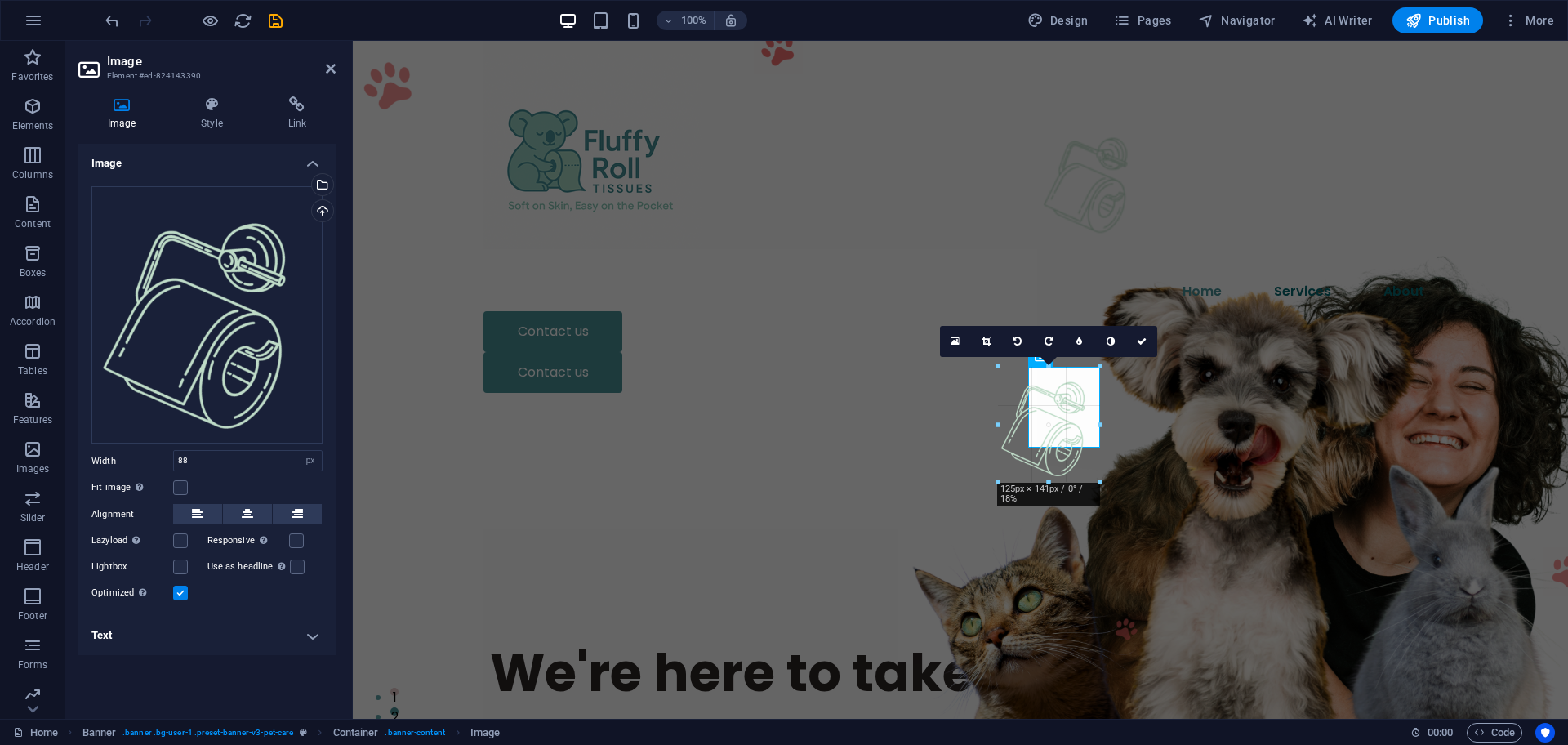 drag, startPoint x: 1099, startPoint y: 448, endPoint x: 782, endPoint y: 426, distance: 317.76249 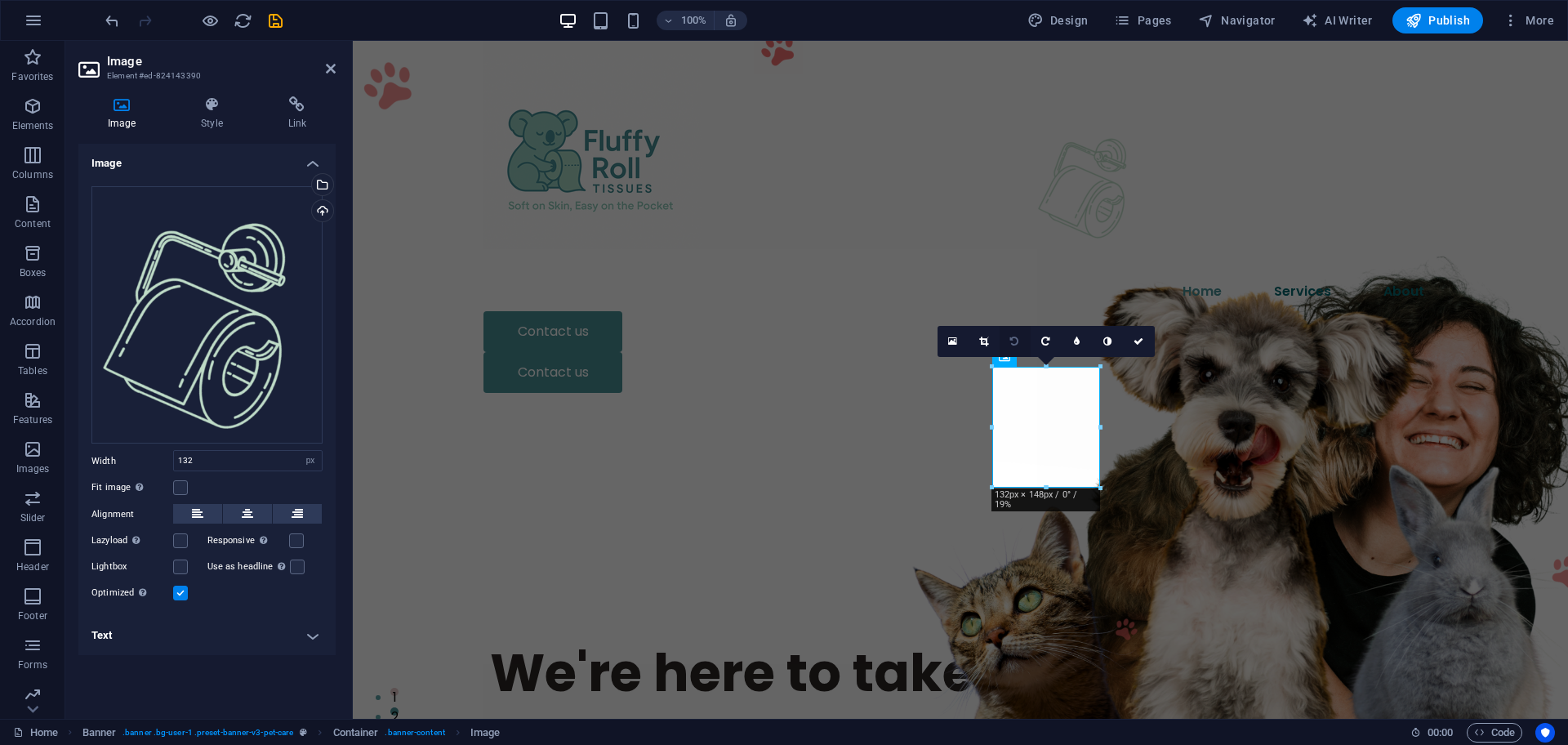 click at bounding box center (1014, 341) 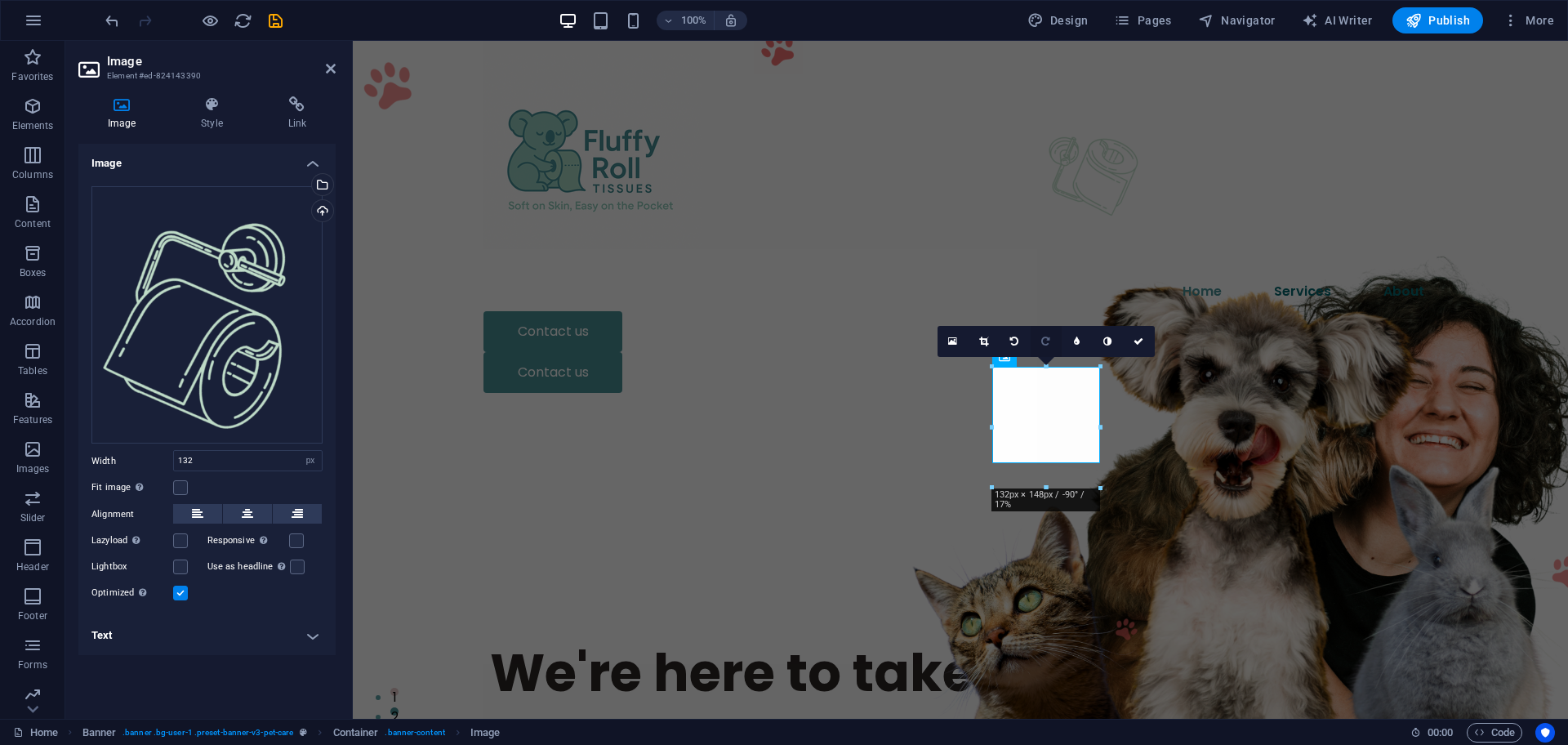 click at bounding box center [1045, 341] 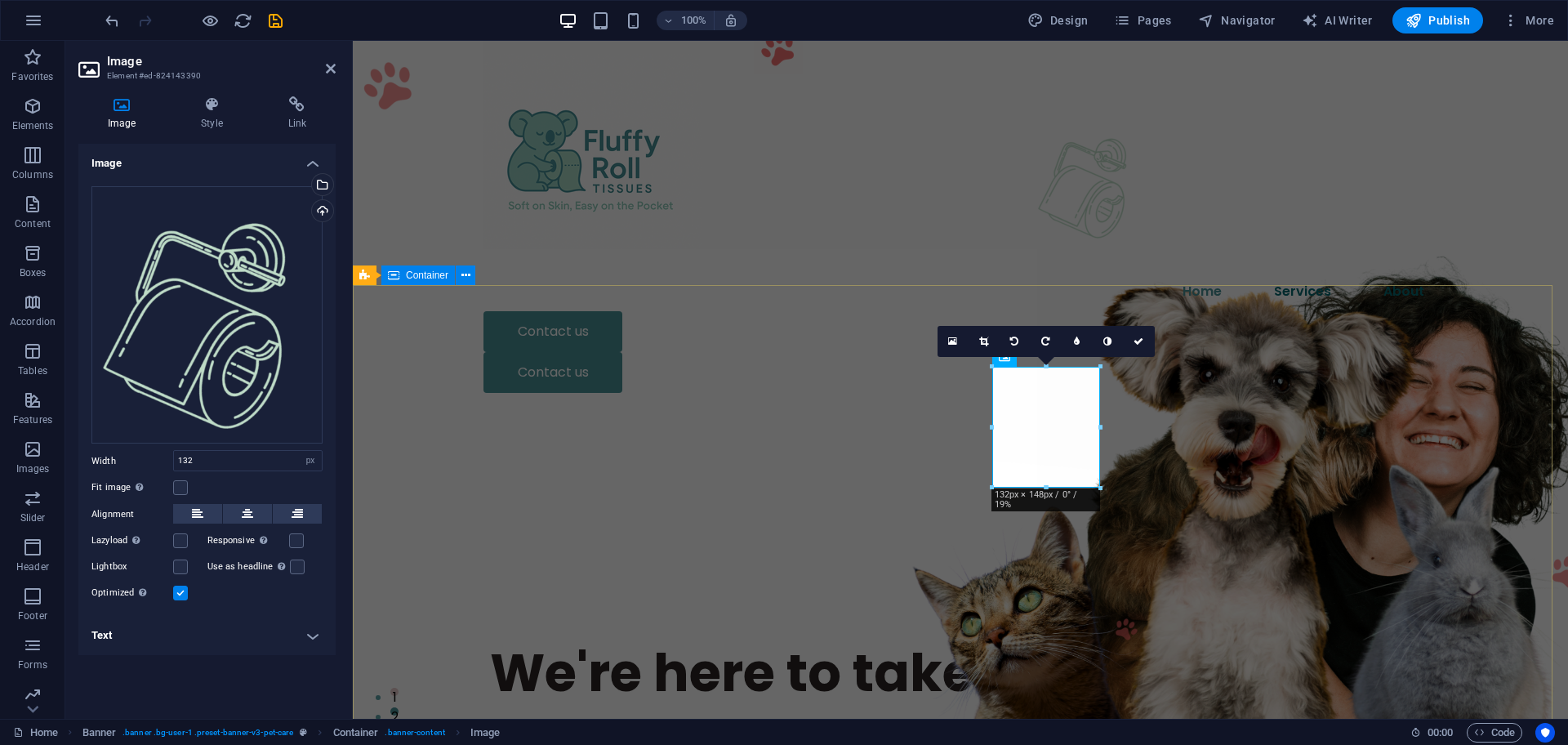 click on "We're here to take care of your pet. We know you love your pets. We love them too —and we're here to help you take care of them. Contact us" at bounding box center (960, 734) 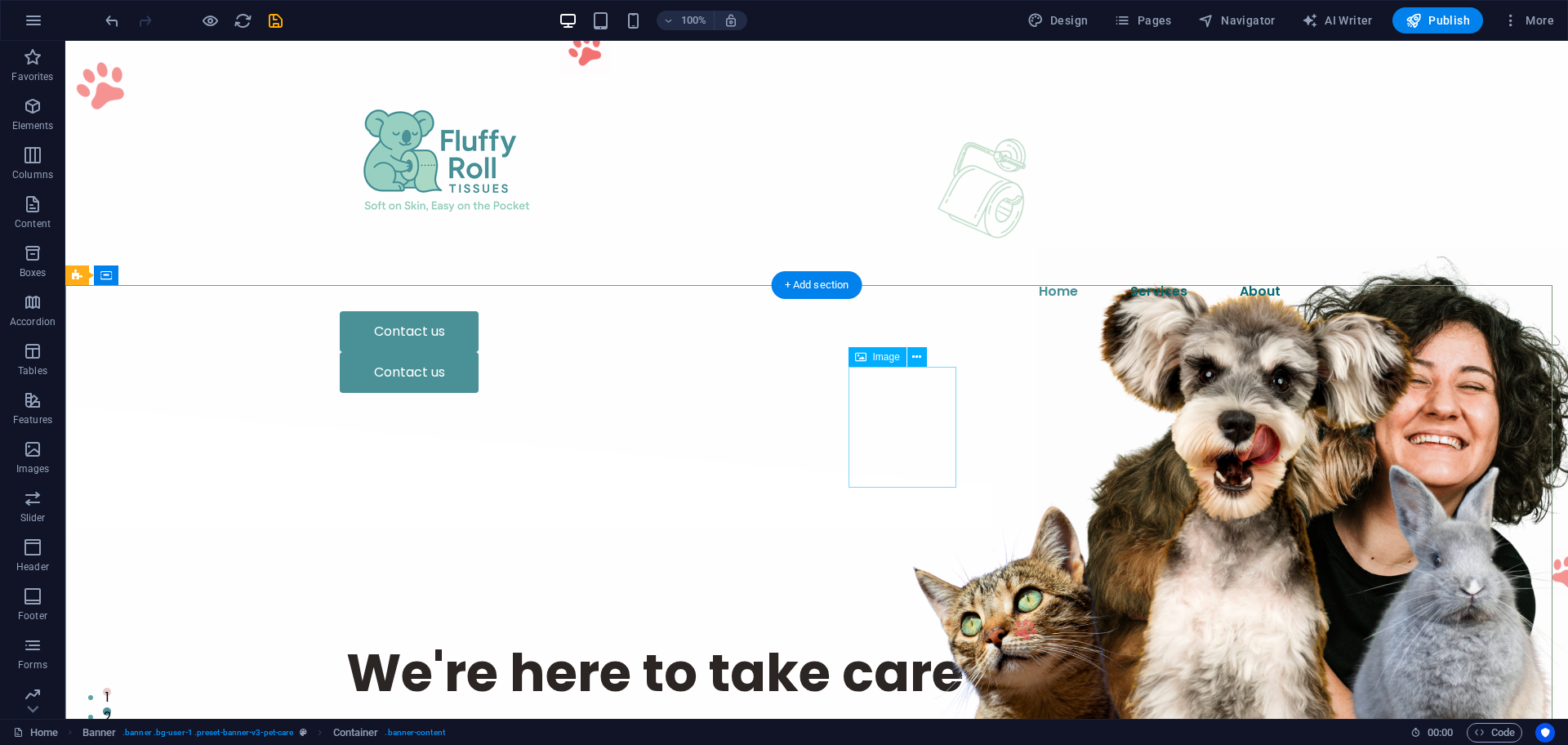 click at bounding box center (988, 183) 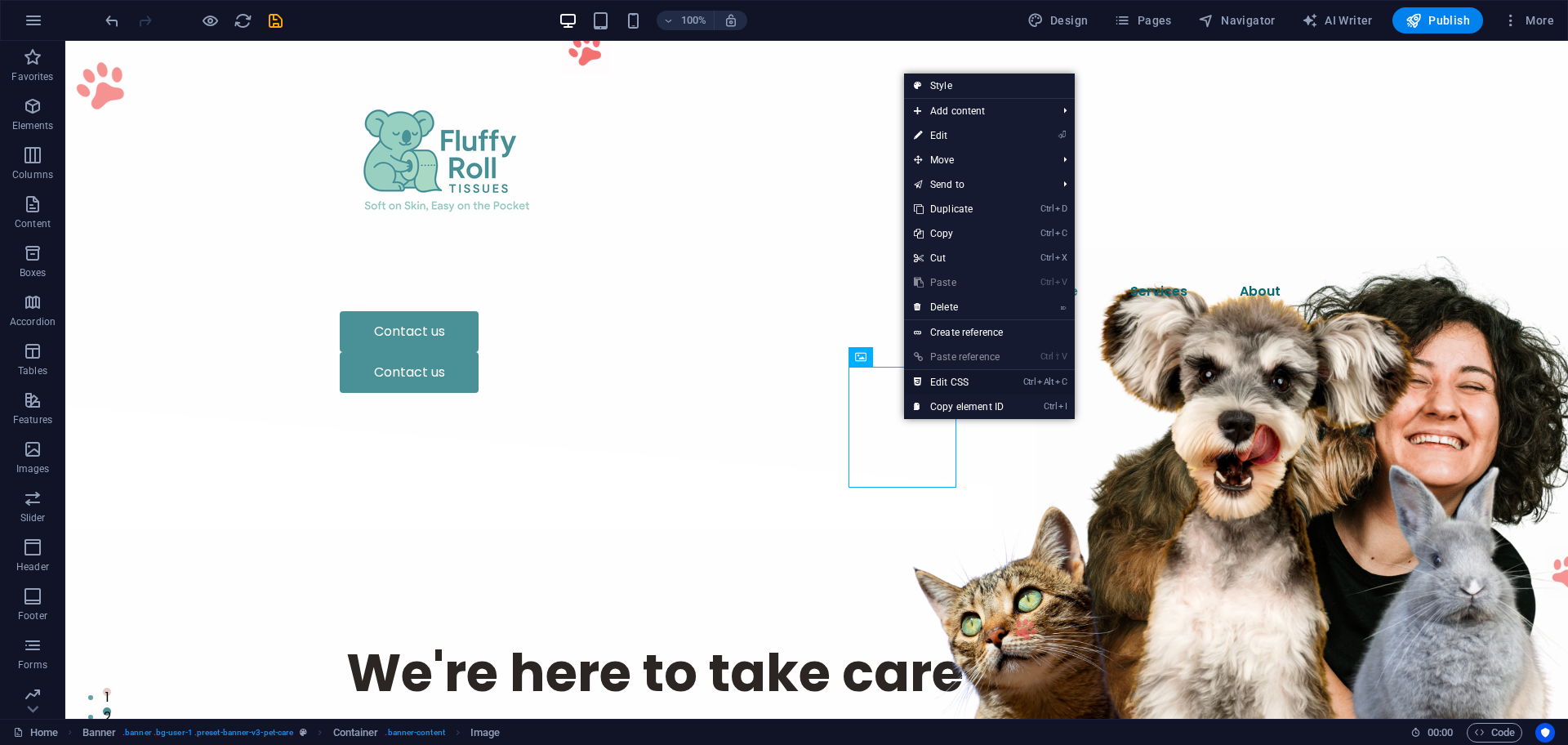click on "Ctrl Alt C  Edit CSS" at bounding box center [959, 382] 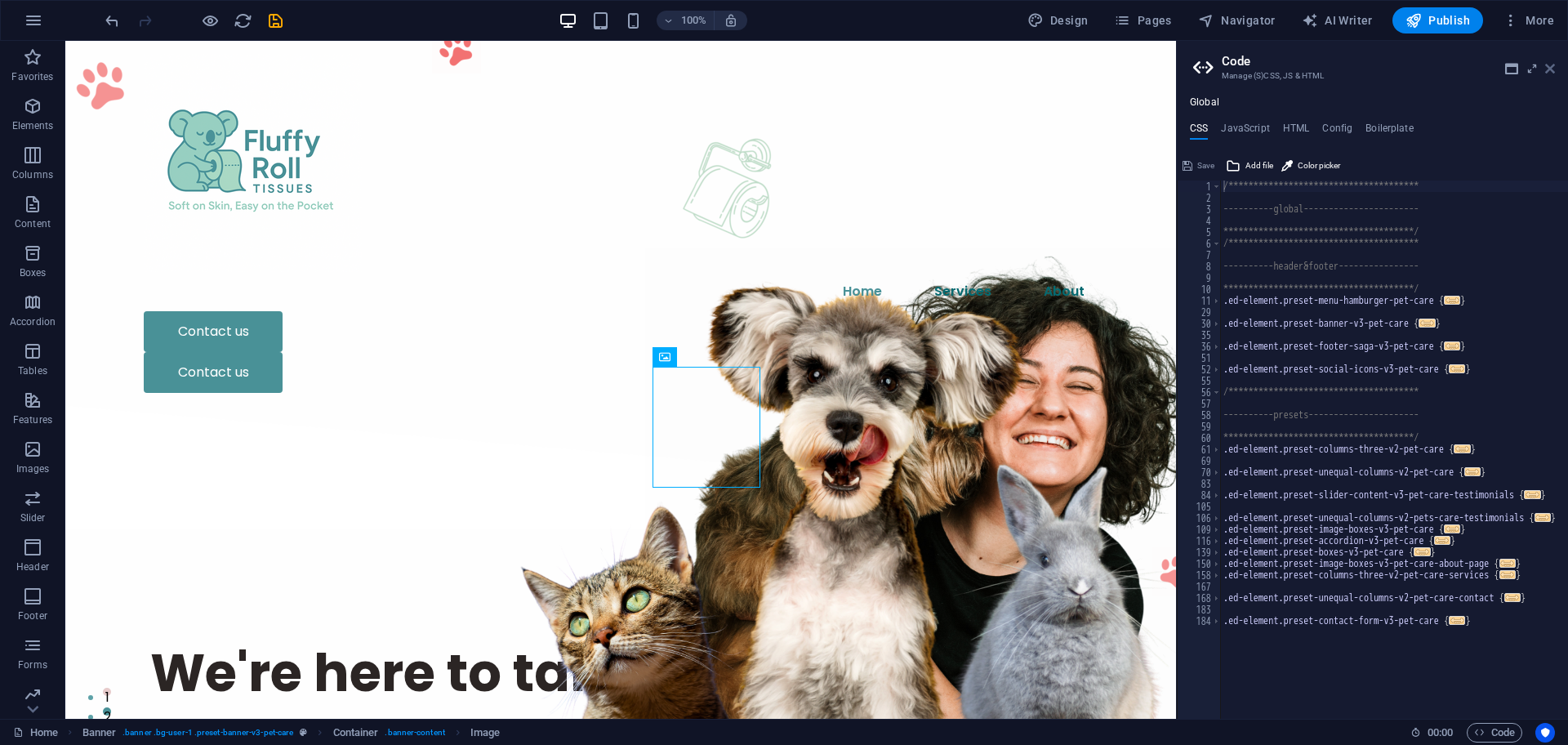 click at bounding box center [1550, 69] 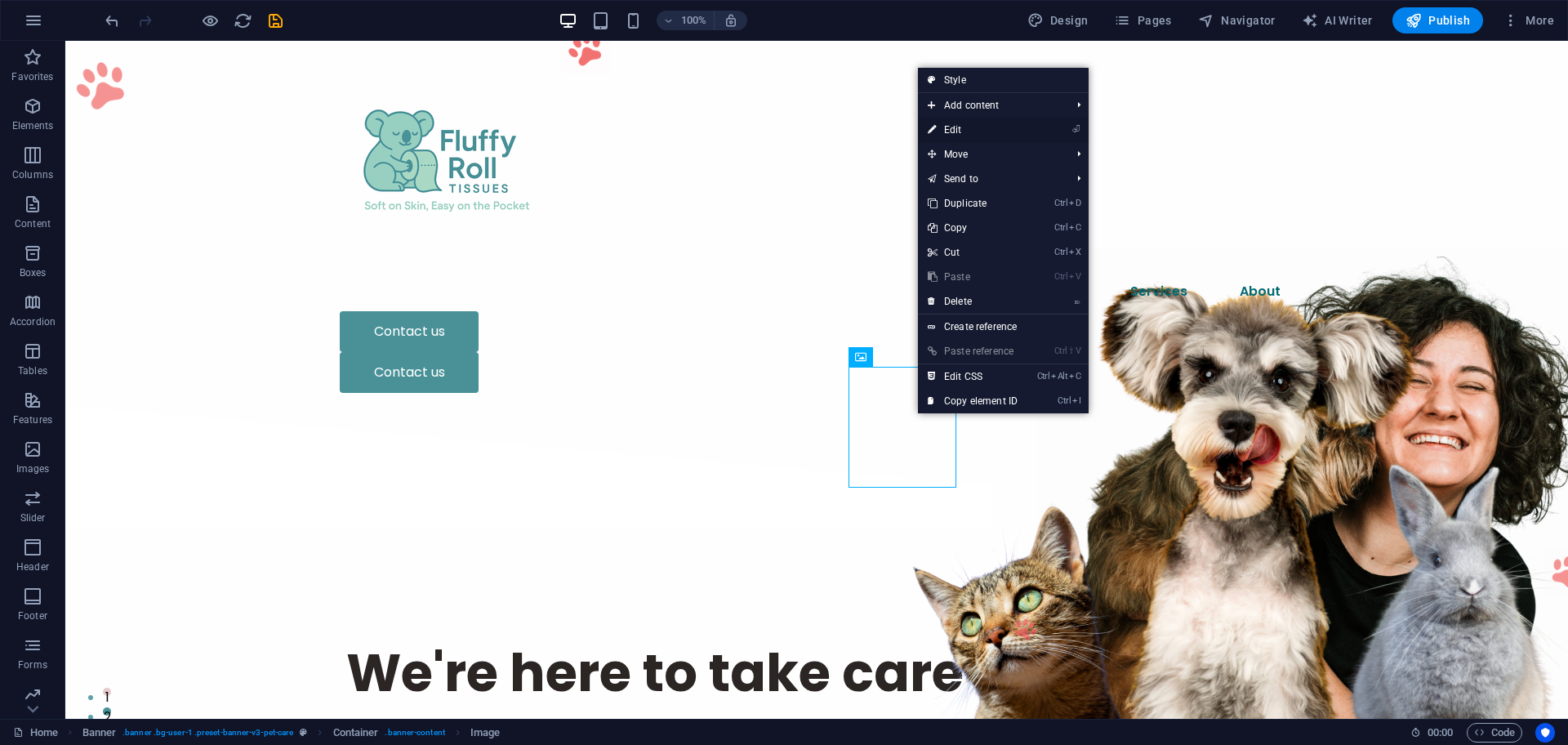 click on "⏎  Edit" at bounding box center [973, 130] 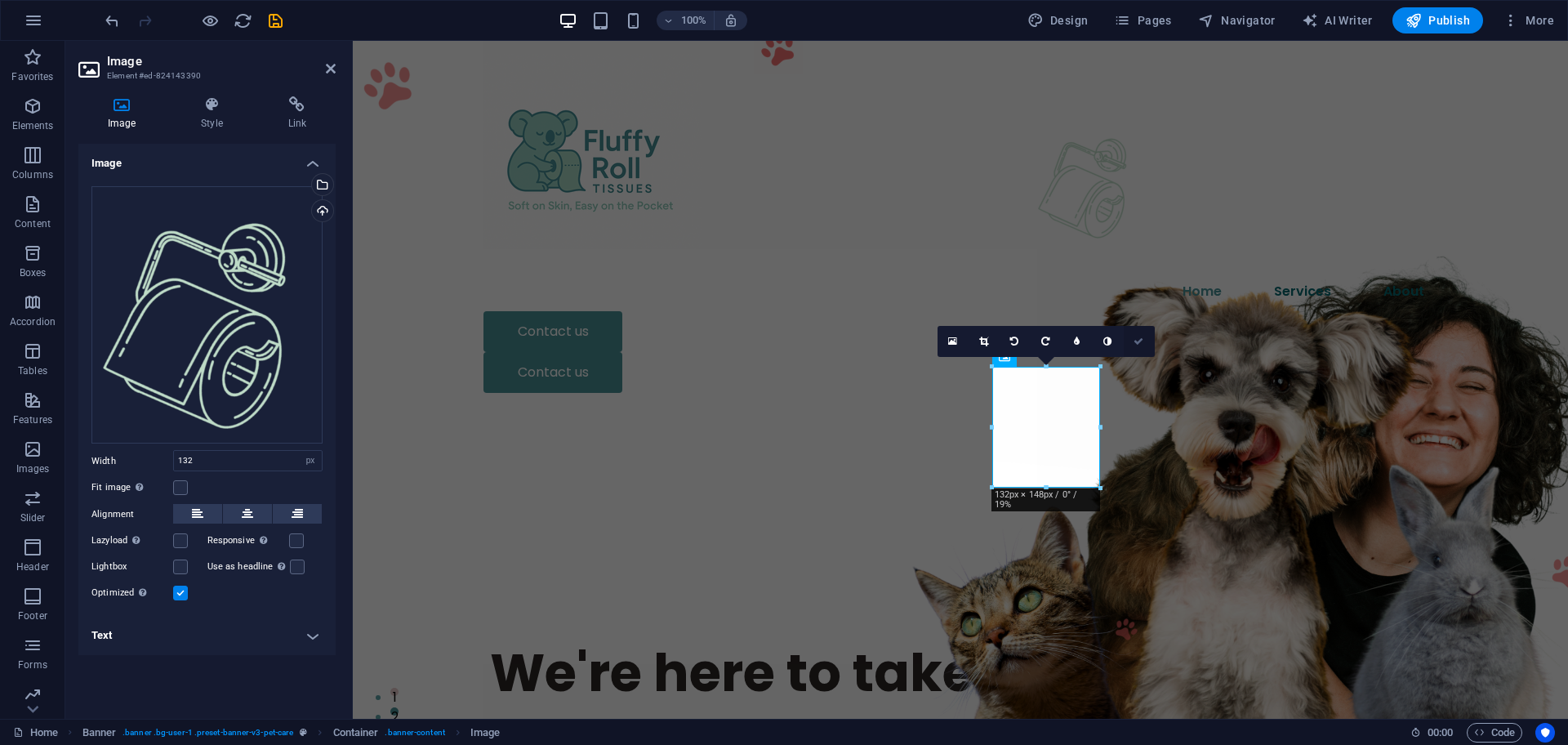 click at bounding box center (1139, 341) 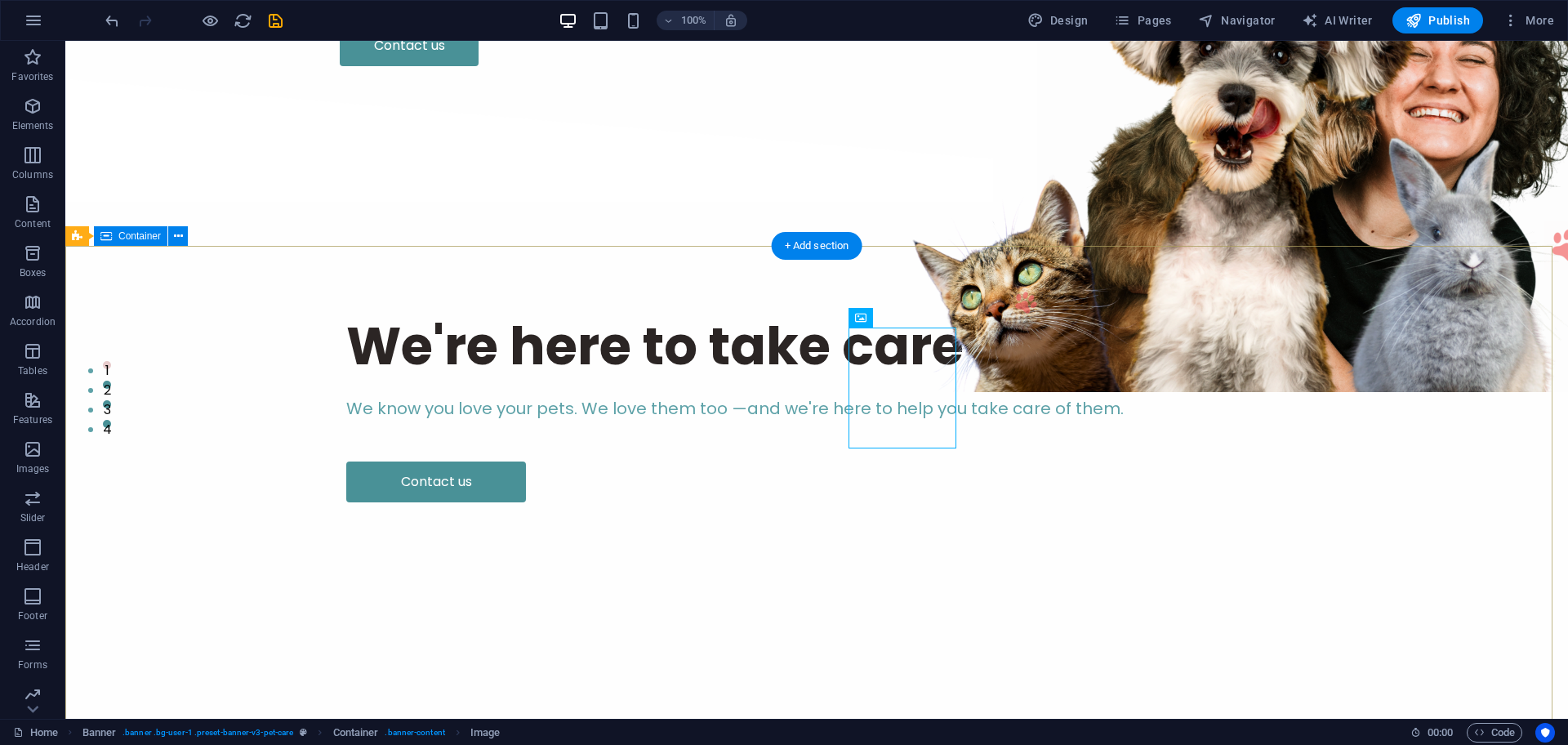 scroll, scrollTop: 0, scrollLeft: 0, axis: both 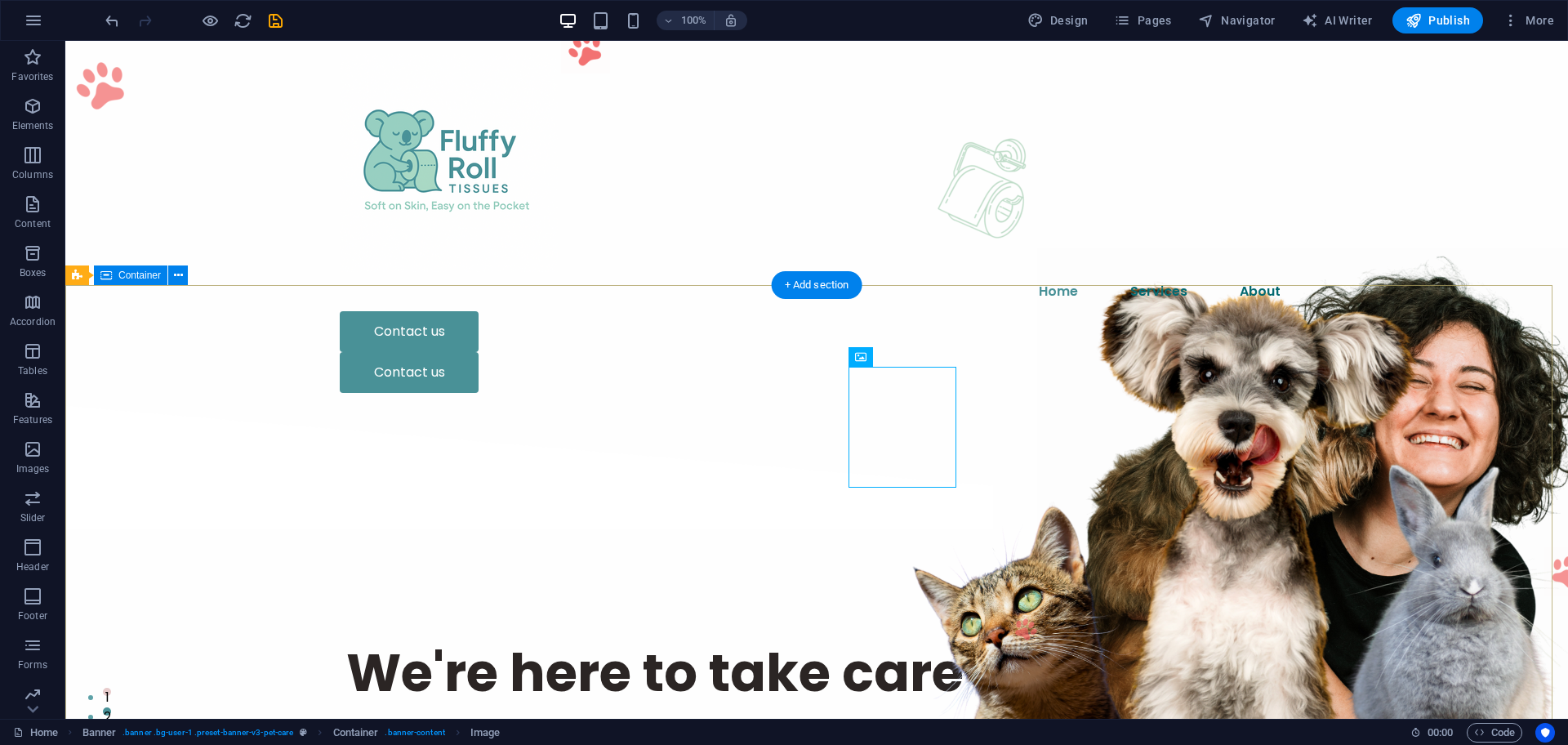 click on "We're here to take care of your pet. We know you love your pets. We love them too —and we're here to help you take care of them. Contact us" at bounding box center (817, 734) 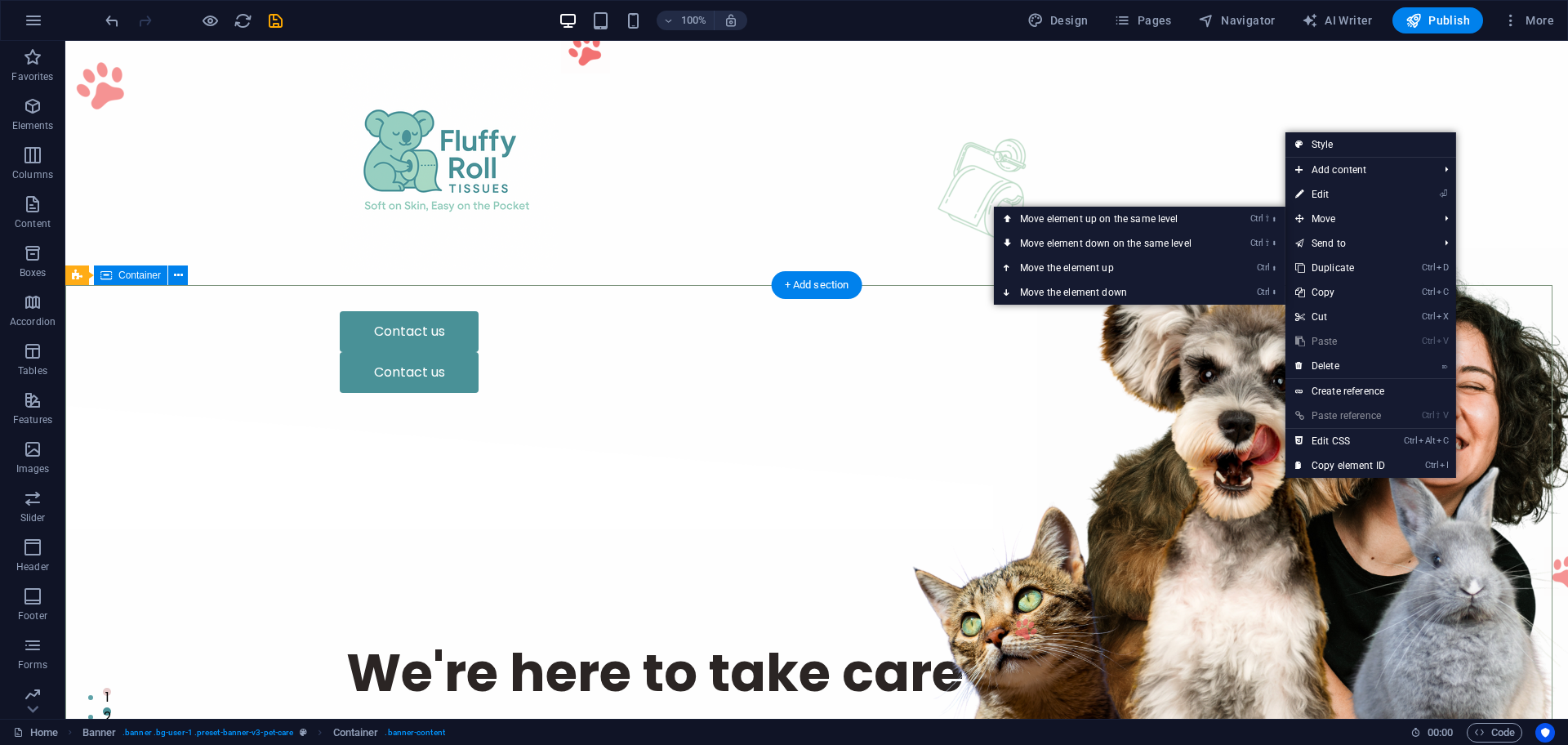 click on "We're here to take care of your pet. We know you love your pets. We love them too —and we're here to help you take care of them. Contact us" at bounding box center (817, 734) 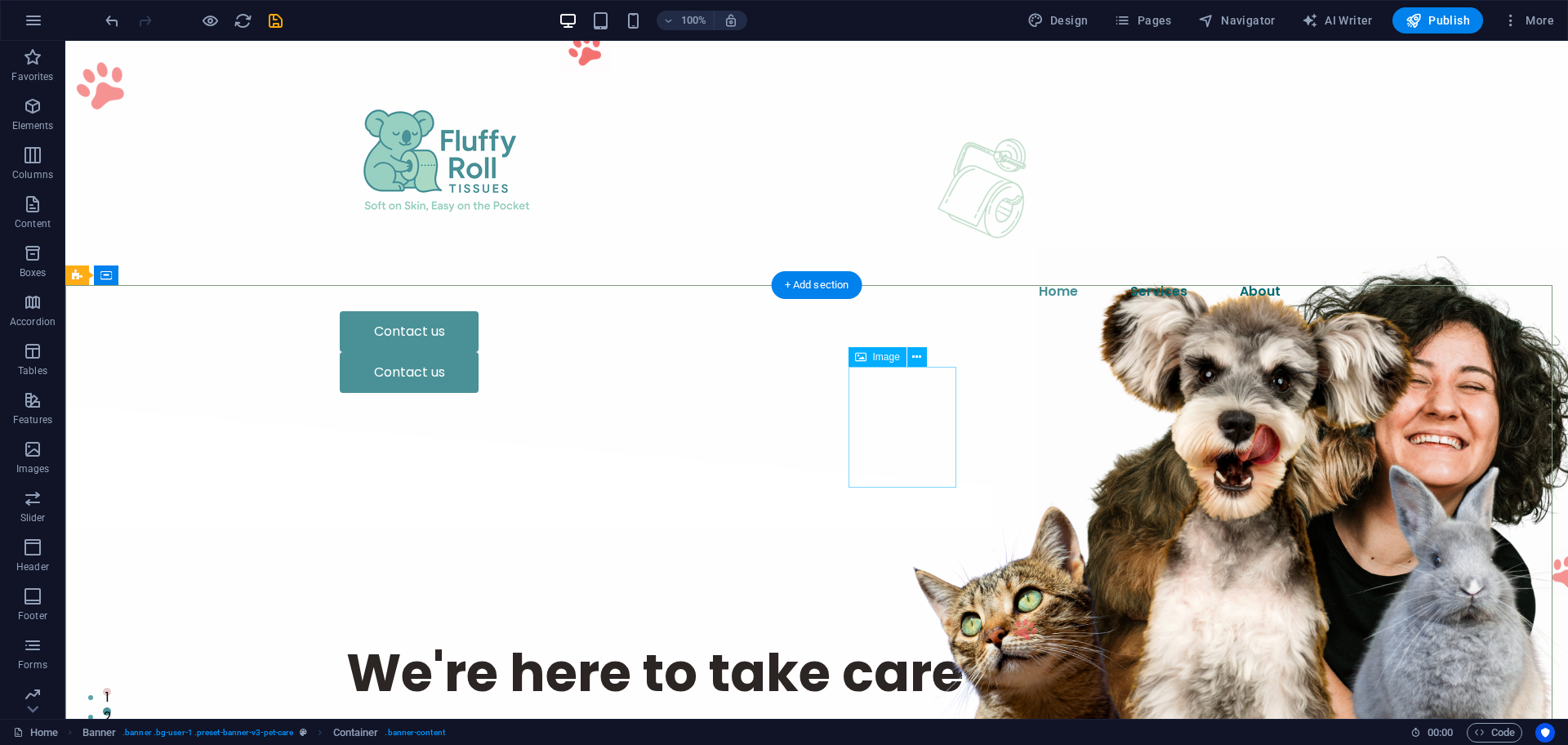 click at bounding box center (988, 183) 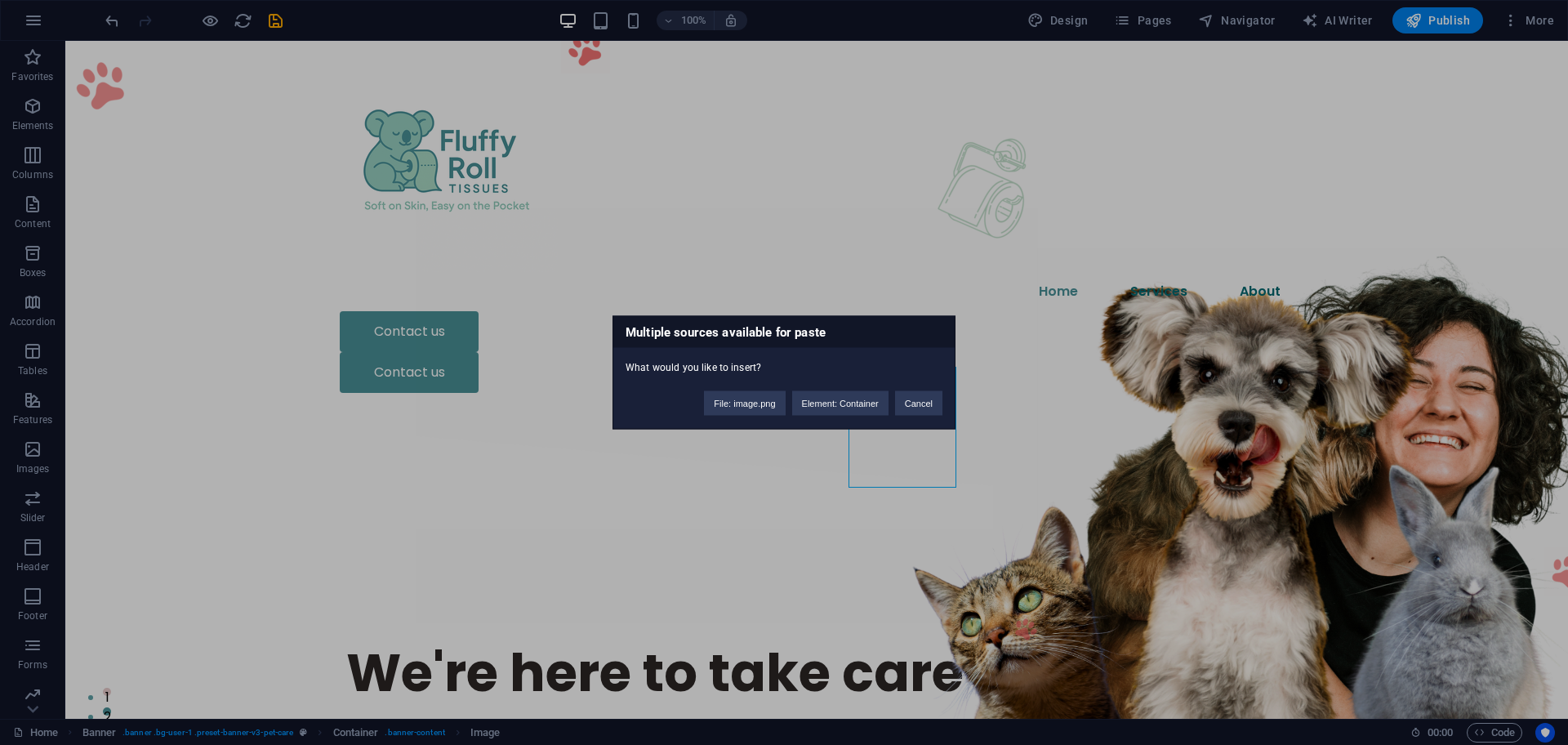 type 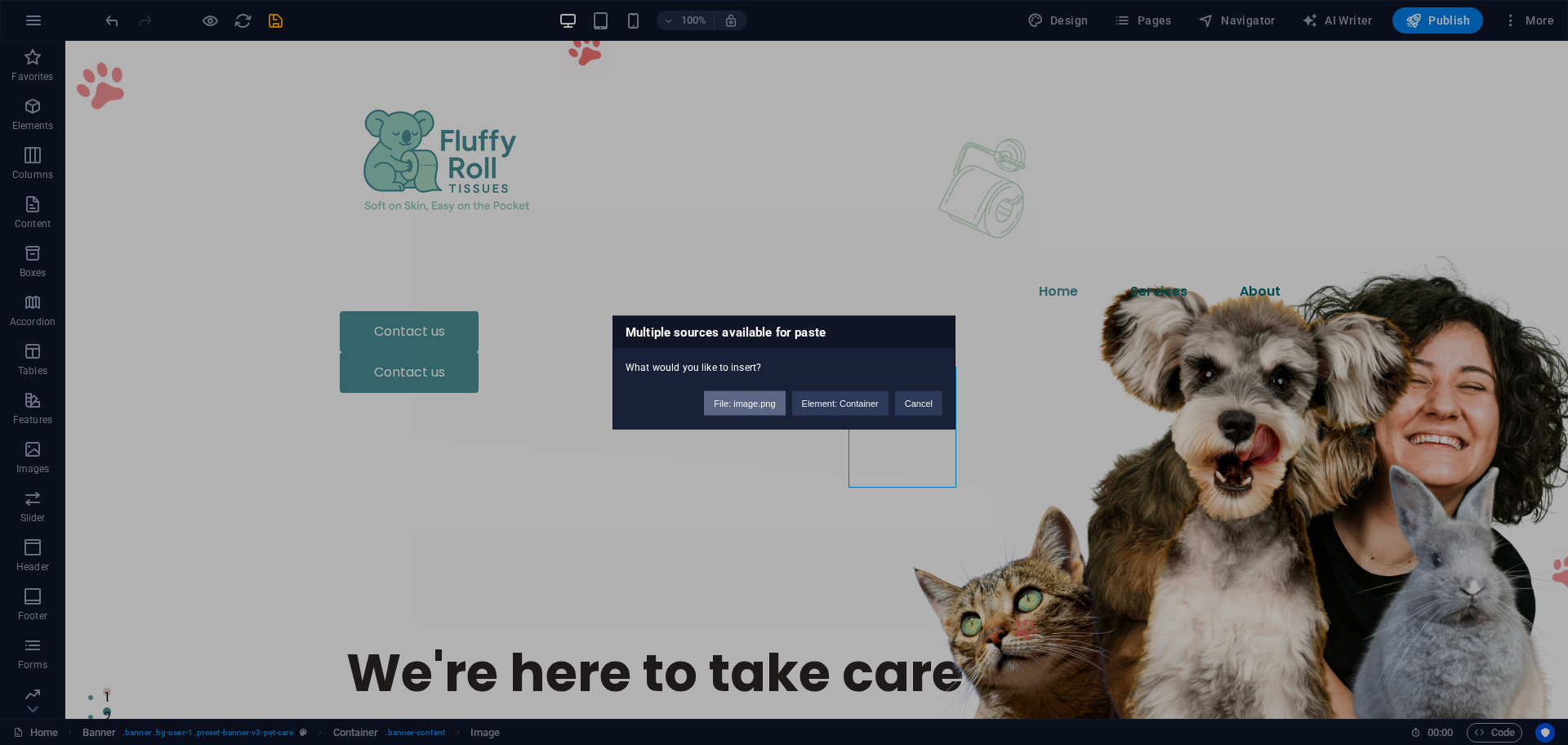 click on "File: image.png" at bounding box center (744, 404) 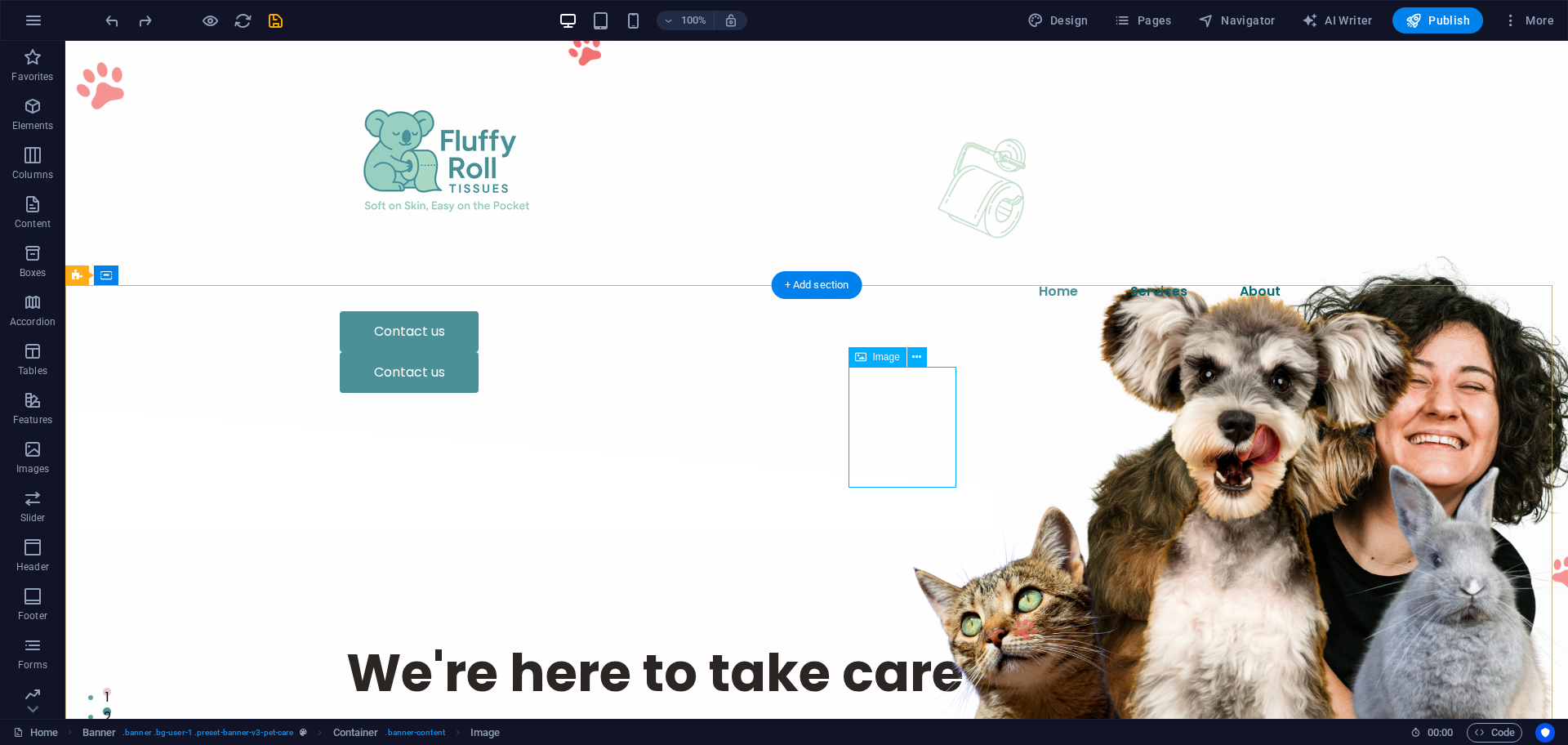 click at bounding box center [988, 183] 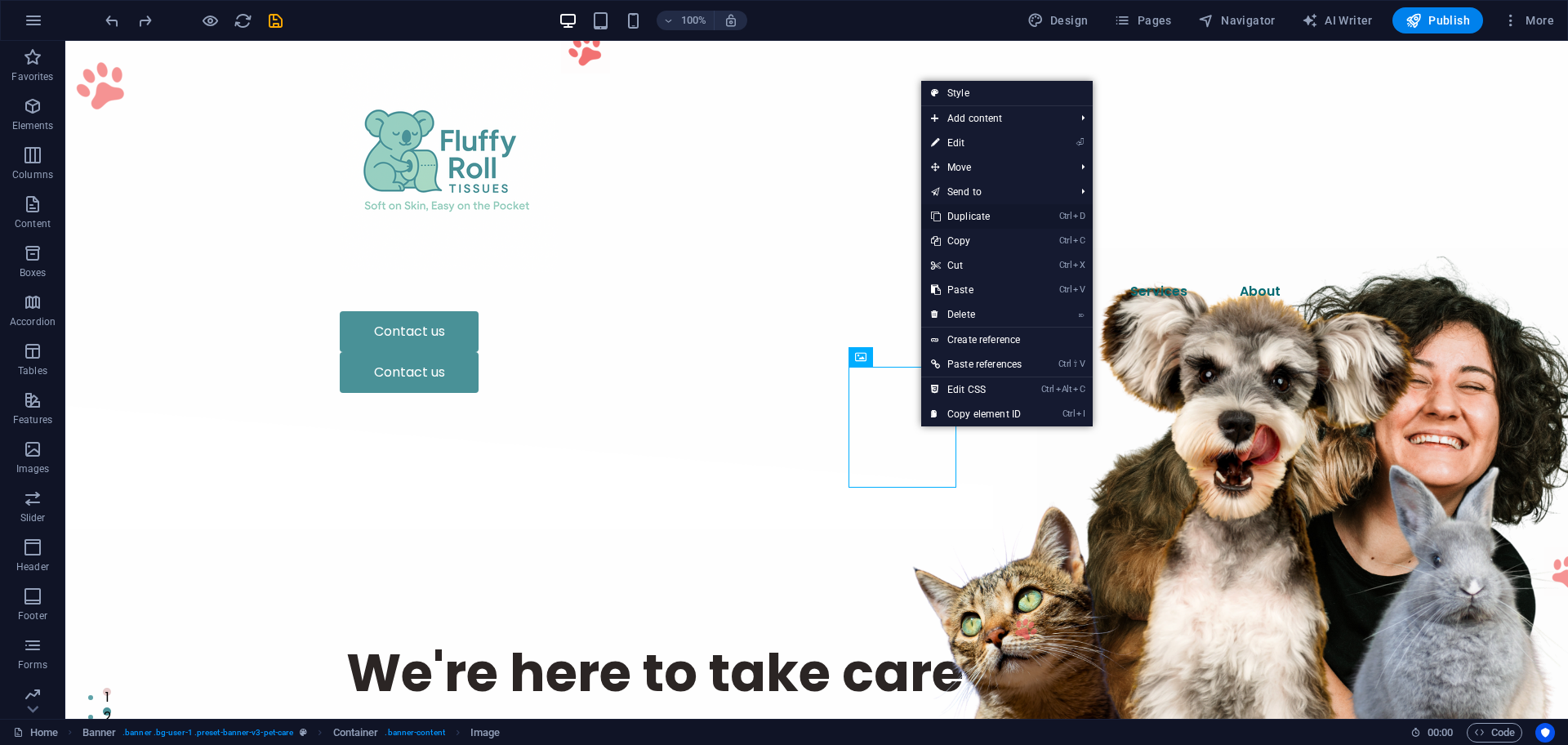 click on "Ctrl D  Duplicate" at bounding box center (976, 216) 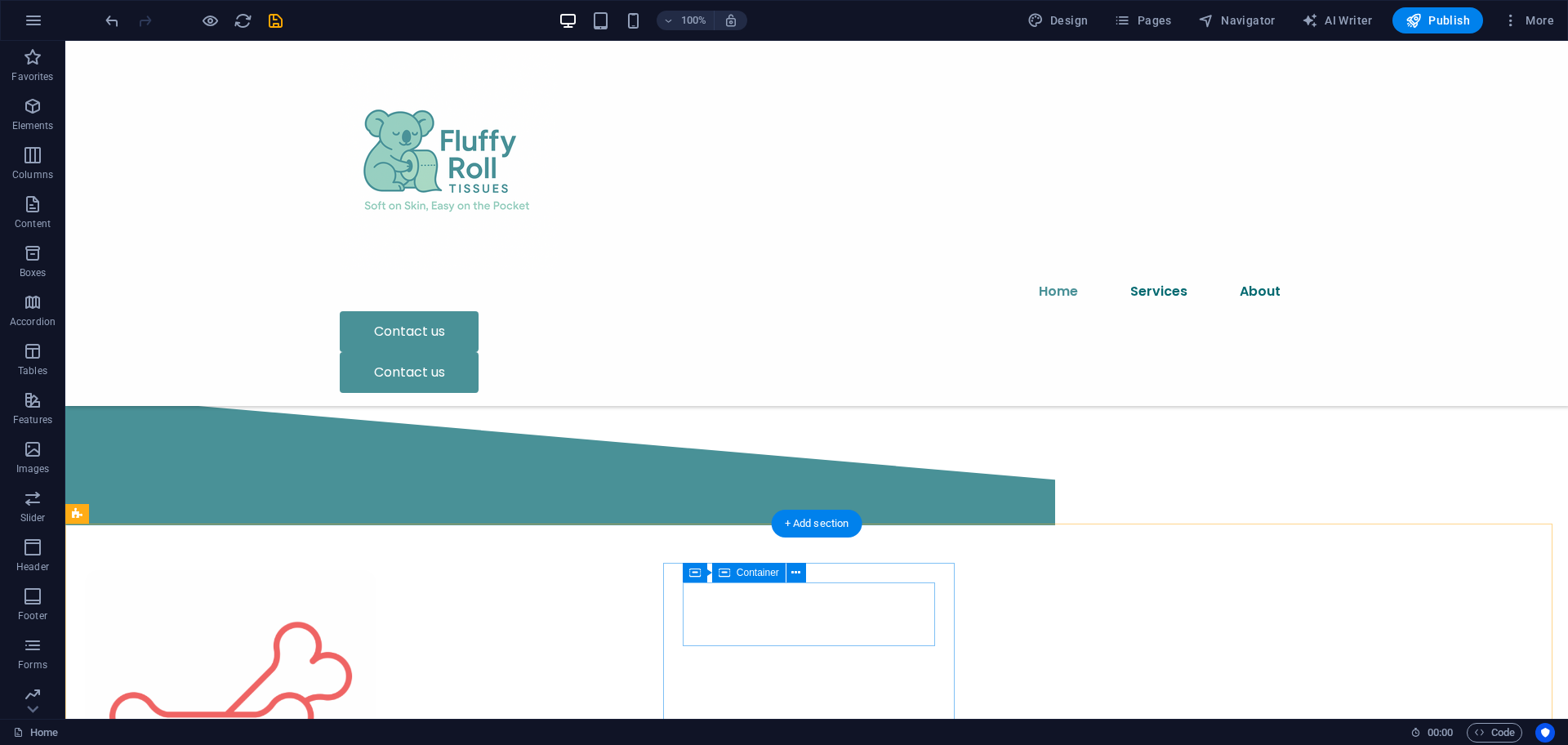 scroll, scrollTop: 0, scrollLeft: 0, axis: both 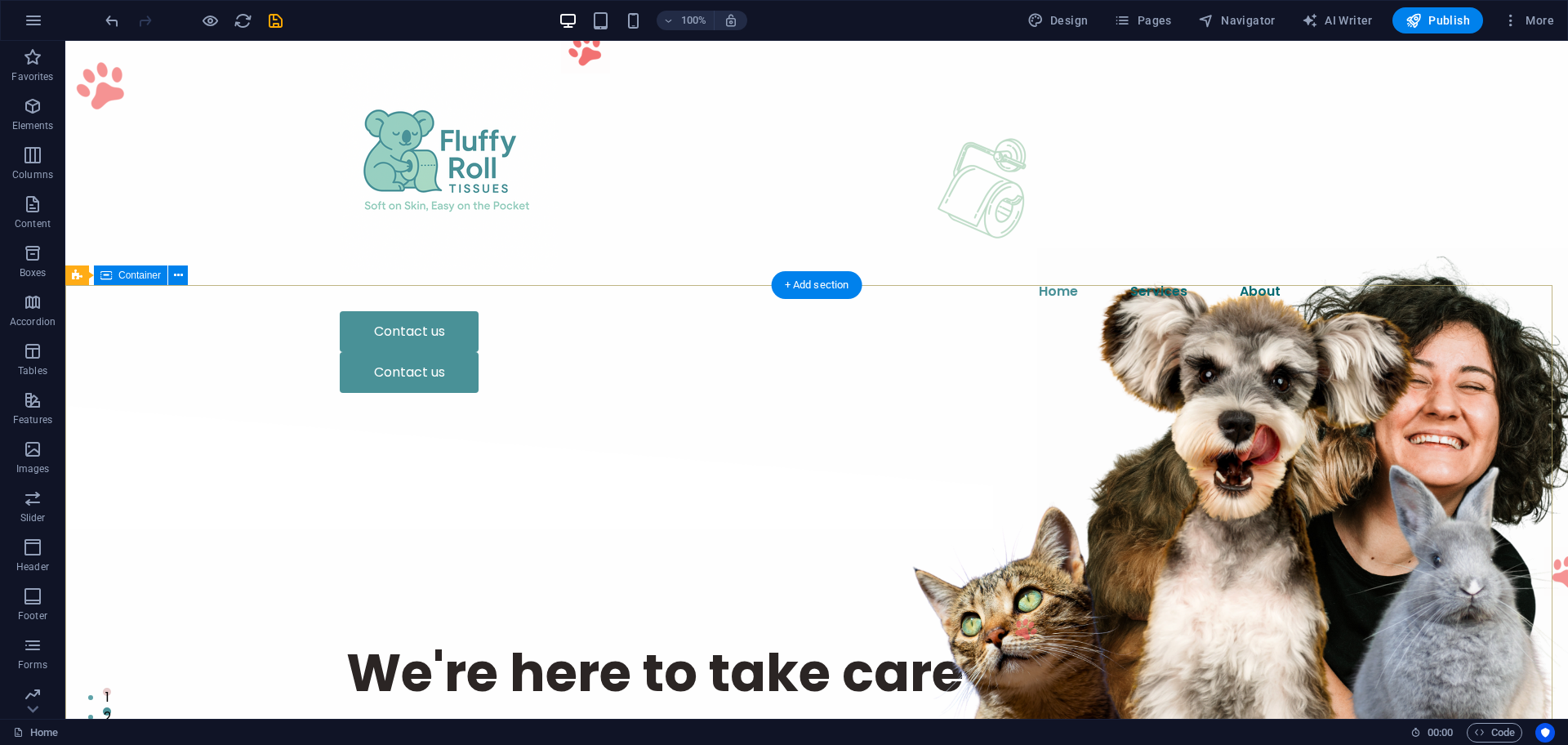 click on "We're here to take care of your pet. We know you love your pets. We love them too —and we're here to help you take care of them. Contact us" at bounding box center (817, 734) 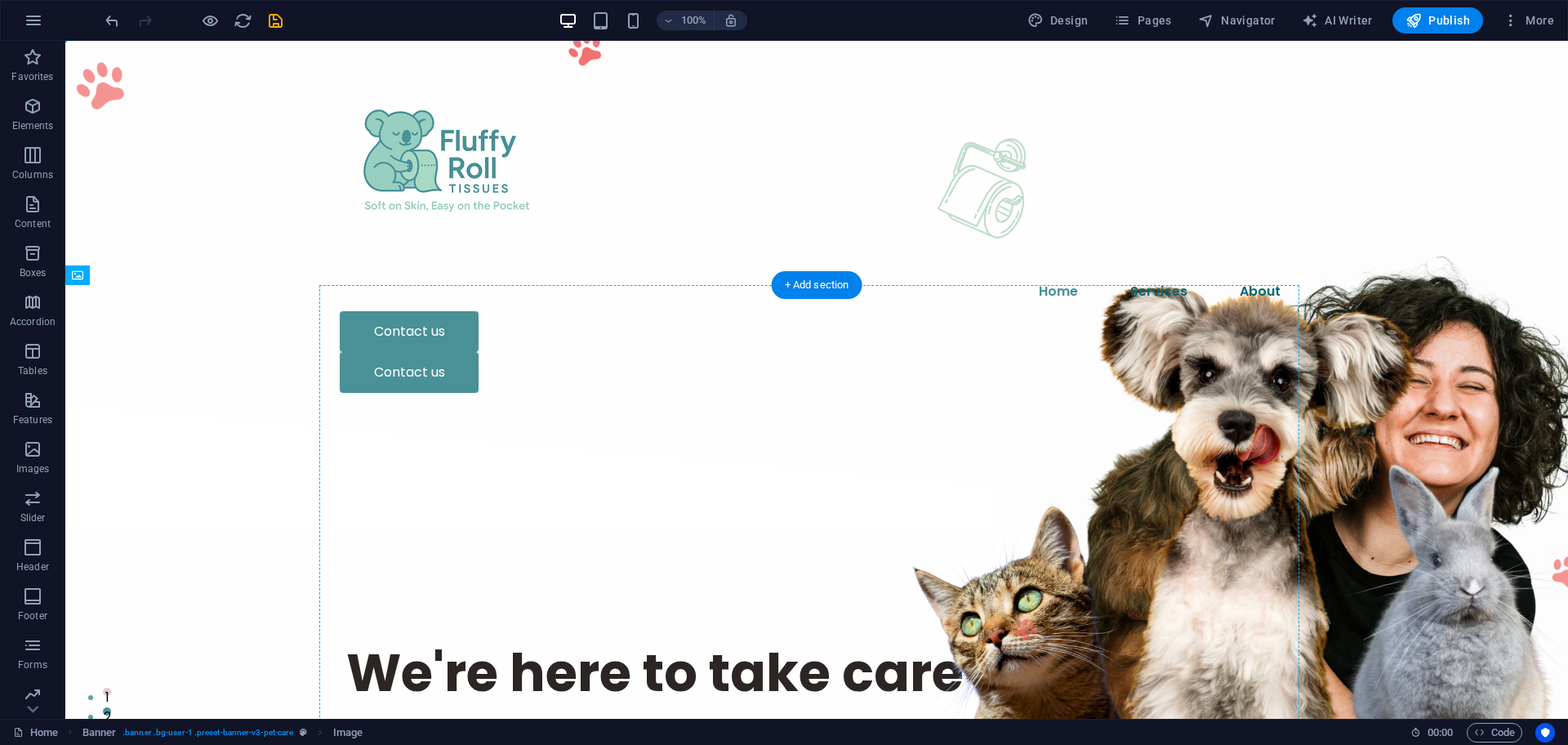 drag, startPoint x: 1012, startPoint y: 437, endPoint x: 1423, endPoint y: 518, distance: 418.90572 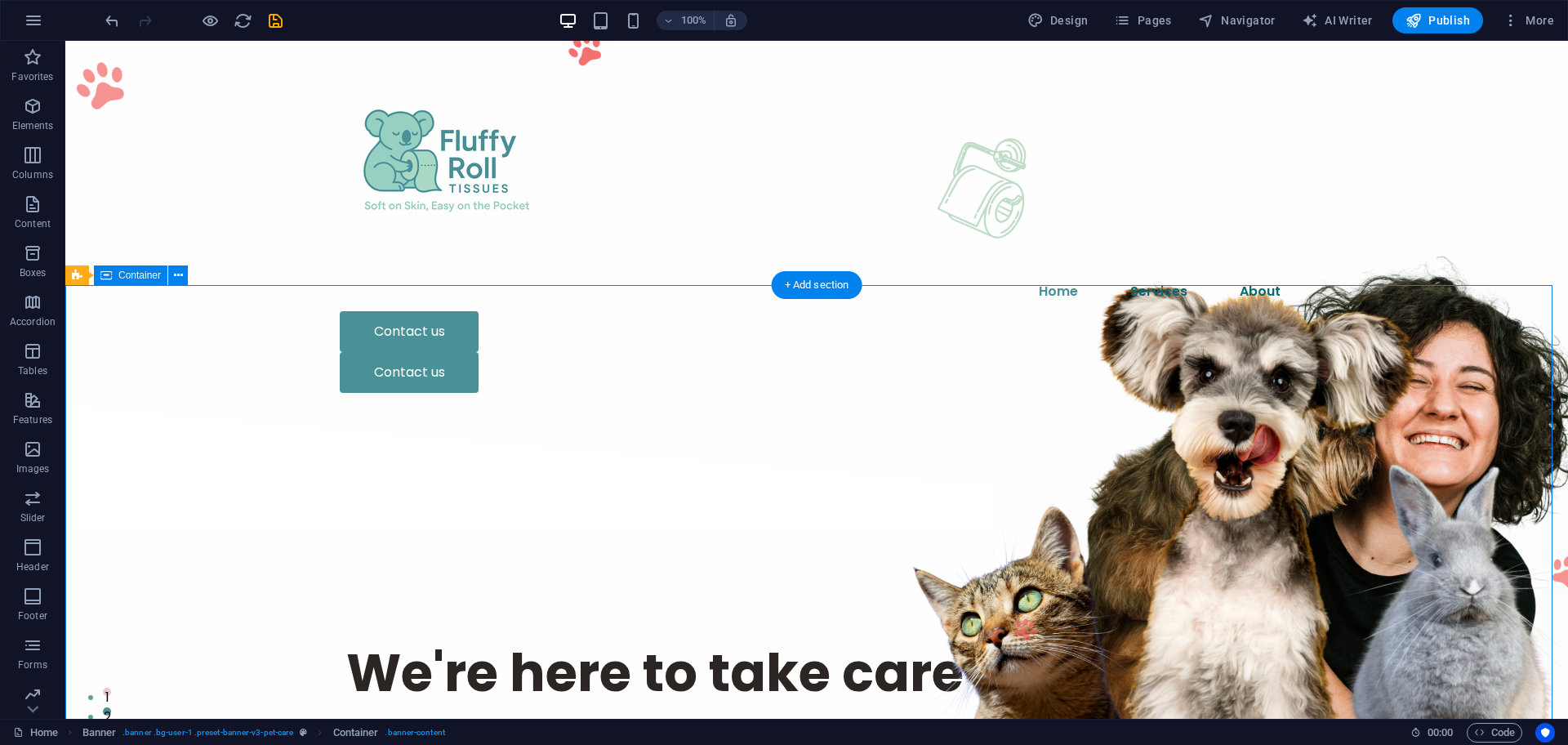 drag, startPoint x: 1008, startPoint y: 424, endPoint x: 1419, endPoint y: 511, distance: 420.107 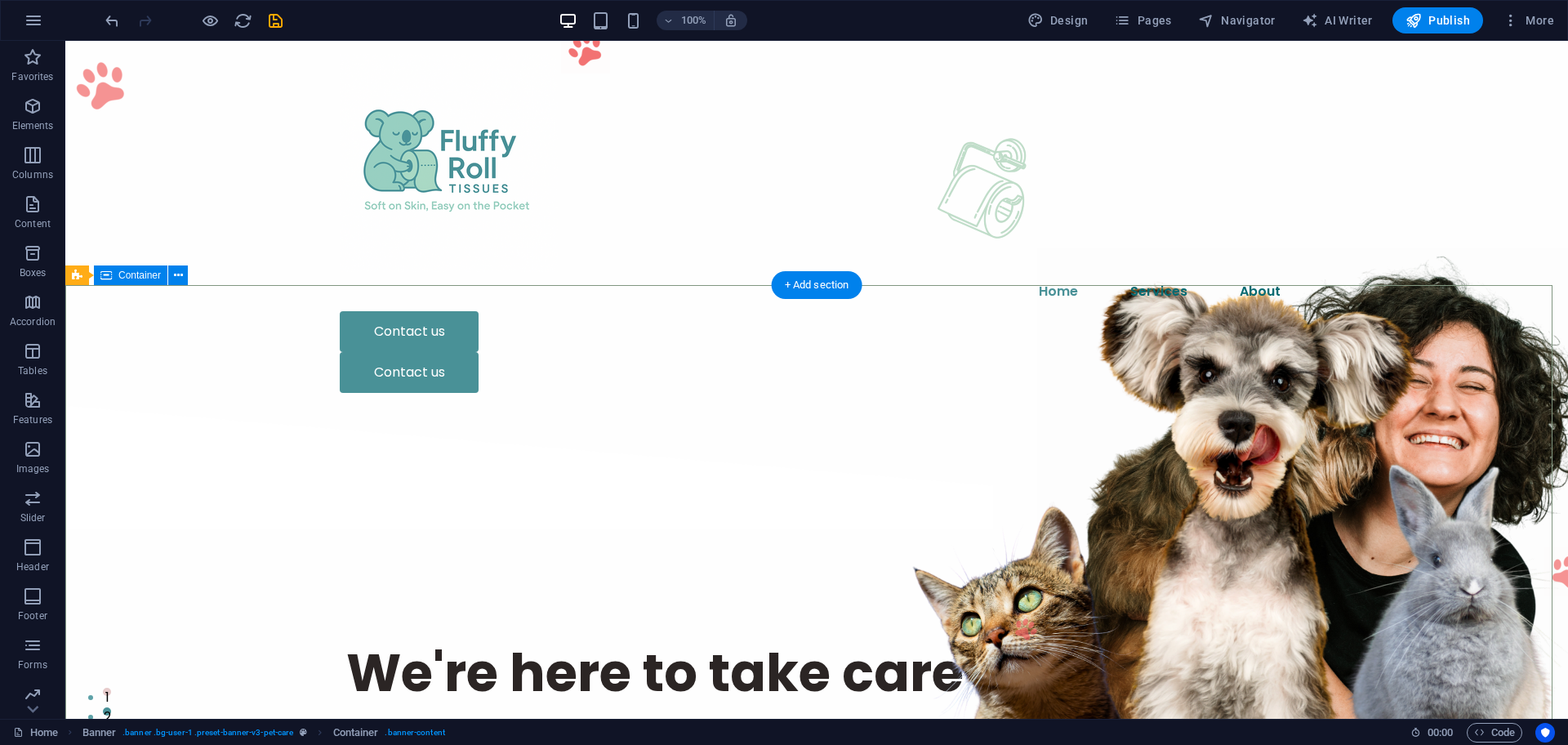 click on "We're here to take care of your pet. We know you love your pets. We love them too —and we're here to help you take care of them. Contact us" at bounding box center [817, 734] 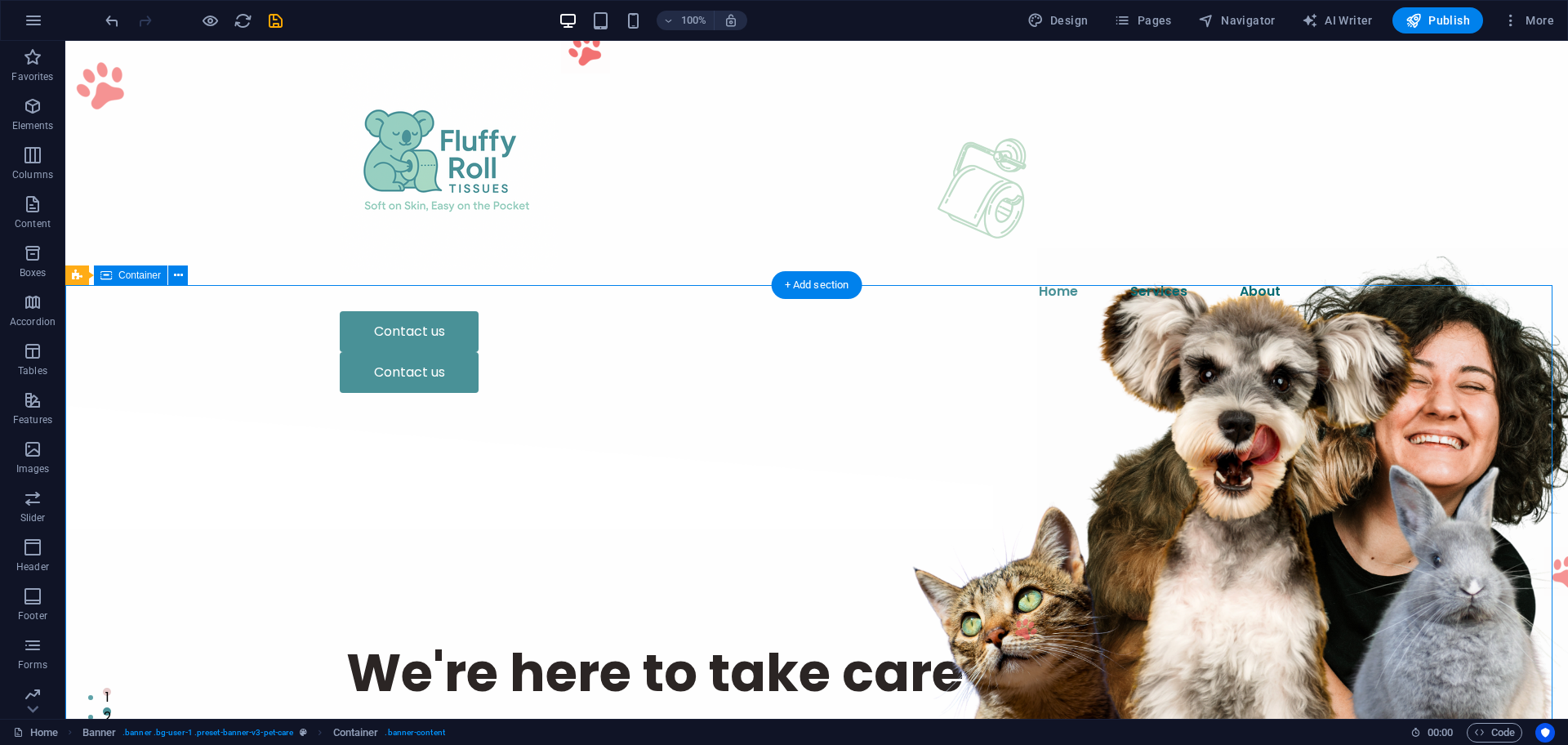 click on "We're here to take care of your pet. We know you love your pets. We love them too —and we're here to help you take care of them. Contact us" at bounding box center (817, 734) 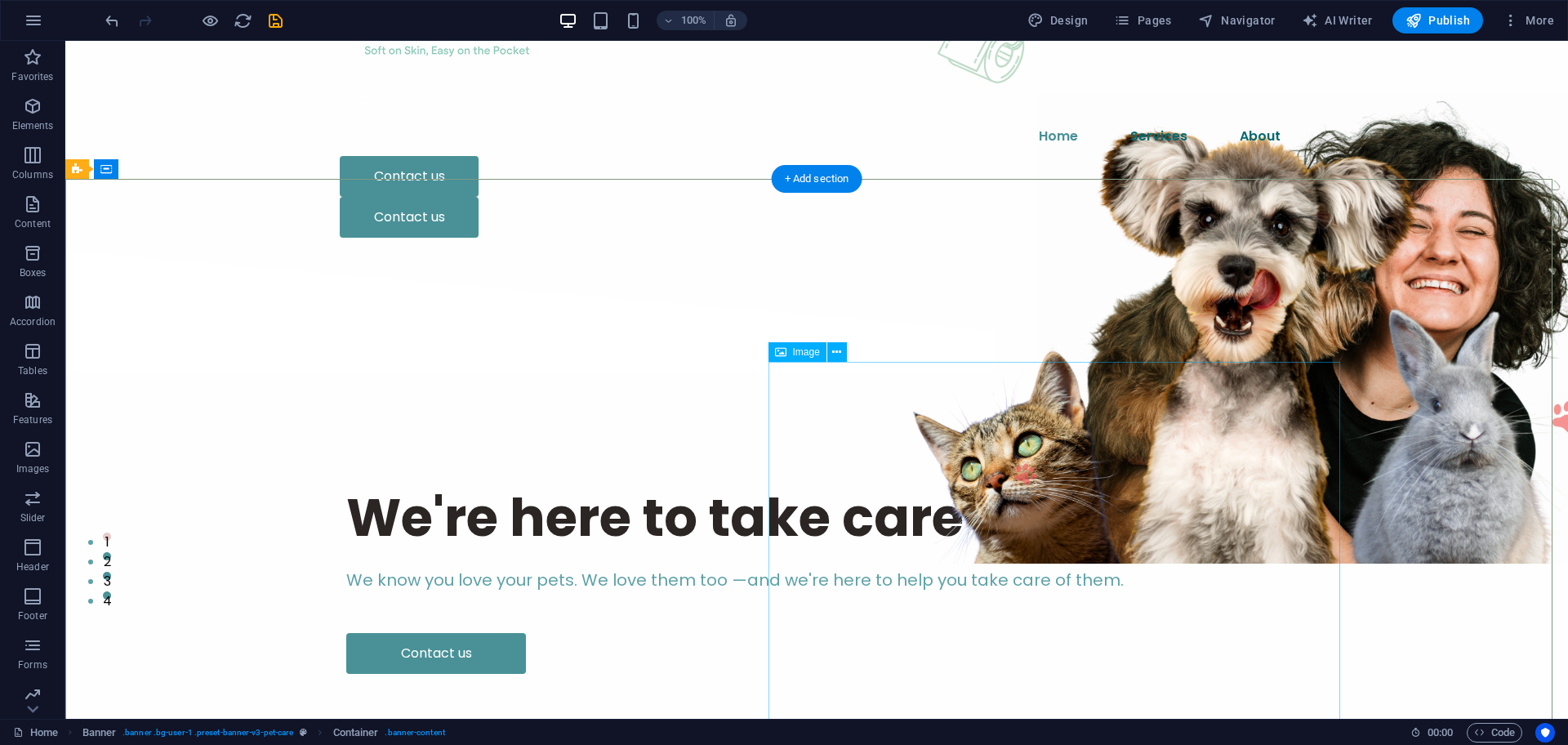 scroll, scrollTop: 209, scrollLeft: 0, axis: vertical 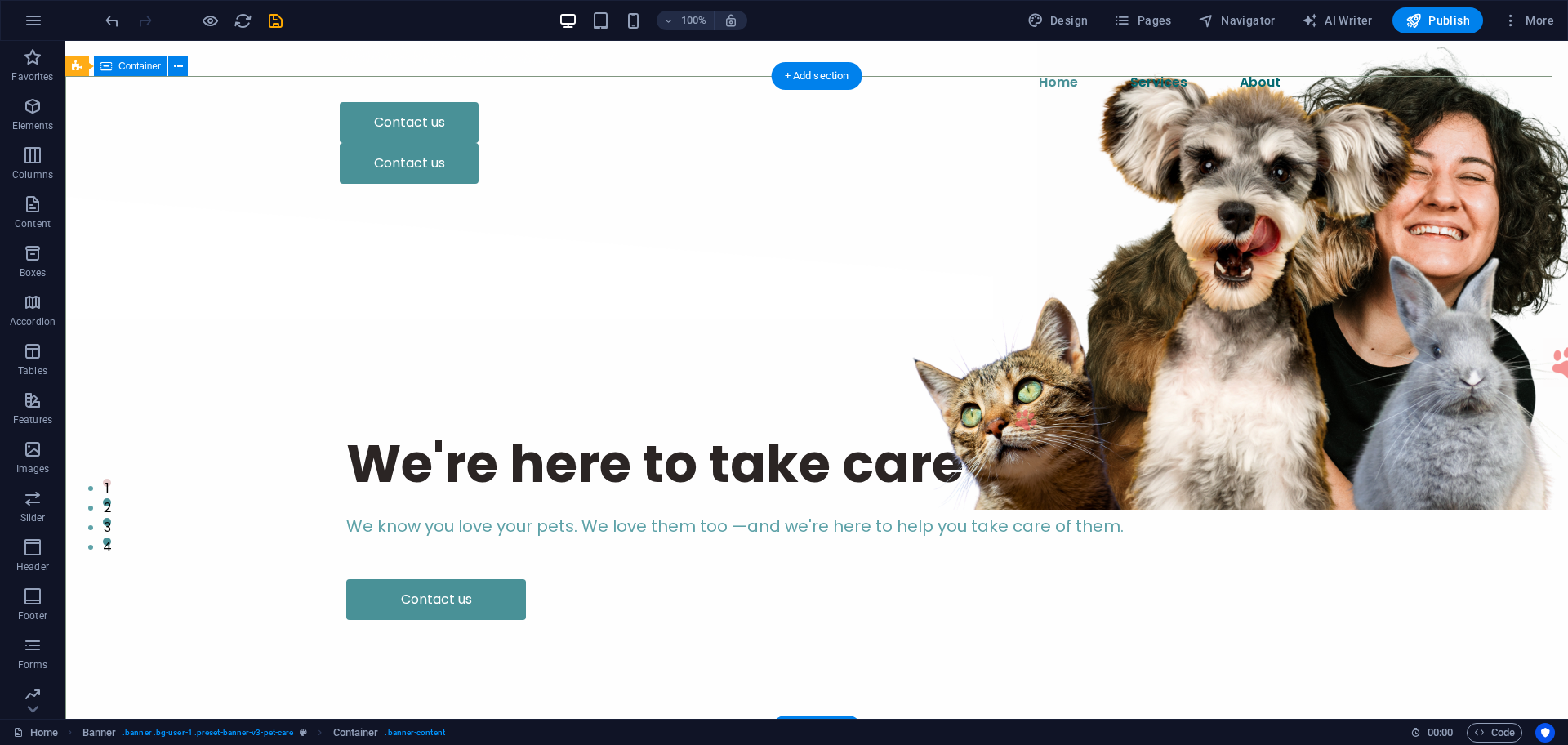 click on "We're here to take care of your pet. We know you love your pets. We love them too —and we're here to help you take care of them. Contact us" at bounding box center [817, 524] 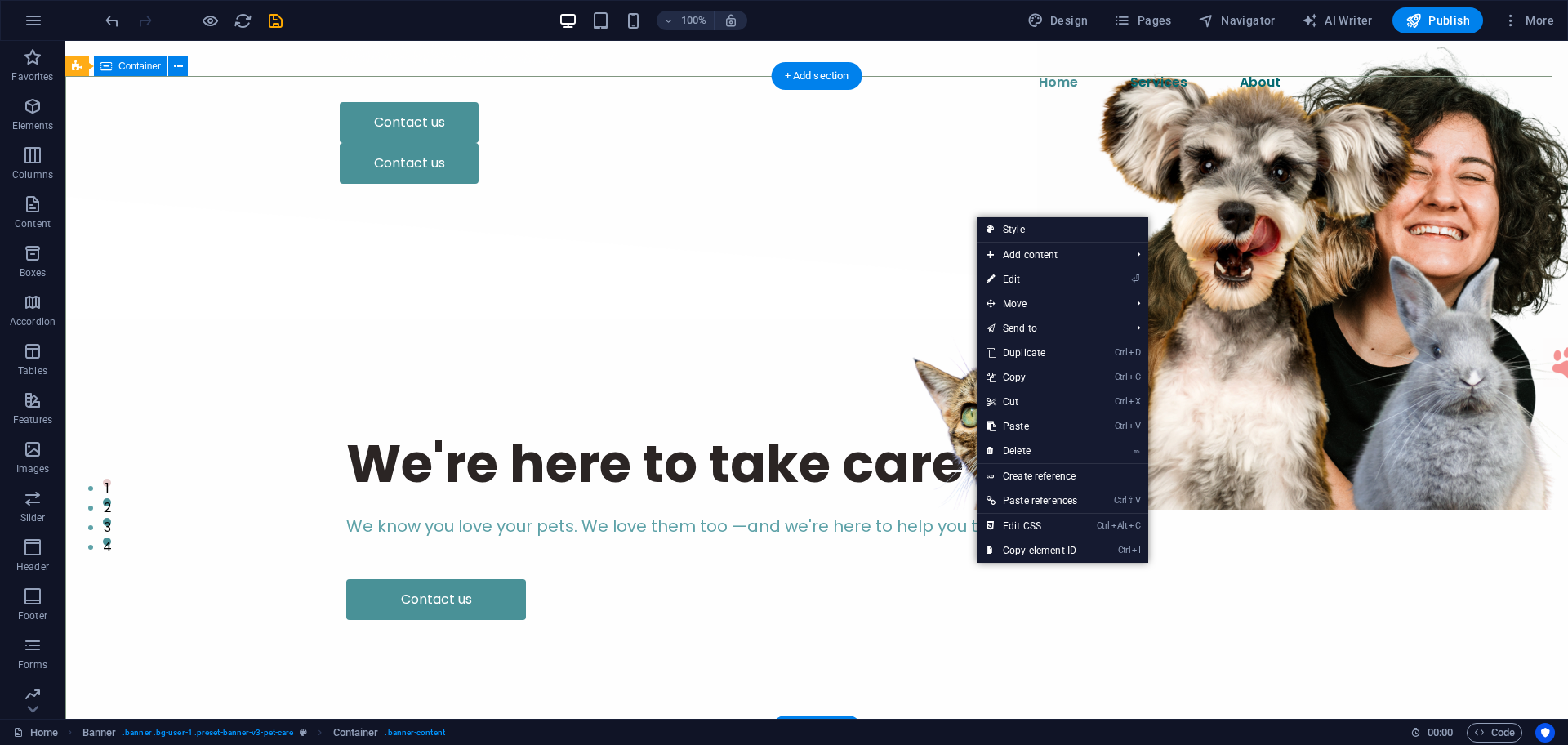 click on "We're here to take care of your pet. We know you love your pets. We love them too —and we're here to help you take care of them. Contact us" at bounding box center (817, 524) 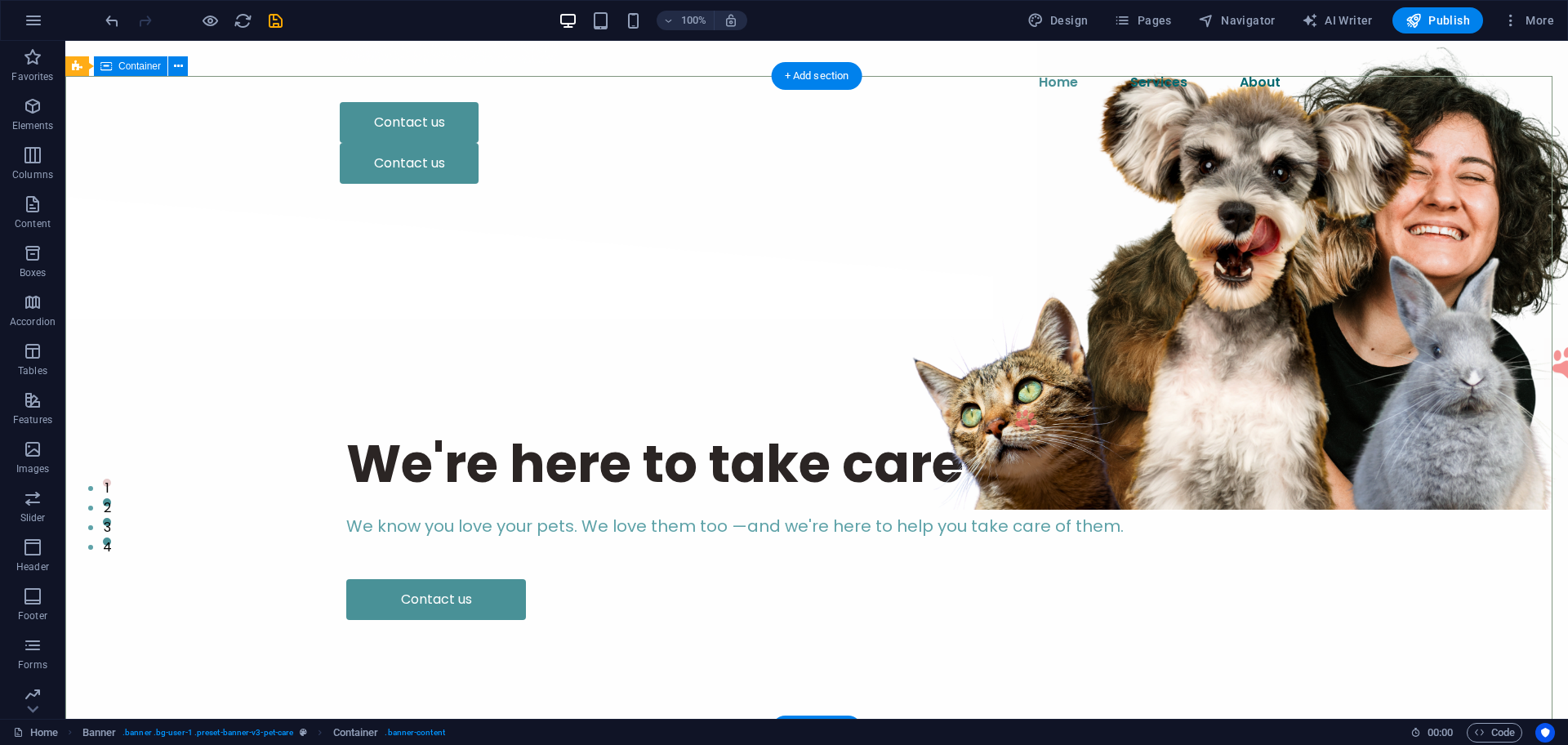 click on "We're here to take care of your pet. We know you love your pets. We love them too —and we're here to help you take care of them. Contact us" at bounding box center [817, 524] 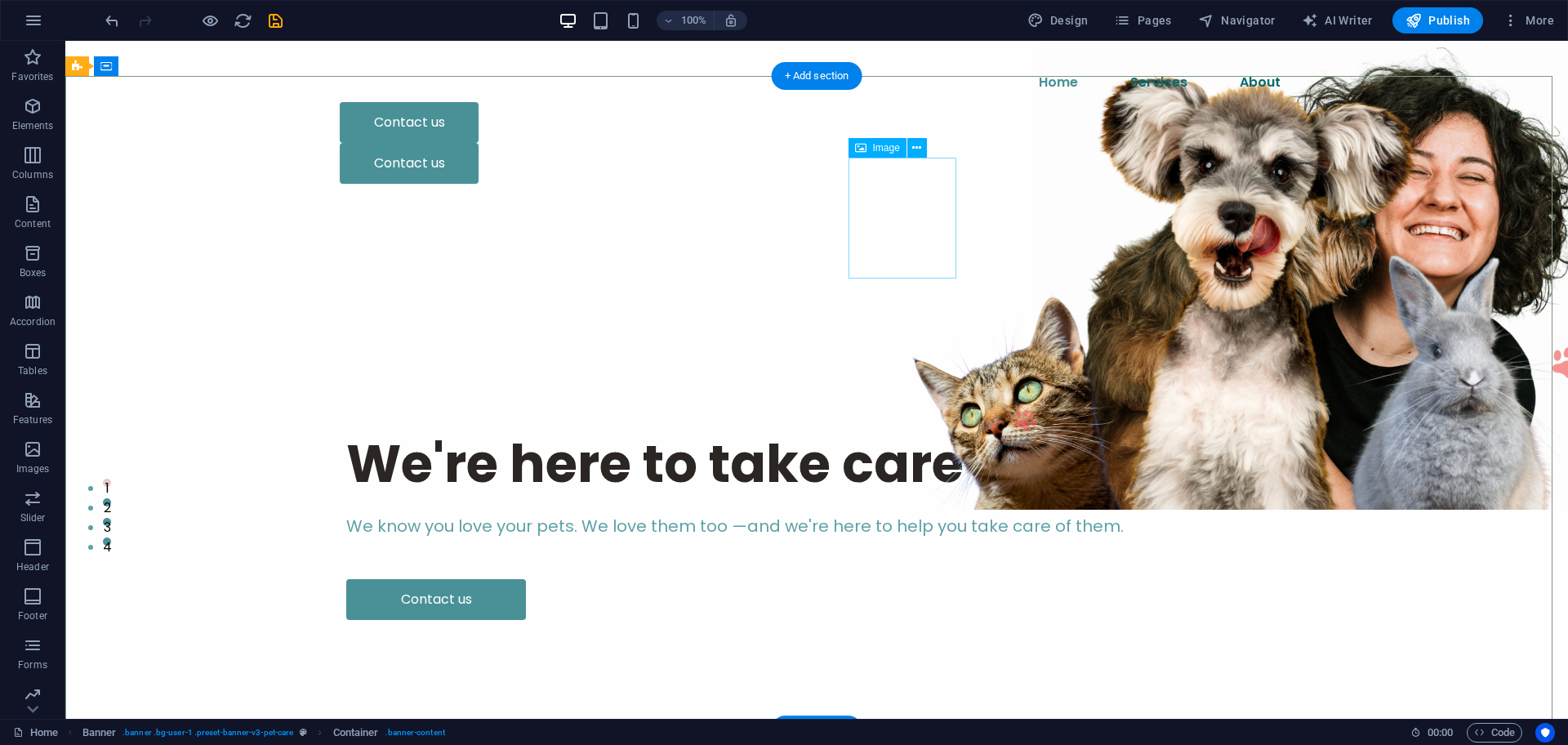 click at bounding box center [988, -26] 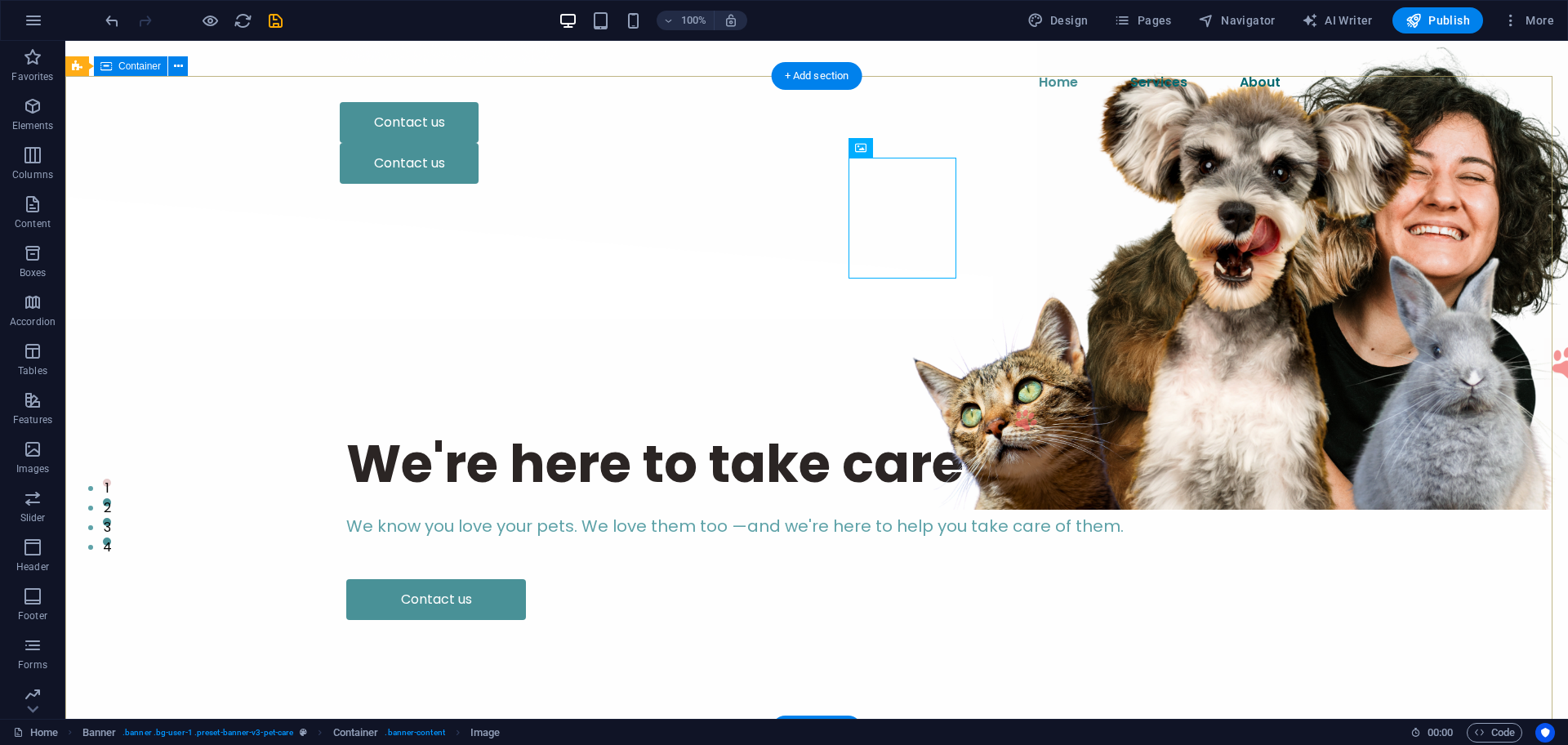 click on "We're here to take care of your pet. We know you love your pets. We love them too —and we're here to help you take care of them. Contact us" at bounding box center [817, 524] 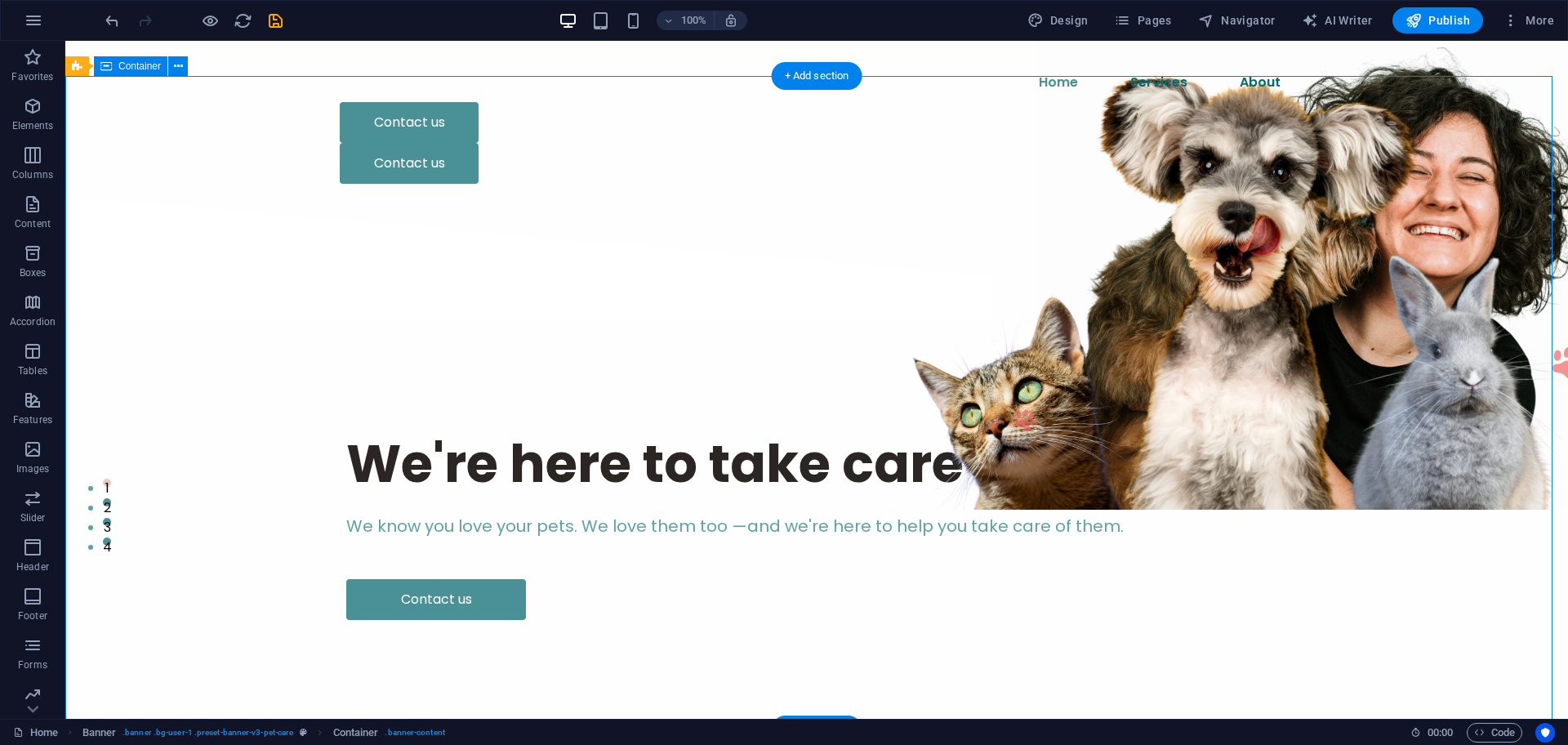 click on "We're here to take care of your pet. We know you love your pets. We love them too —and we're here to help you take care of them. Contact us" at bounding box center (817, 524) 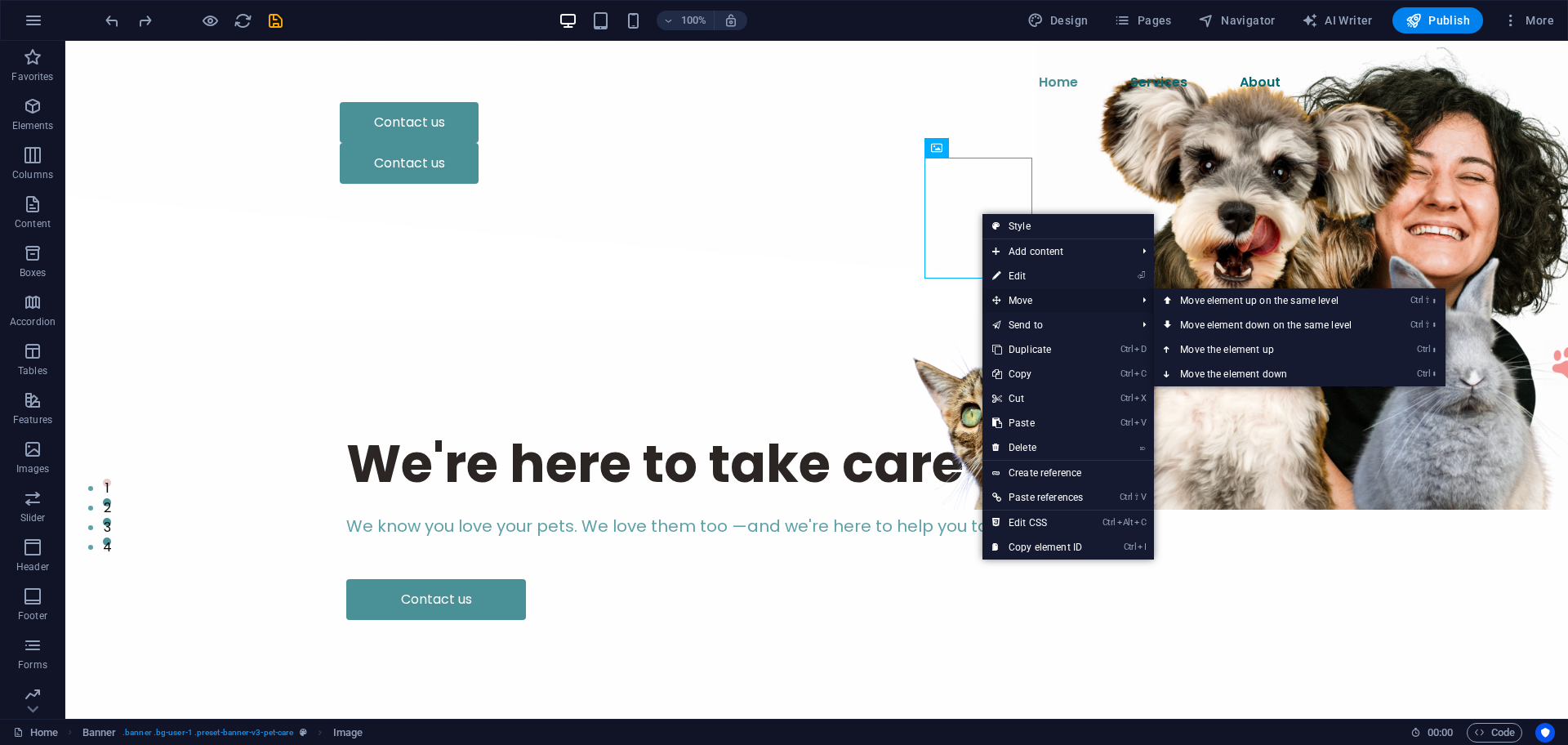 click on "Move" at bounding box center [1056, 301] 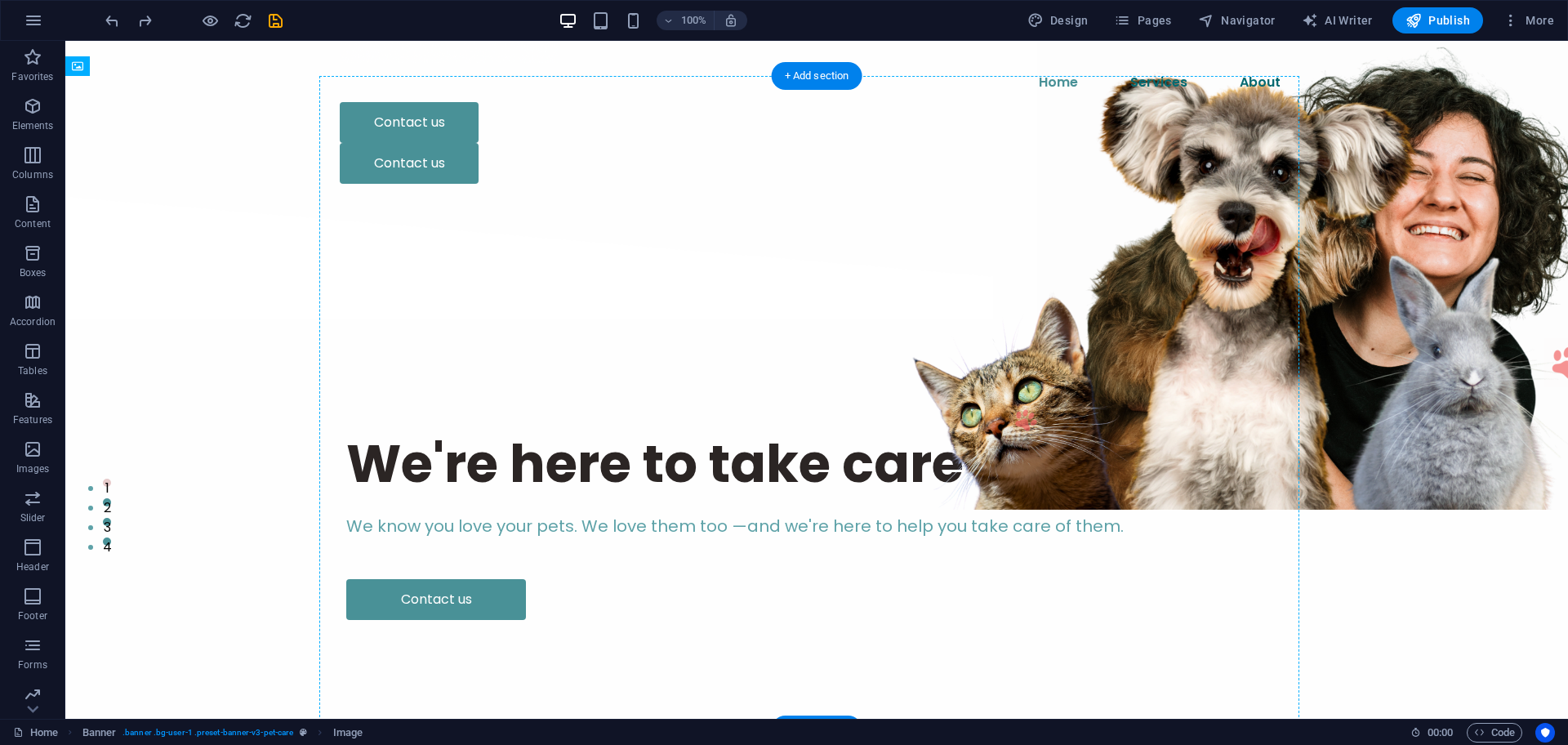 drag, startPoint x: 961, startPoint y: 199, endPoint x: 1399, endPoint y: 307, distance: 451.11861 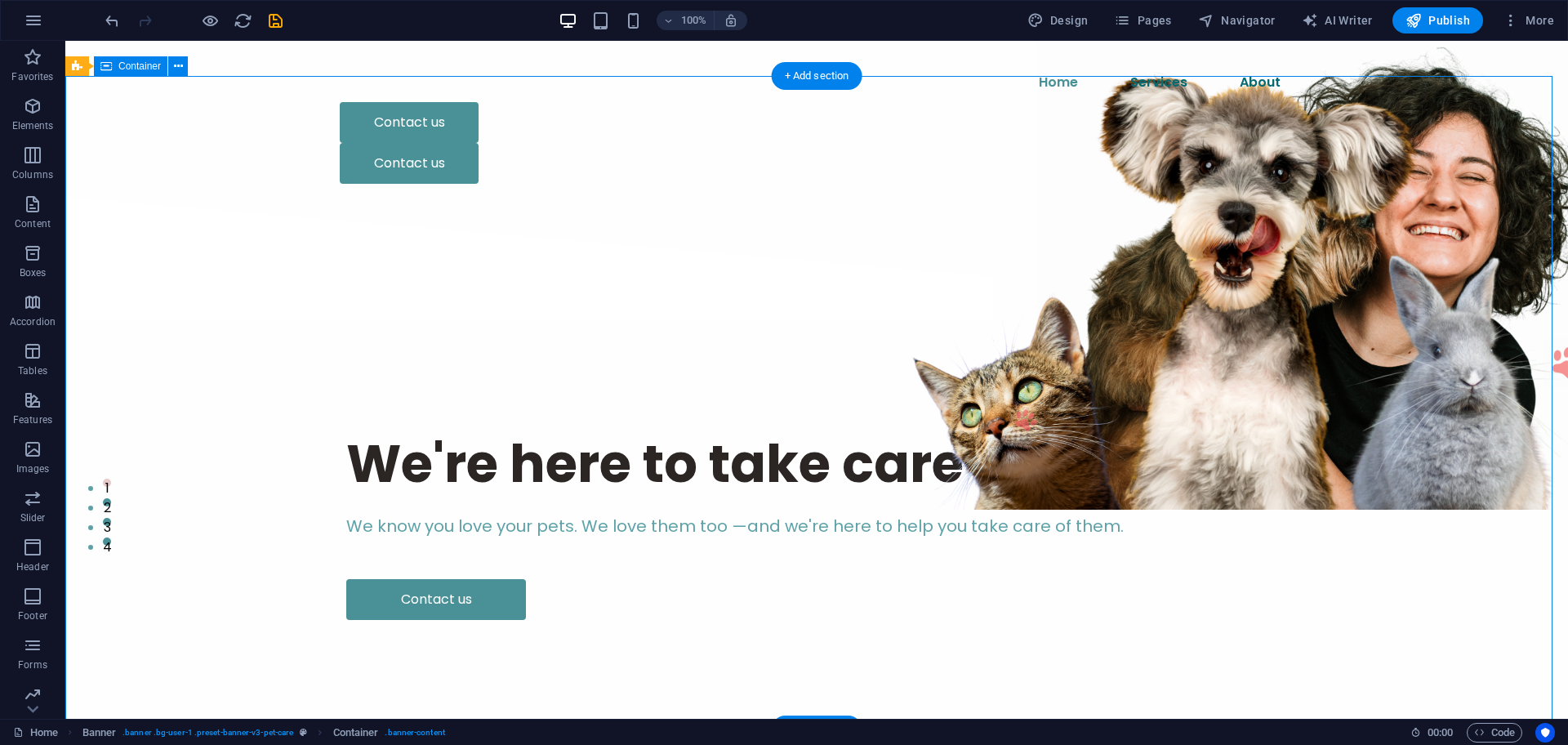drag, startPoint x: 1020, startPoint y: 198, endPoint x: 1188, endPoint y: 173, distance: 169.85 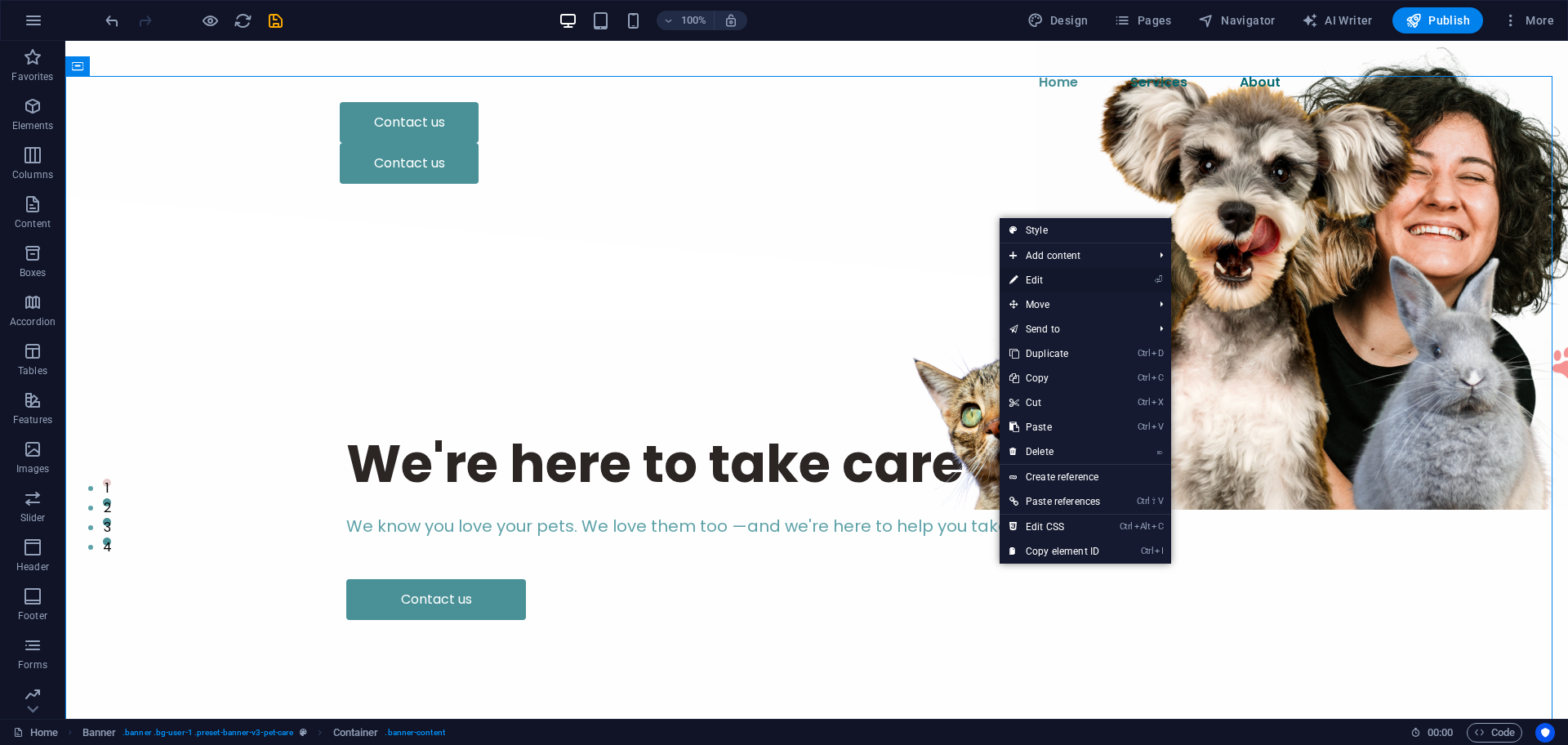 click on "⏎  Edit" at bounding box center (1054, 280) 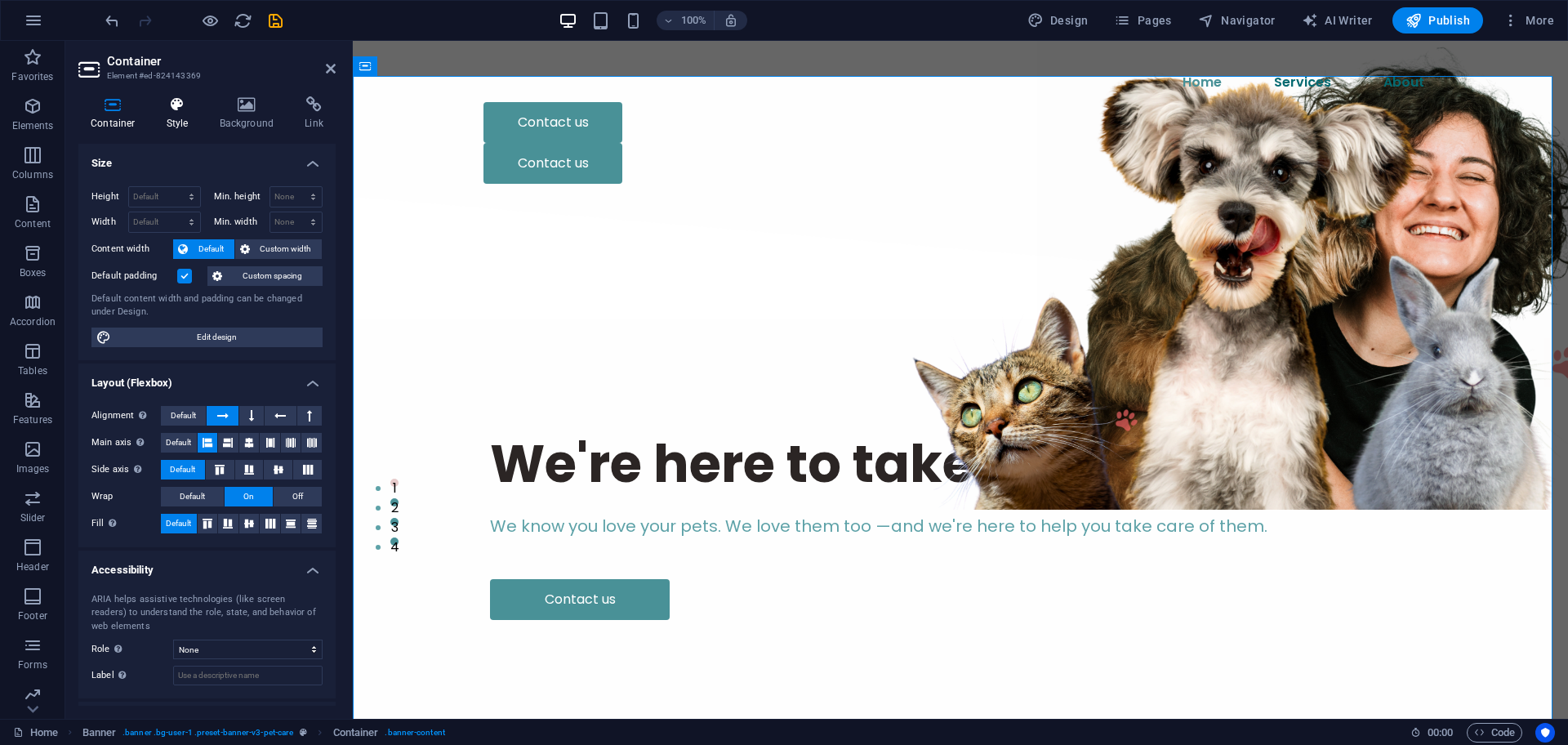 click on "Style" at bounding box center [180, 114] 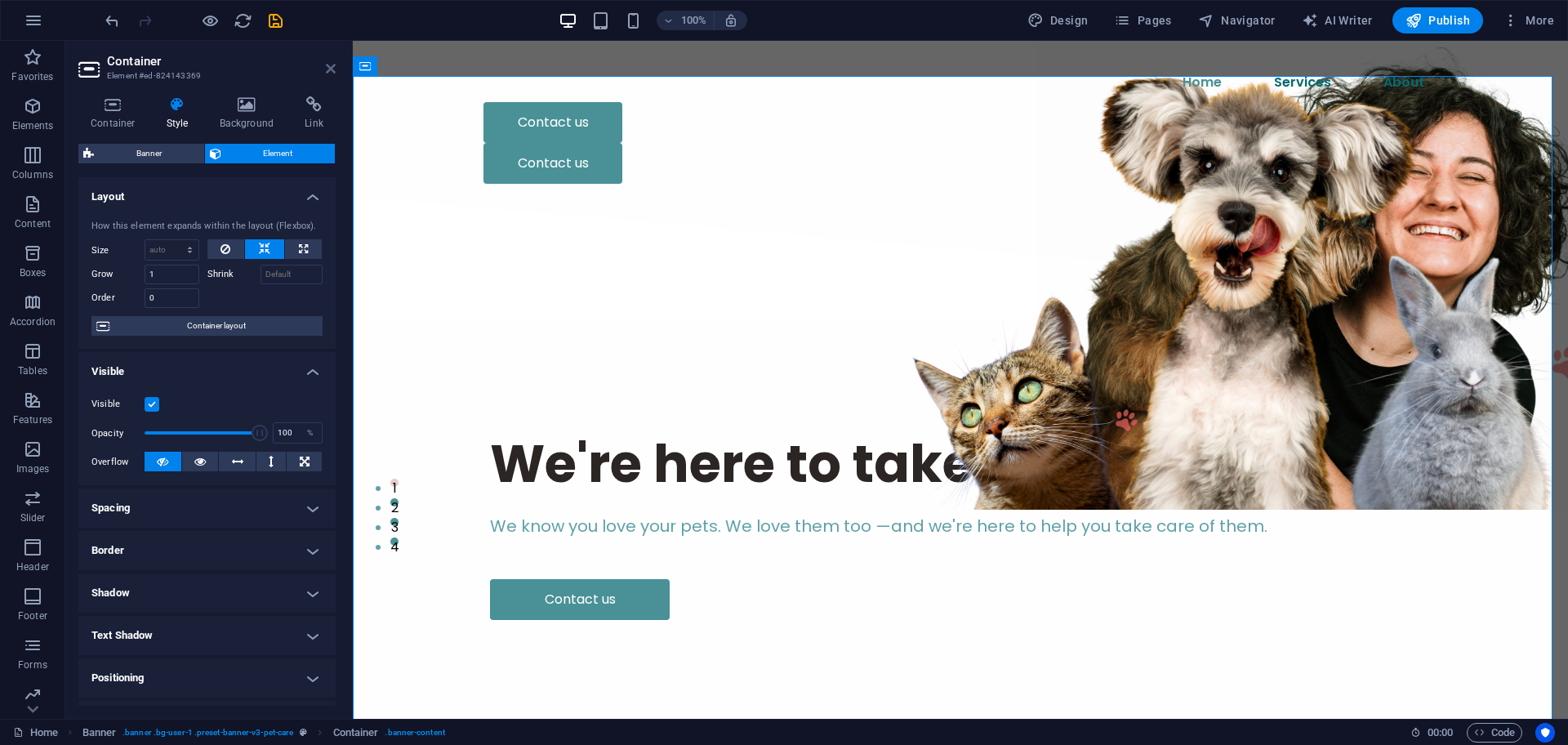 click at bounding box center (331, 69) 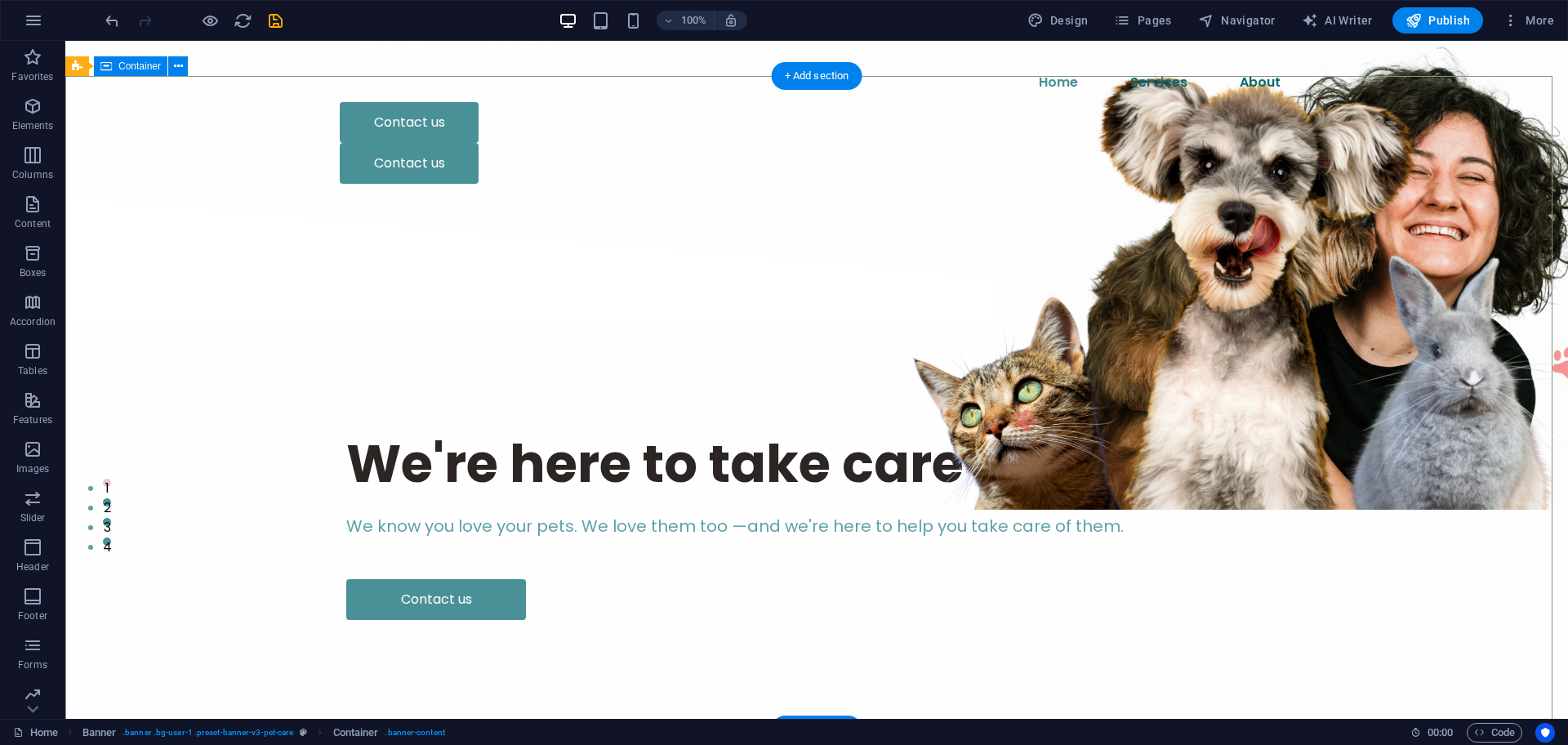 click on "We're here to take care of your pet. We know you love your pets. We love them too —and we're here to help you take care of them. Contact us" at bounding box center [817, 524] 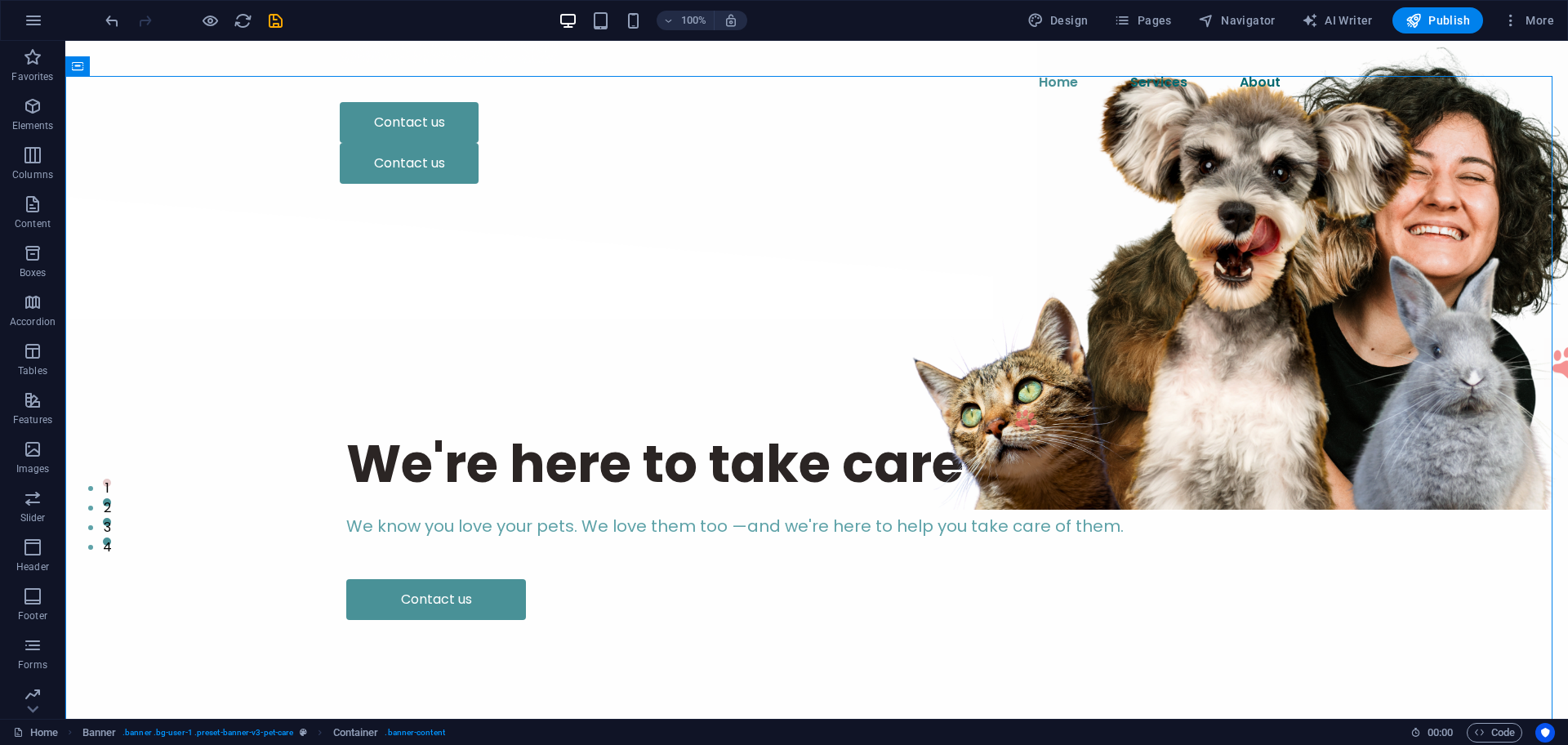 click at bounding box center (194, 20) 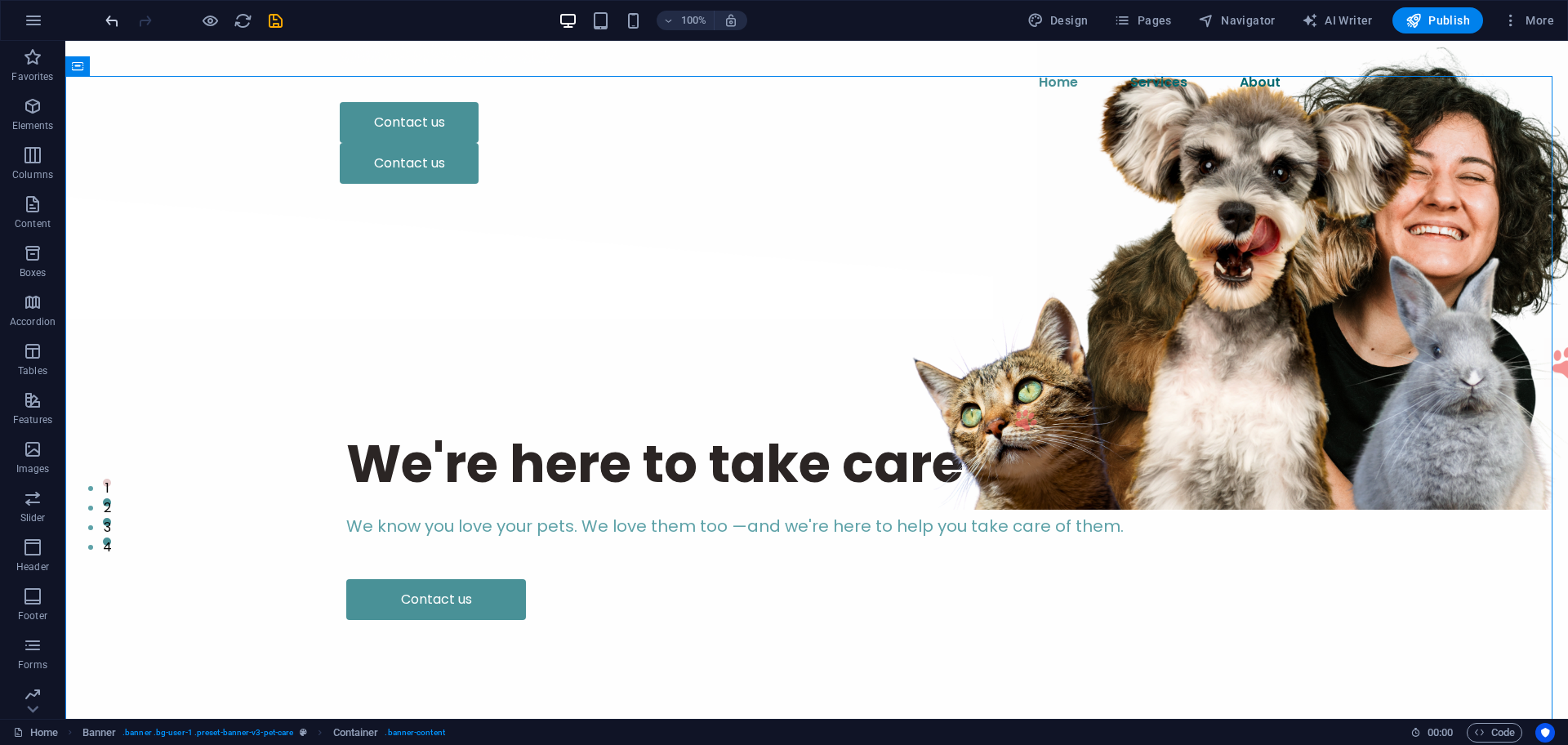 click at bounding box center (112, 20) 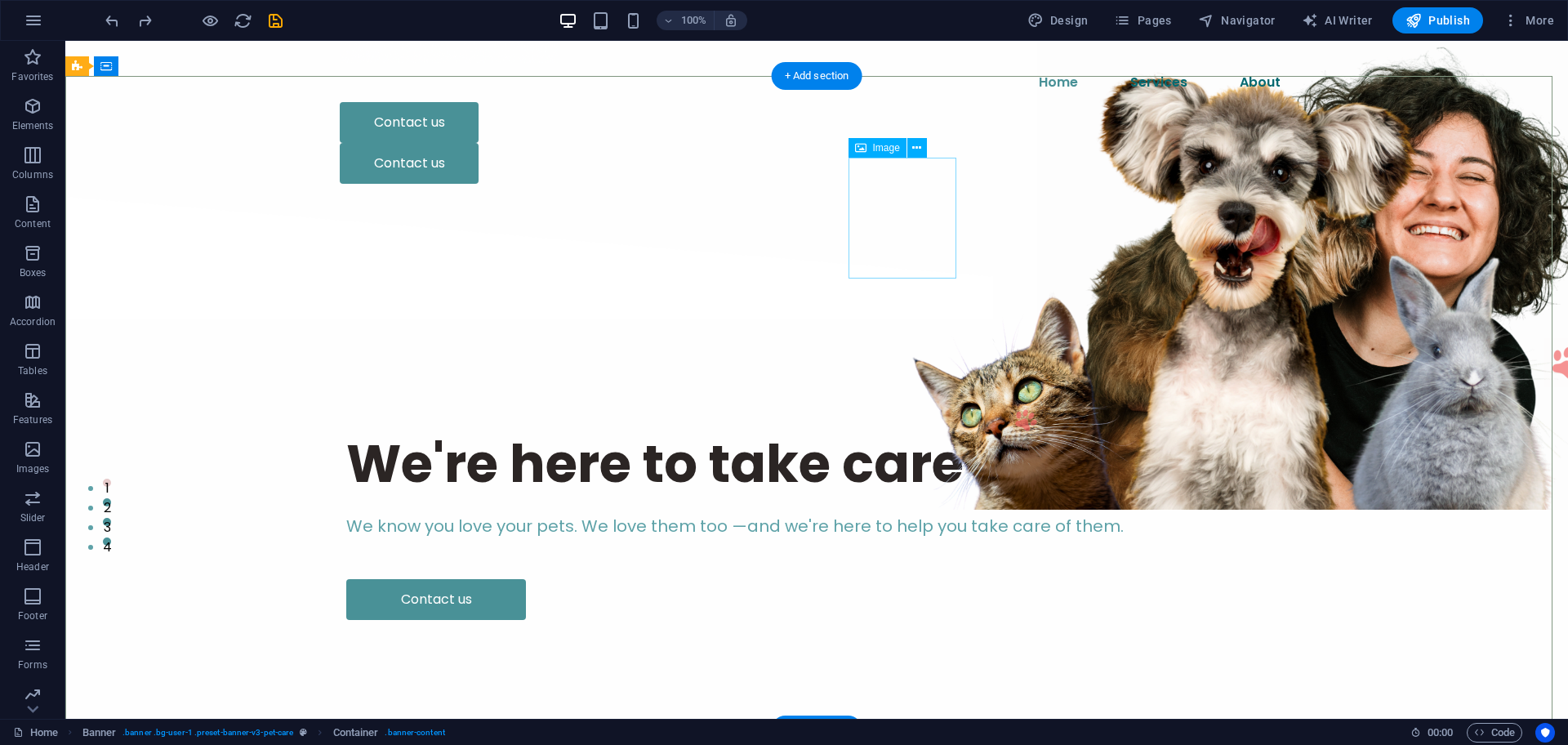 click at bounding box center [988, -26] 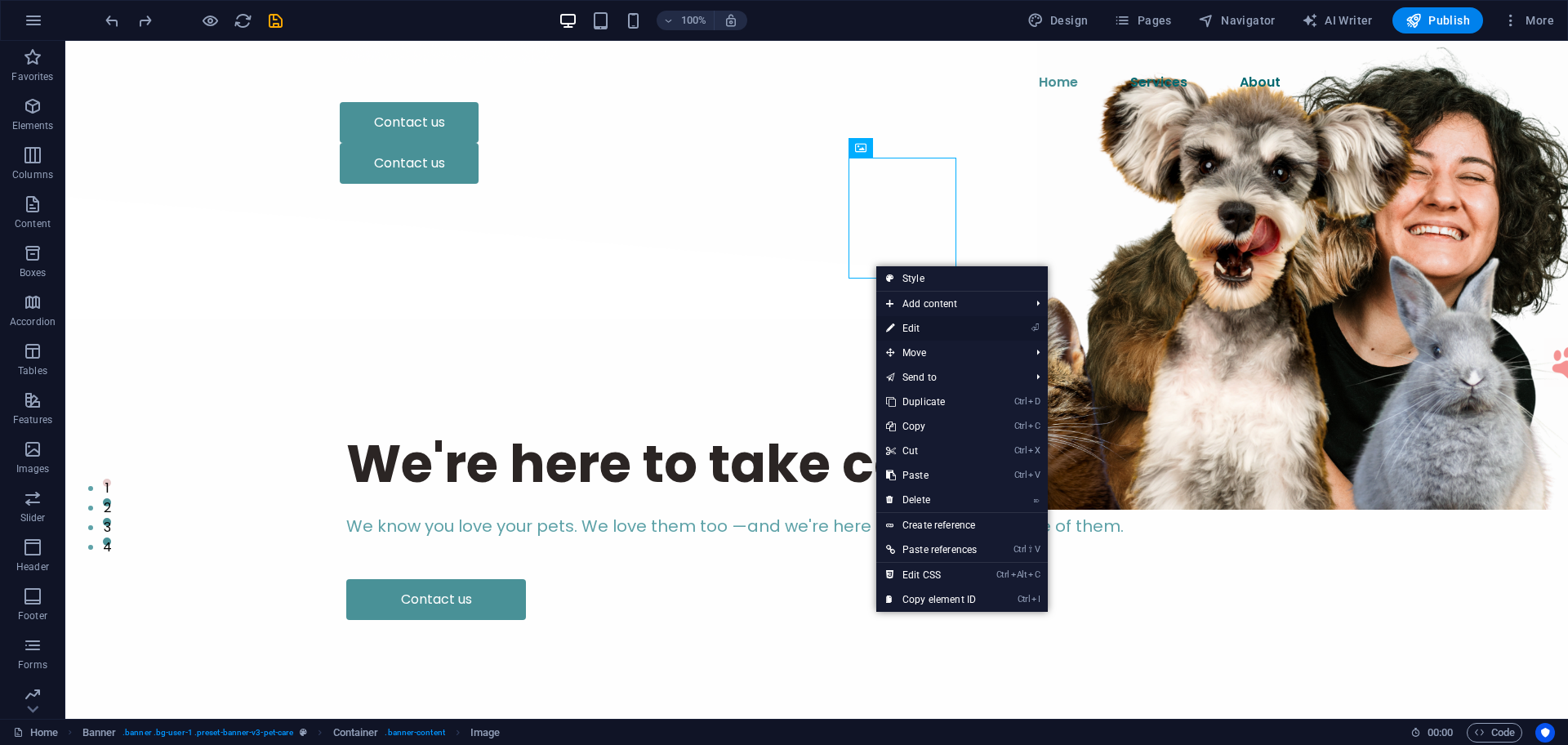 click on "⏎  Edit" at bounding box center (931, 328) 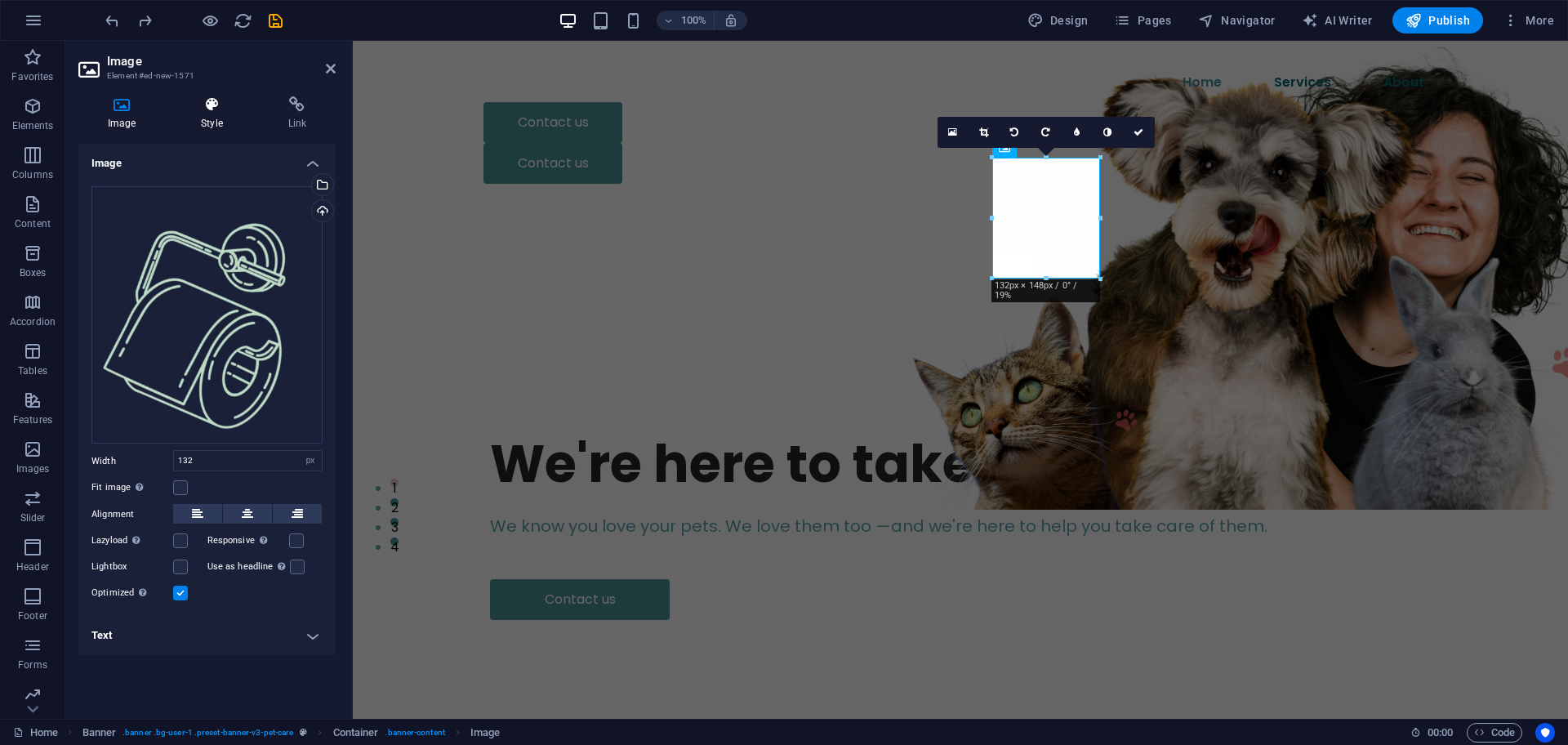 click at bounding box center [212, 105] 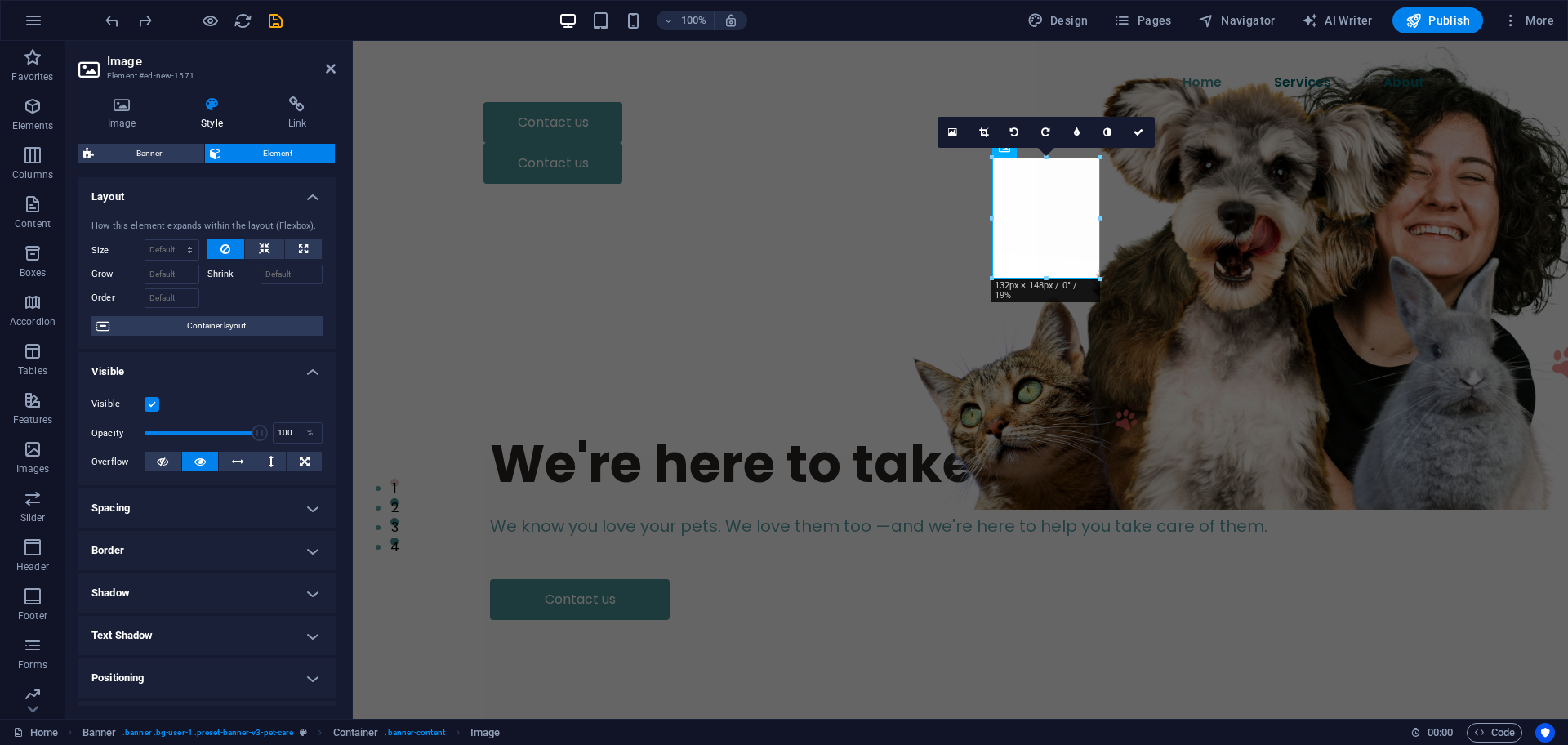 drag, startPoint x: 257, startPoint y: 430, endPoint x: 265, endPoint y: 441, distance: 13.60147 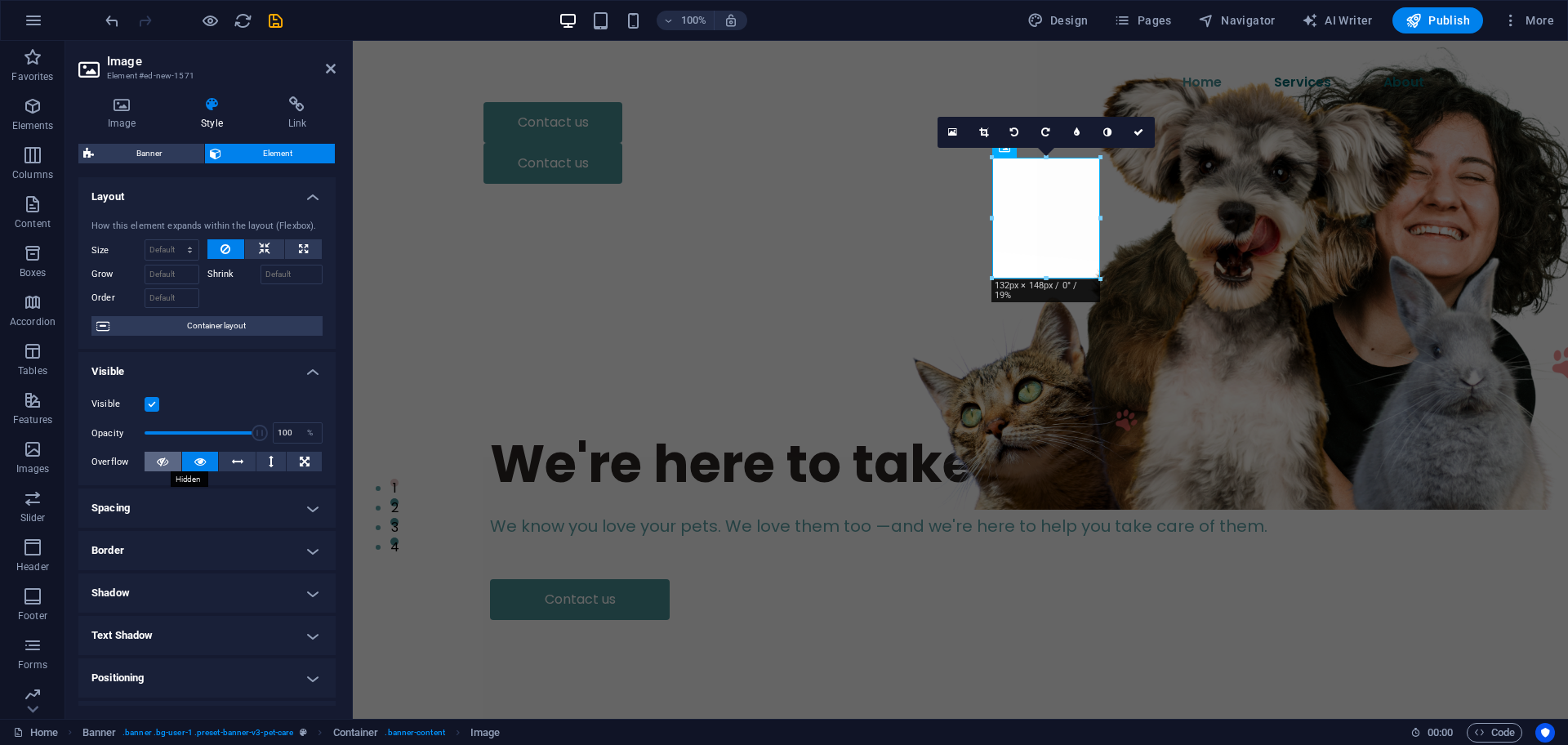 click at bounding box center [163, 462] 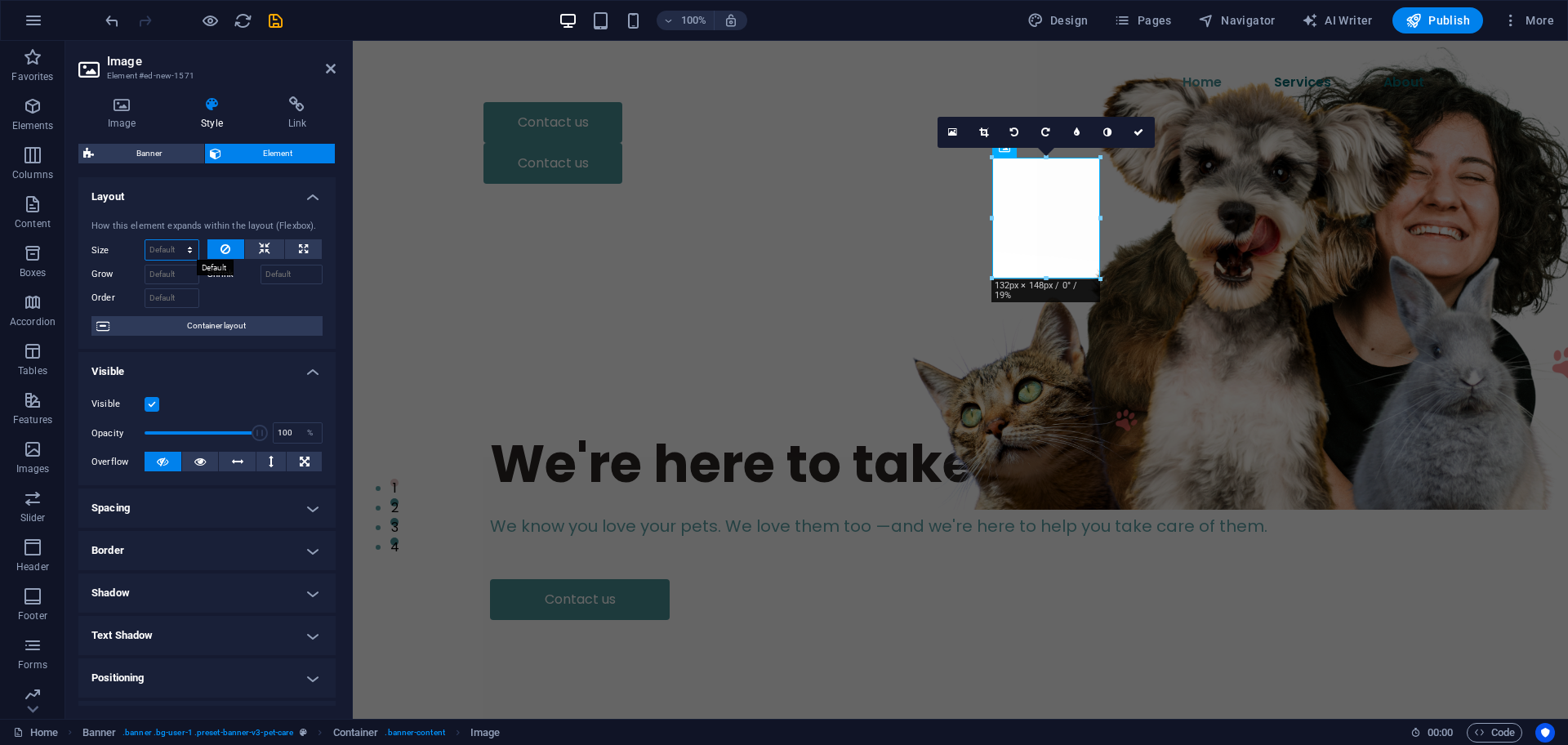 click on "Default auto px % 1/1 1/2 1/3 1/4 1/5 1/6 1/7 1/8 1/9 1/10" at bounding box center (172, 250) 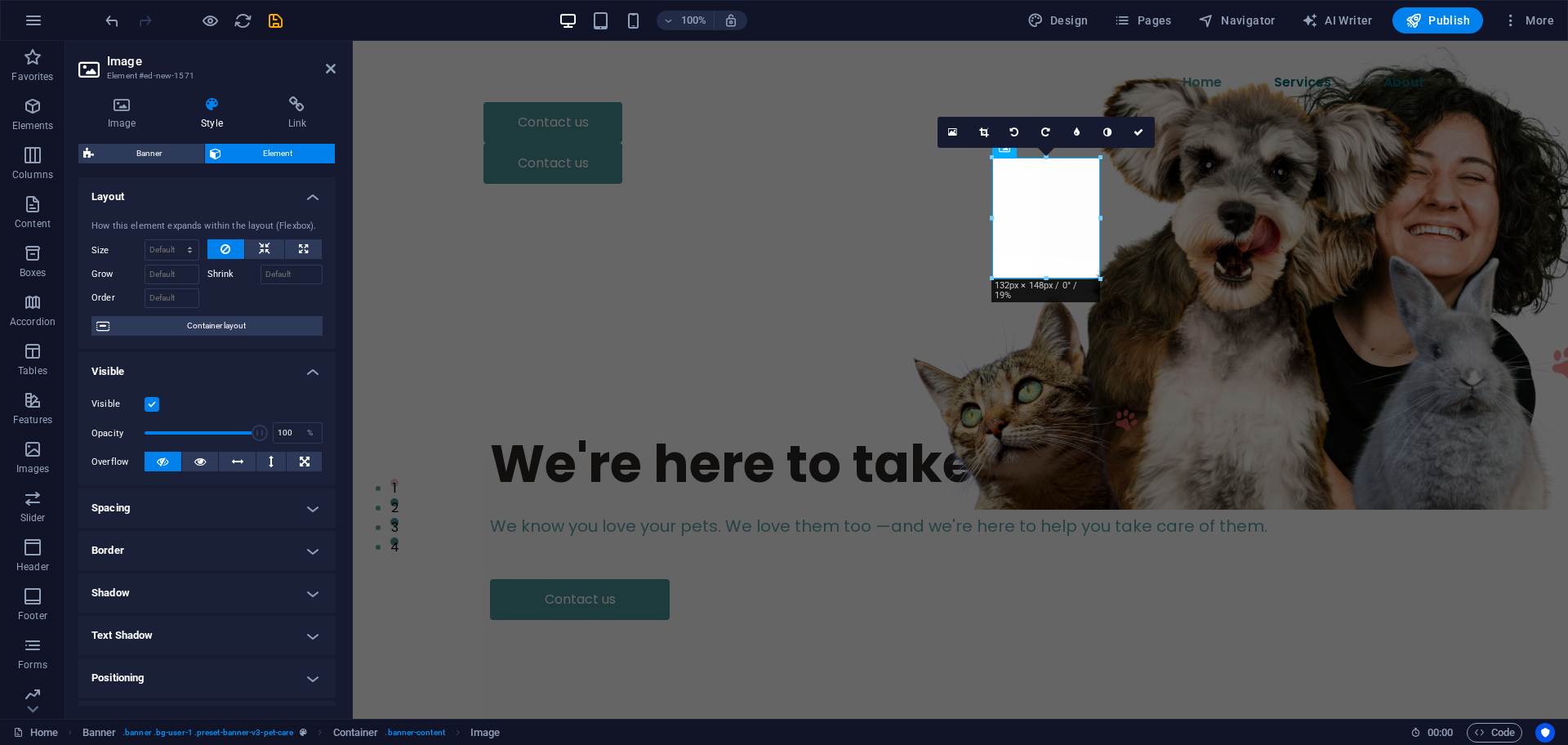click on "How this element expands within the layout (Flexbox). Size Default auto px % 1/1 1/2 1/3 1/4 1/5 1/6 1/7 1/8 1/9 1/10 Grow Shrink Order Container layout" at bounding box center (207, 278) 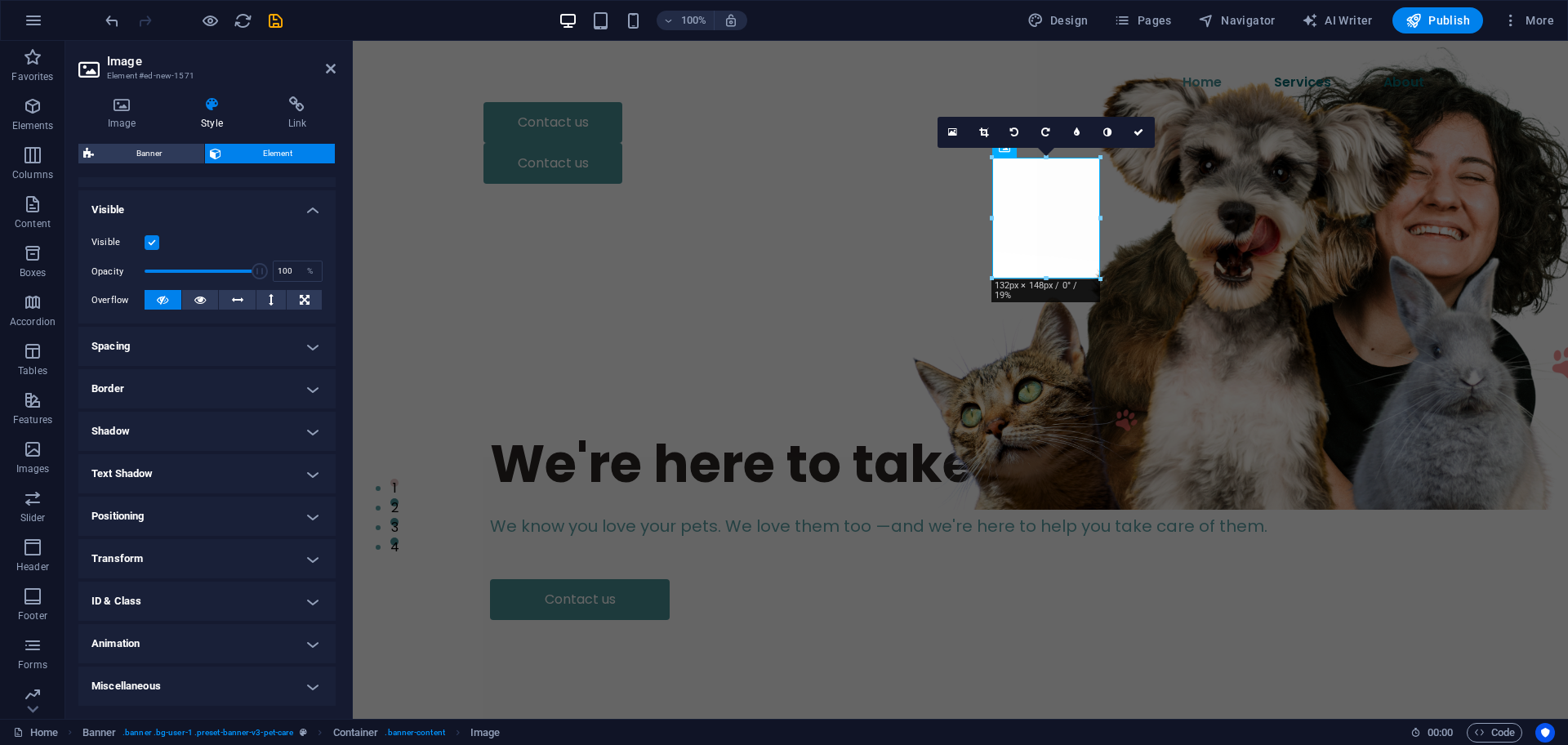 scroll, scrollTop: 0, scrollLeft: 0, axis: both 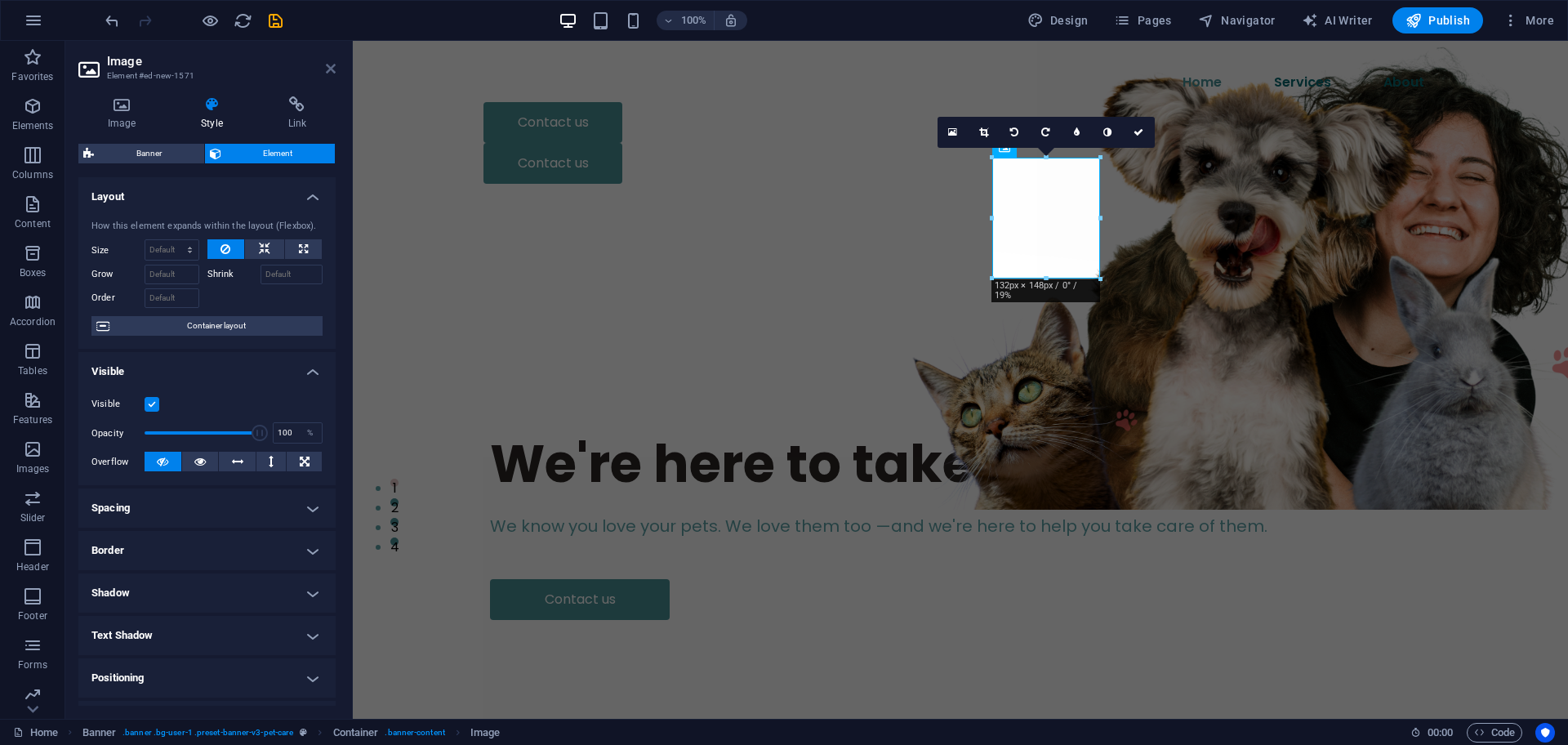 click at bounding box center (331, 69) 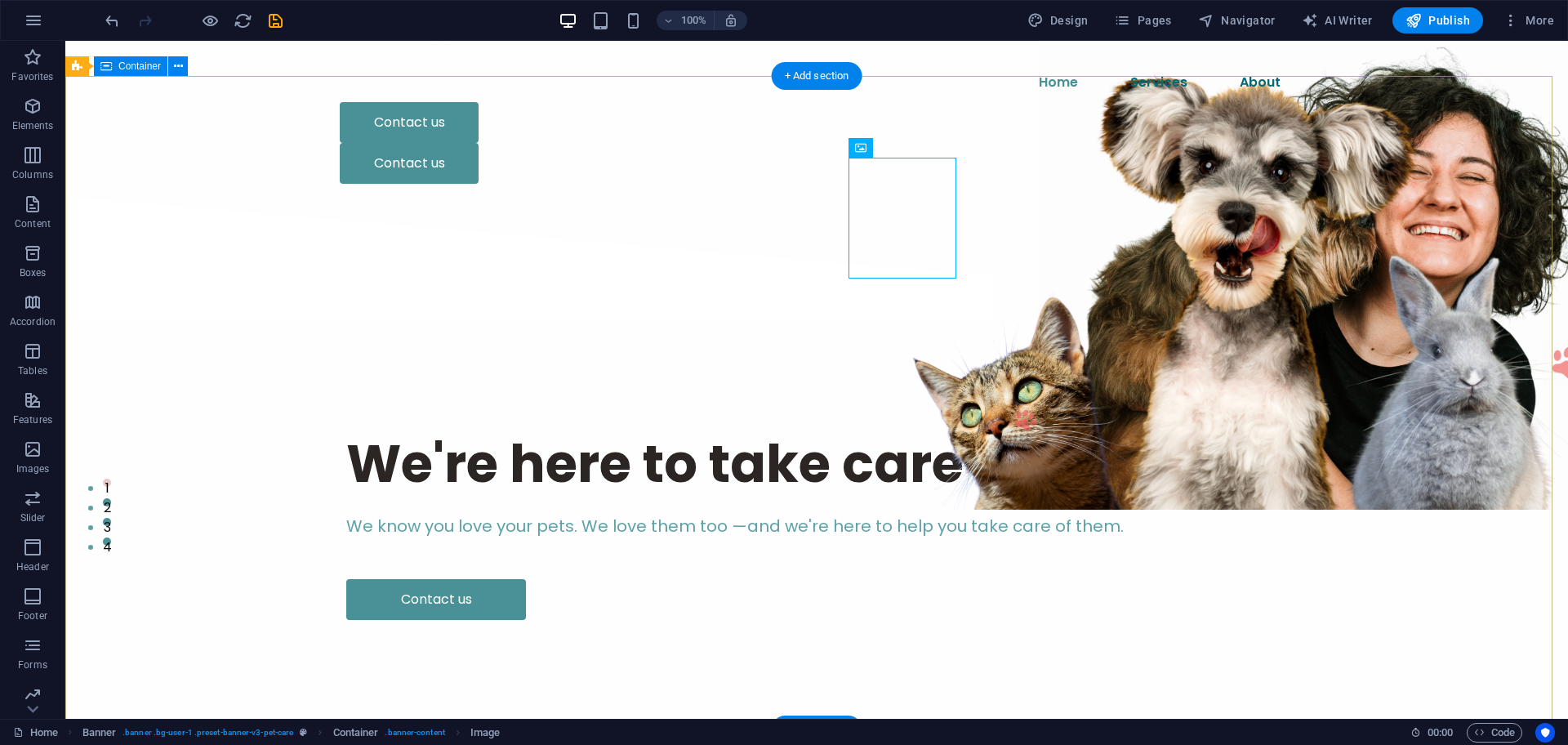 click on "We're here to take care of your pet. We know you love your pets. We love them too —and we're here to help you take care of them. Contact us" at bounding box center [817, 524] 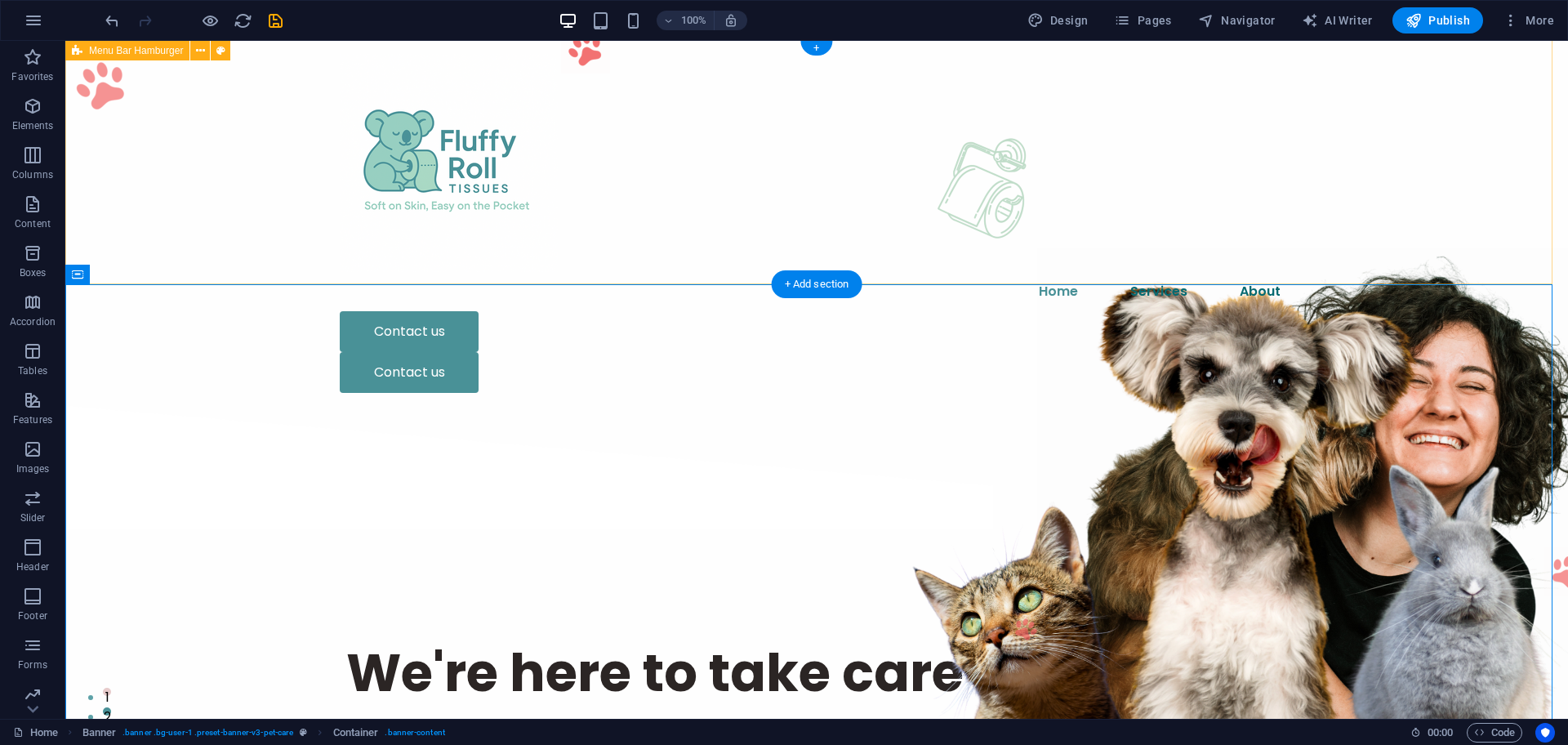 scroll, scrollTop: 1, scrollLeft: 0, axis: vertical 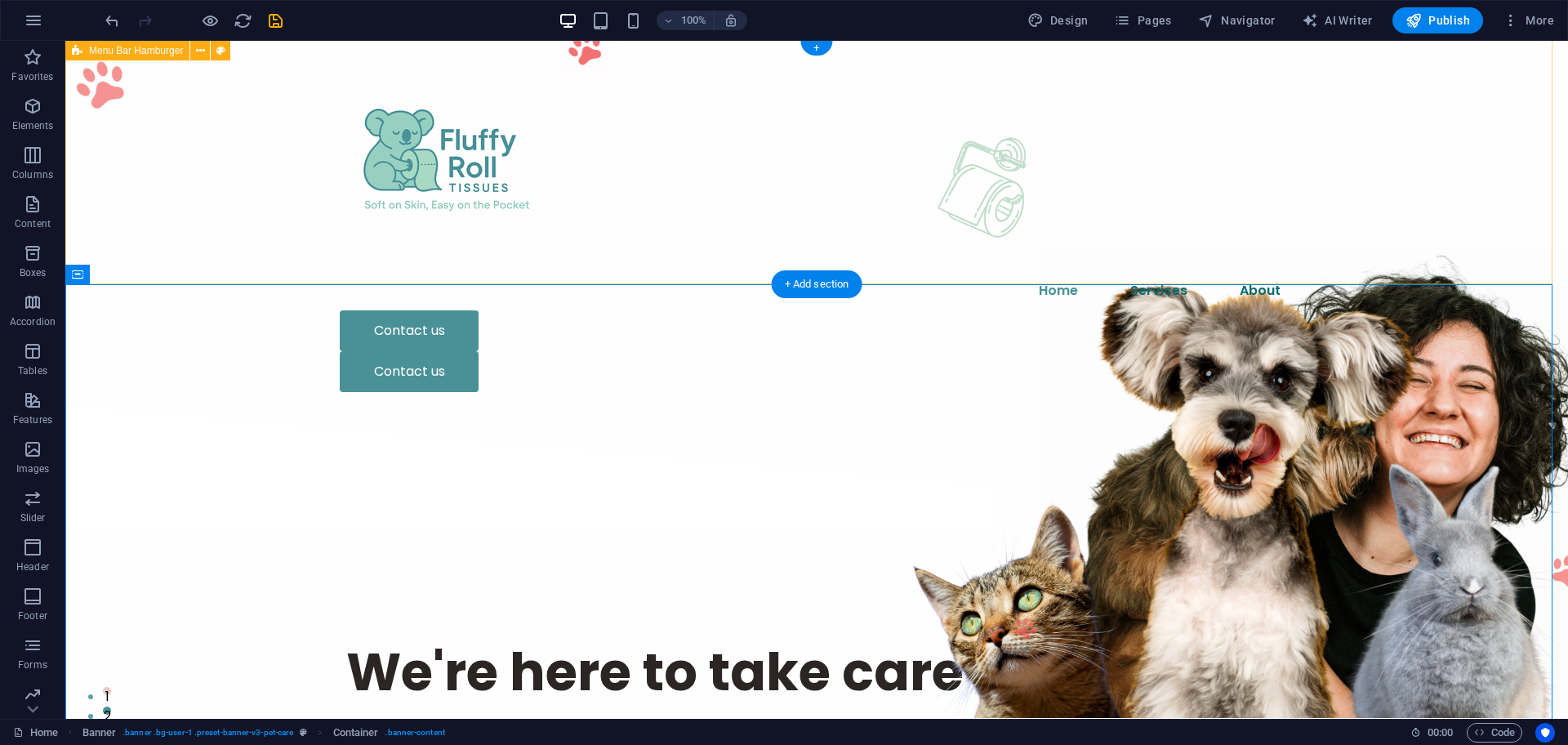 click on "Home Services About Contact us Contact us" at bounding box center (817, 222) 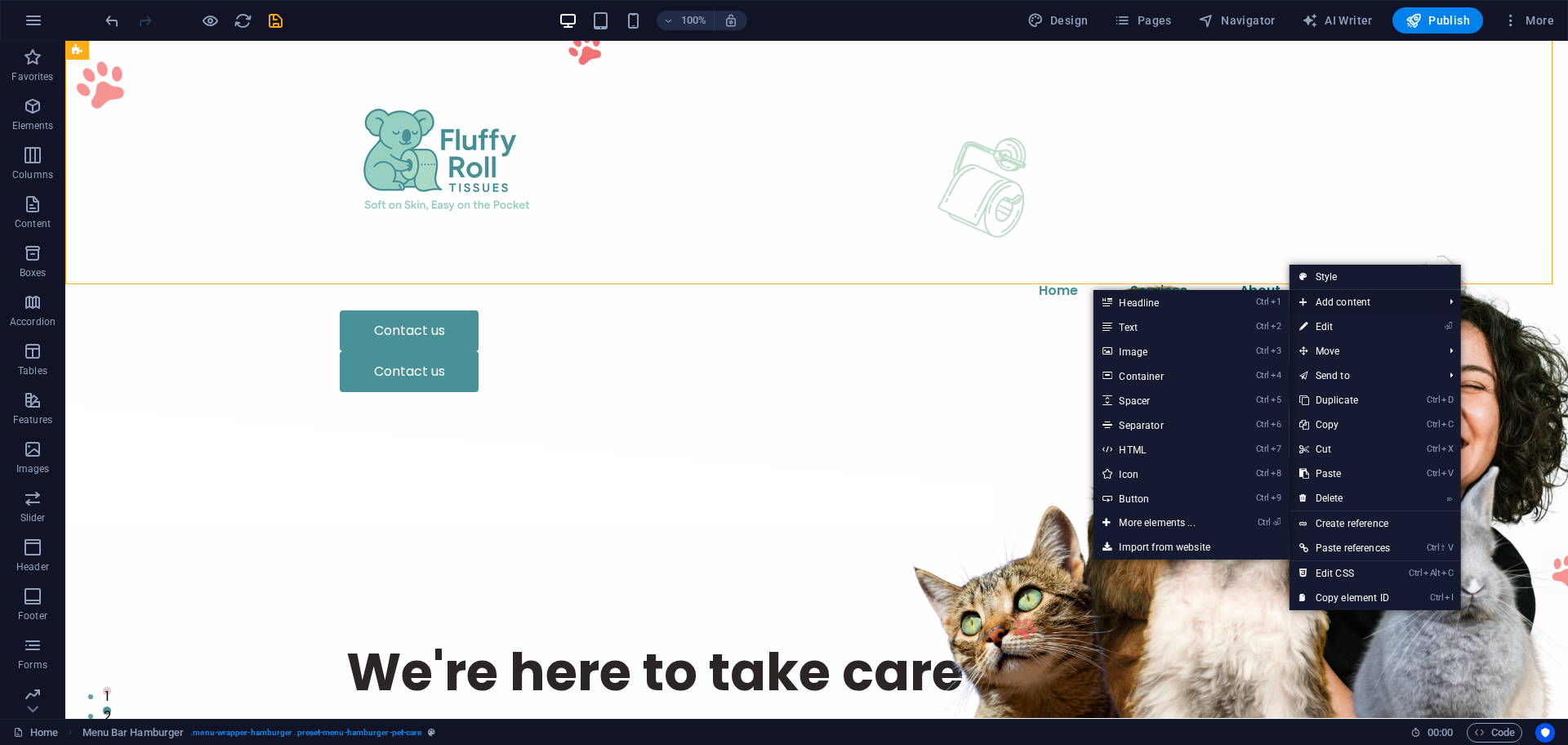 click on "Add content" at bounding box center (1363, 302) 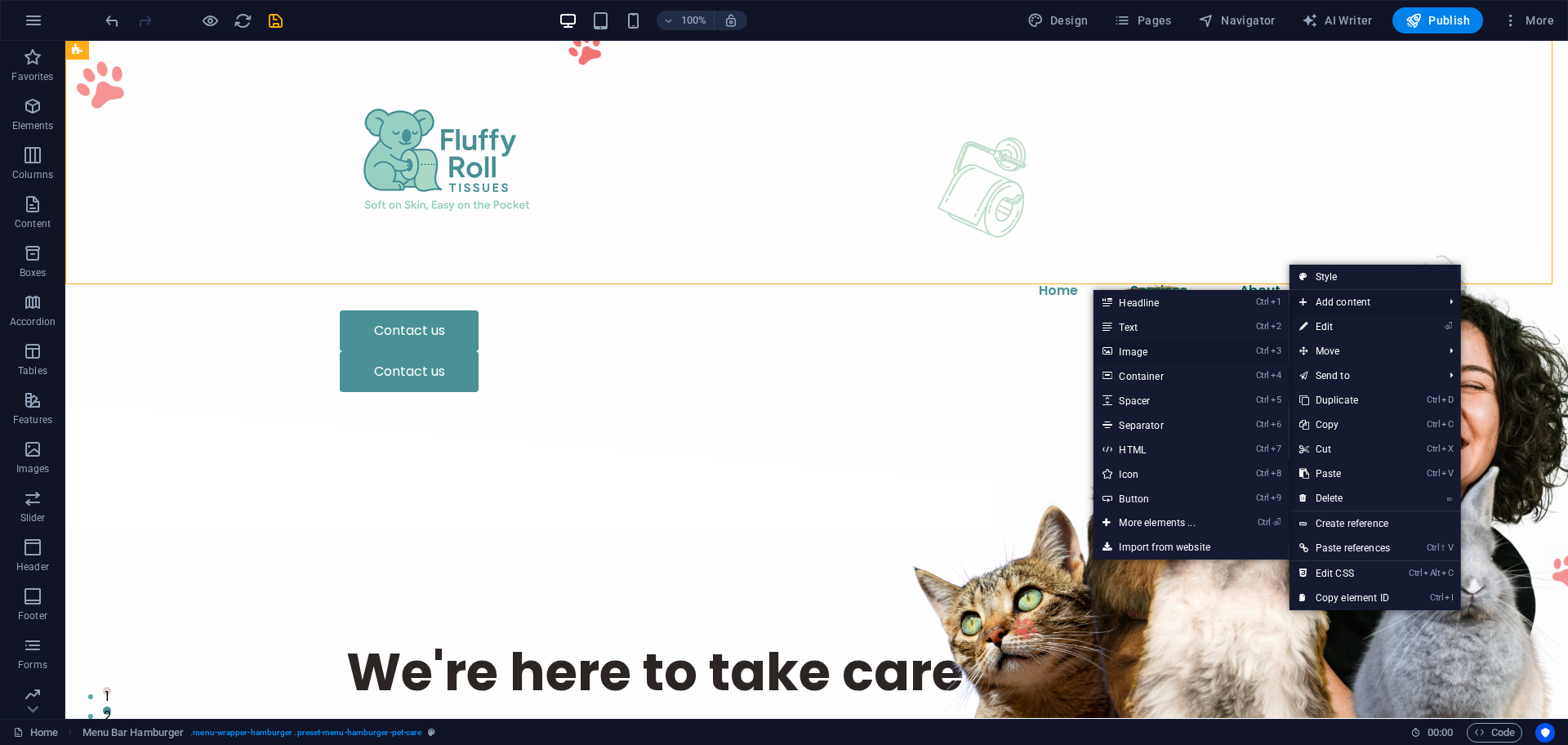 click on "Ctrl 3  Image" at bounding box center [1160, 351] 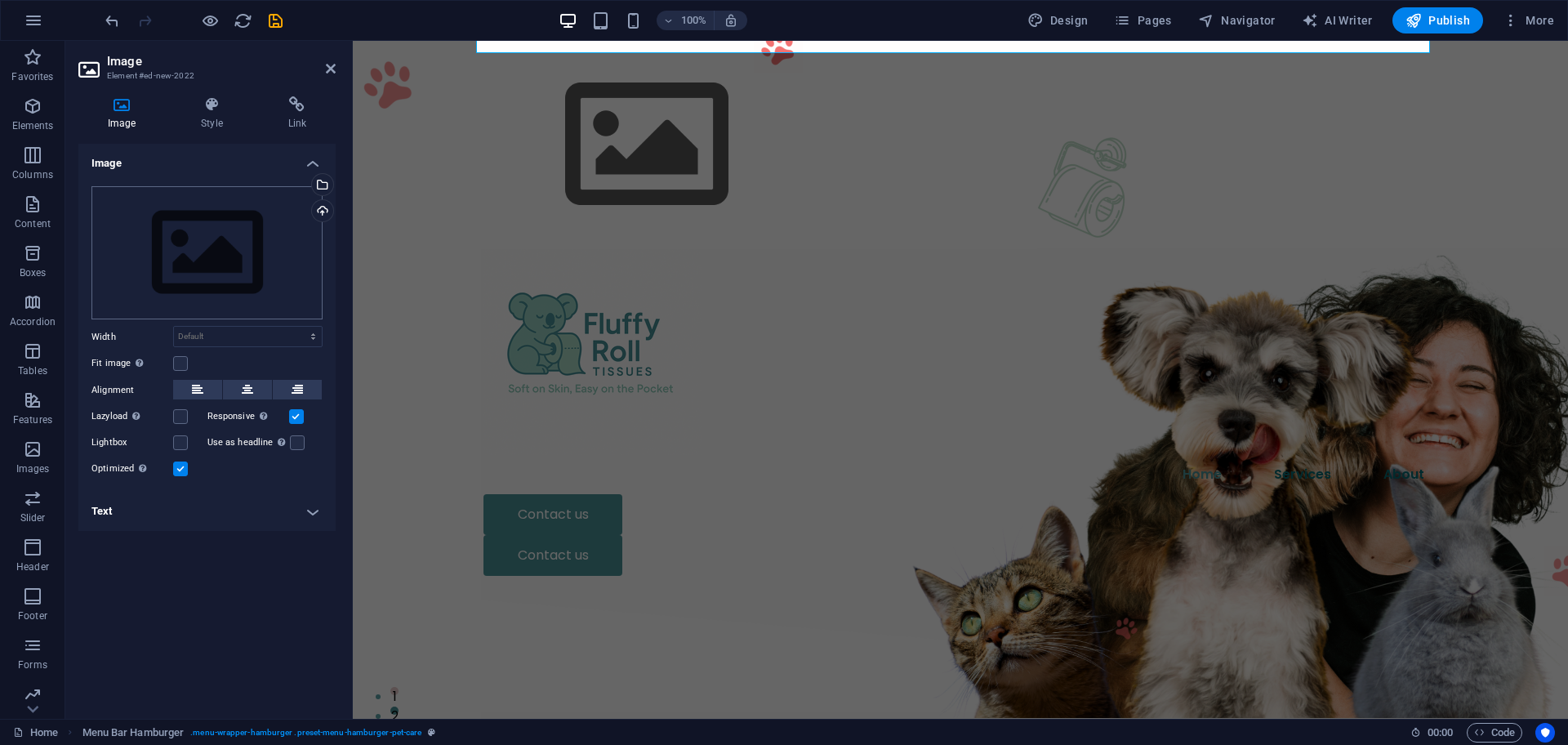scroll, scrollTop: 20, scrollLeft: 0, axis: vertical 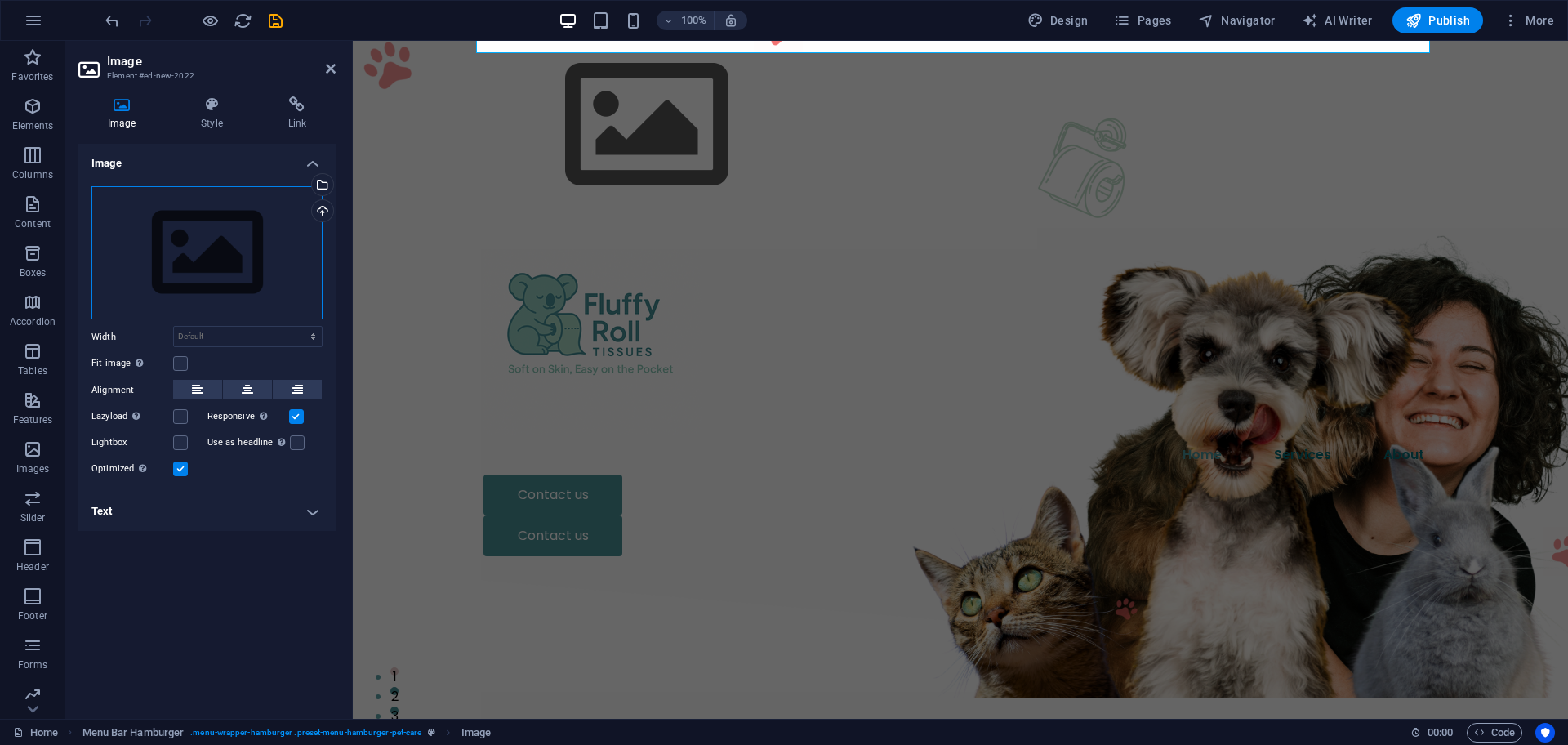click on "Drag files here, click to choose files or select files from Files or our free stock photos & videos" at bounding box center (207, 253) 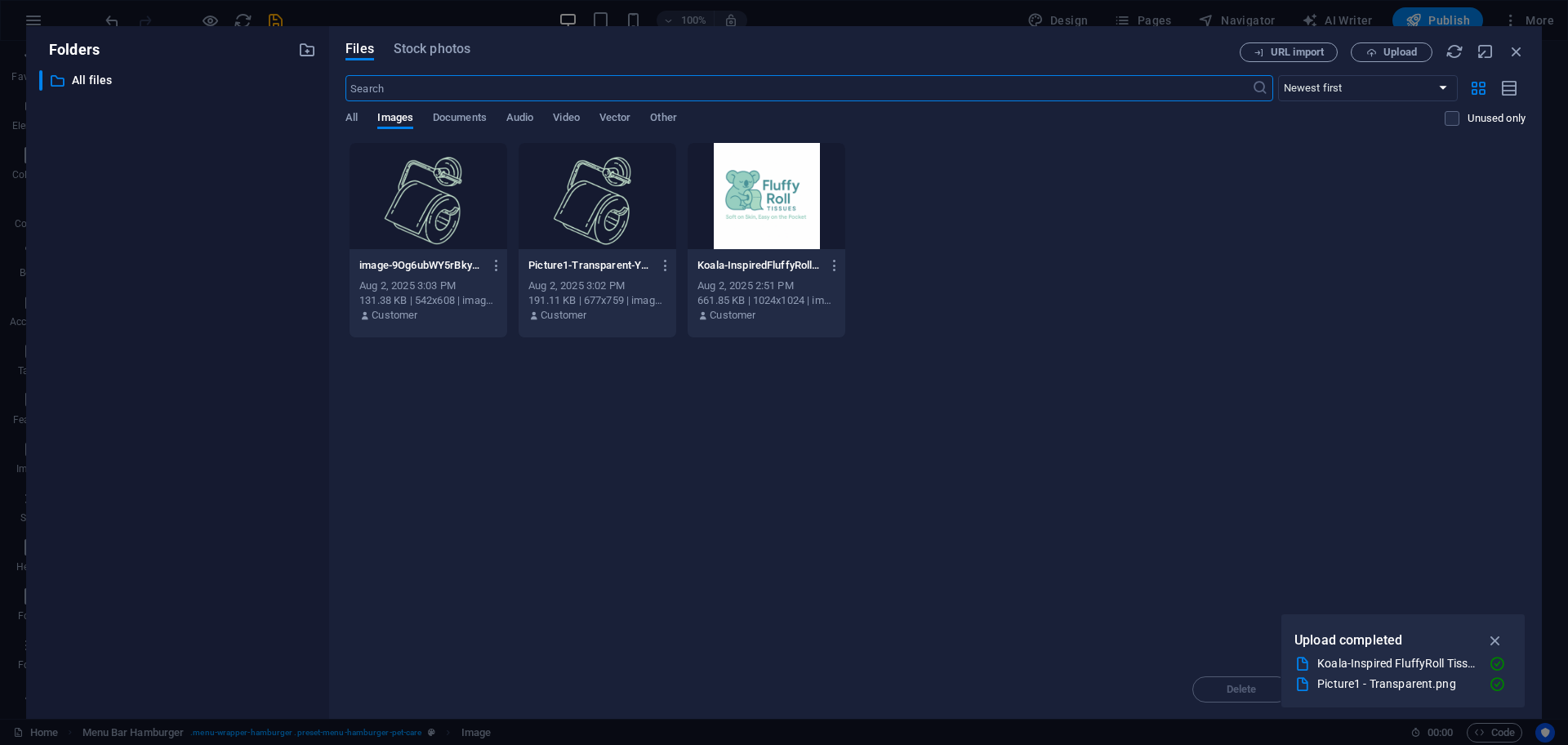 scroll, scrollTop: 185, scrollLeft: 0, axis: vertical 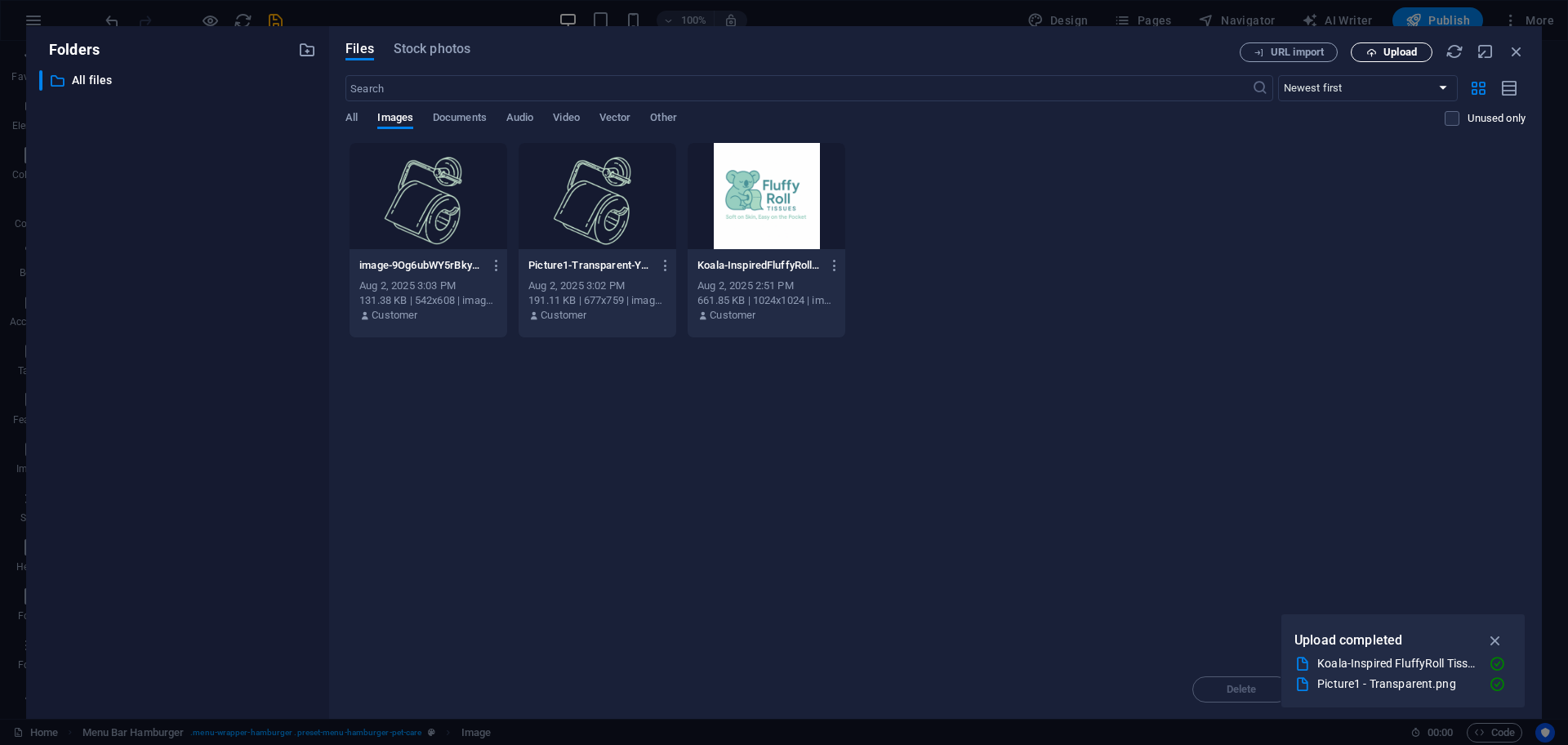 click at bounding box center [1371, 52] 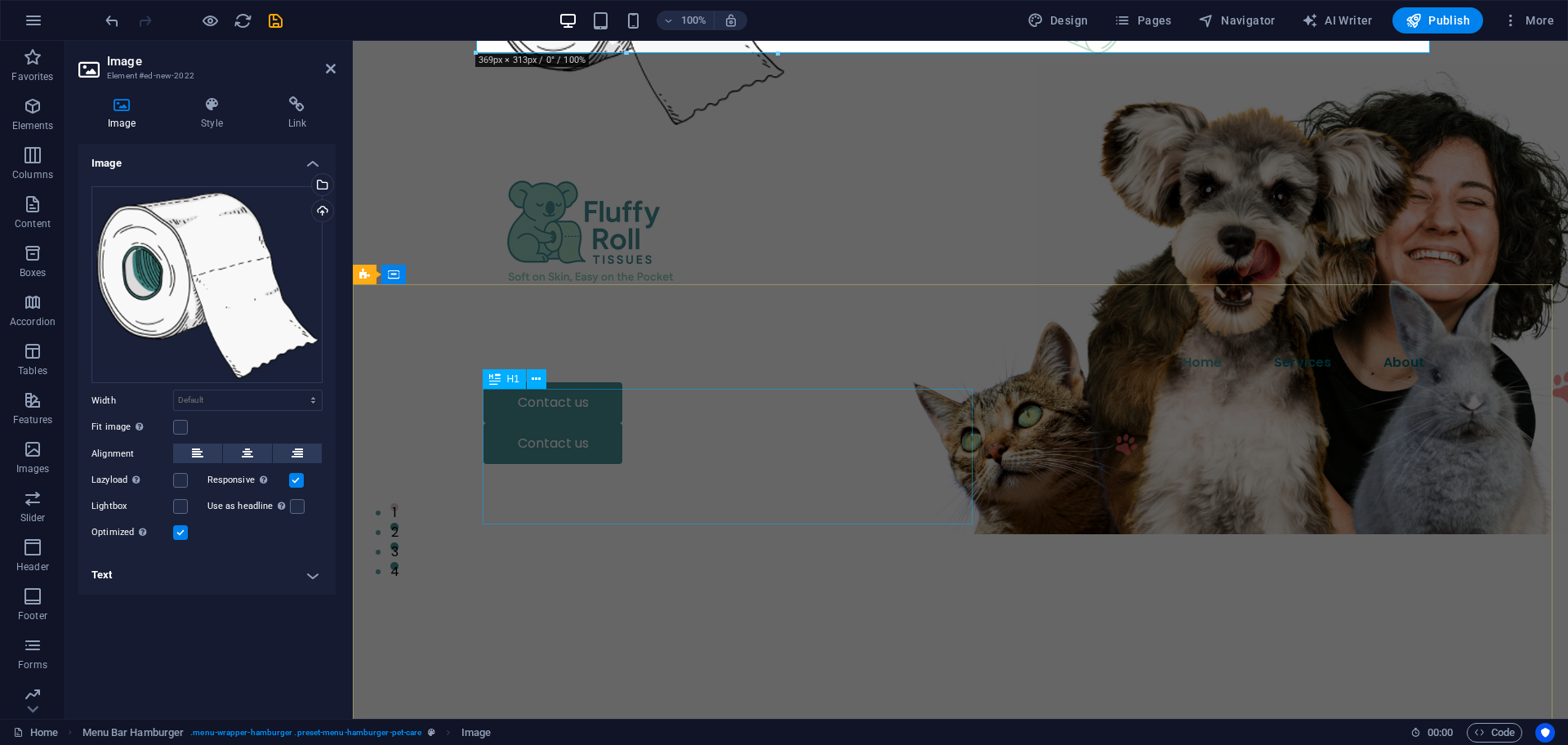 scroll, scrollTop: 257, scrollLeft: 0, axis: vertical 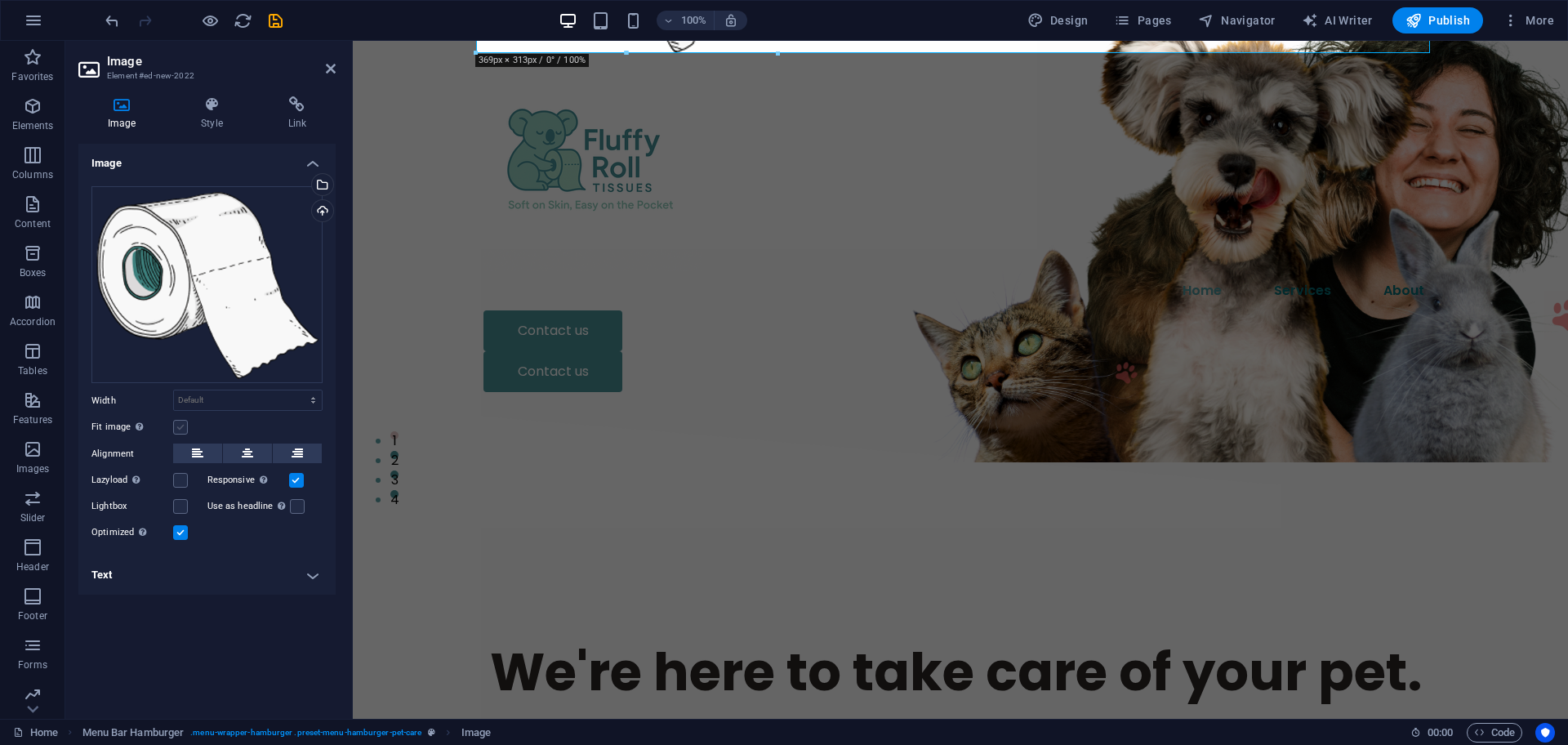 click at bounding box center (180, 427) 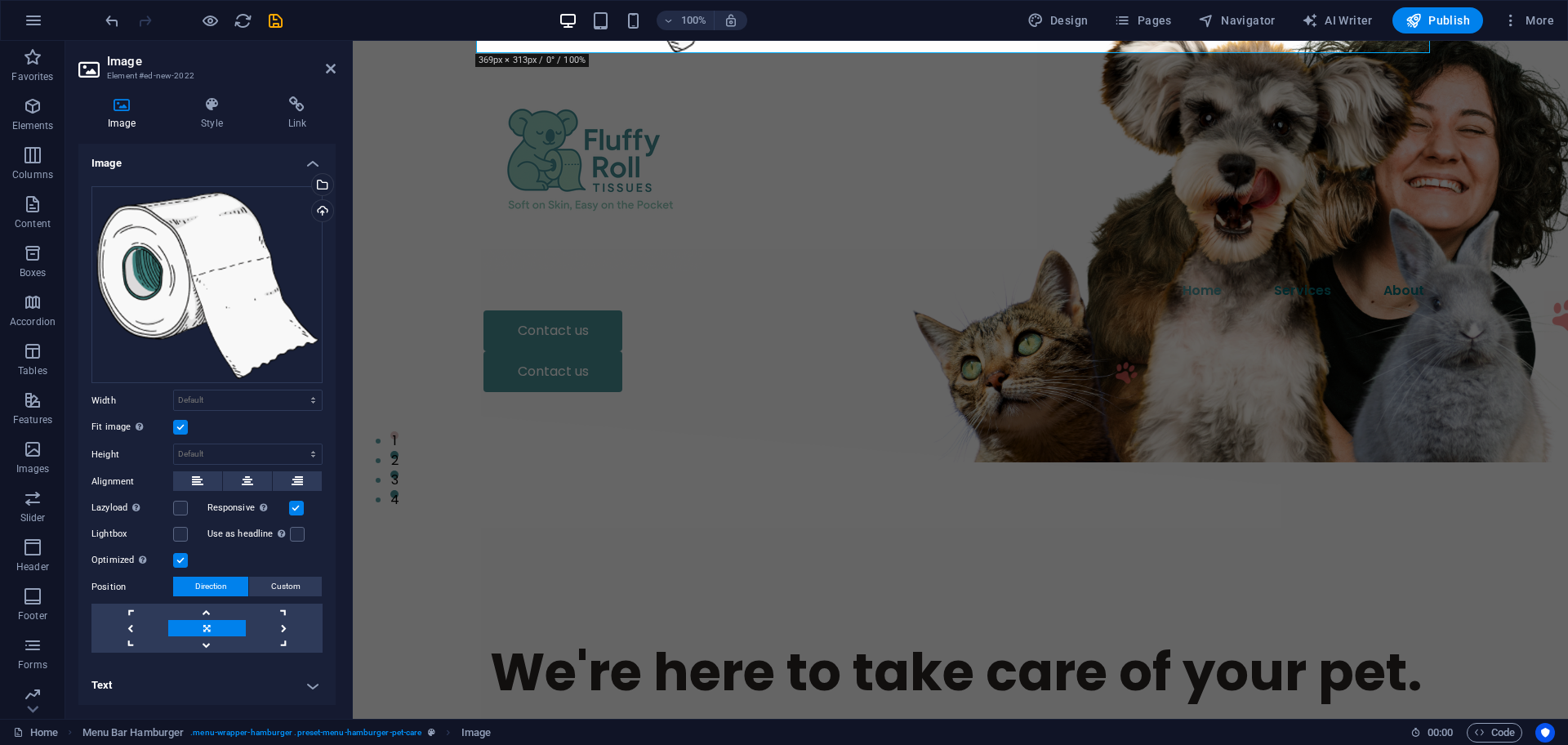 click at bounding box center (180, 427) 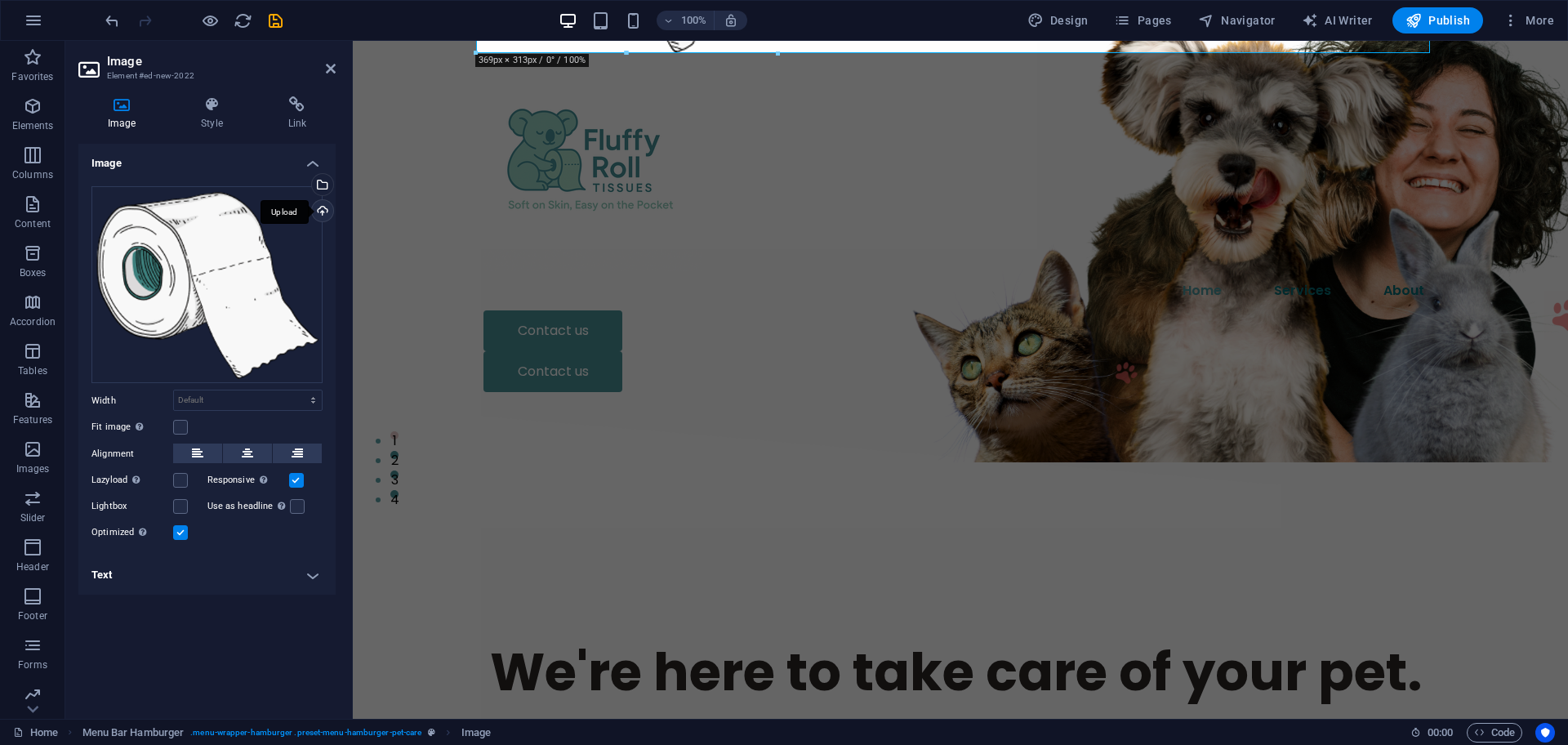 click on "Upload" at bounding box center [321, 212] 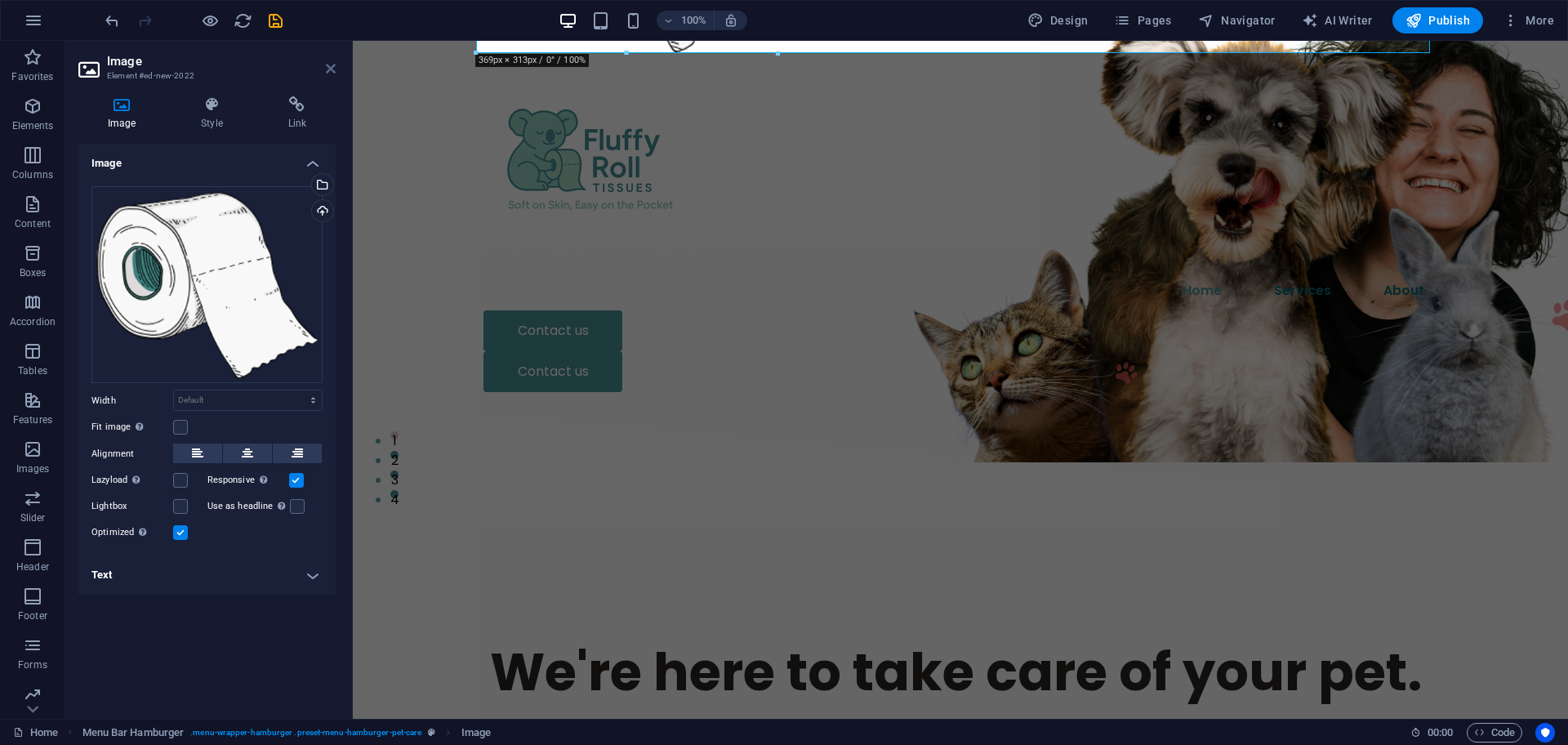 click at bounding box center (331, 69) 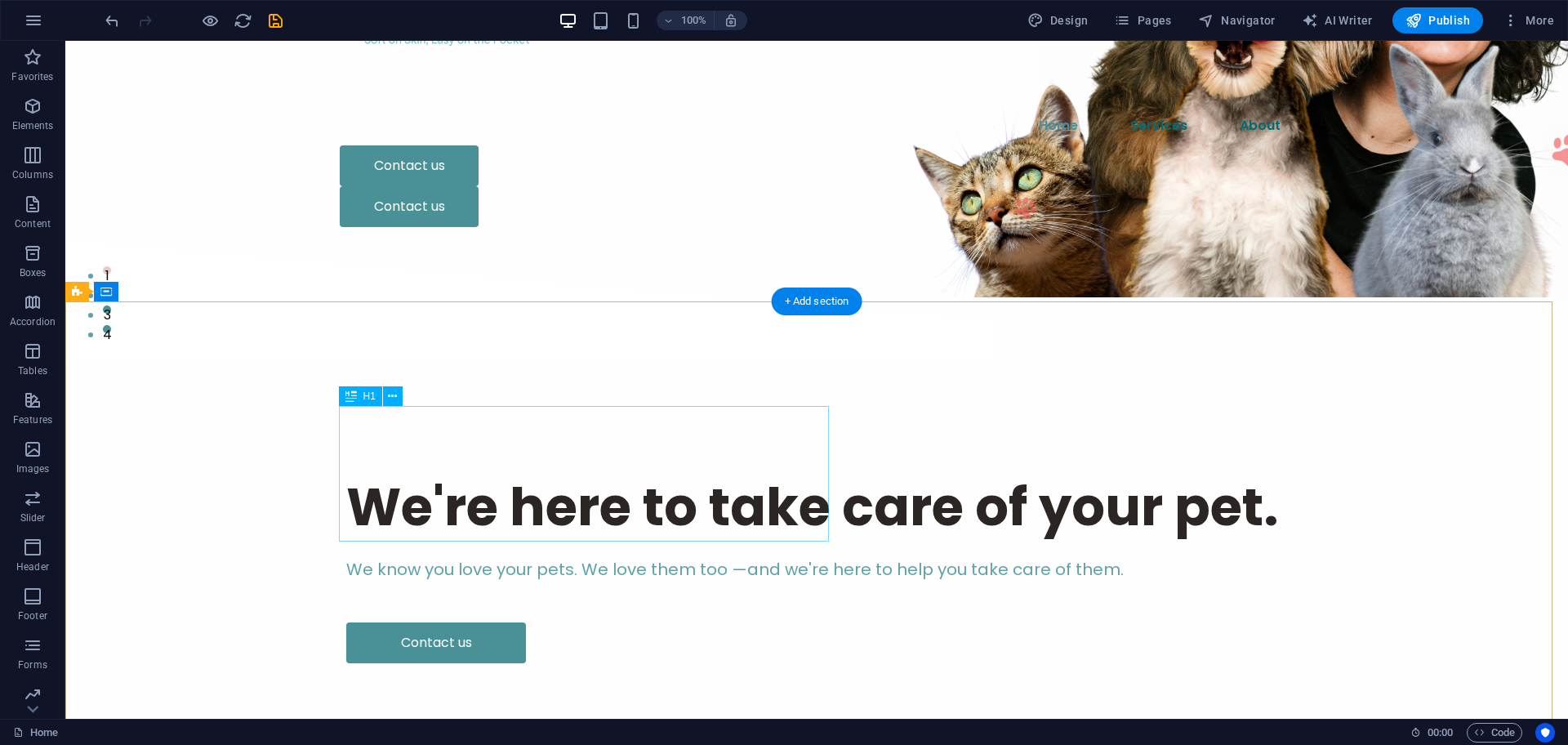 scroll, scrollTop: 214, scrollLeft: 0, axis: vertical 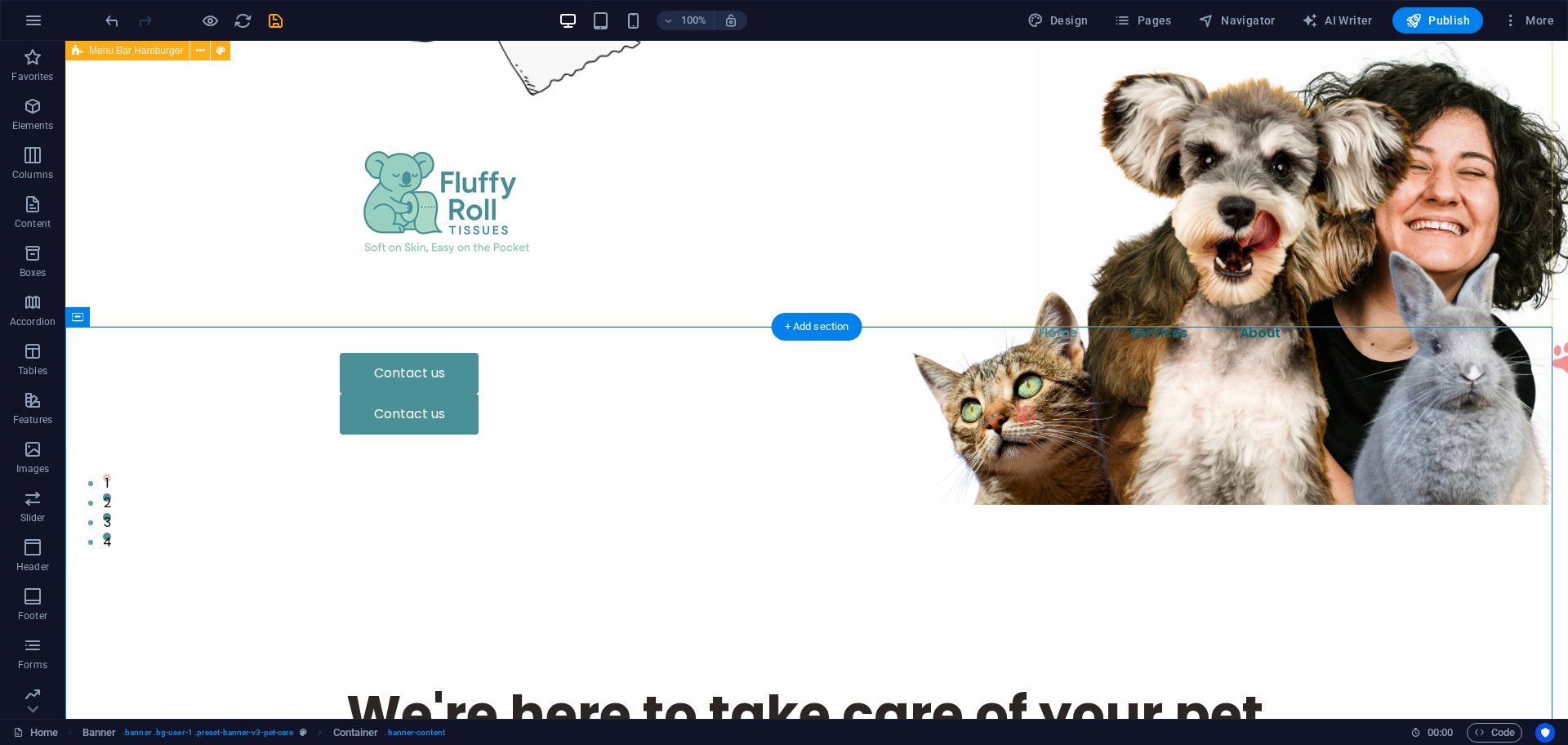 click on "Home Services About Contact us Contact us" at bounding box center (817, 137) 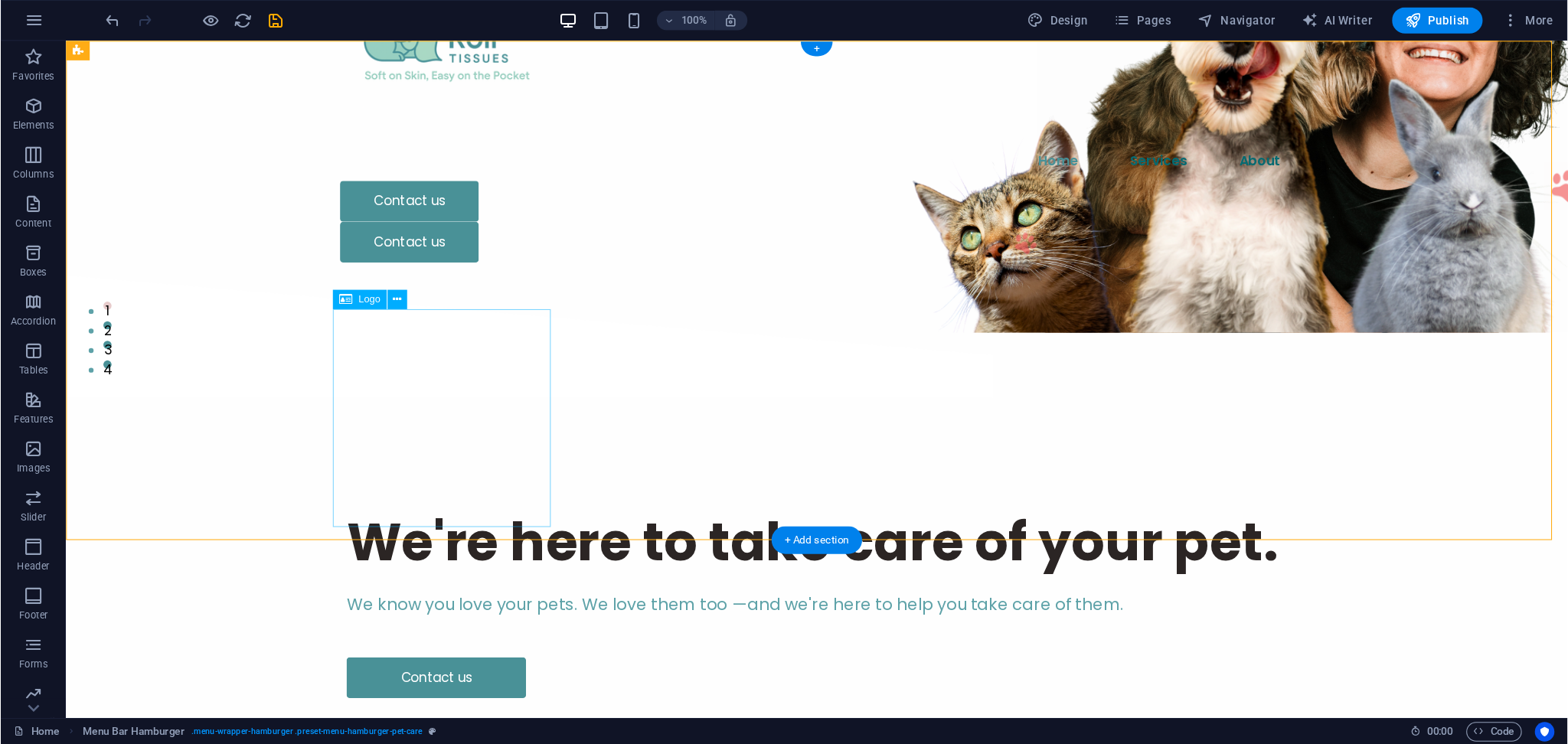 scroll, scrollTop: 0, scrollLeft: 0, axis: both 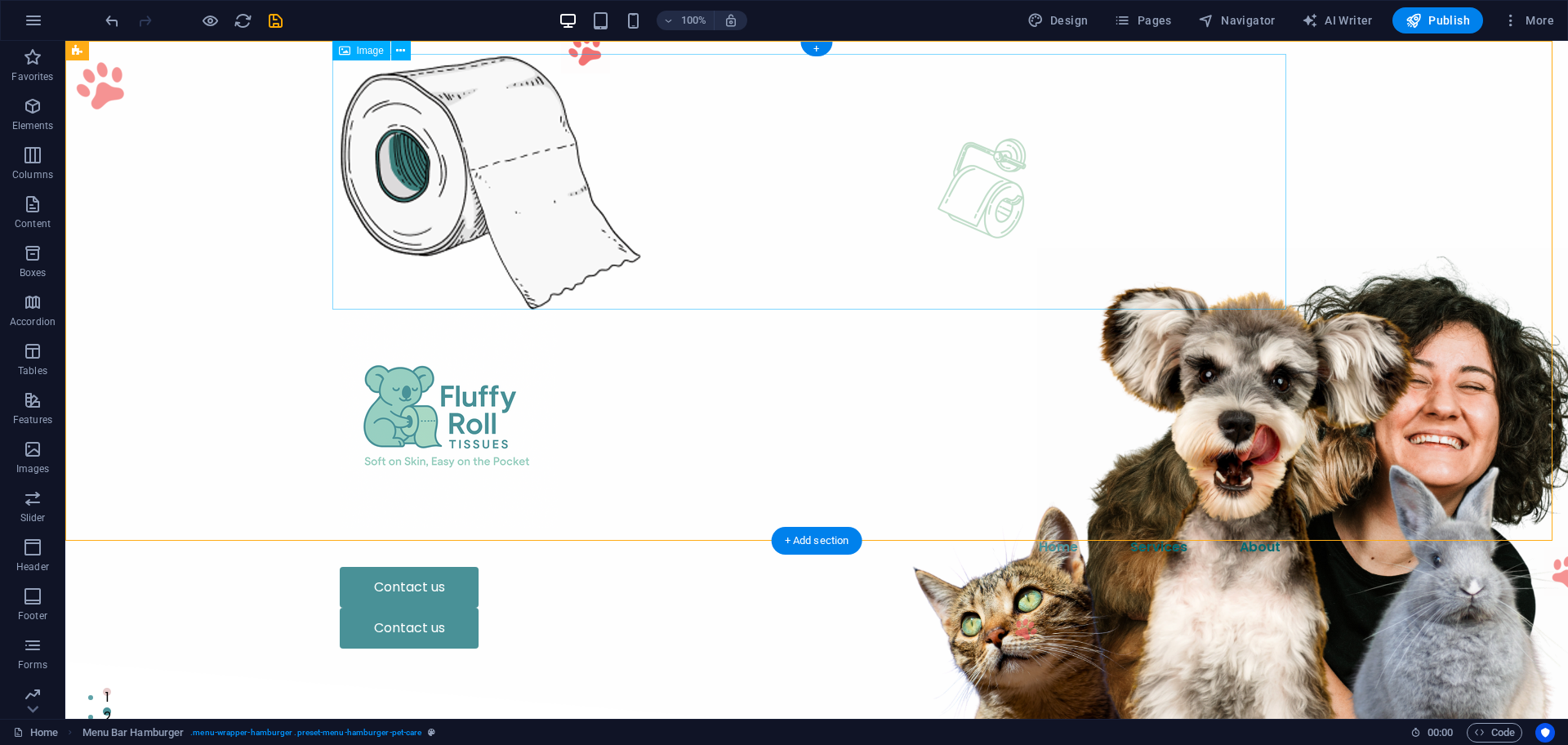 click at bounding box center (817, 181) 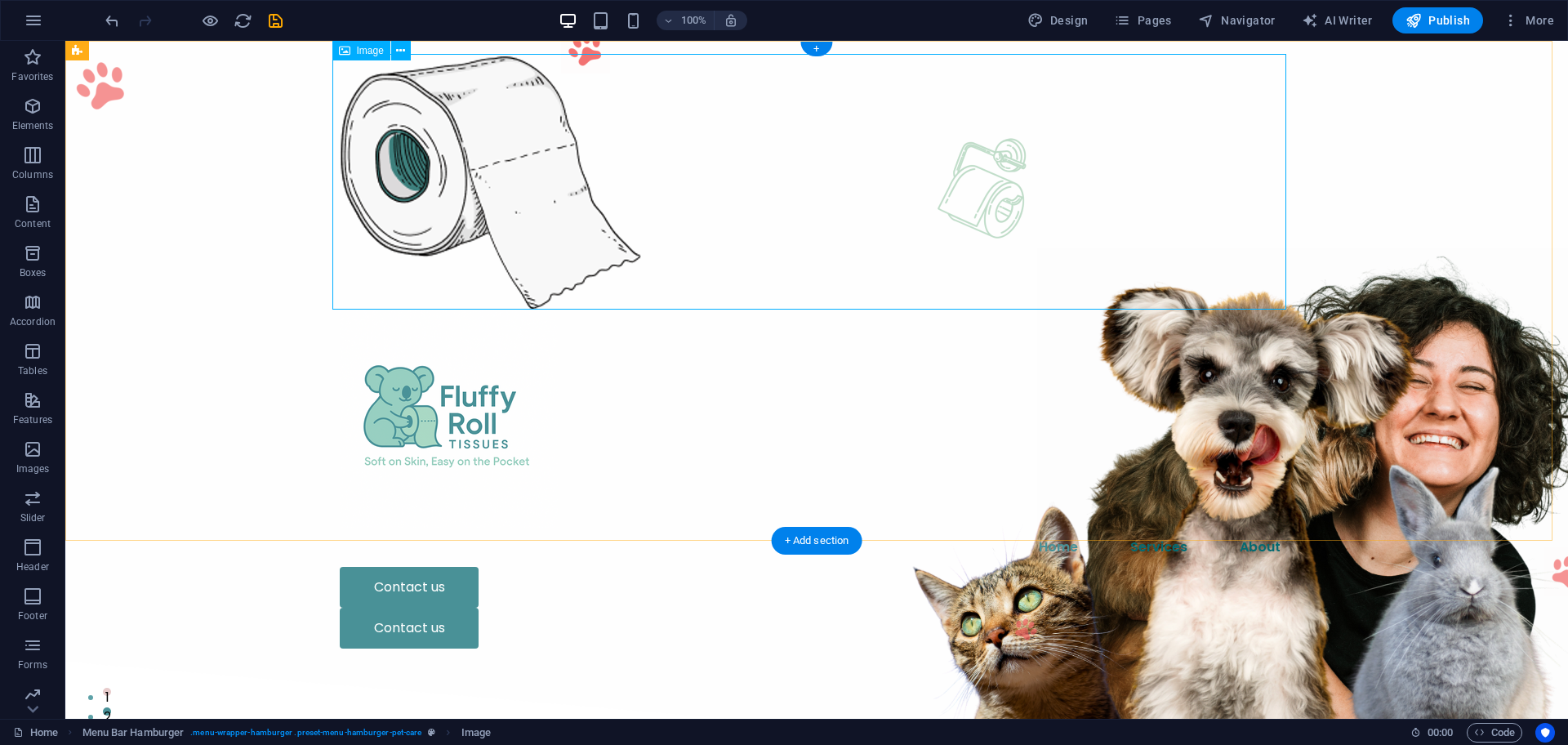 drag, startPoint x: 370, startPoint y: 194, endPoint x: 566, endPoint y: 194, distance: 196 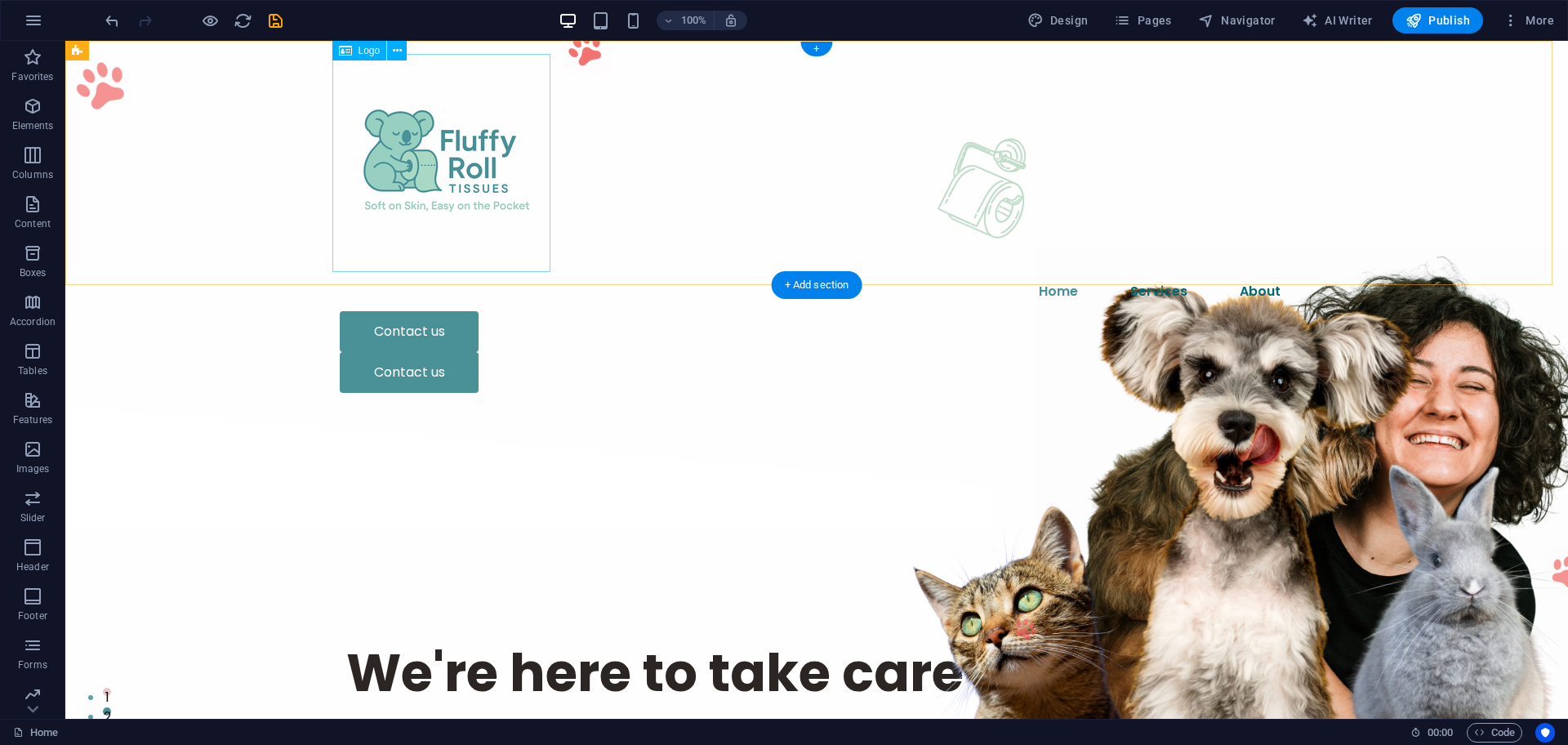 click at bounding box center (817, 163) 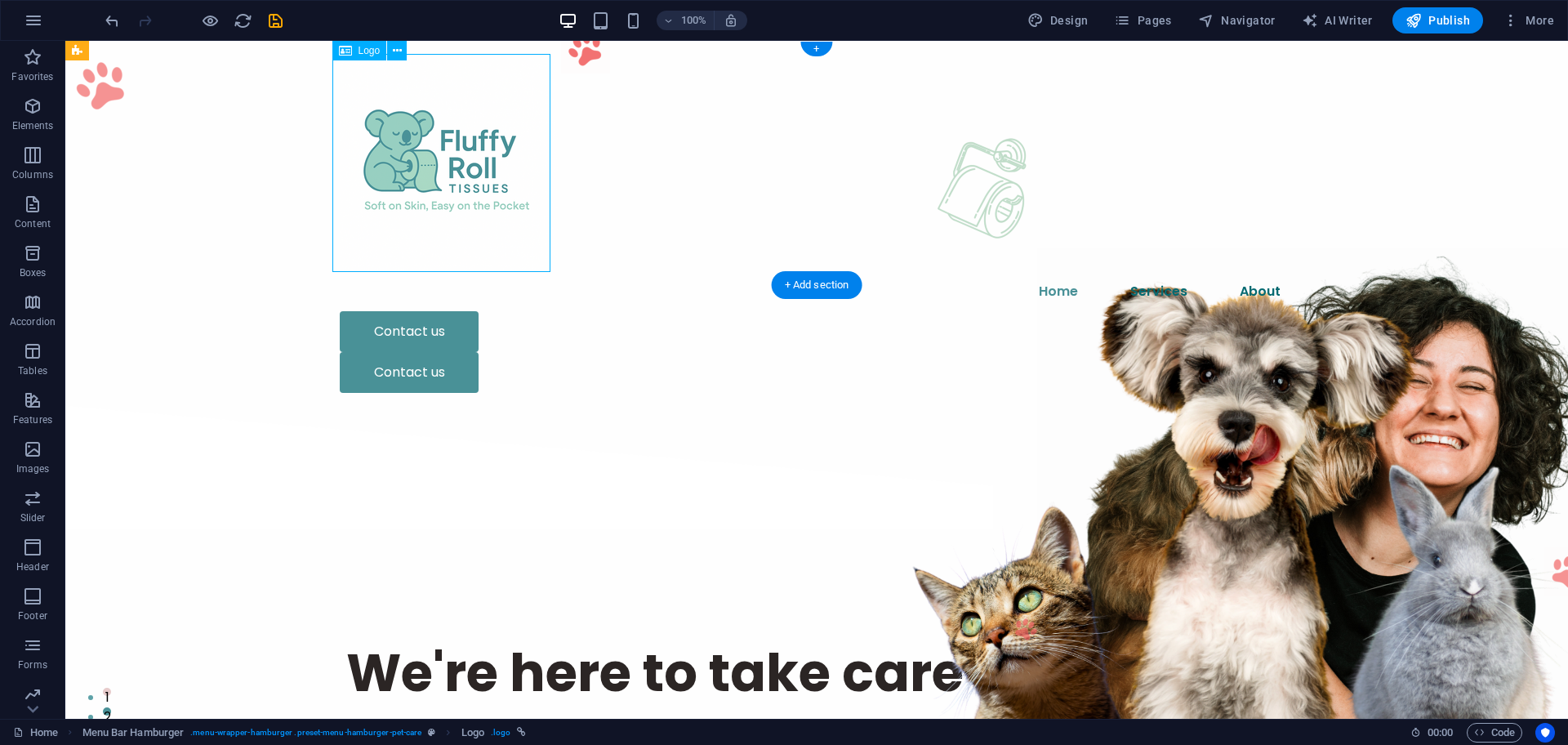 click at bounding box center (817, 163) 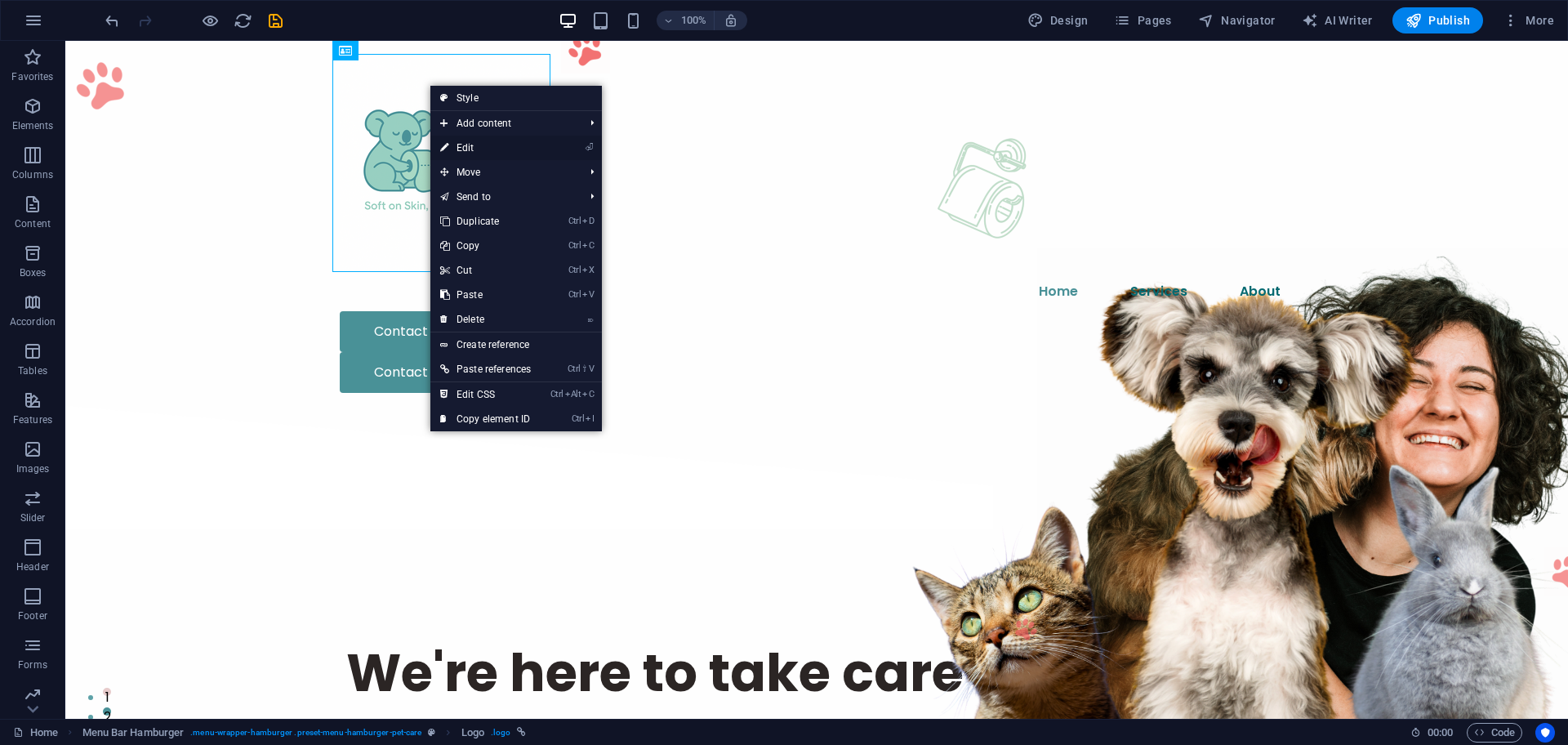 click on "⏎  Edit" at bounding box center [485, 148] 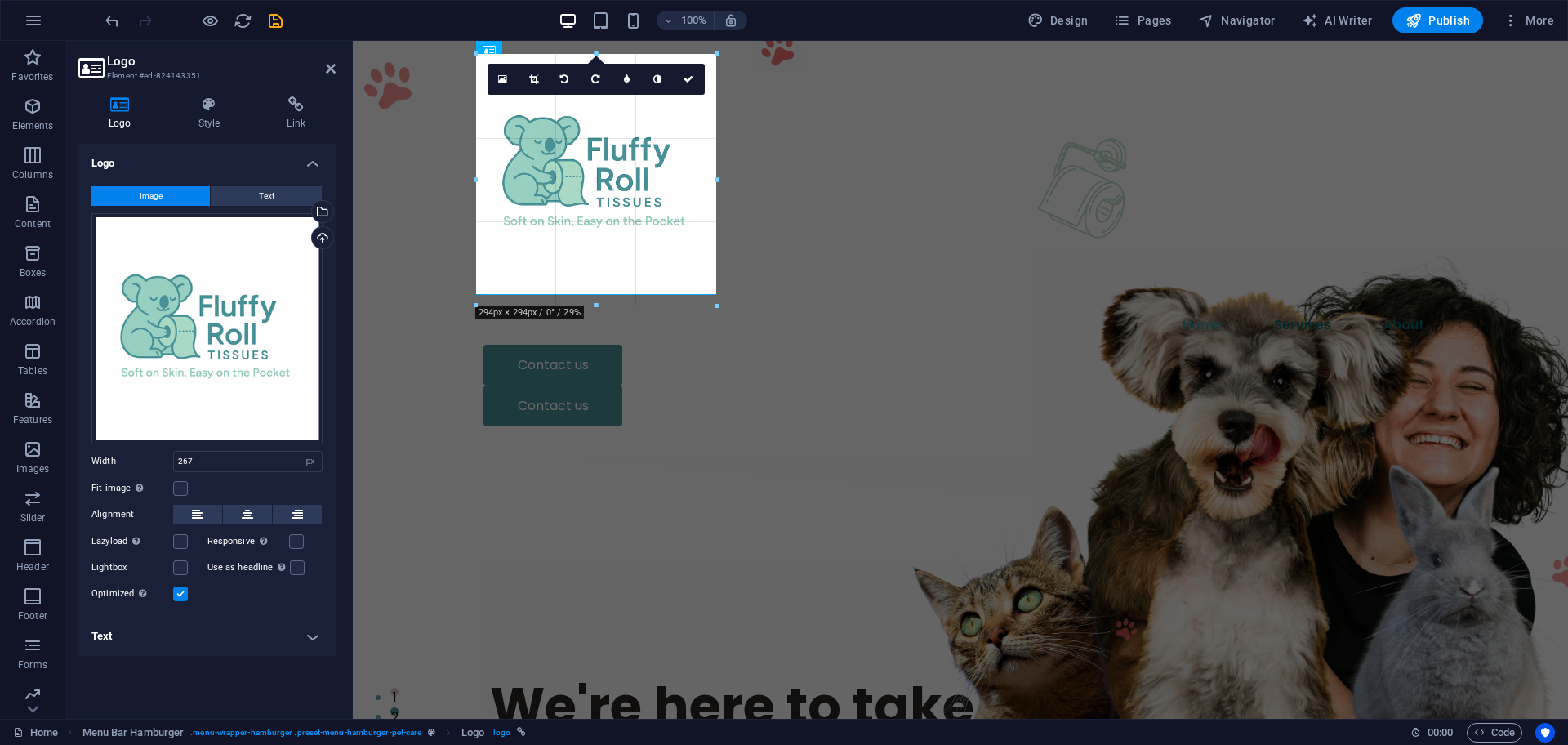 drag, startPoint x: 473, startPoint y: 55, endPoint x: 439, endPoint y: 39, distance: 37.576588 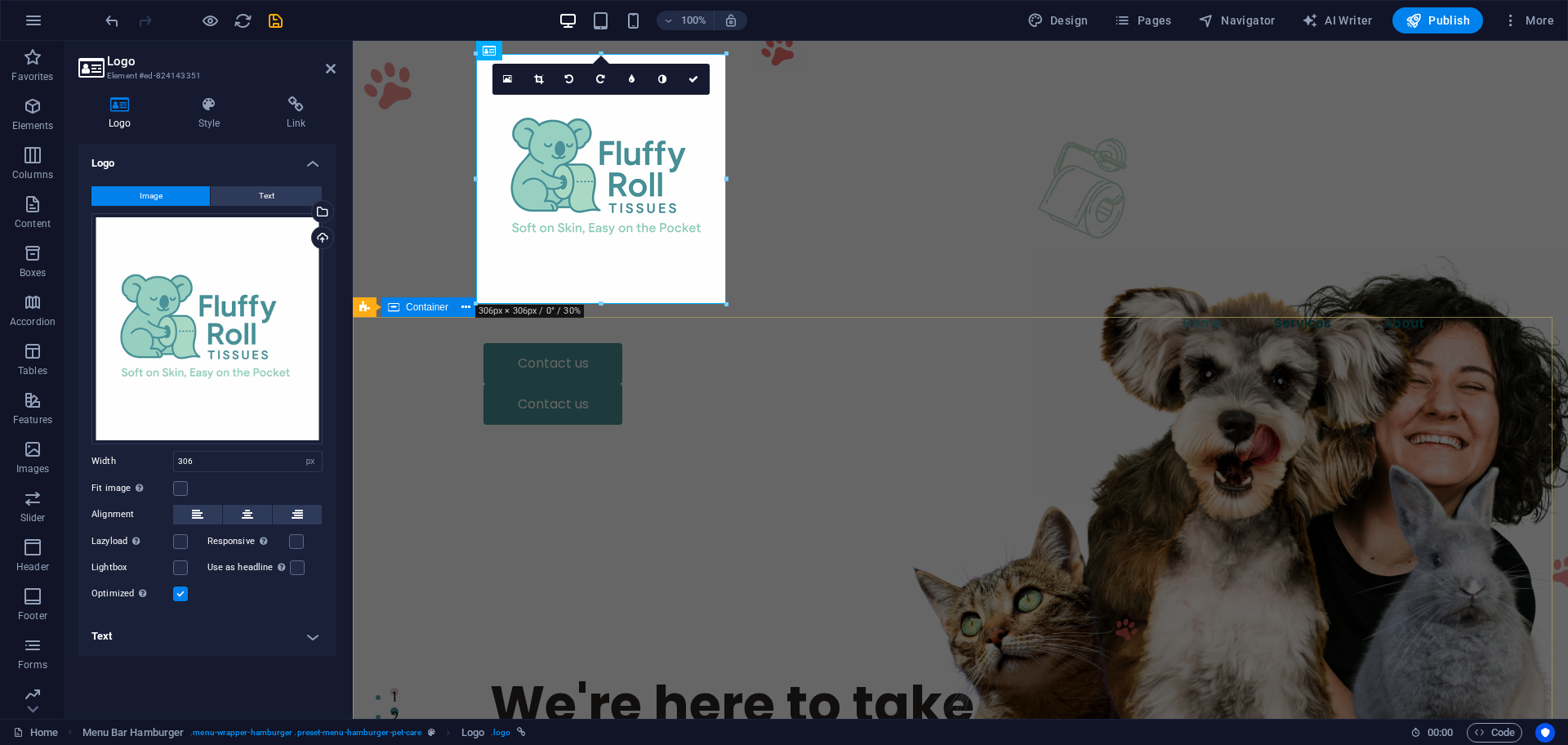 click on "We're here to take care of your pet. We know you love your pets. We love them too —and we're here to help you take care of them. Contact us" at bounding box center (960, 765) 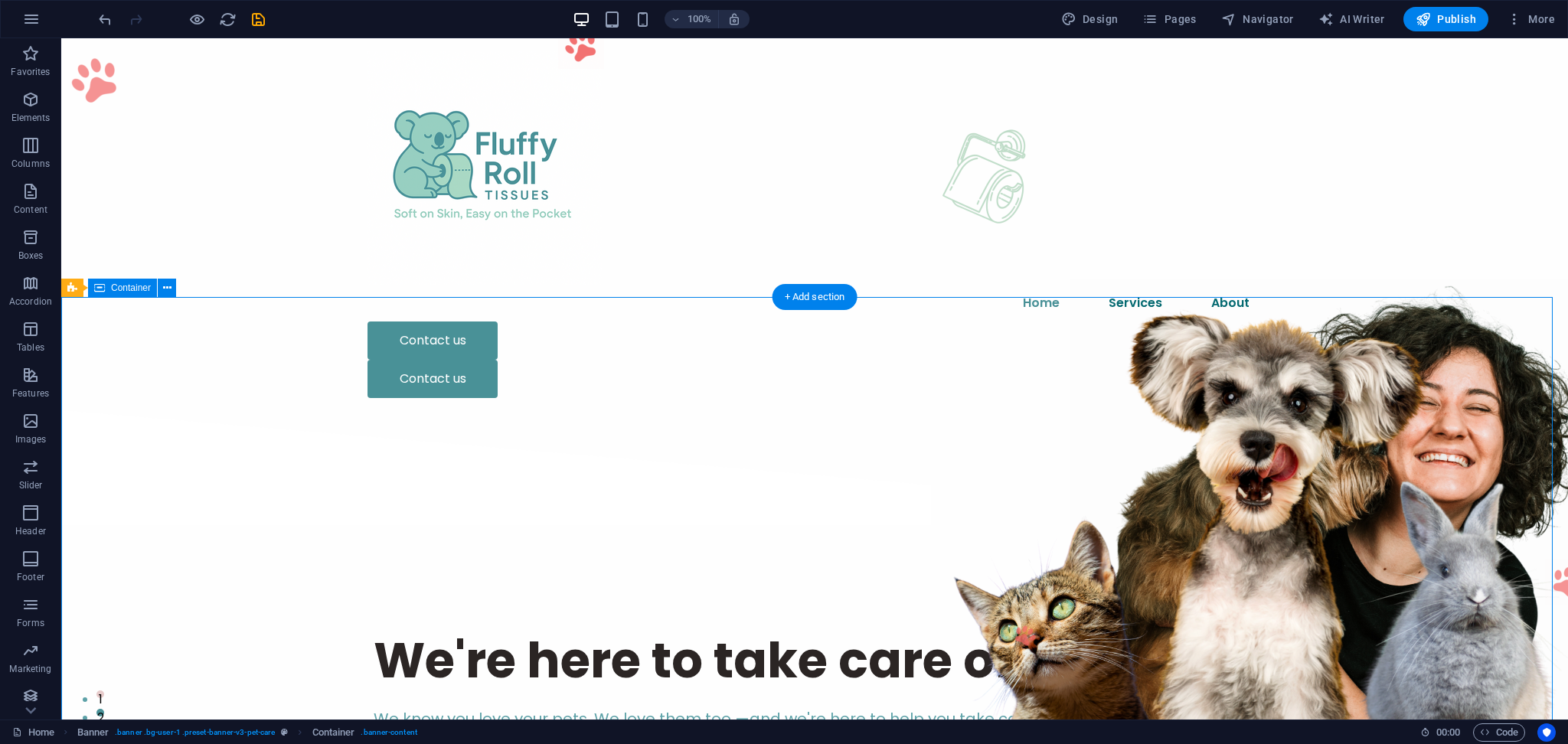 drag, startPoint x: 826, startPoint y: 390, endPoint x: 1069, endPoint y: 419, distance: 244.724 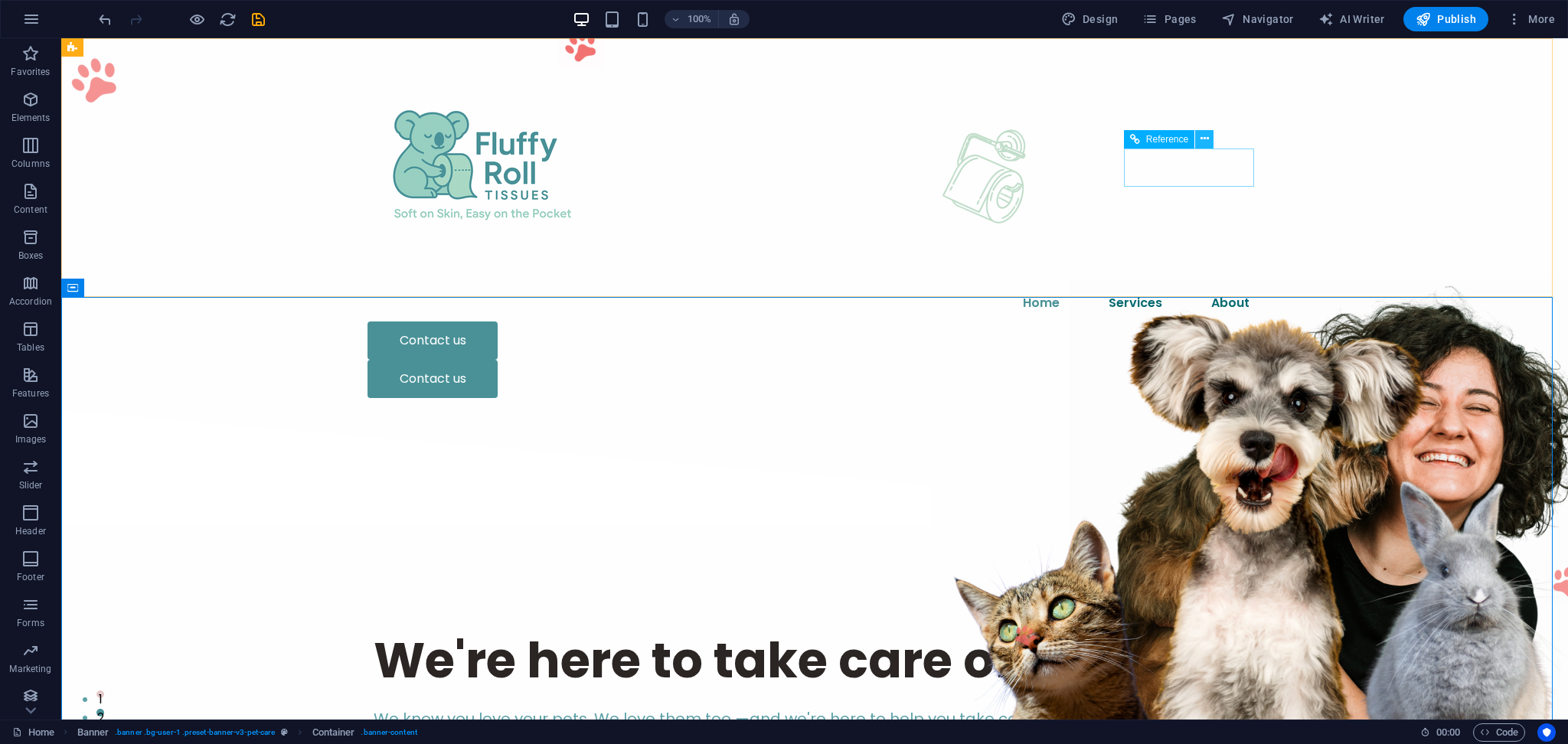 click at bounding box center [1204, 139] 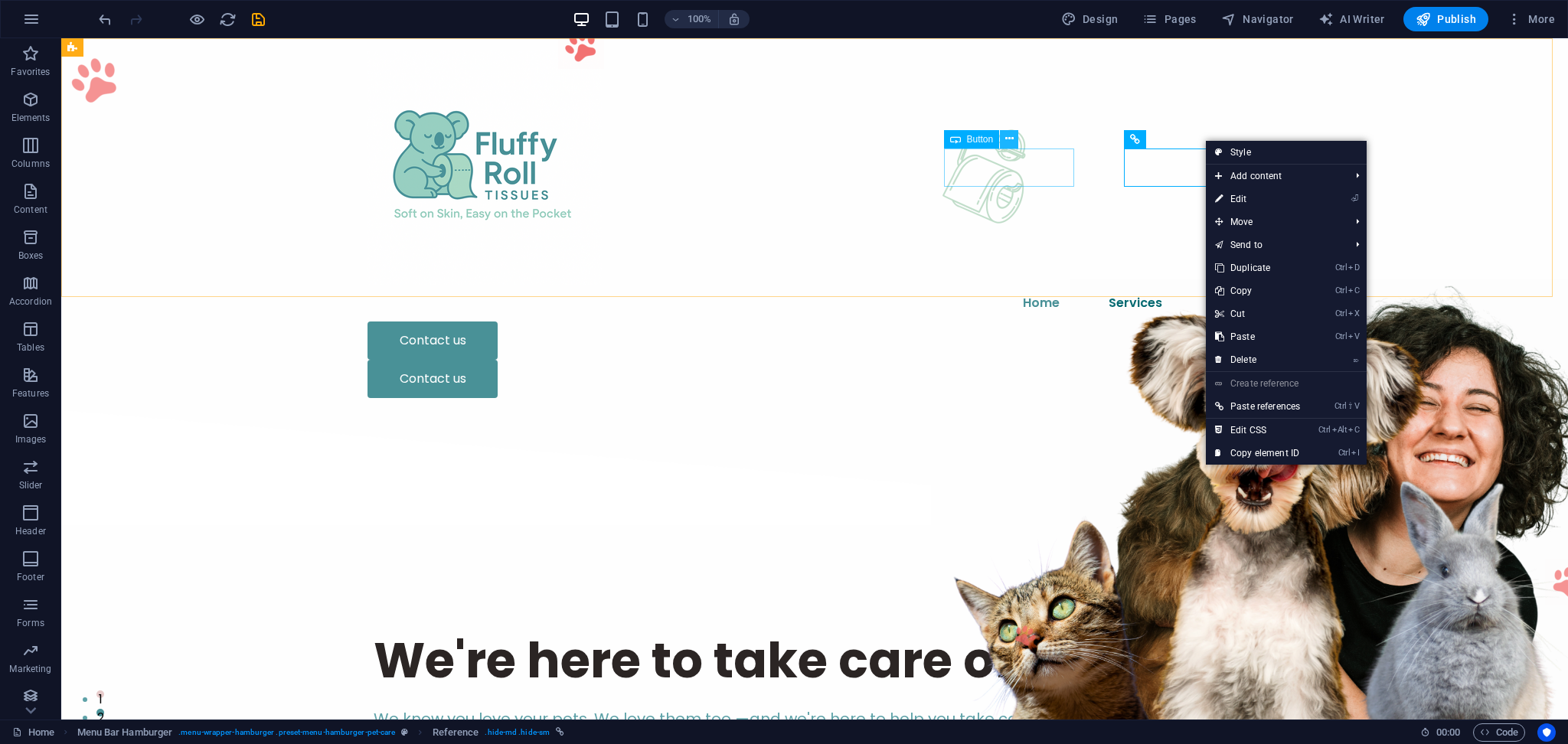 click at bounding box center [1009, 139] 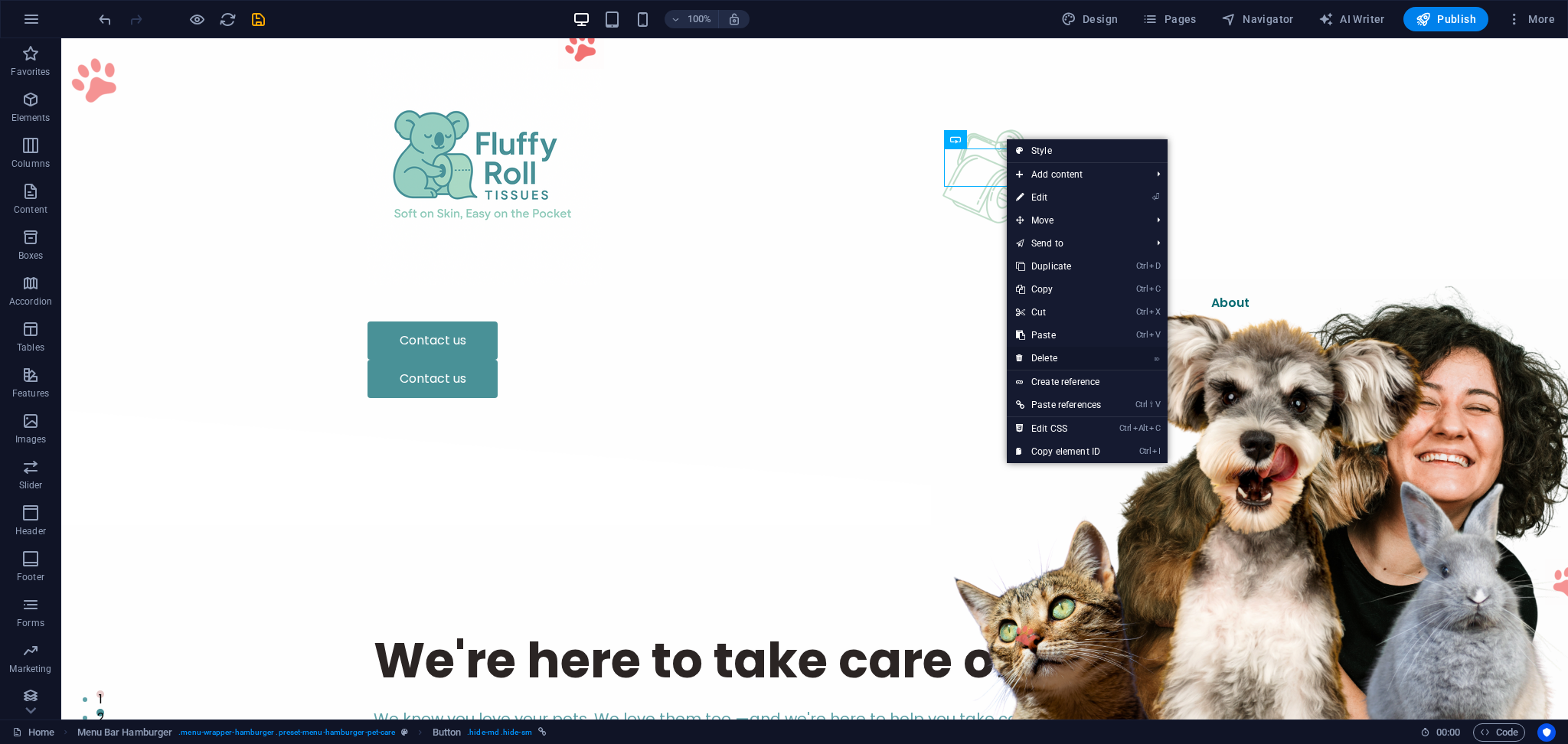 click on "⌦  Delete" at bounding box center (1058, 358) 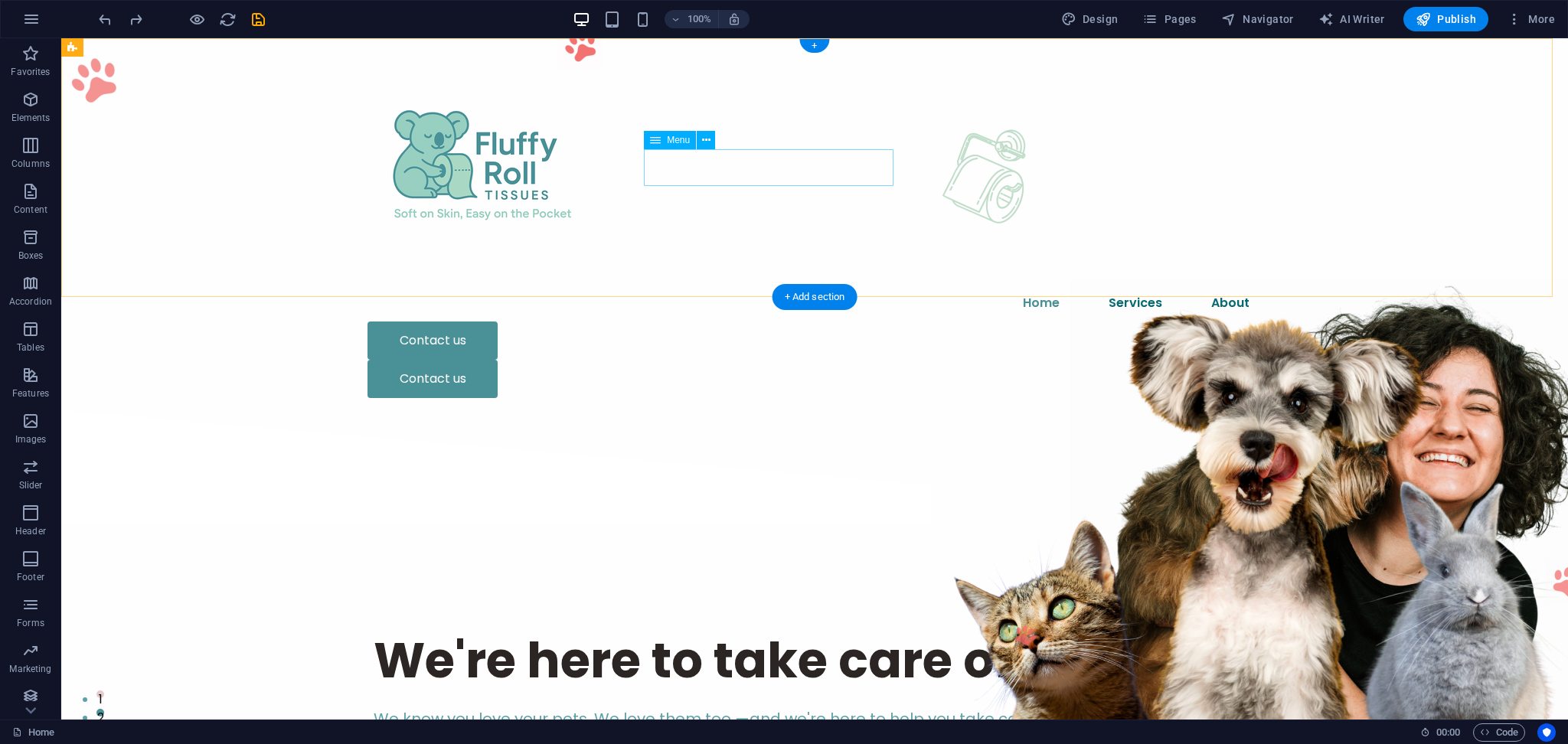 click on "Home Services About" at bounding box center [815, 303] 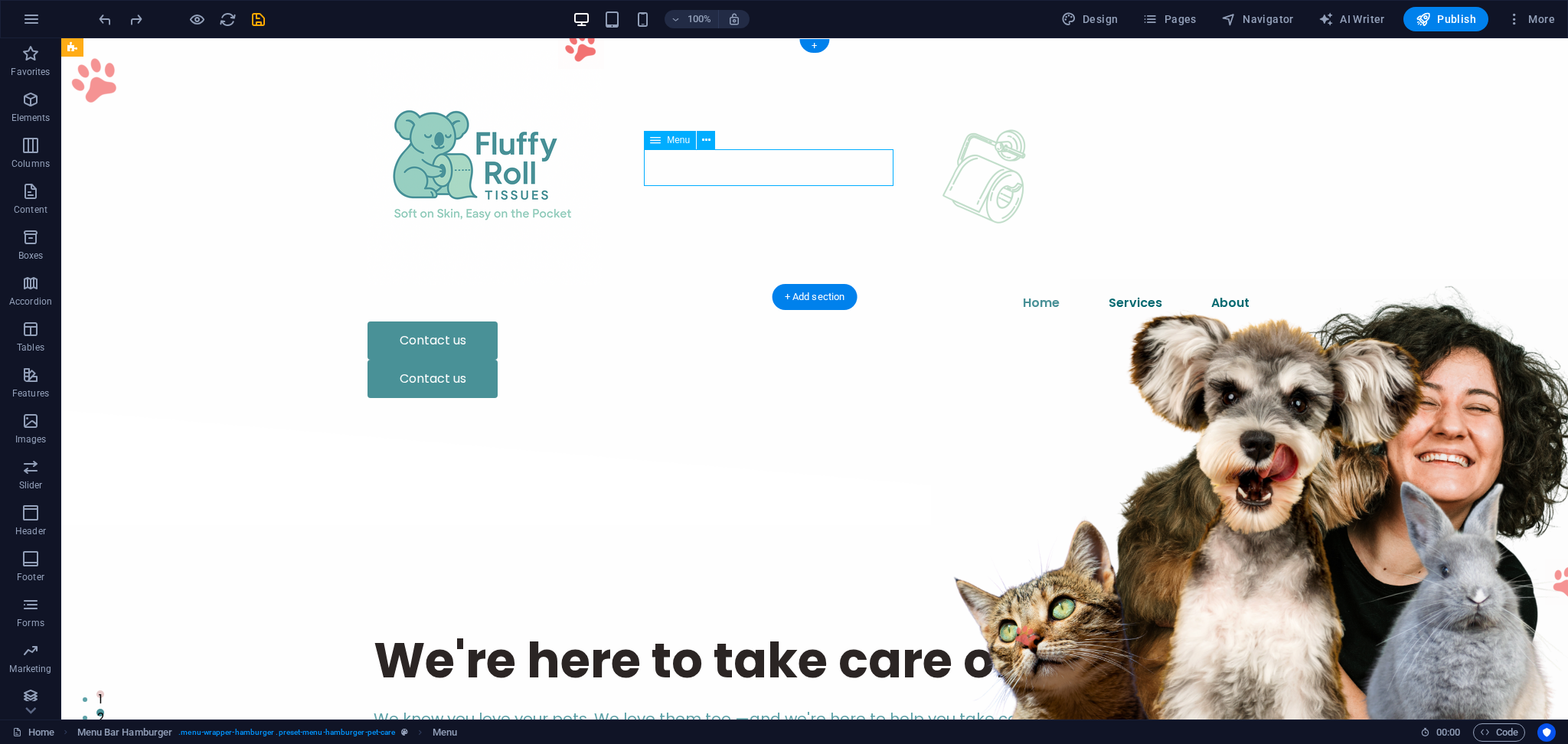 click on "Home Services About" at bounding box center [815, 303] 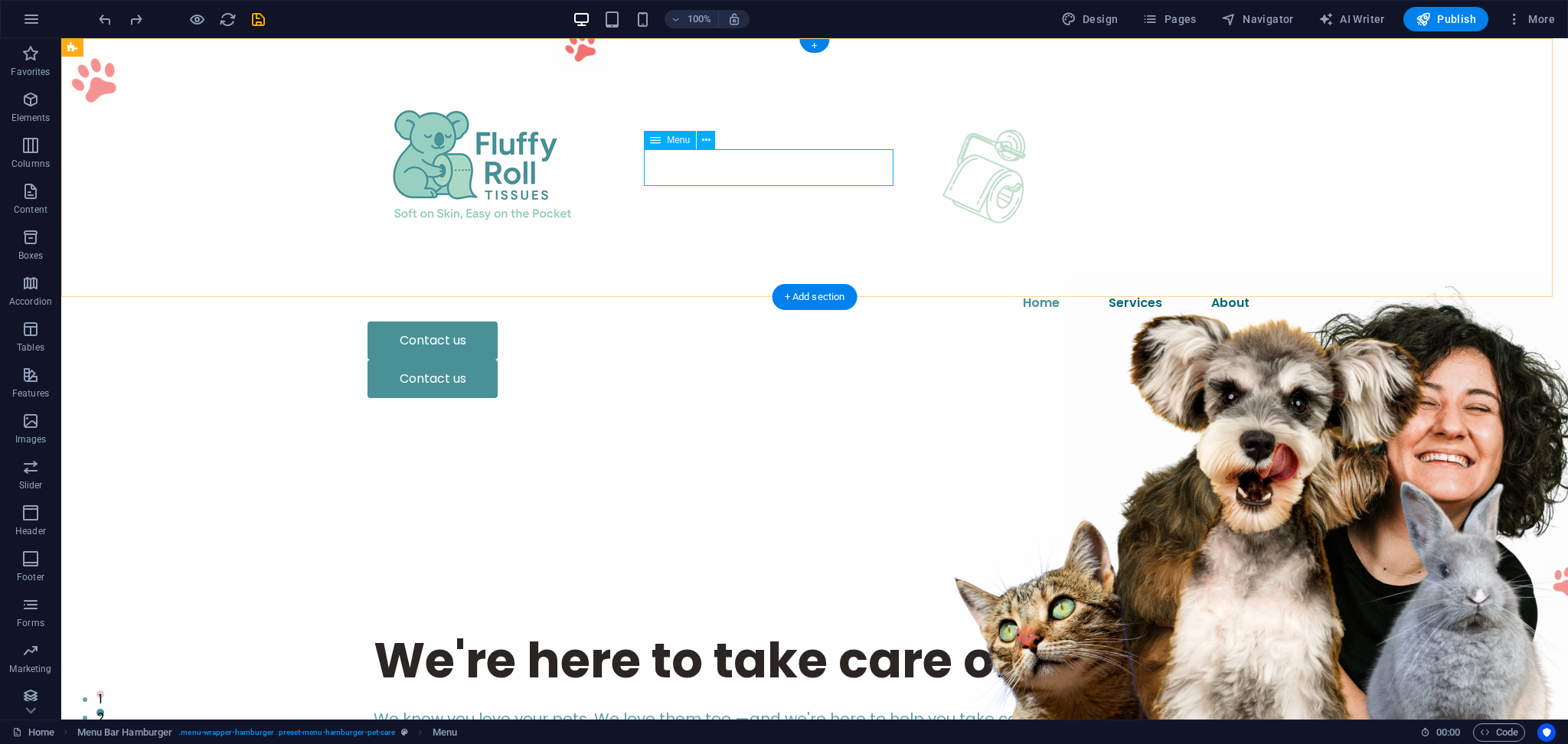 click on "Home Services About" at bounding box center (815, 303) 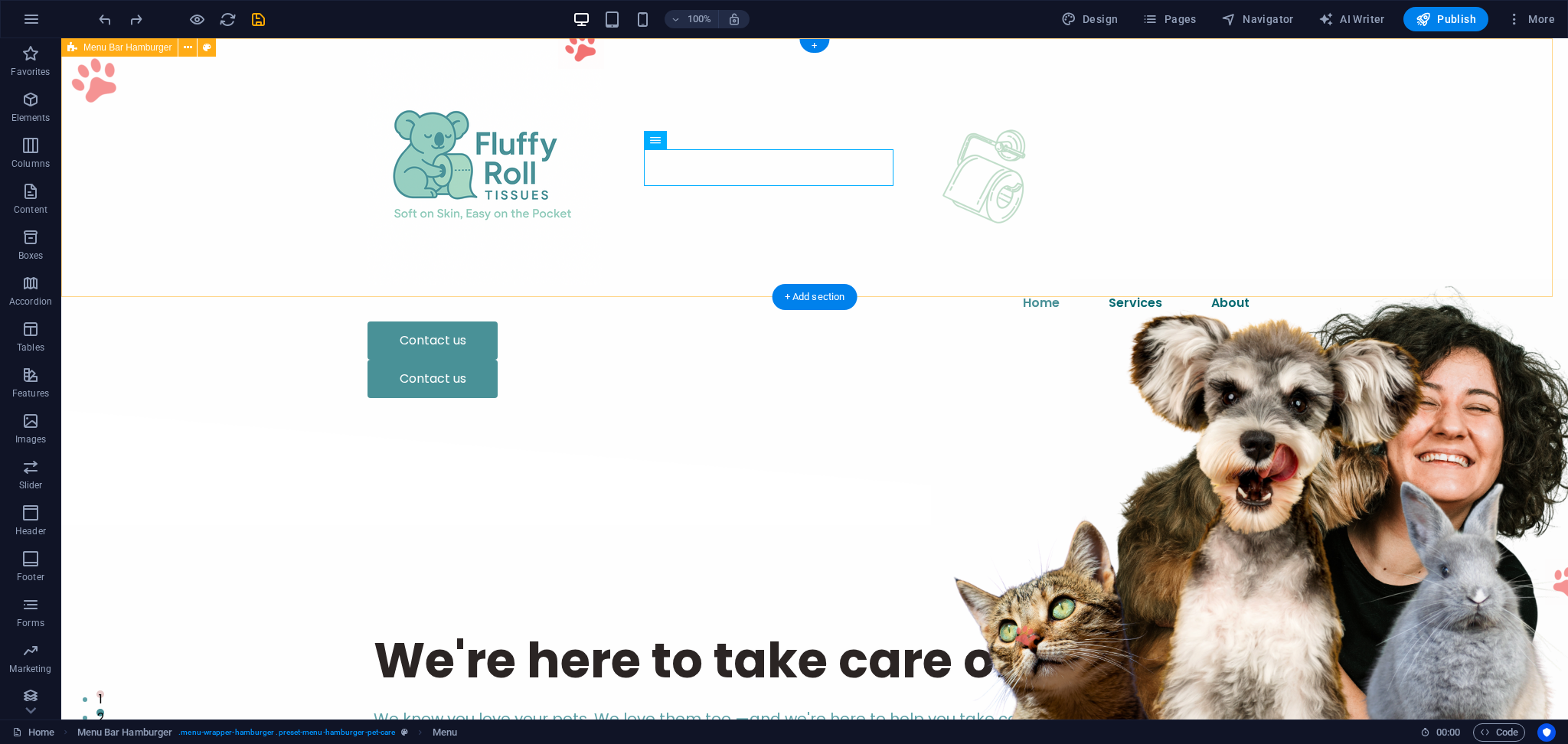 click on "Home Services About Contact us Contact us" at bounding box center (815, 224) 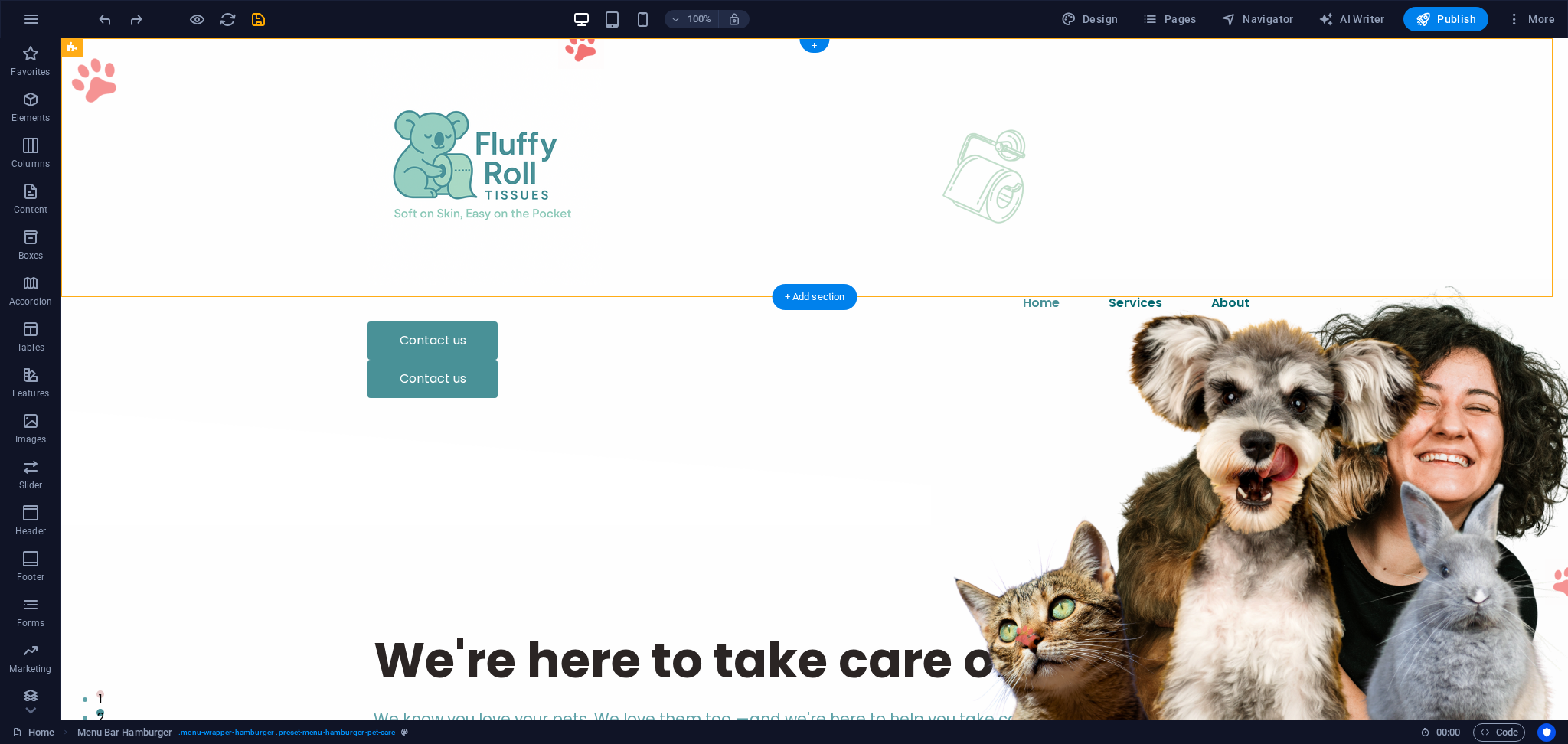 click on "We're here to take care of your pet. We know you love your pets. We love them too —and we're here to help you take care of them. Contact us" at bounding box center (815, 717) 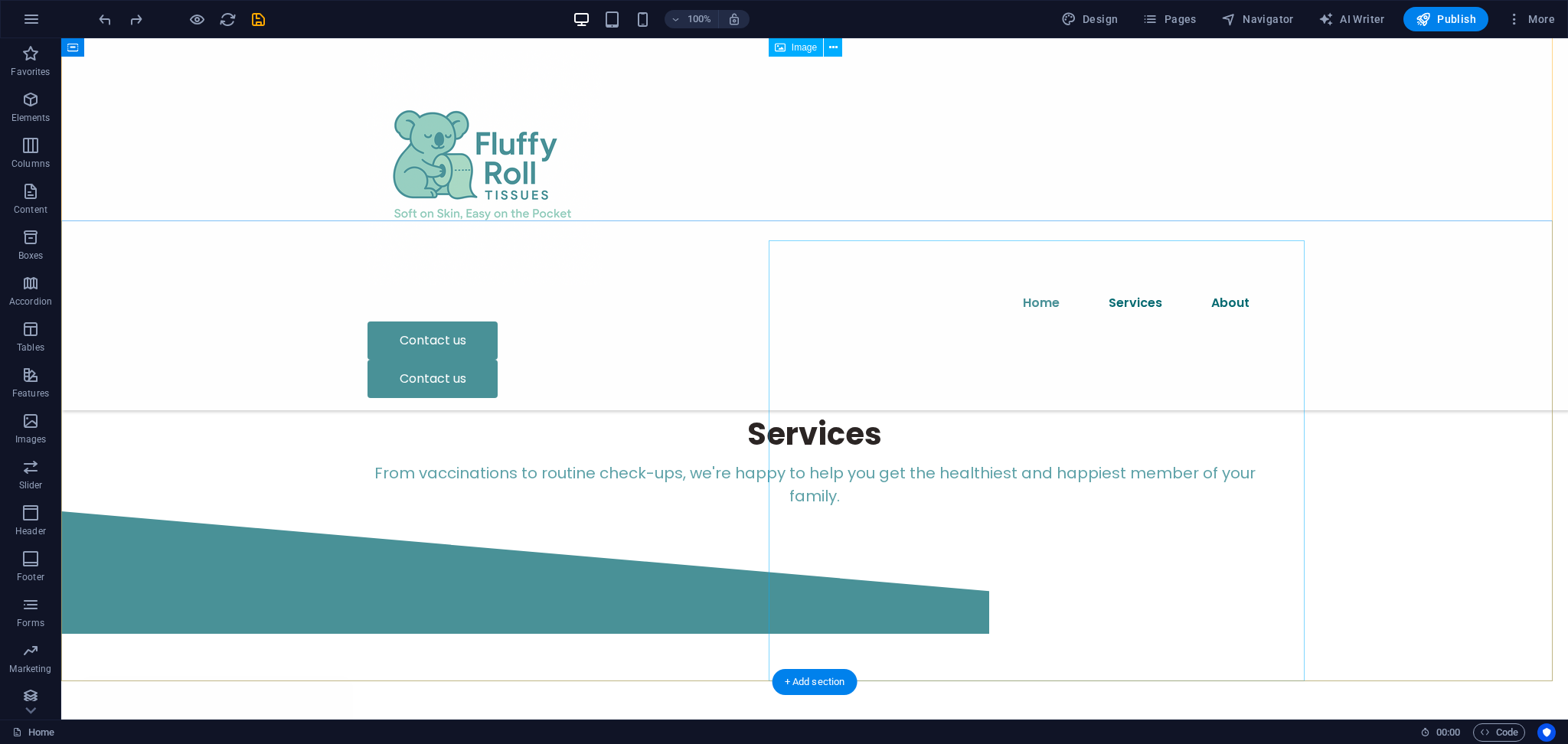 scroll, scrollTop: 0, scrollLeft: 0, axis: both 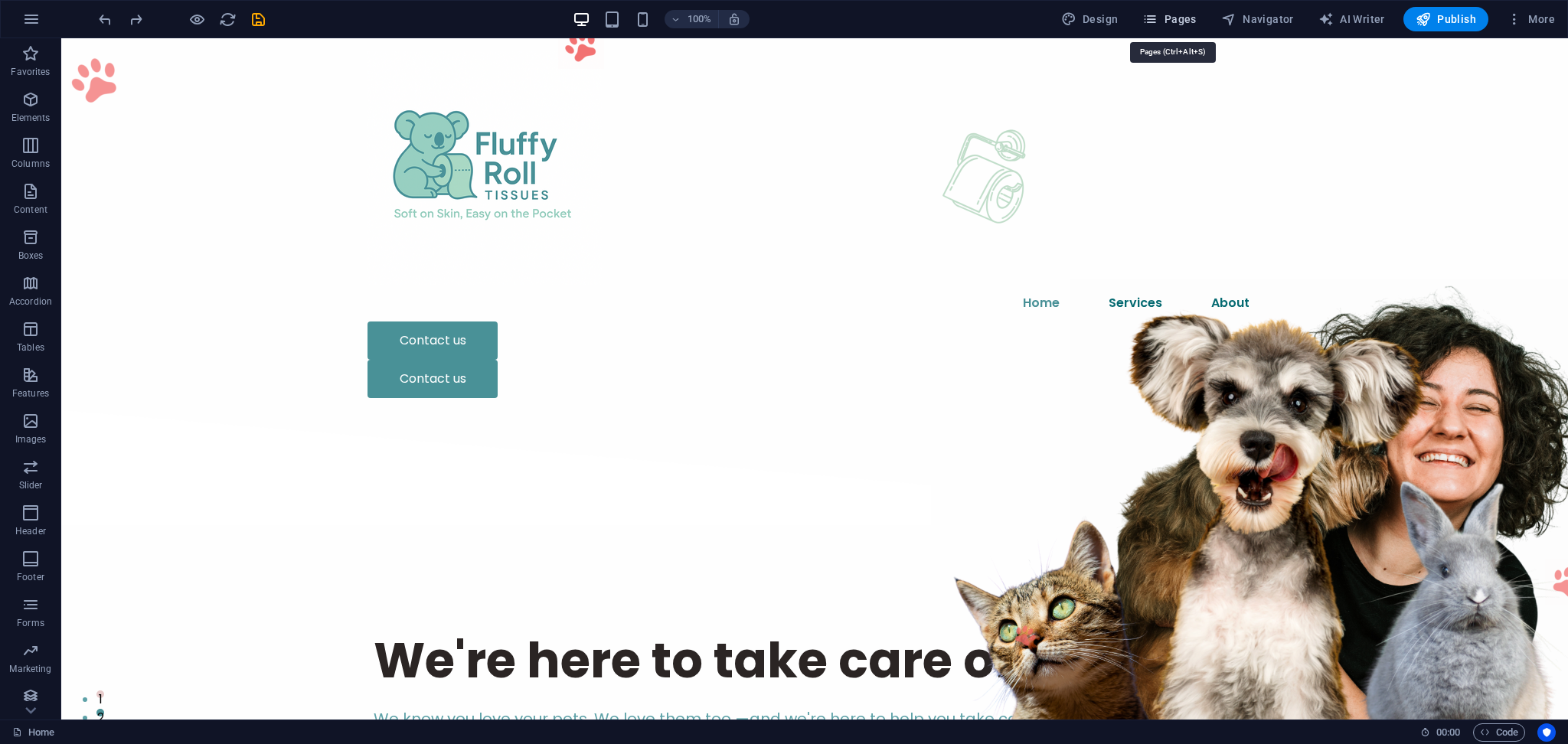 click on "Pages" at bounding box center [1169, 19] 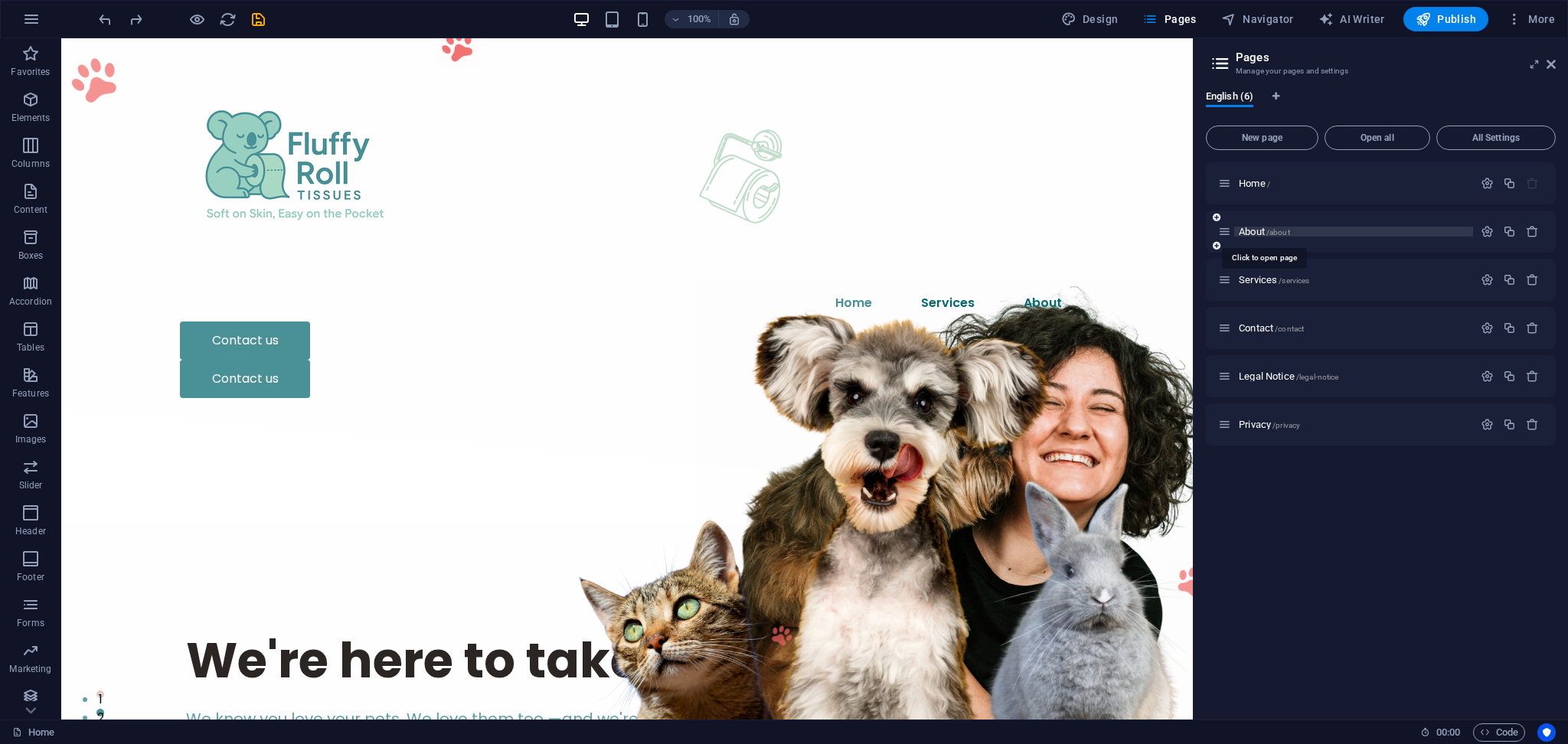 click on "About /about" at bounding box center [1264, 231] 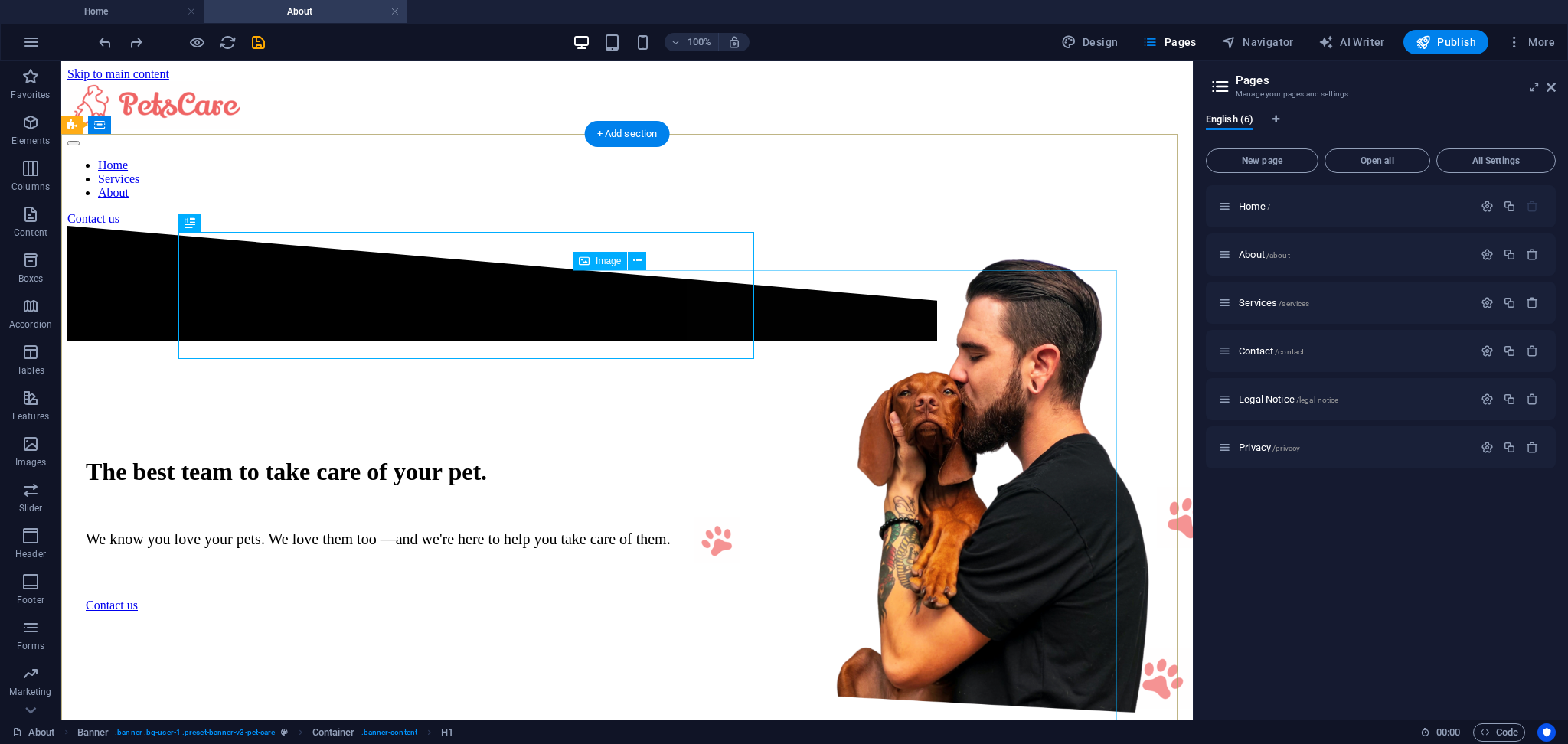 scroll, scrollTop: 0, scrollLeft: 0, axis: both 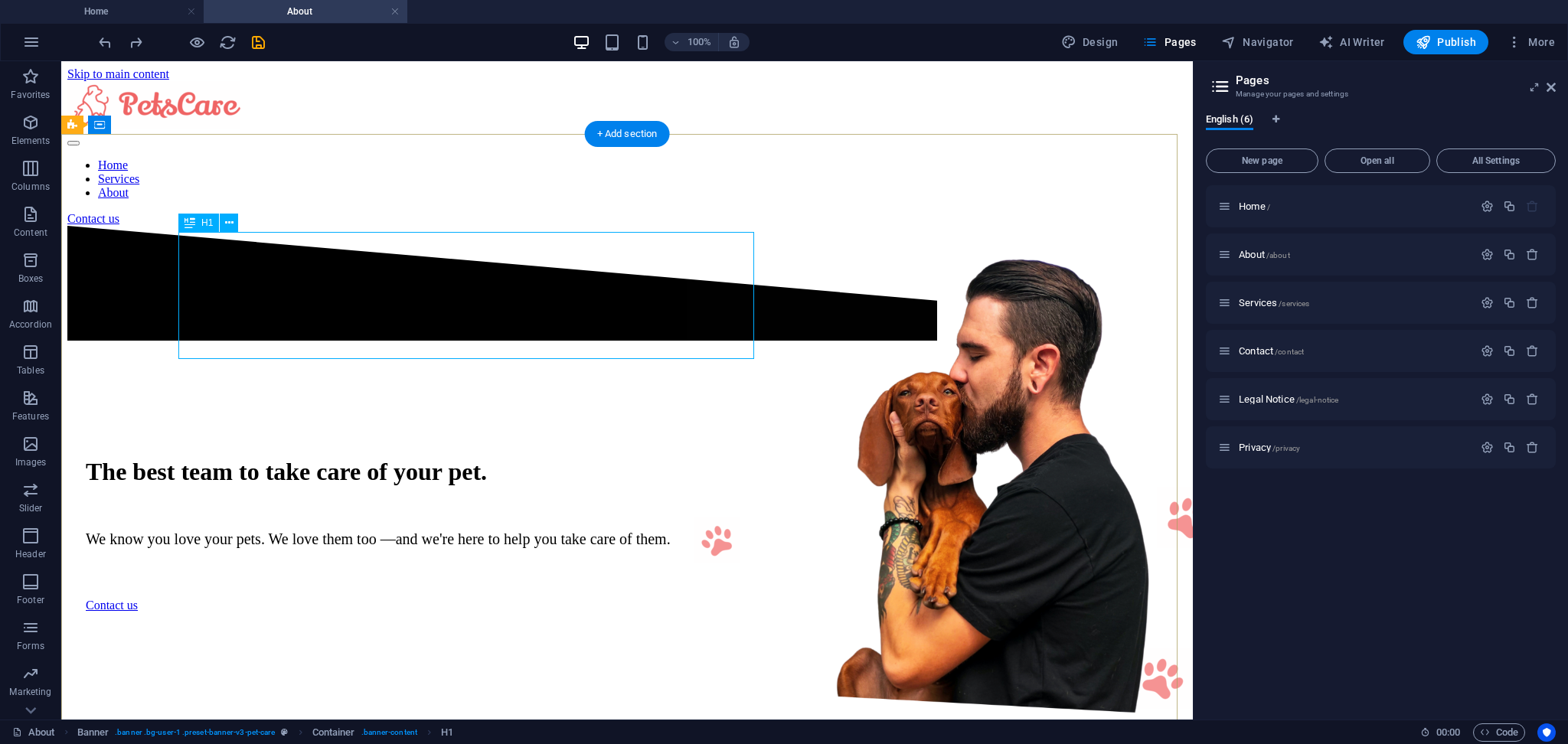 click on "The best team to take care of your pet." at bounding box center [627, 472] 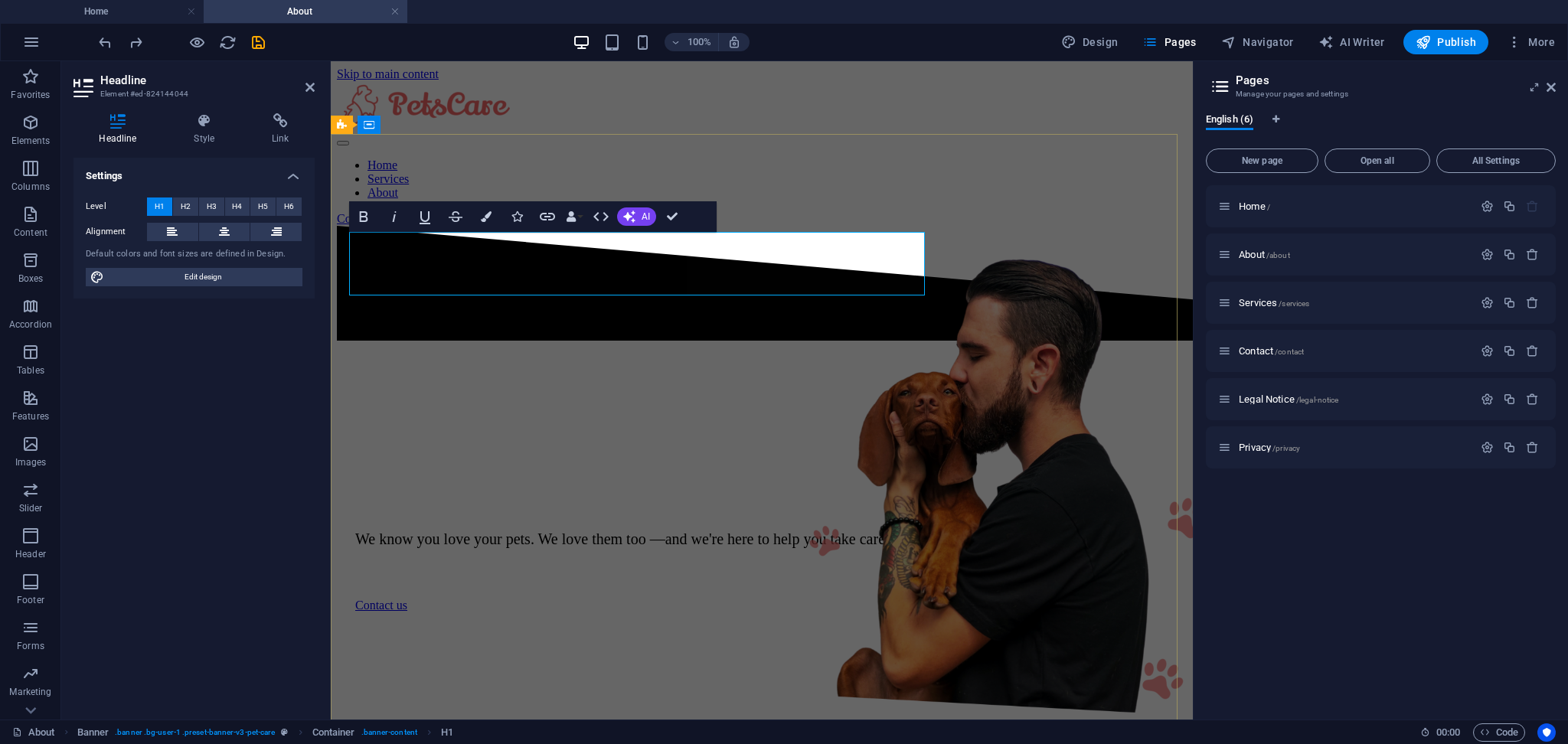 click at bounding box center (762, 472) 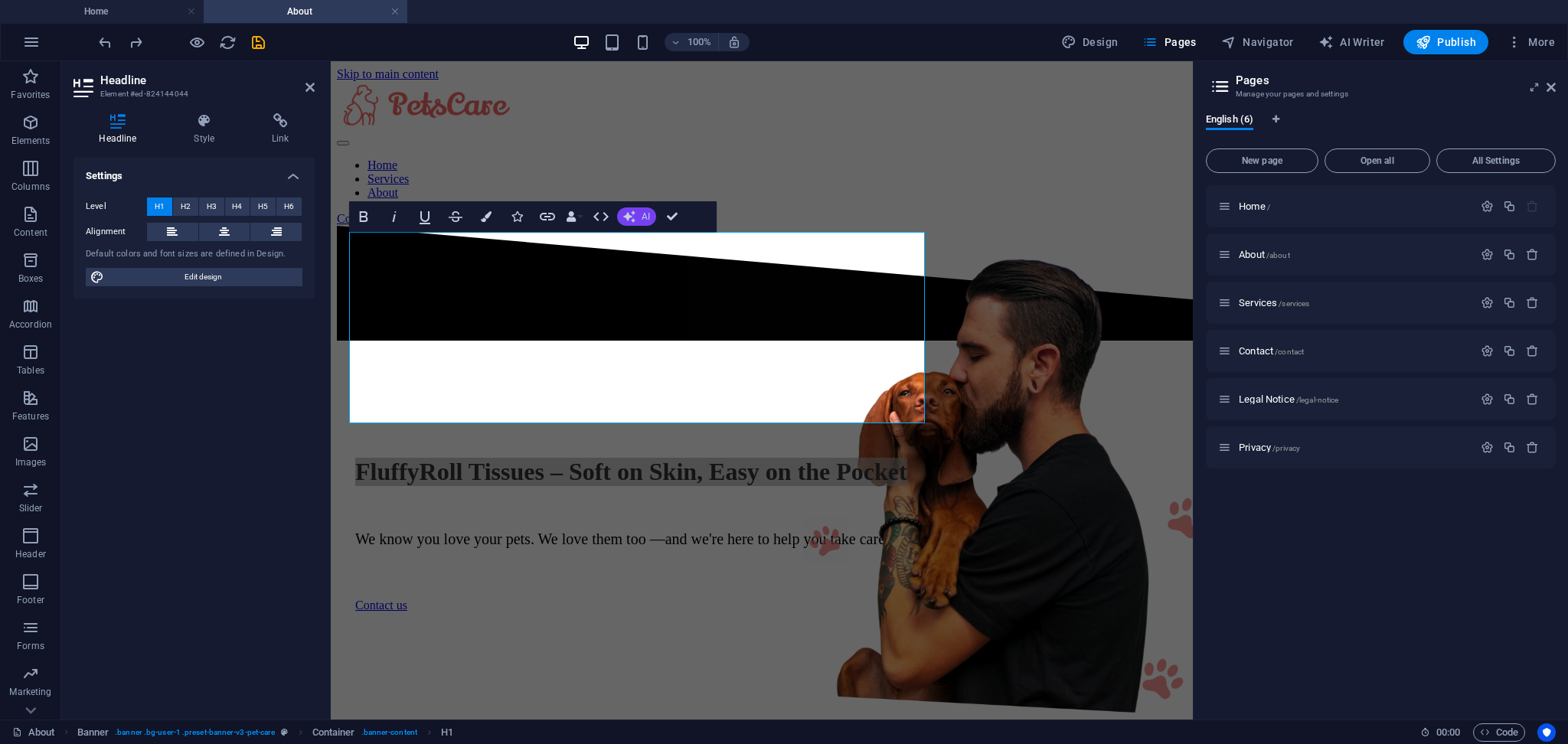 click on "AI" at bounding box center [636, 217] 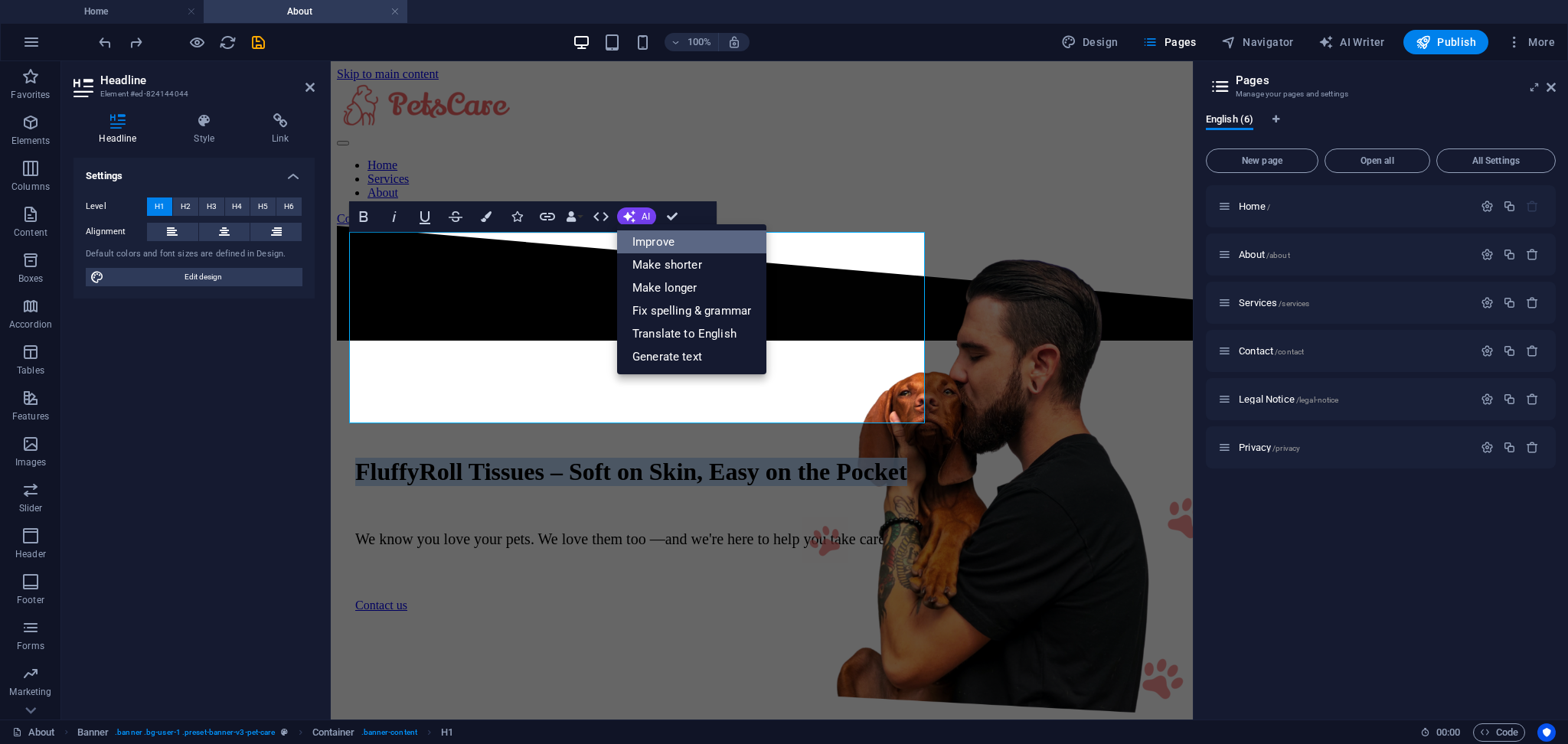 click on "Improve" at bounding box center (691, 242) 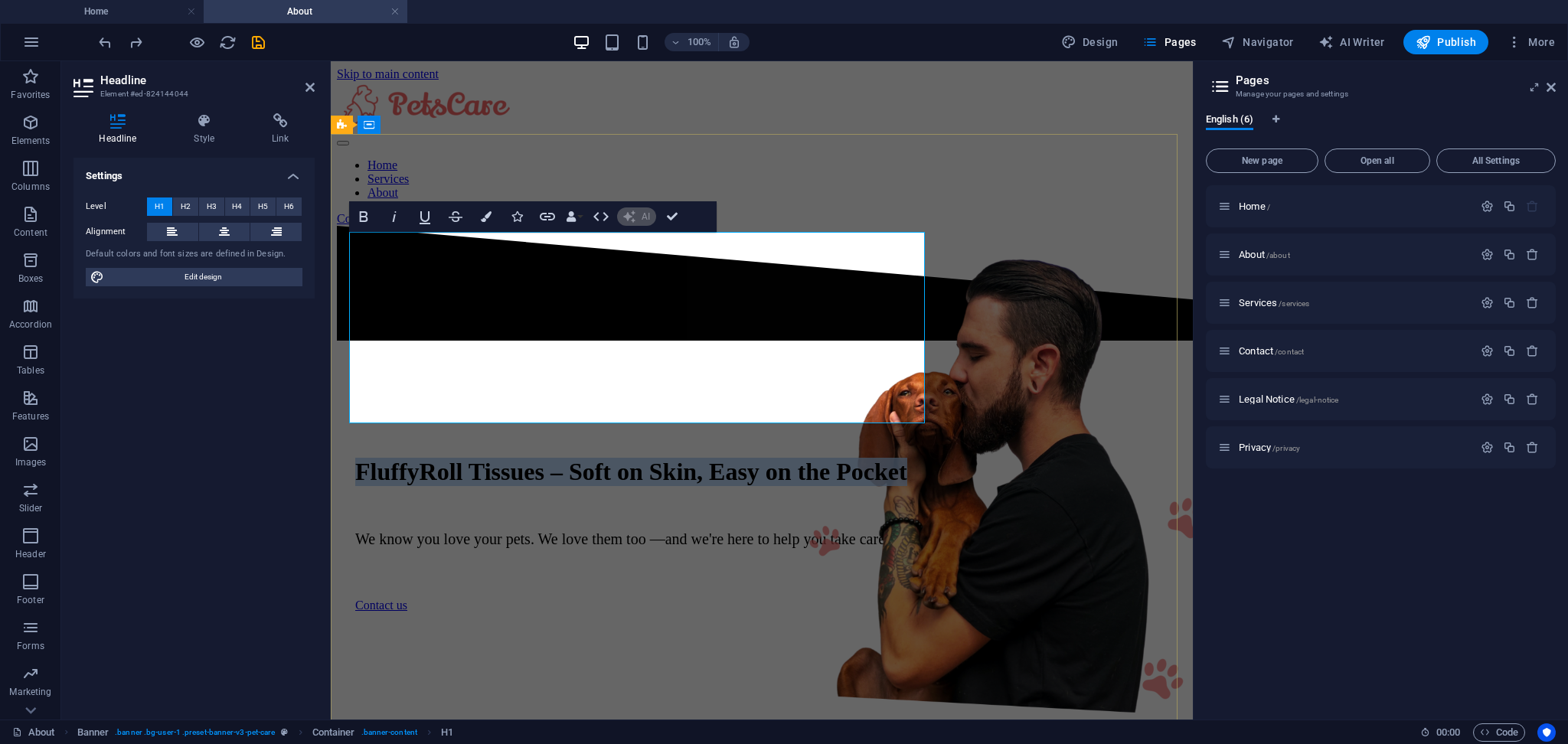 type 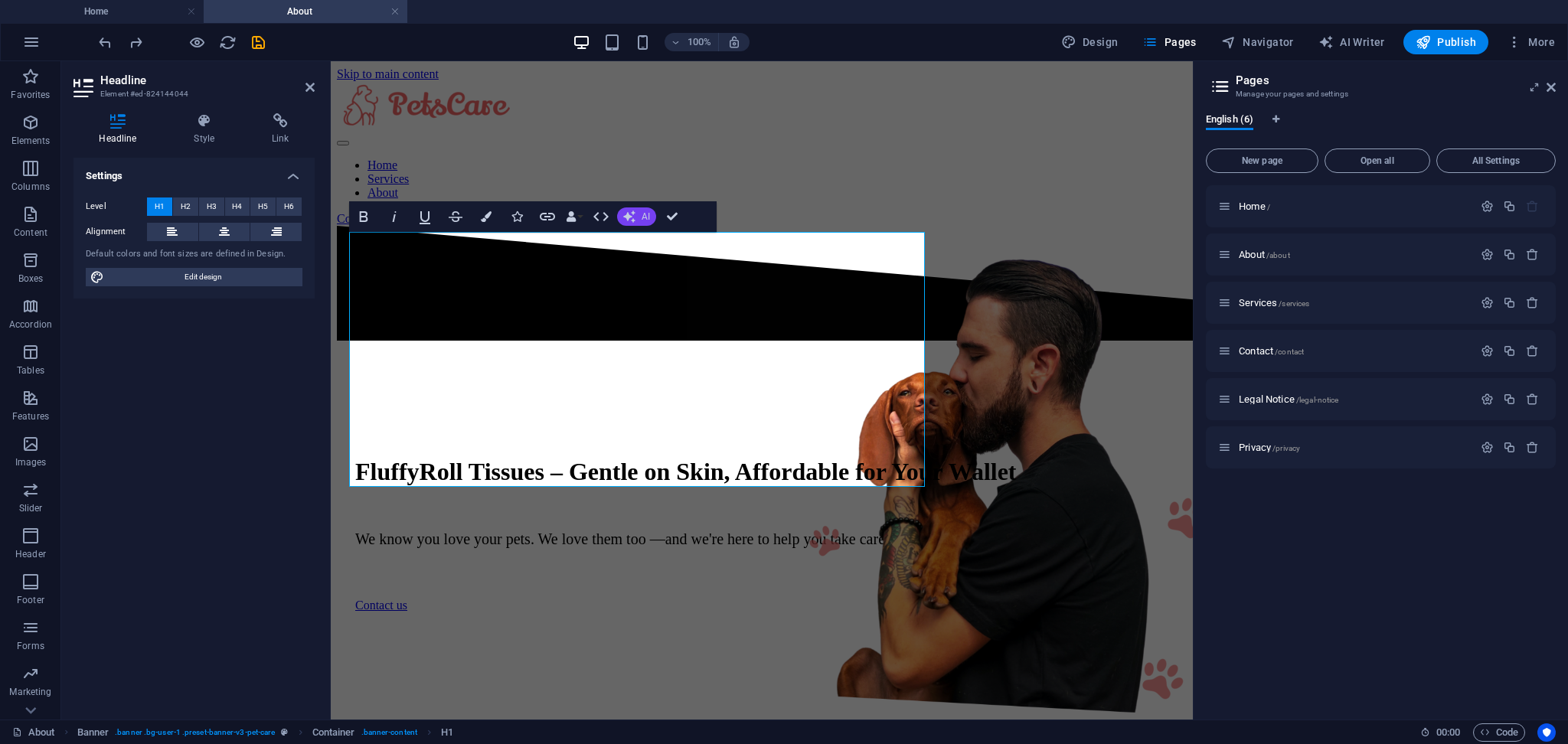 click on "AI" at bounding box center [645, 217] 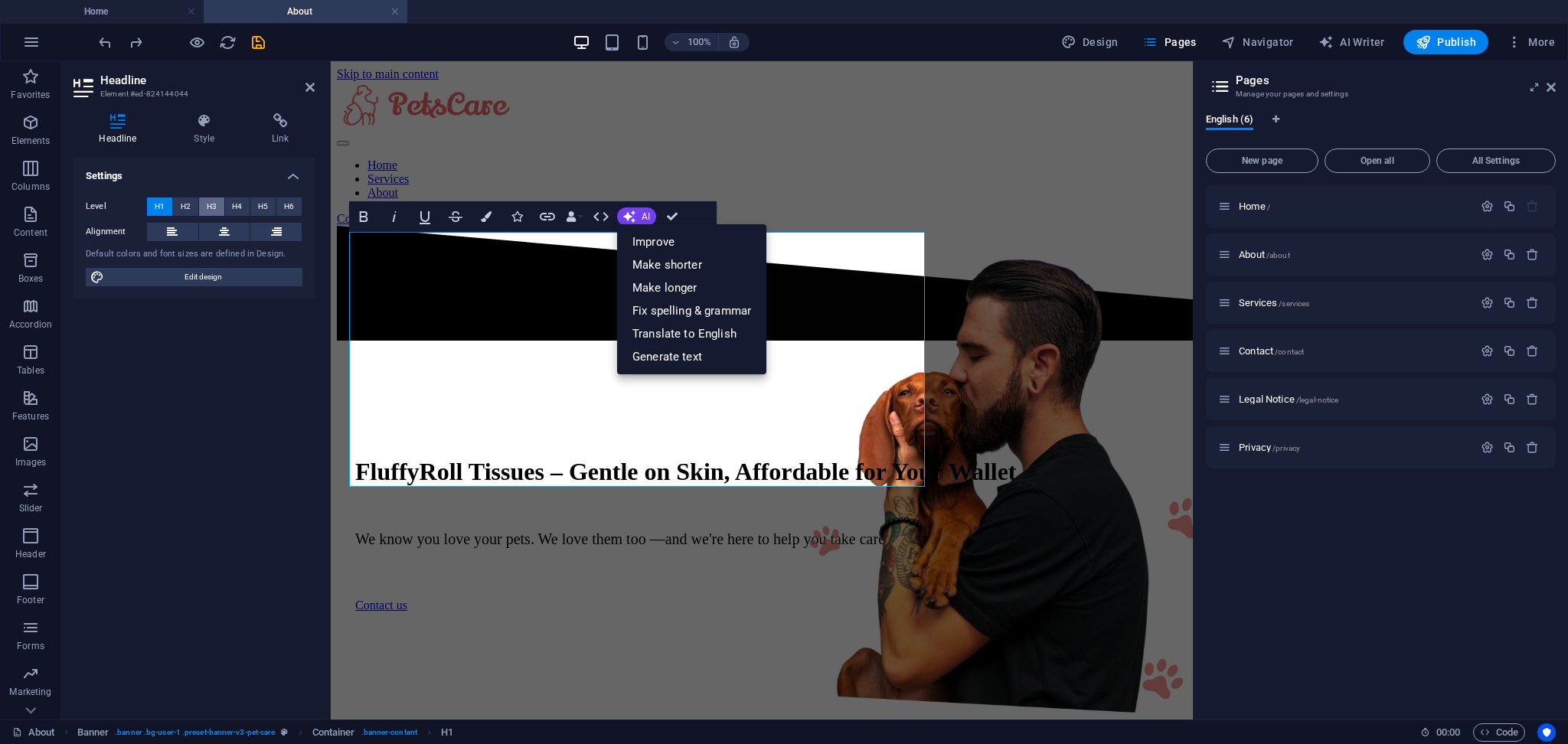 click on "H3" at bounding box center (211, 207) 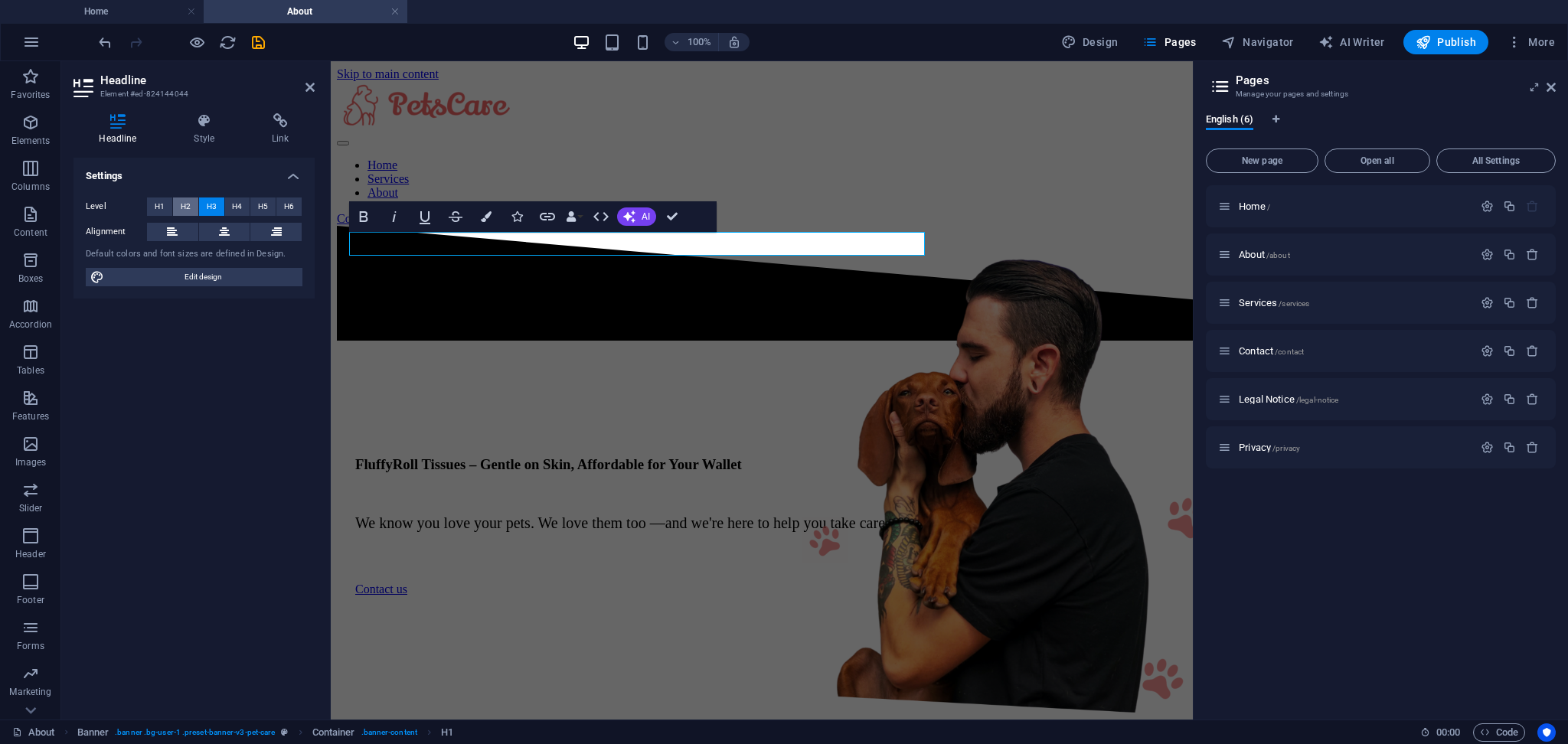 click on "H2" at bounding box center [185, 207] 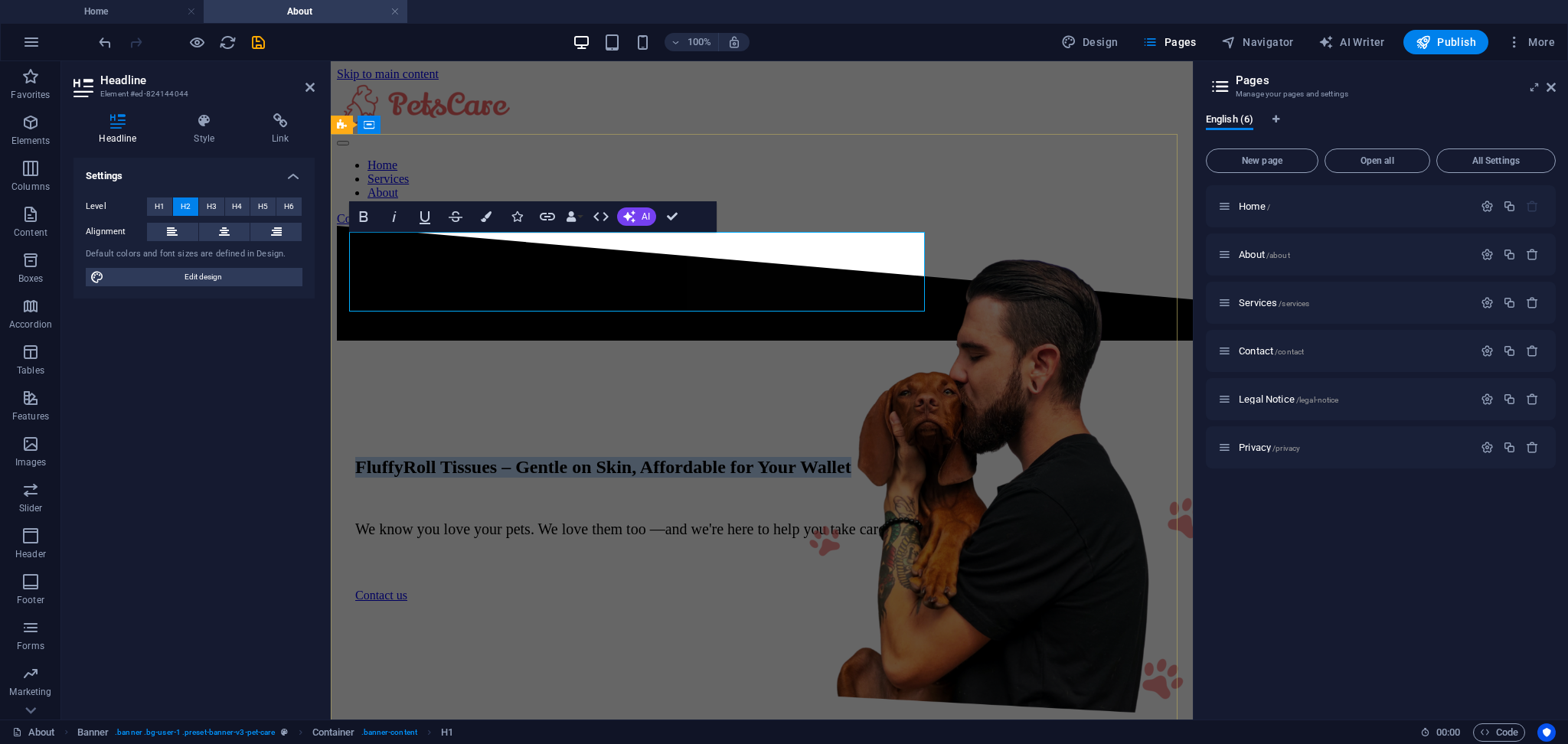 drag, startPoint x: 777, startPoint y: 306, endPoint x: 348, endPoint y: 250, distance: 432.6396 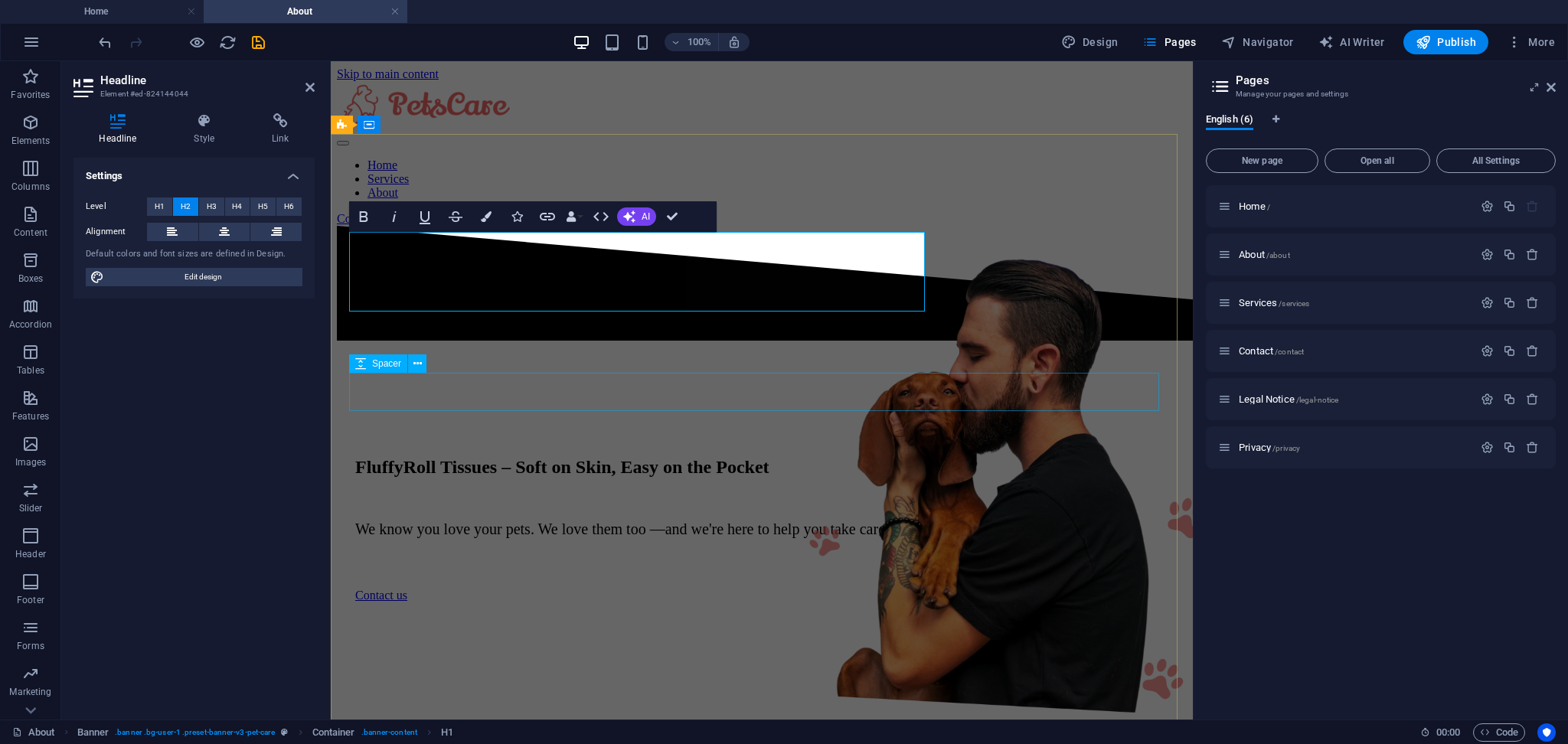 click at bounding box center [762, 569] 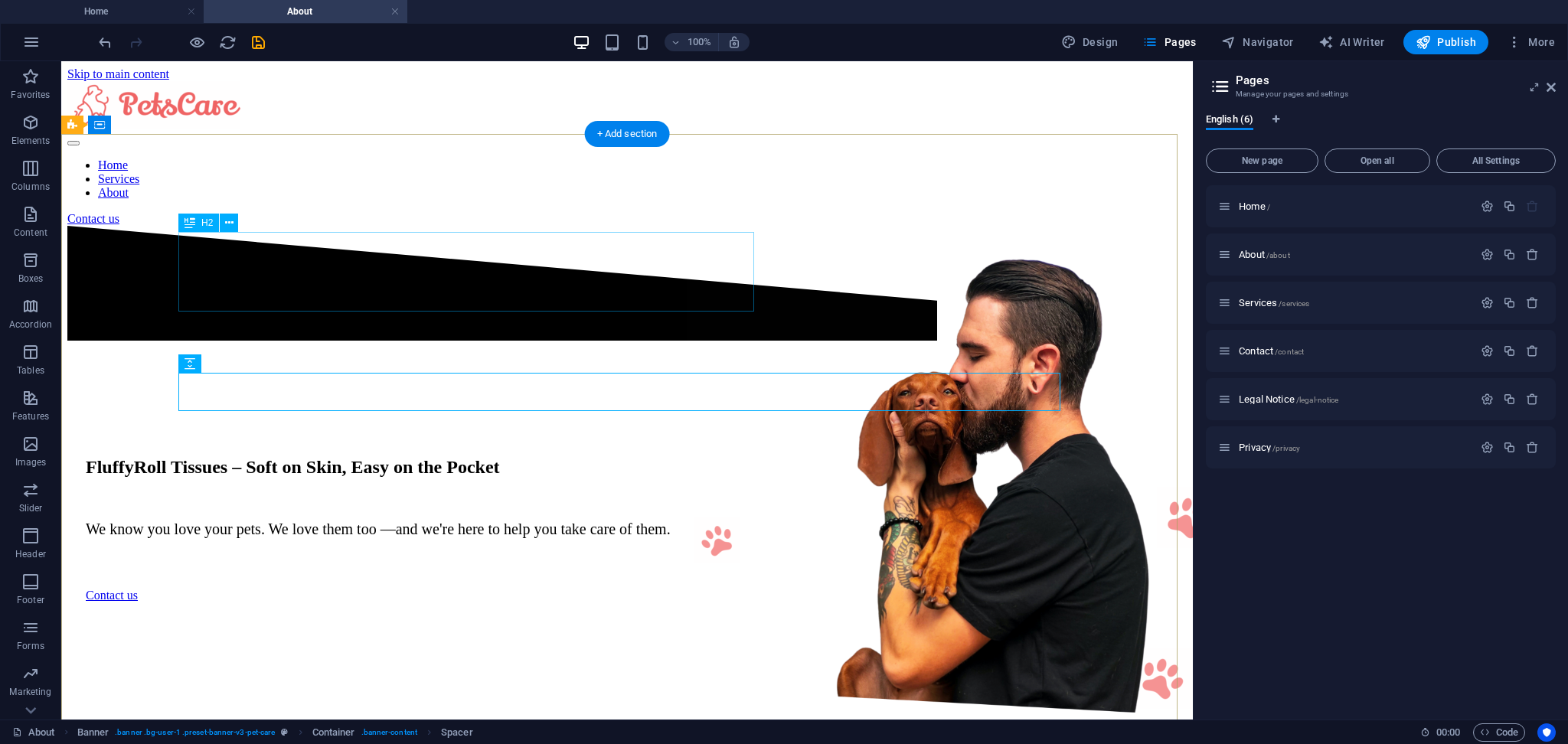 click on "FluffyRoll Tissues – Soft on Skin, Easy on the Pocket" at bounding box center (627, 467) 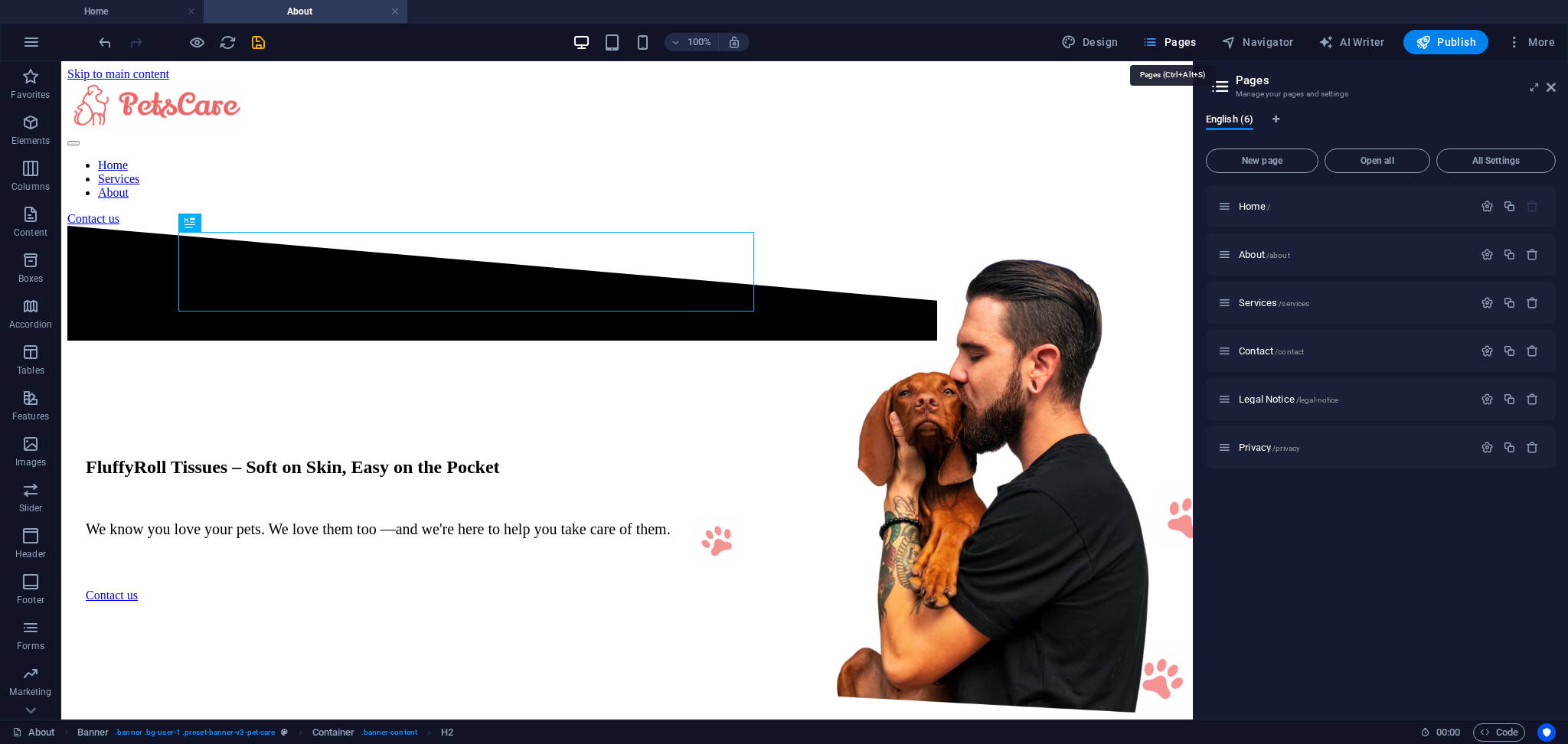 click on "Pages" at bounding box center [1169, 42] 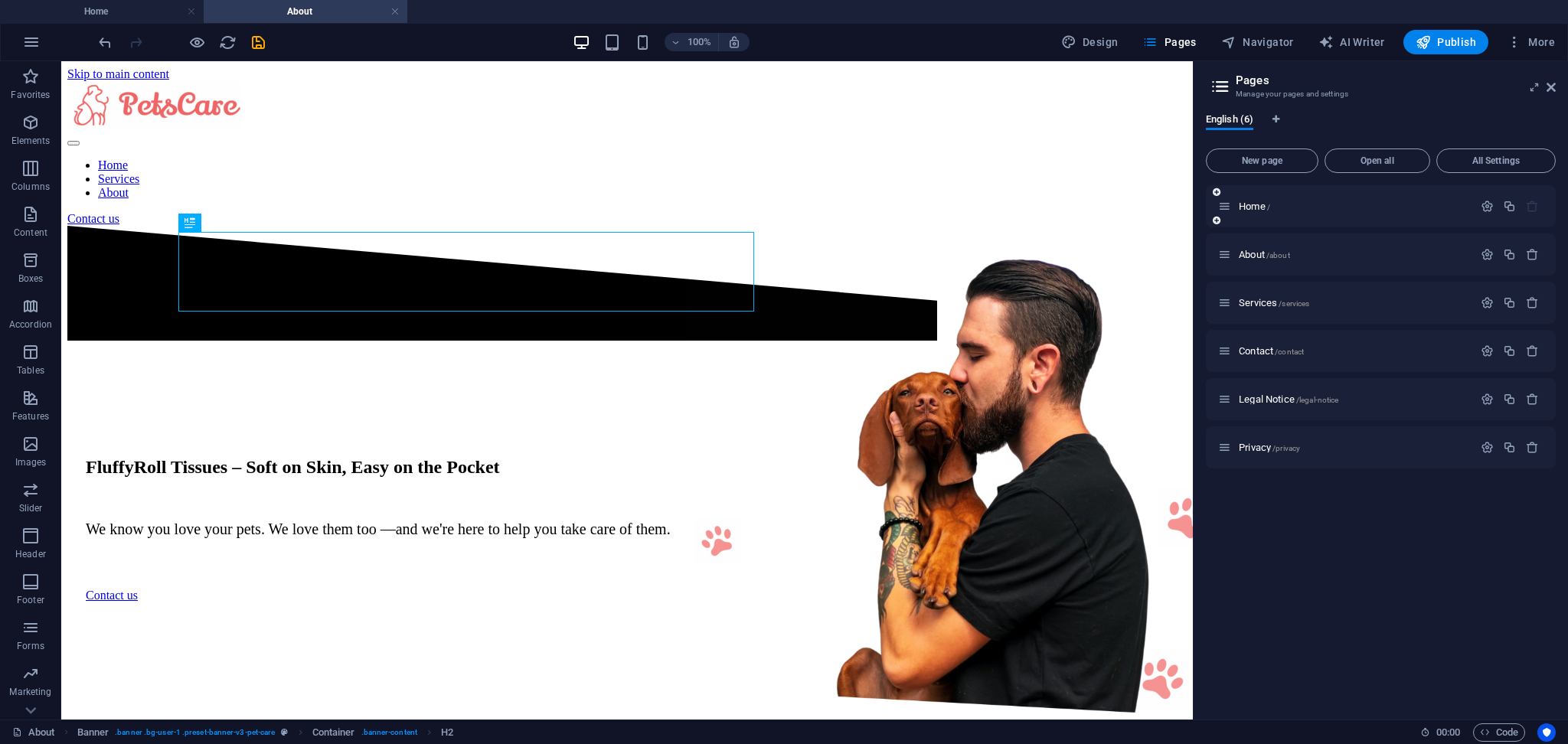 click on "Home /" at bounding box center (1380, 206) 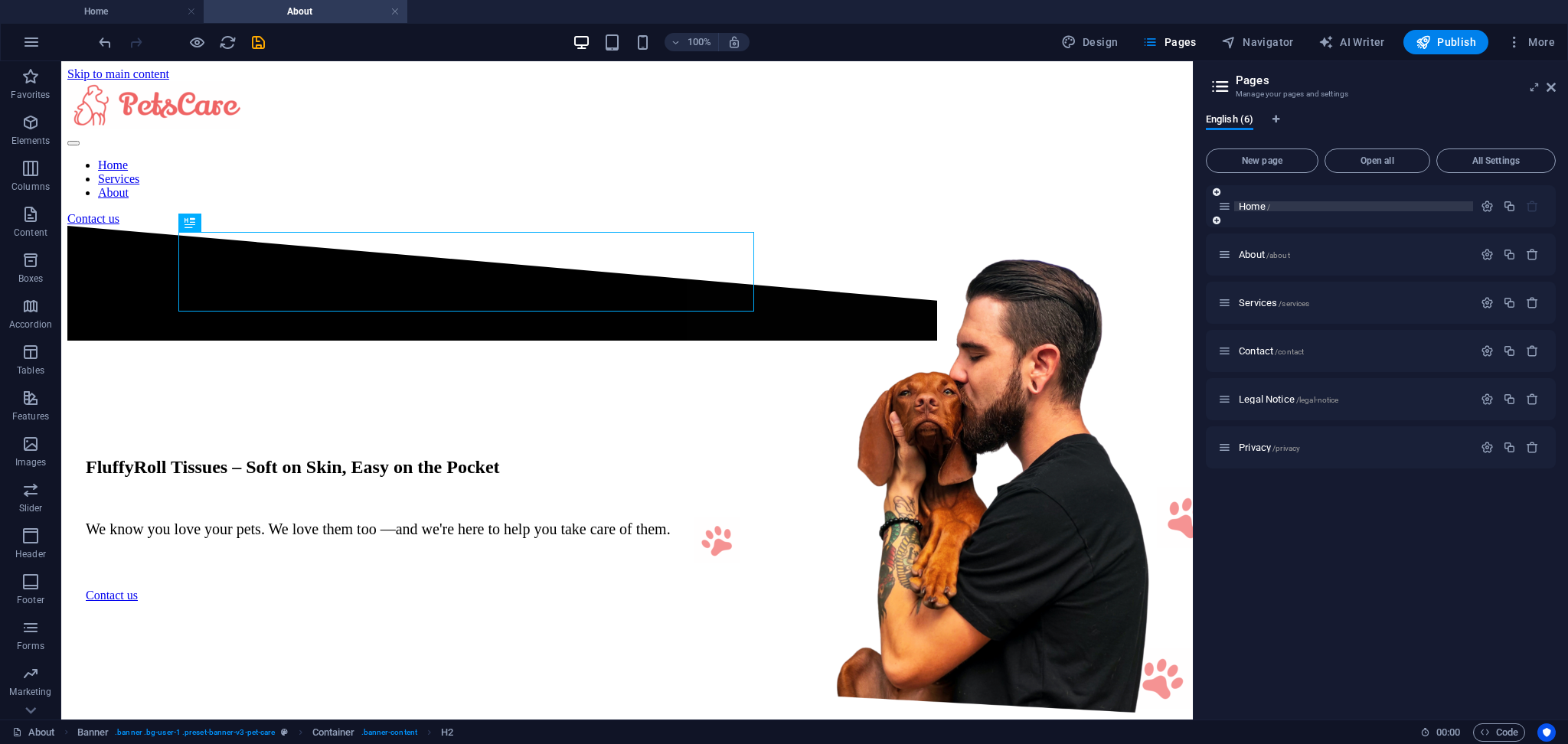 click on "Home /" at bounding box center (1254, 206) 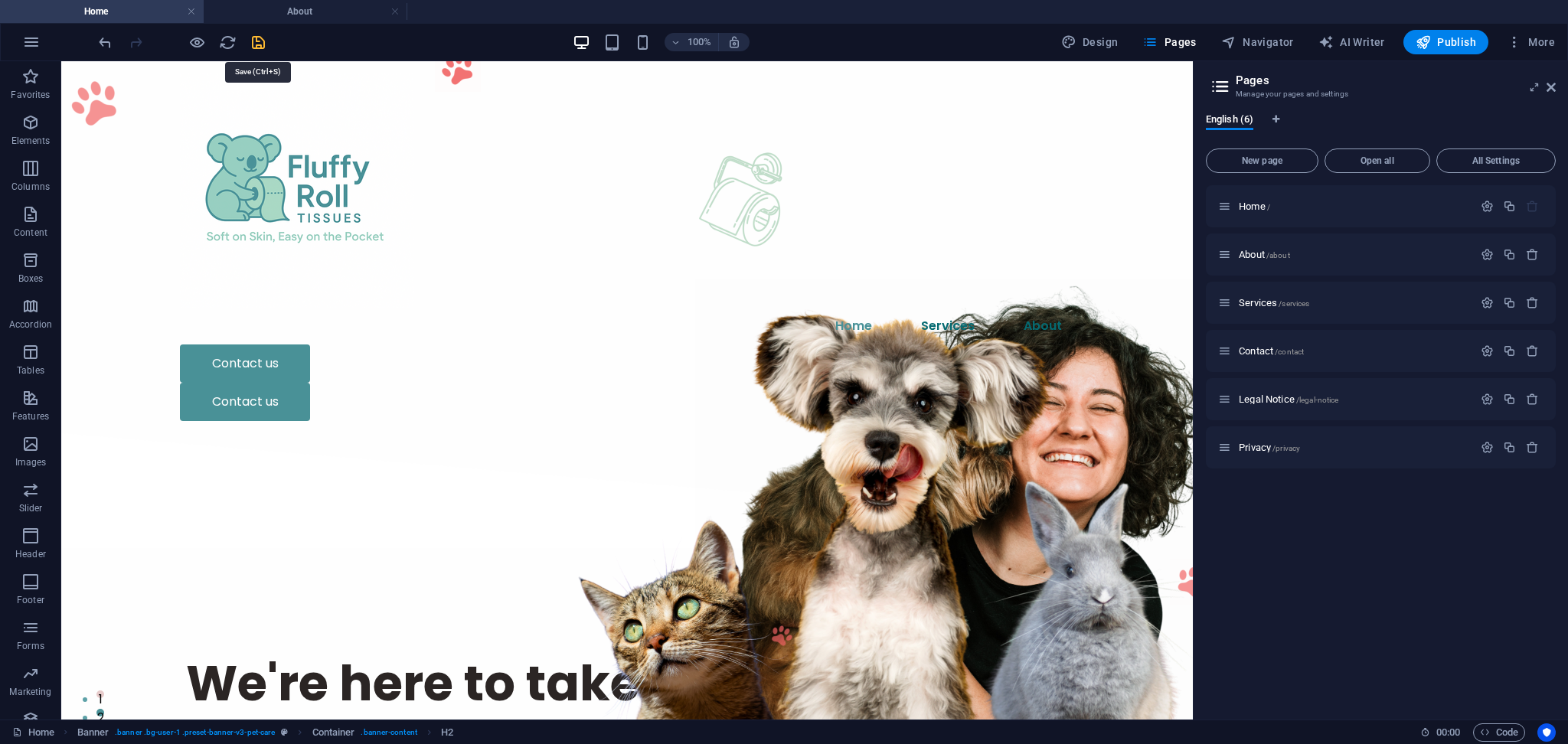 click at bounding box center (258, 42) 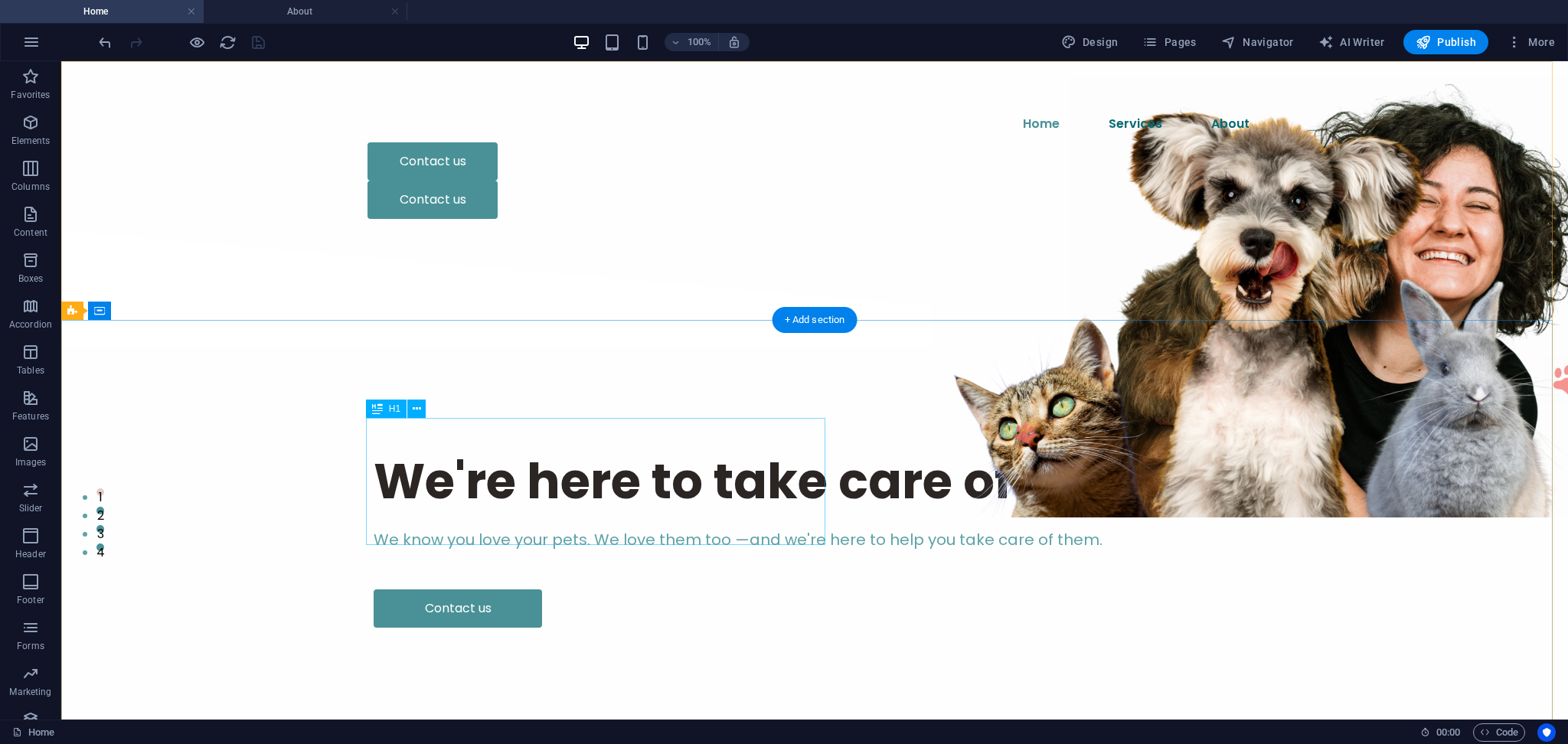 scroll, scrollTop: 0, scrollLeft: 0, axis: both 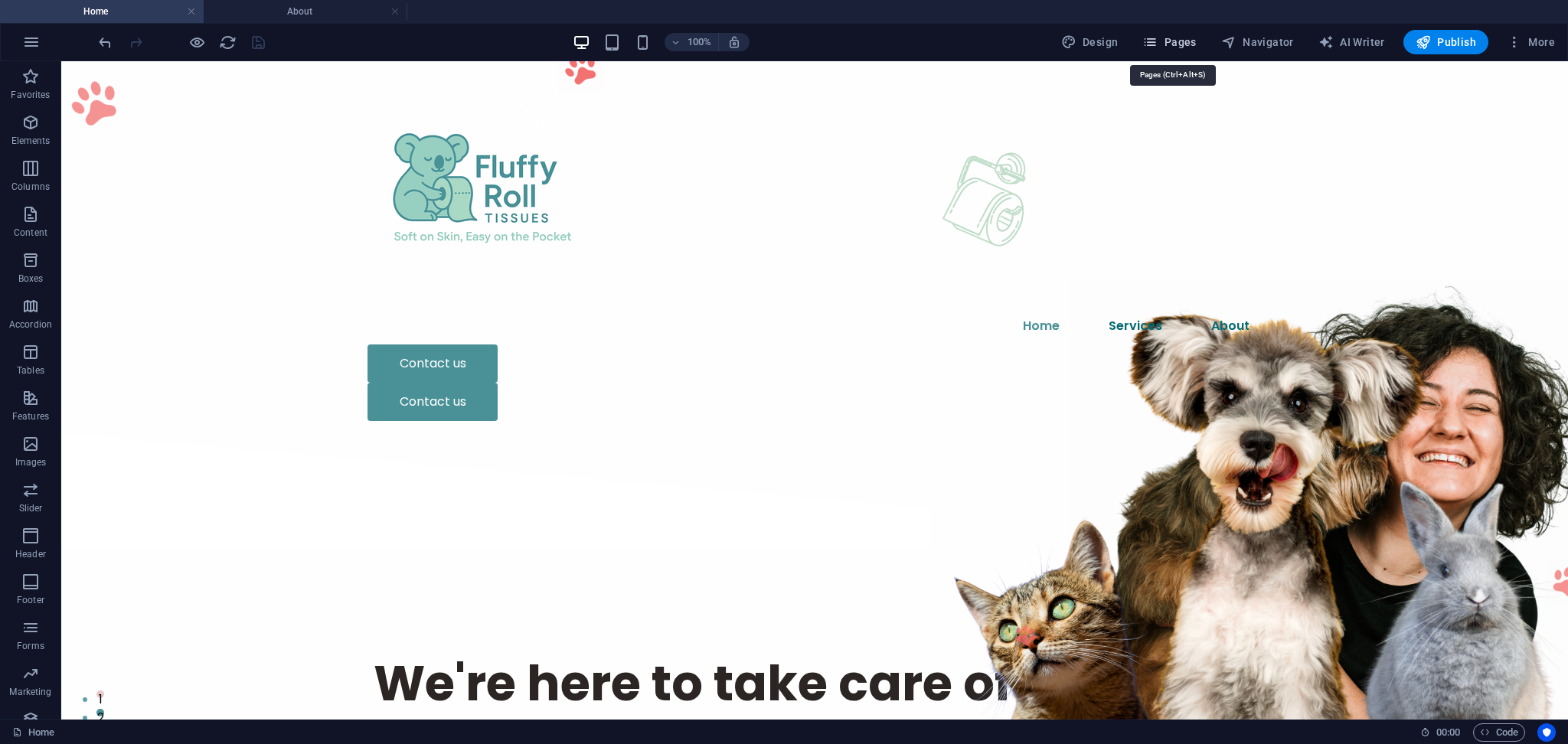 click on "Pages" at bounding box center (1169, 42) 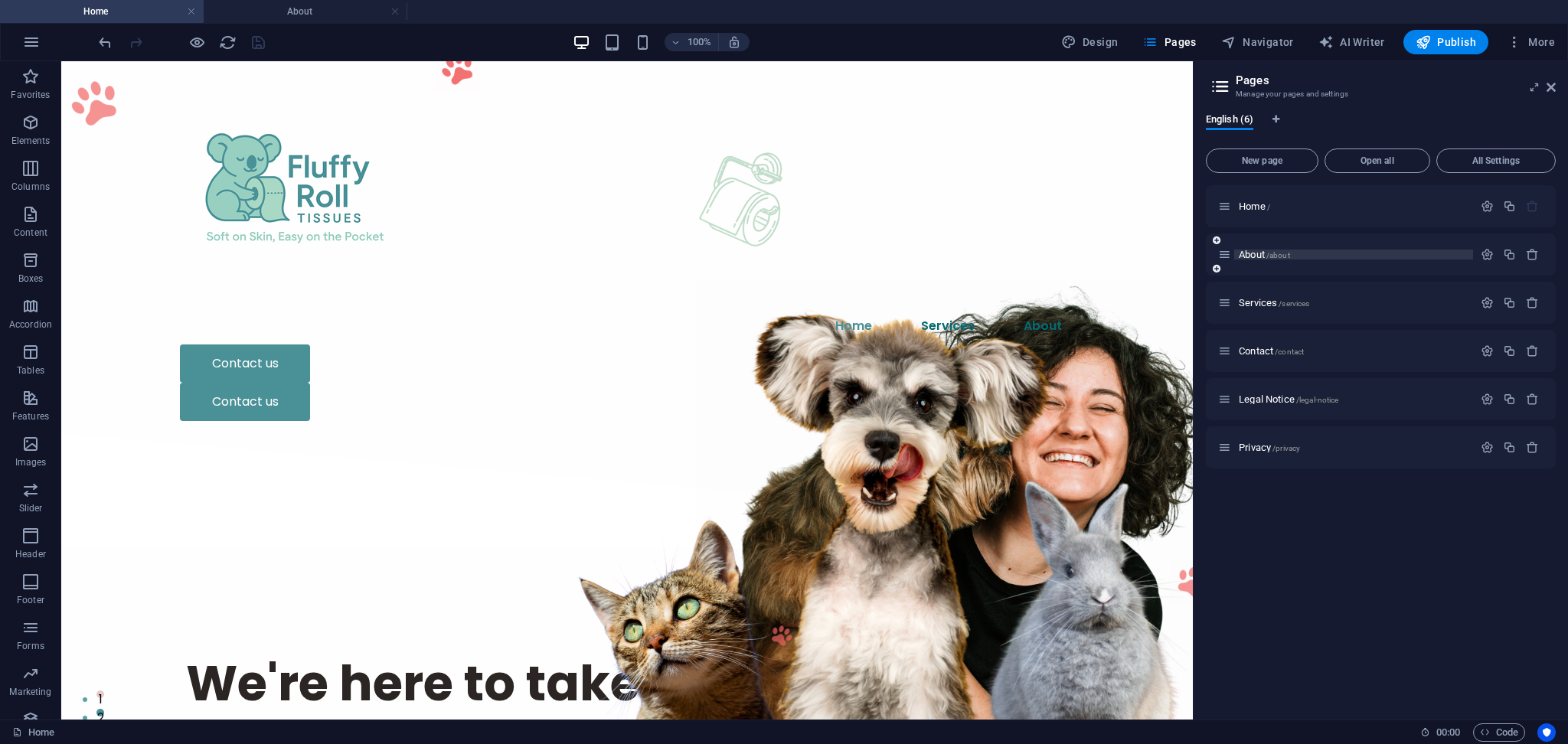 click on "About /about" at bounding box center (1264, 254) 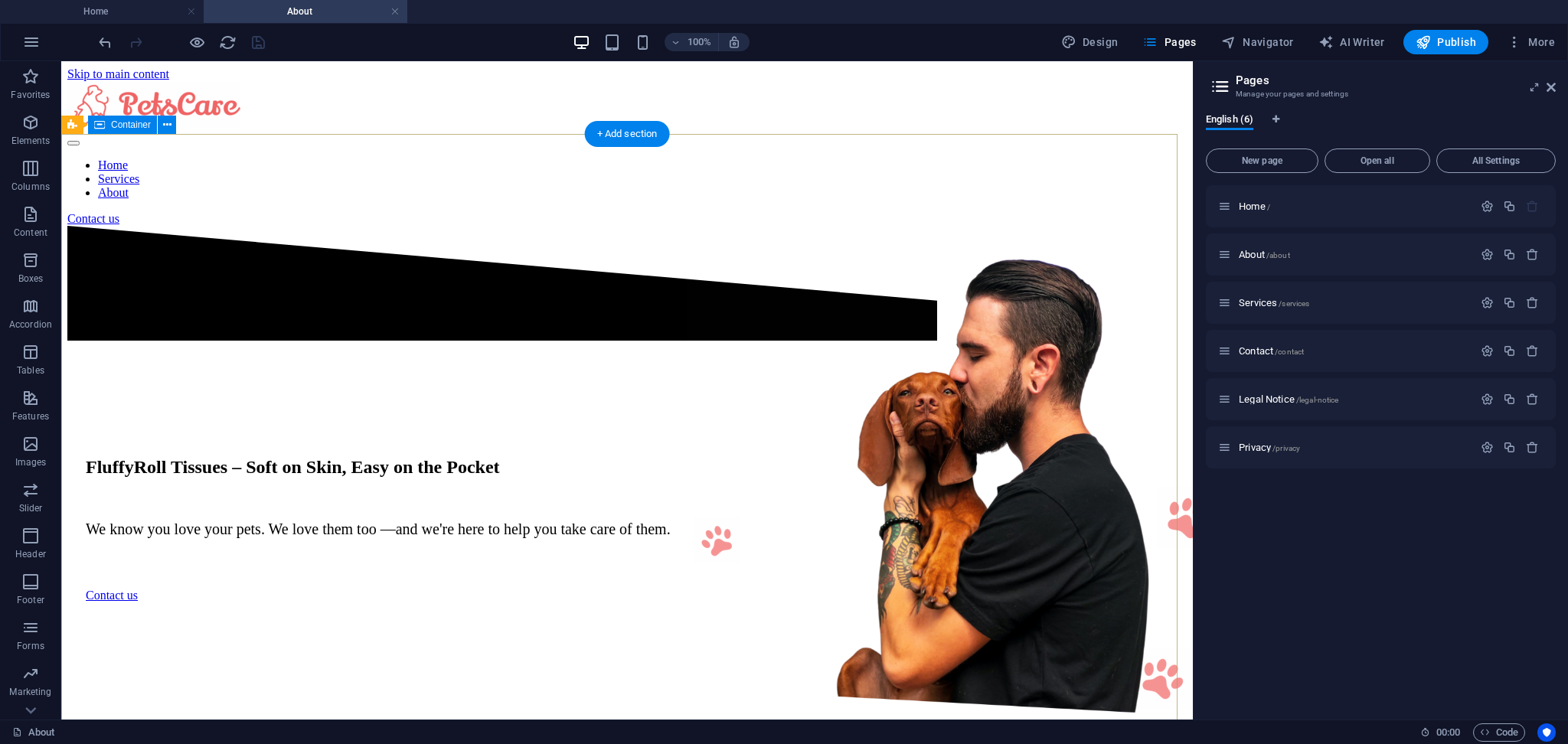 click on "FluffyRoll Tissues – Soft on Skin, Easy on the Pocket We know you love your pets. We love them too —and we're here to help you take care of them. Contact us" at bounding box center [627, 522] 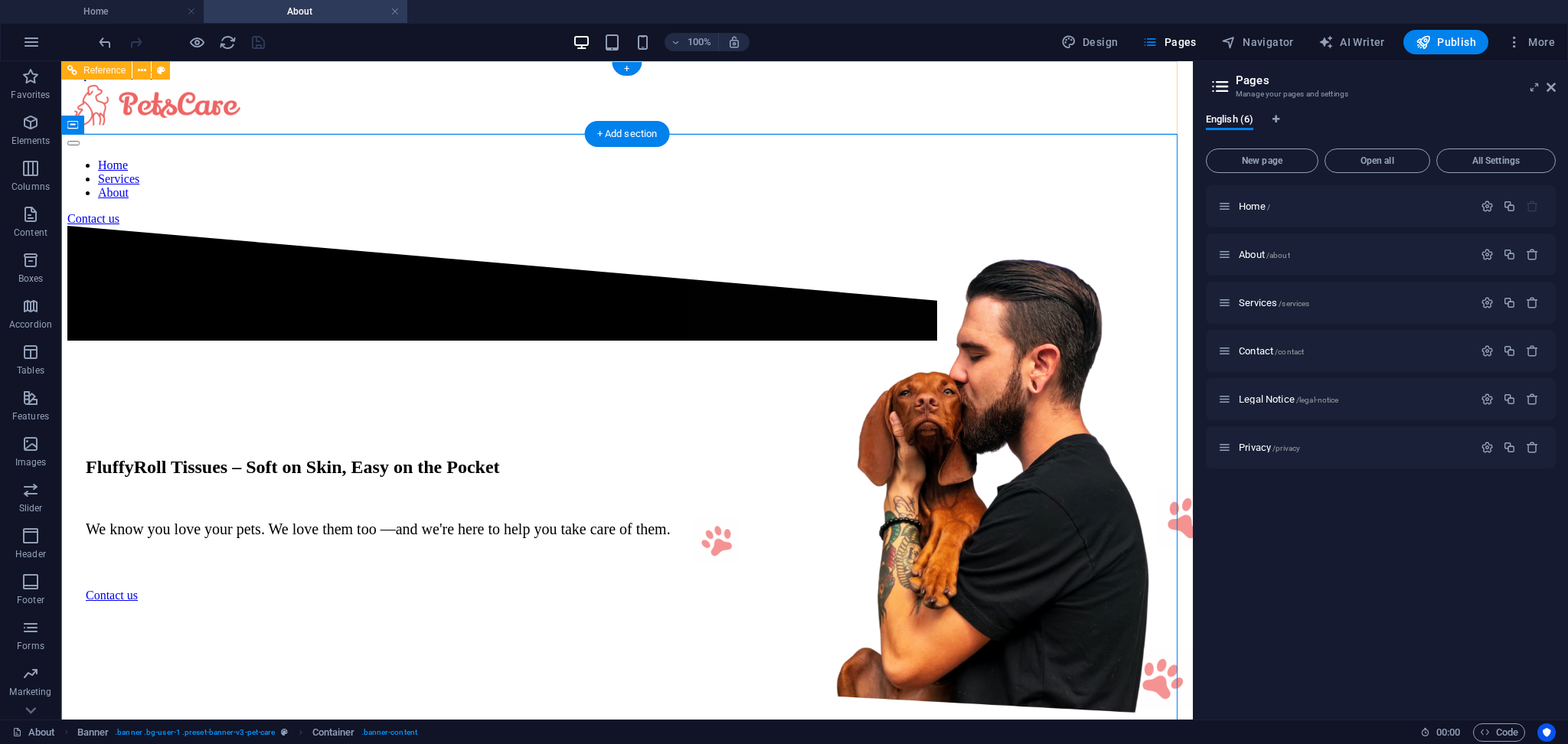 click at bounding box center [627, 106] 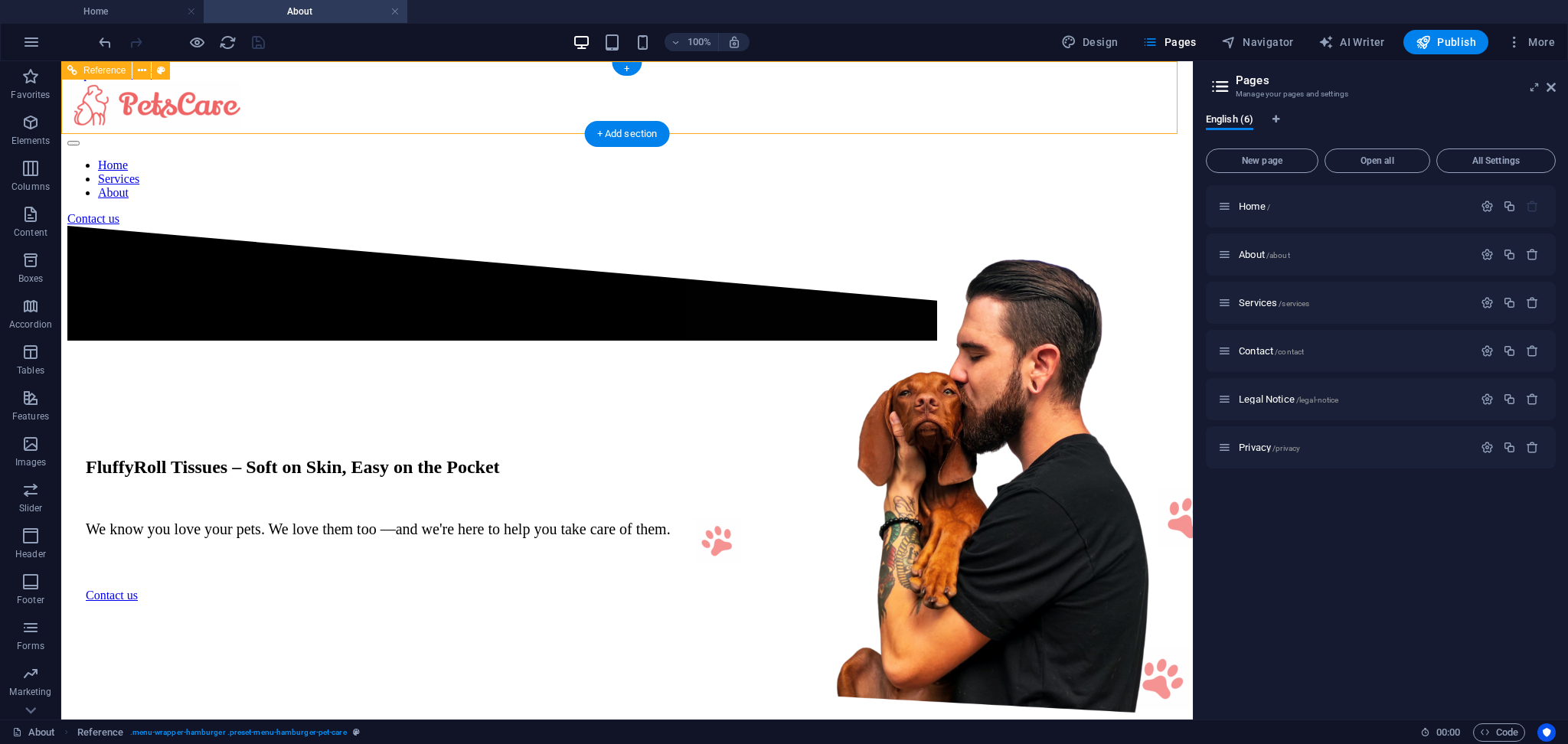 click at bounding box center [627, 106] 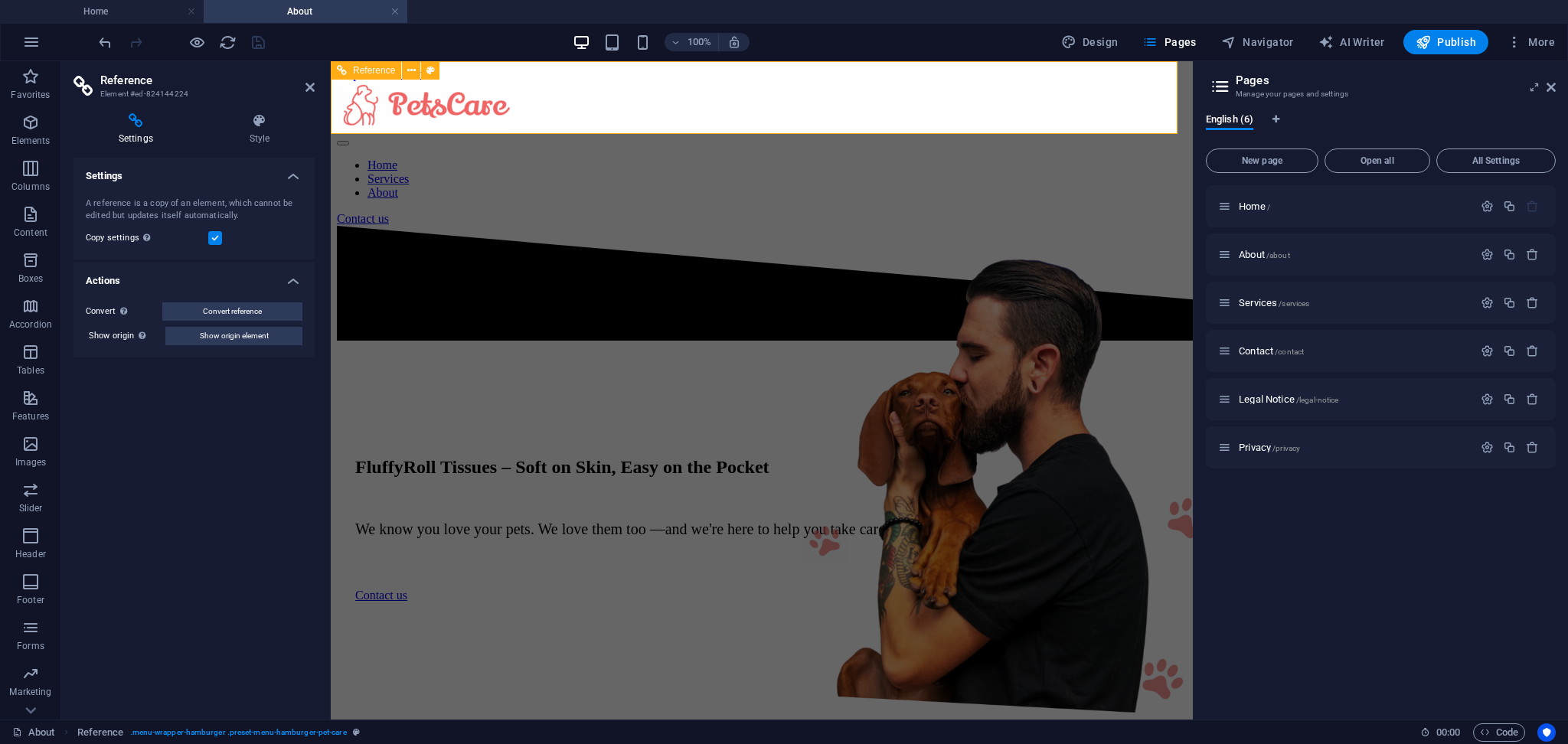 click at bounding box center (762, 106) 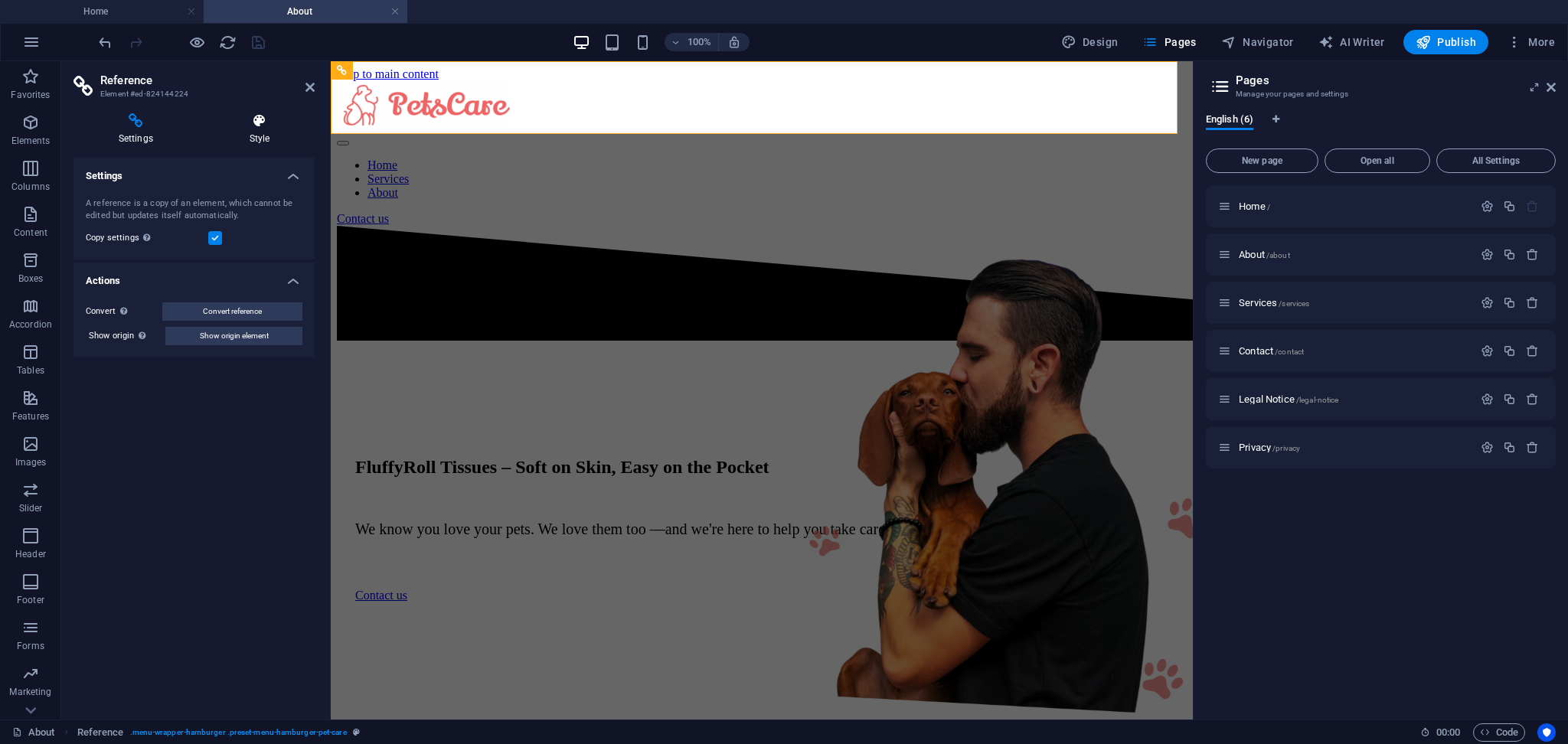 click at bounding box center (260, 121) 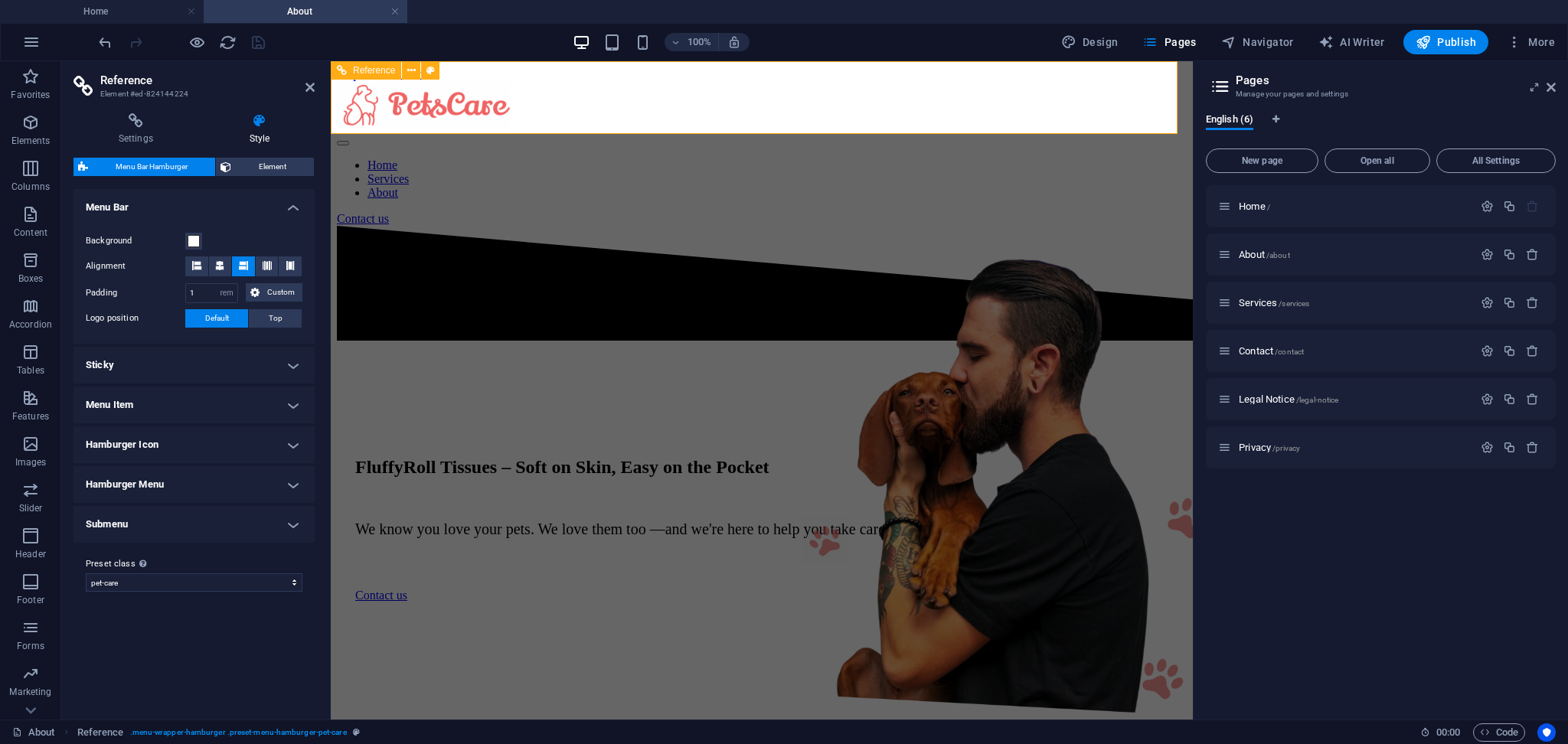 click at bounding box center (762, 106) 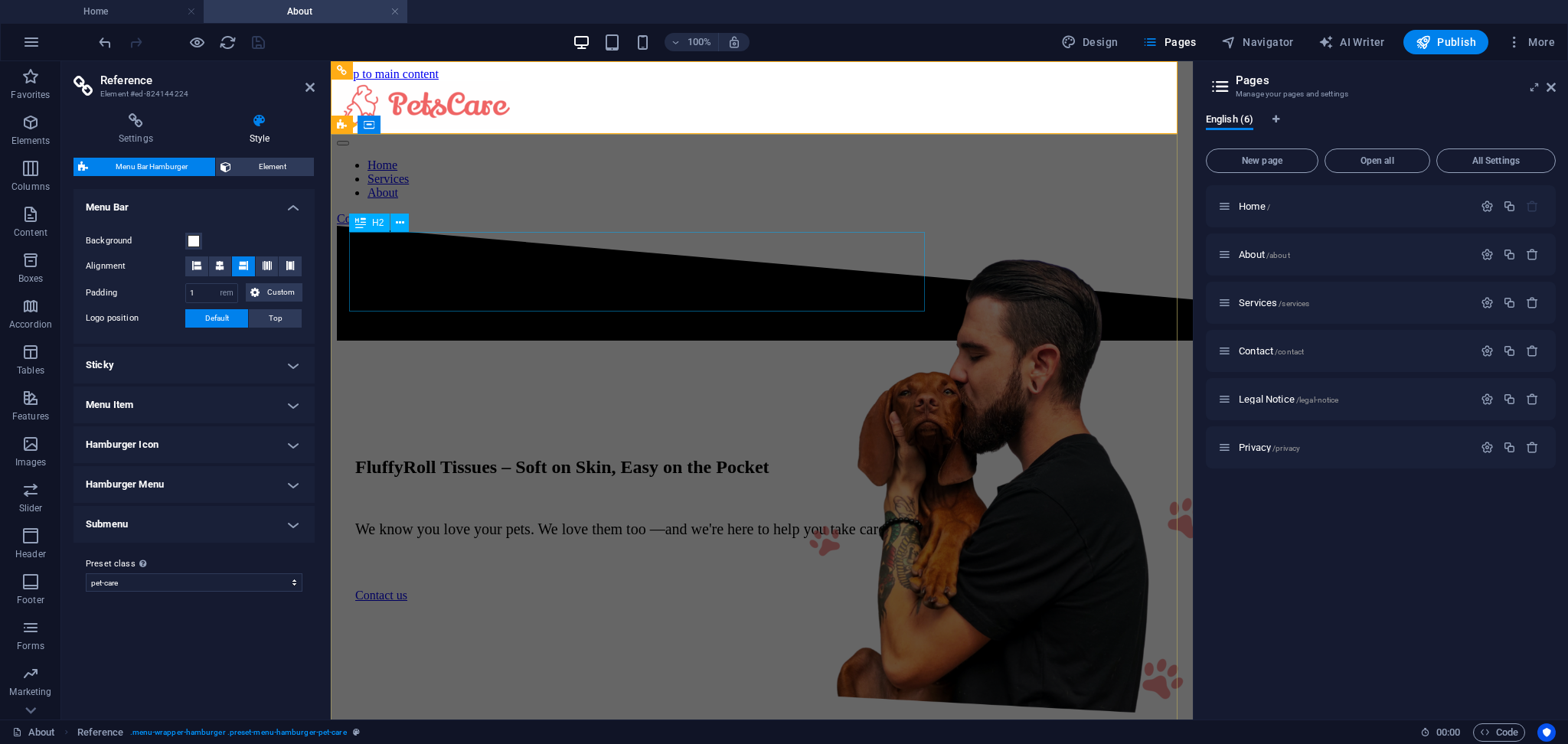click on "FluffyRoll Tissues – Soft on Skin, Easy on the Pocket" at bounding box center (762, 467) 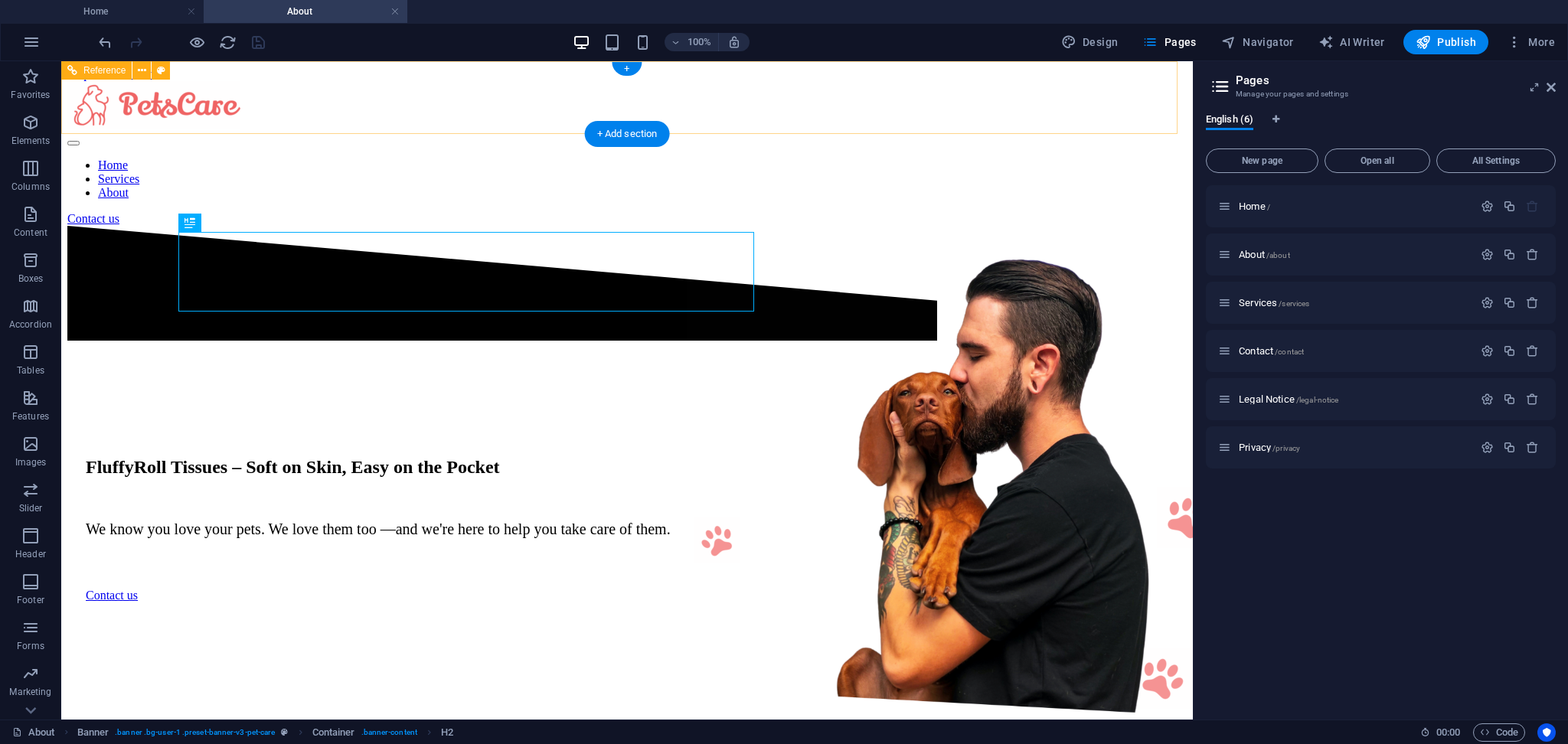 click at bounding box center [627, 106] 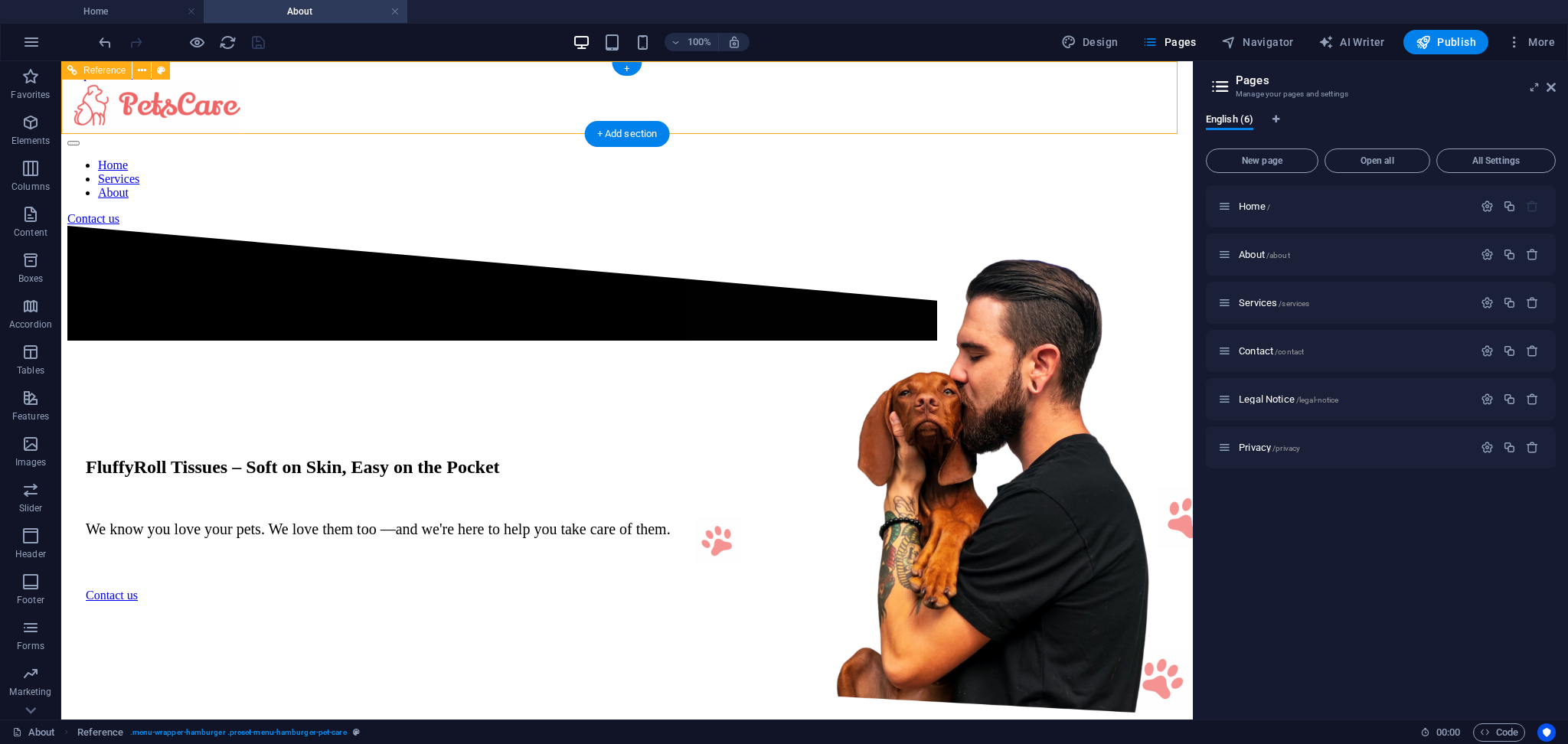 click at bounding box center (627, 106) 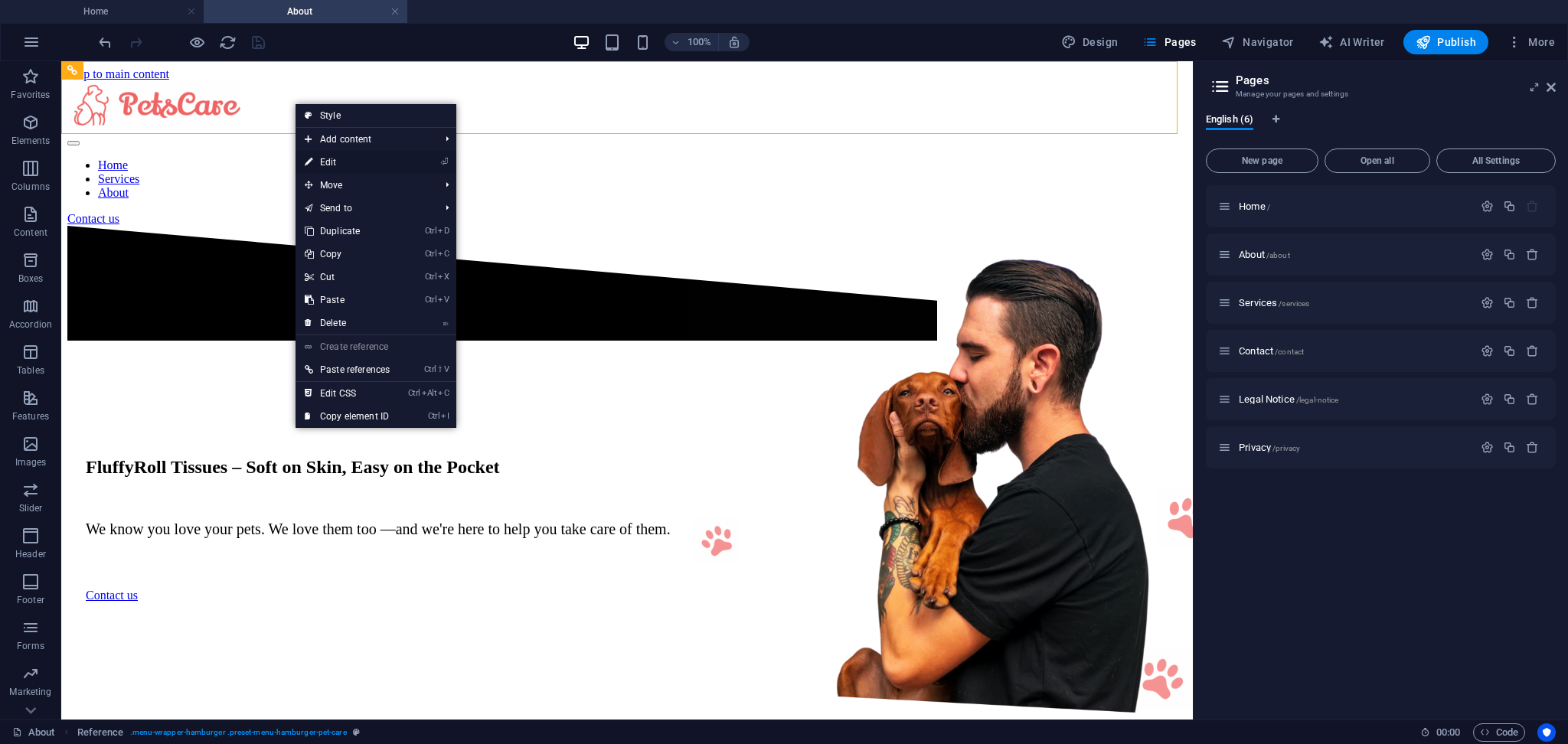 click on "⏎  Edit" at bounding box center (347, 162) 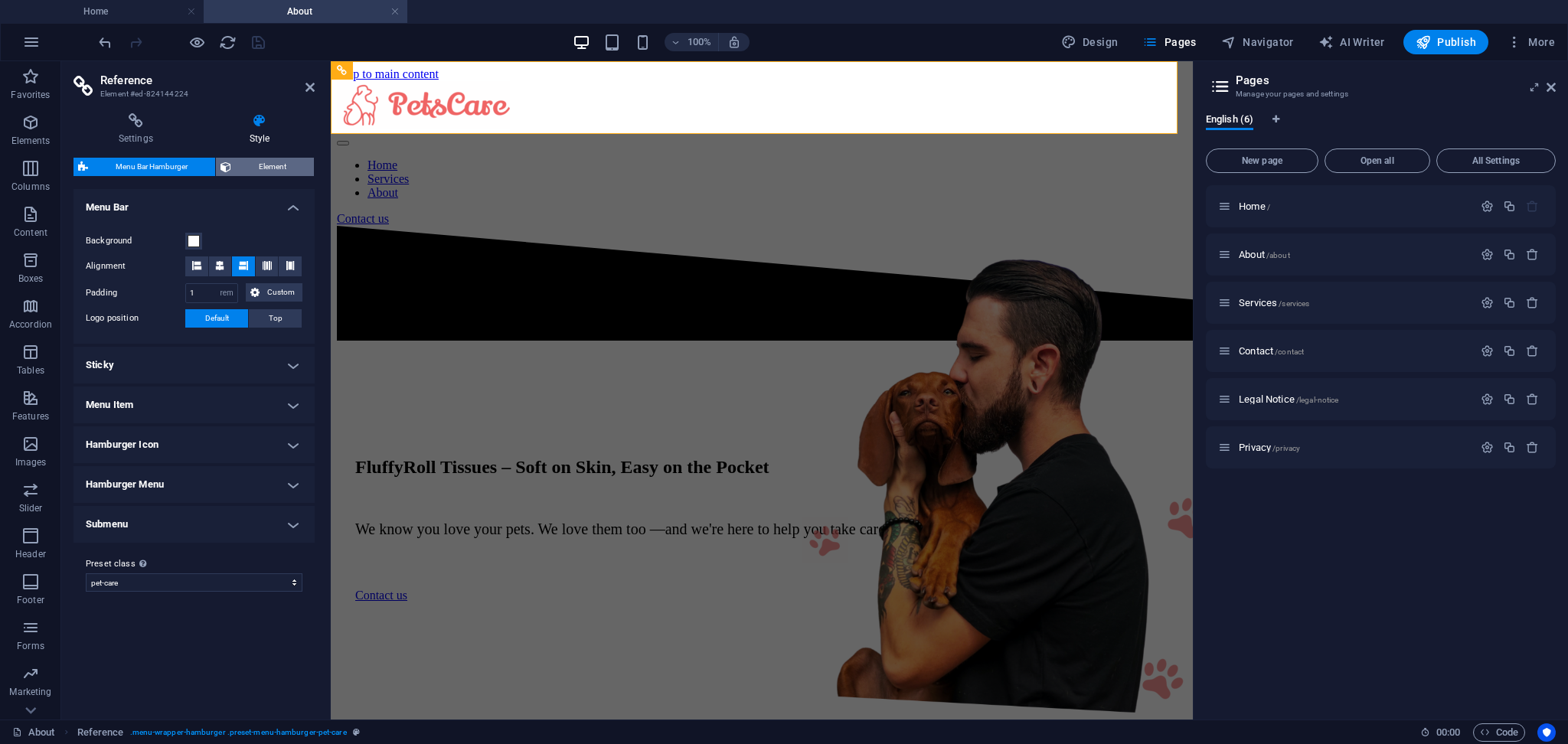click on "Element" at bounding box center (273, 167) 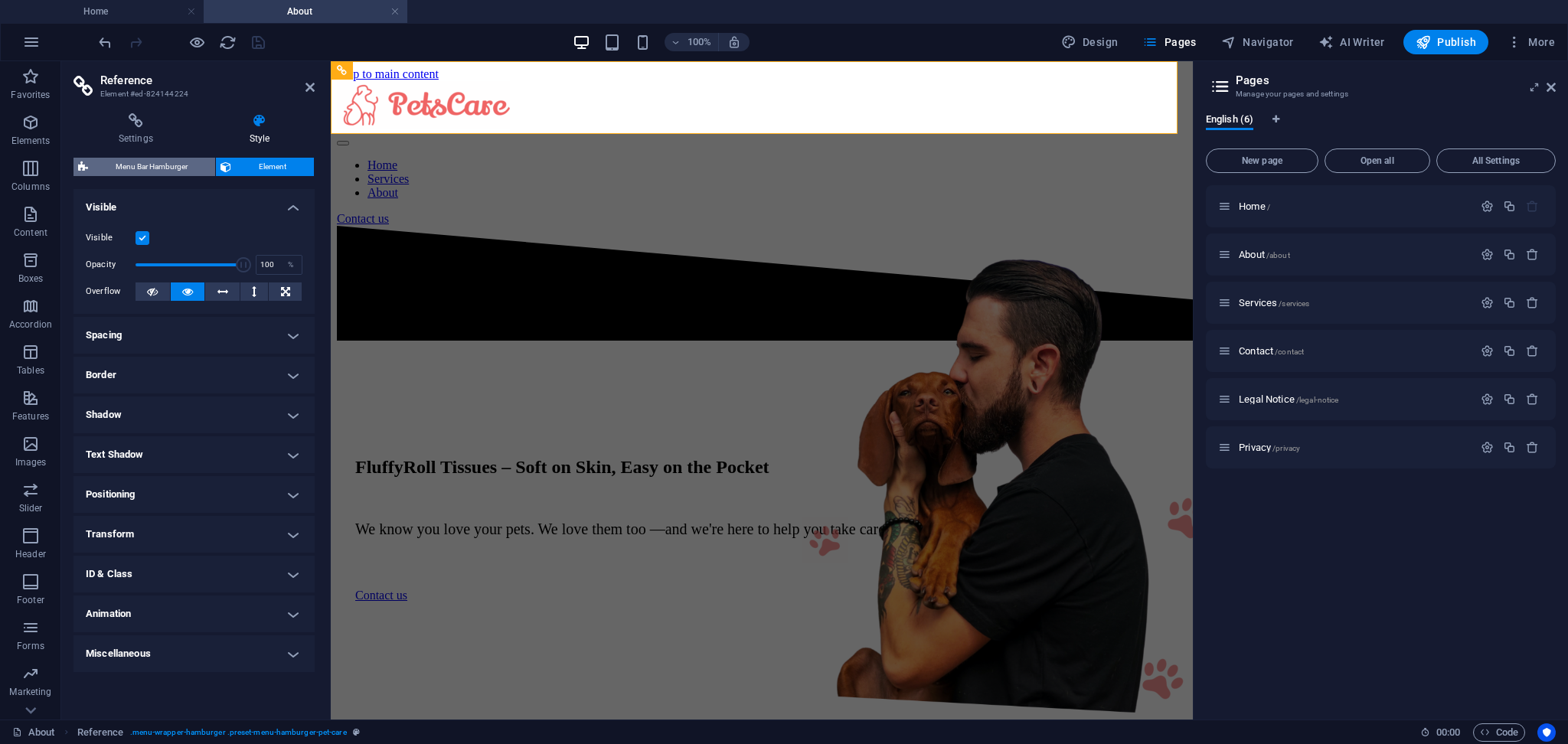 click on "Menu Bar Hamburger" at bounding box center [152, 167] 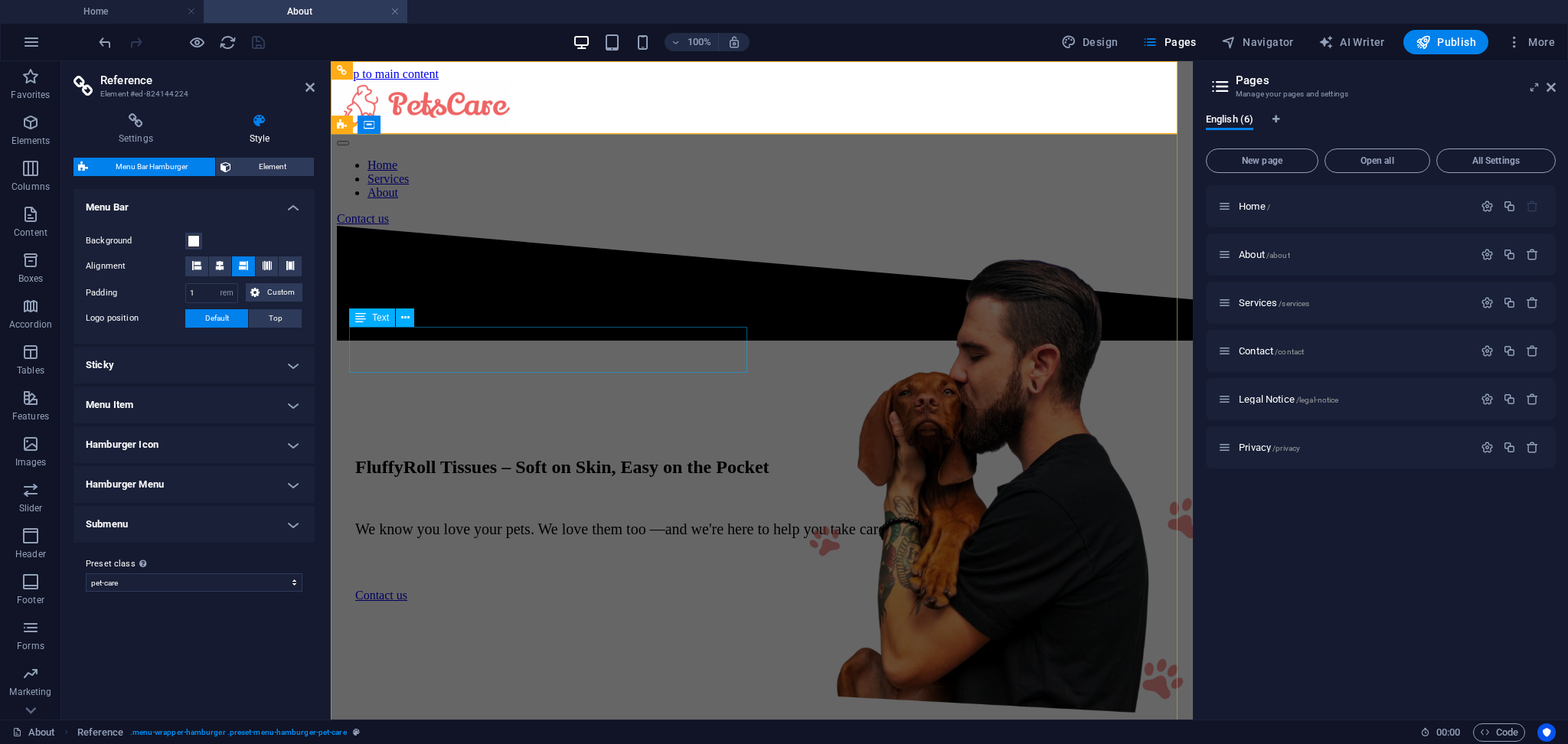 click on "We know you love your pets. We love them too —and we're here to help you take care of them." at bounding box center [762, 529] 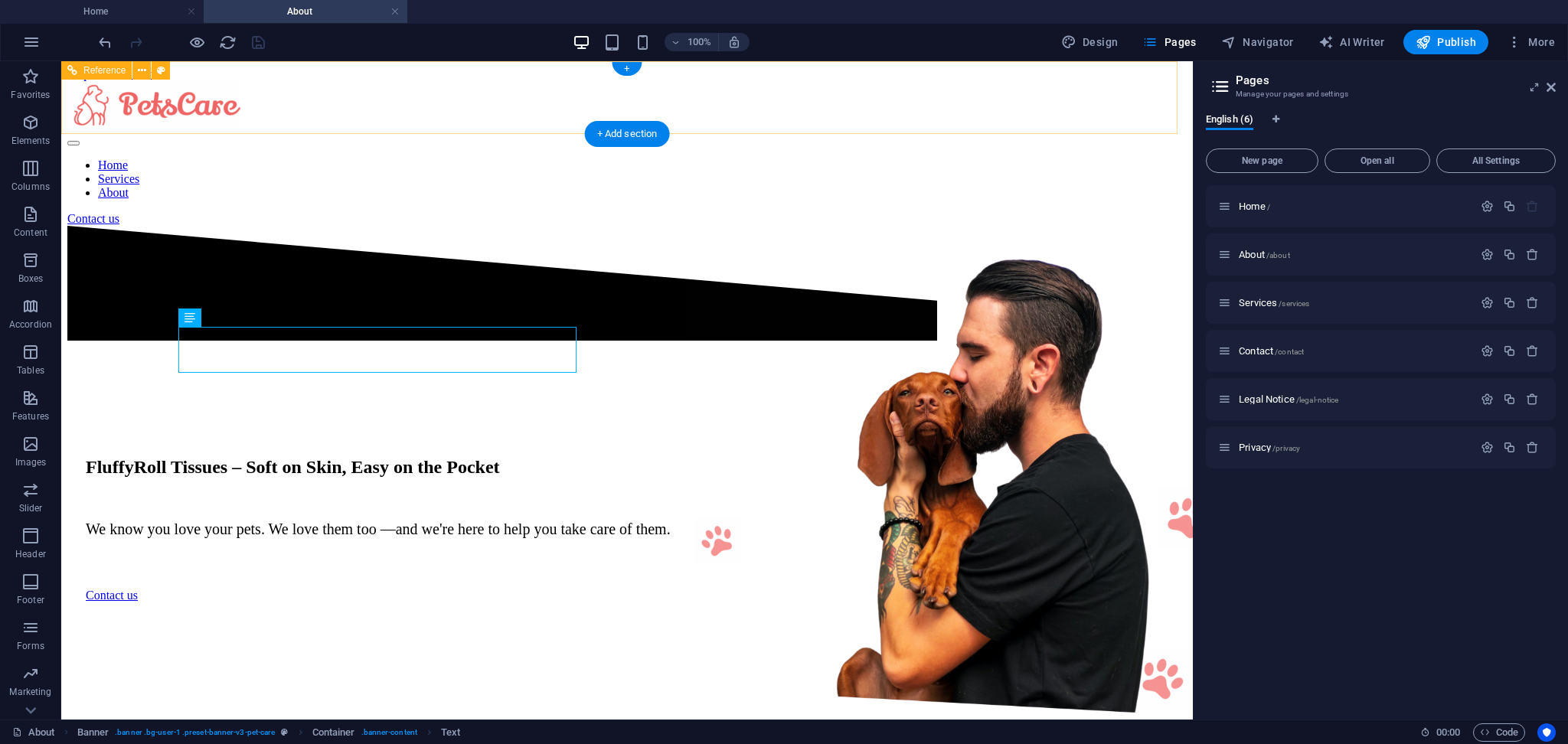 click at bounding box center [627, 106] 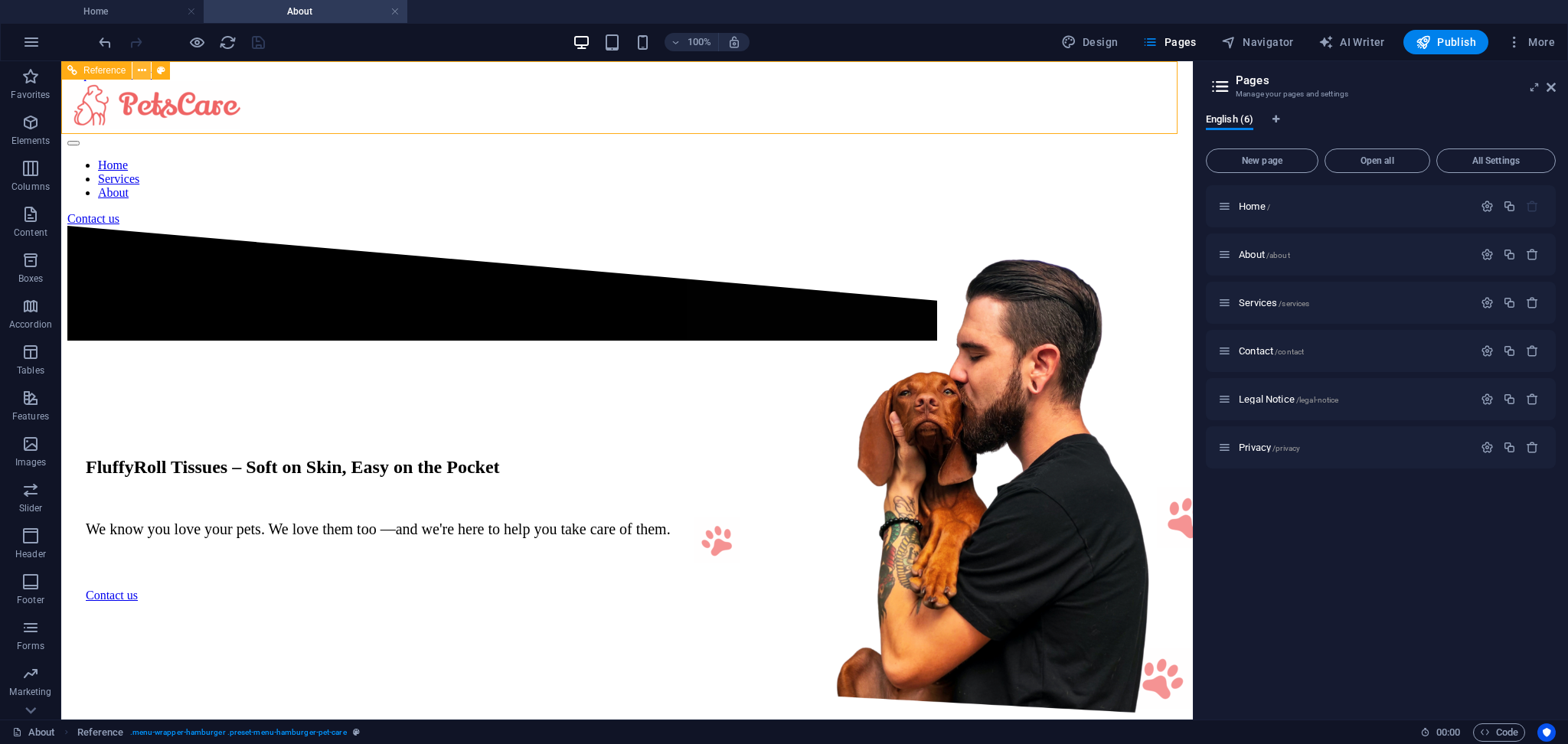 click at bounding box center (142, 70) 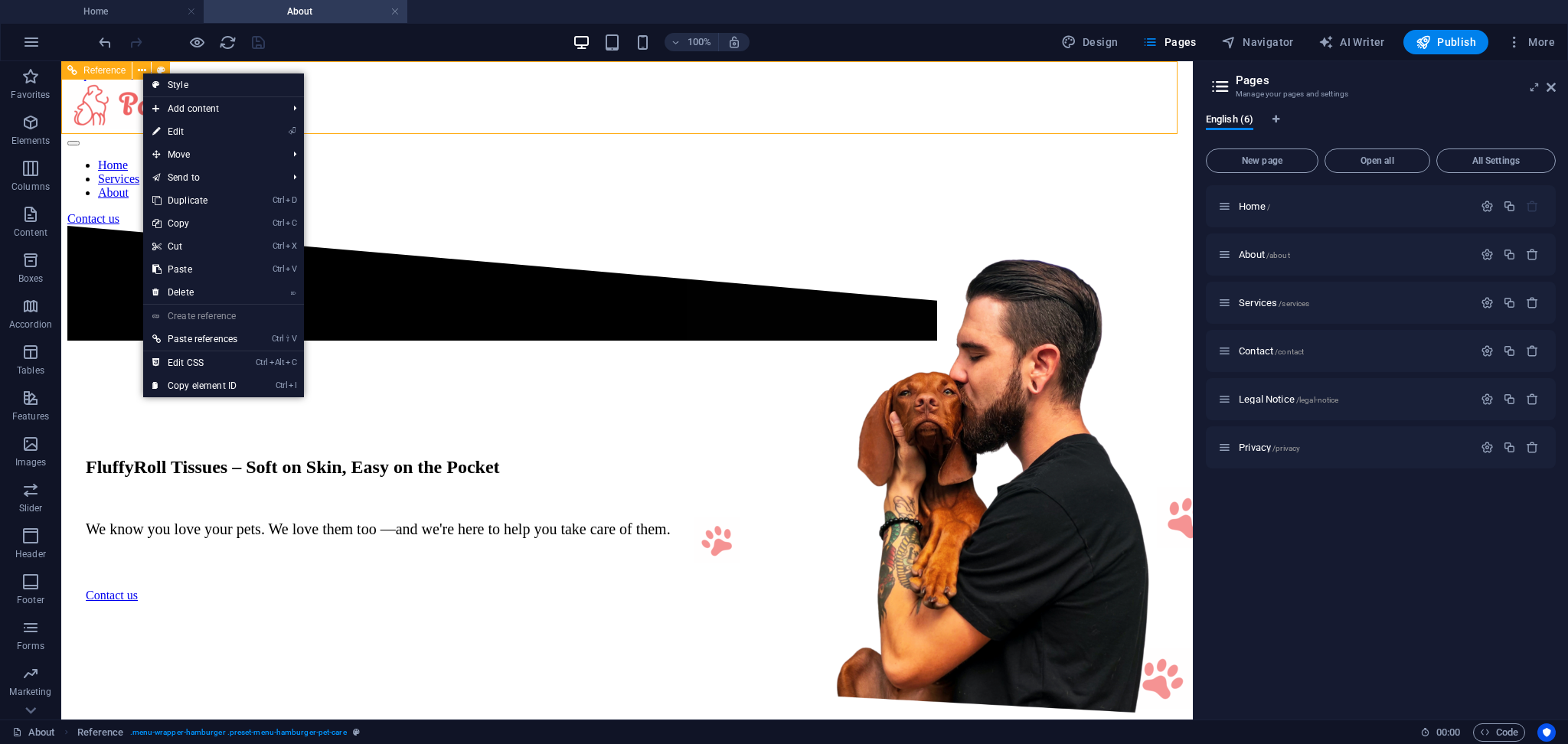 click on "Reference" at bounding box center [104, 70] 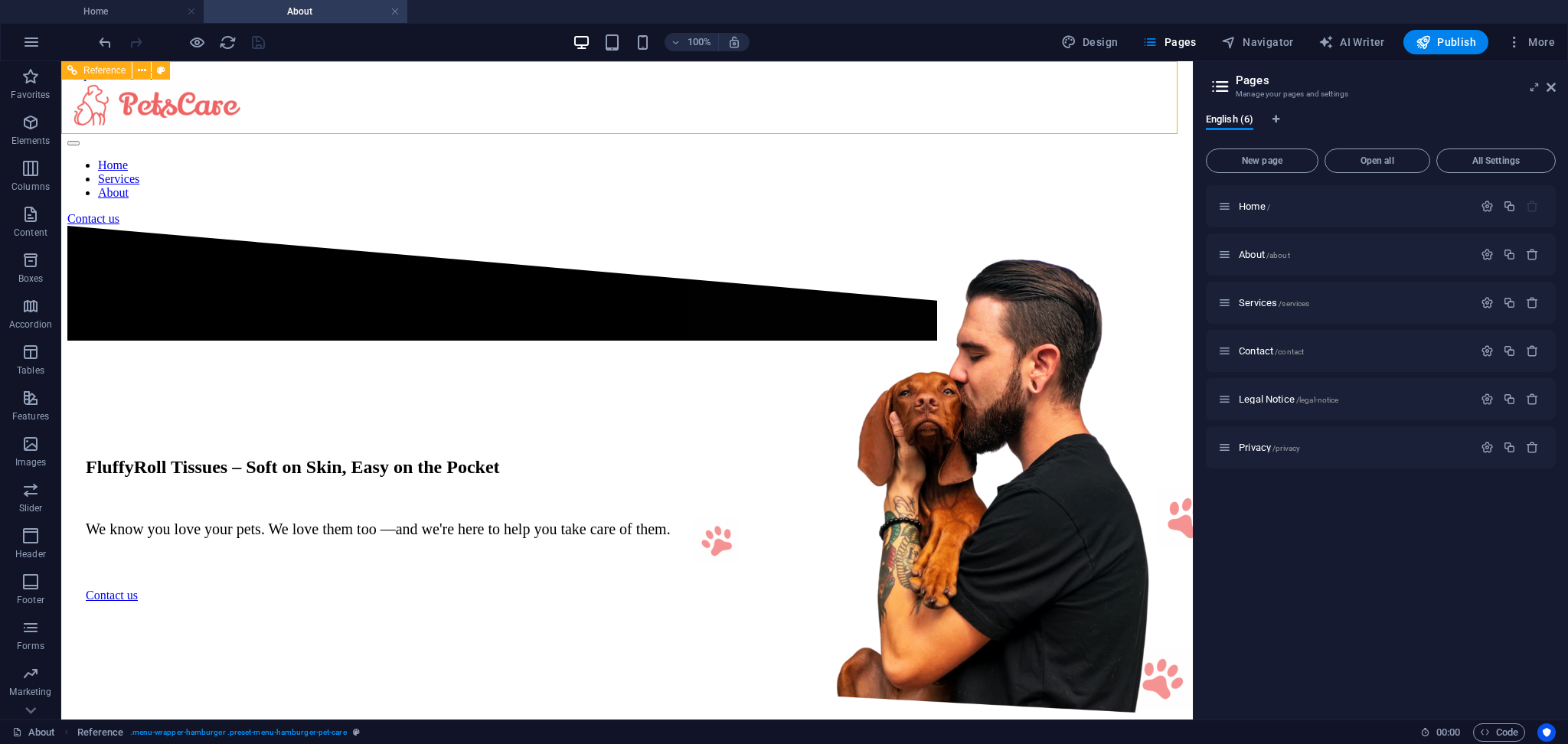 click on "Reference" at bounding box center (104, 70) 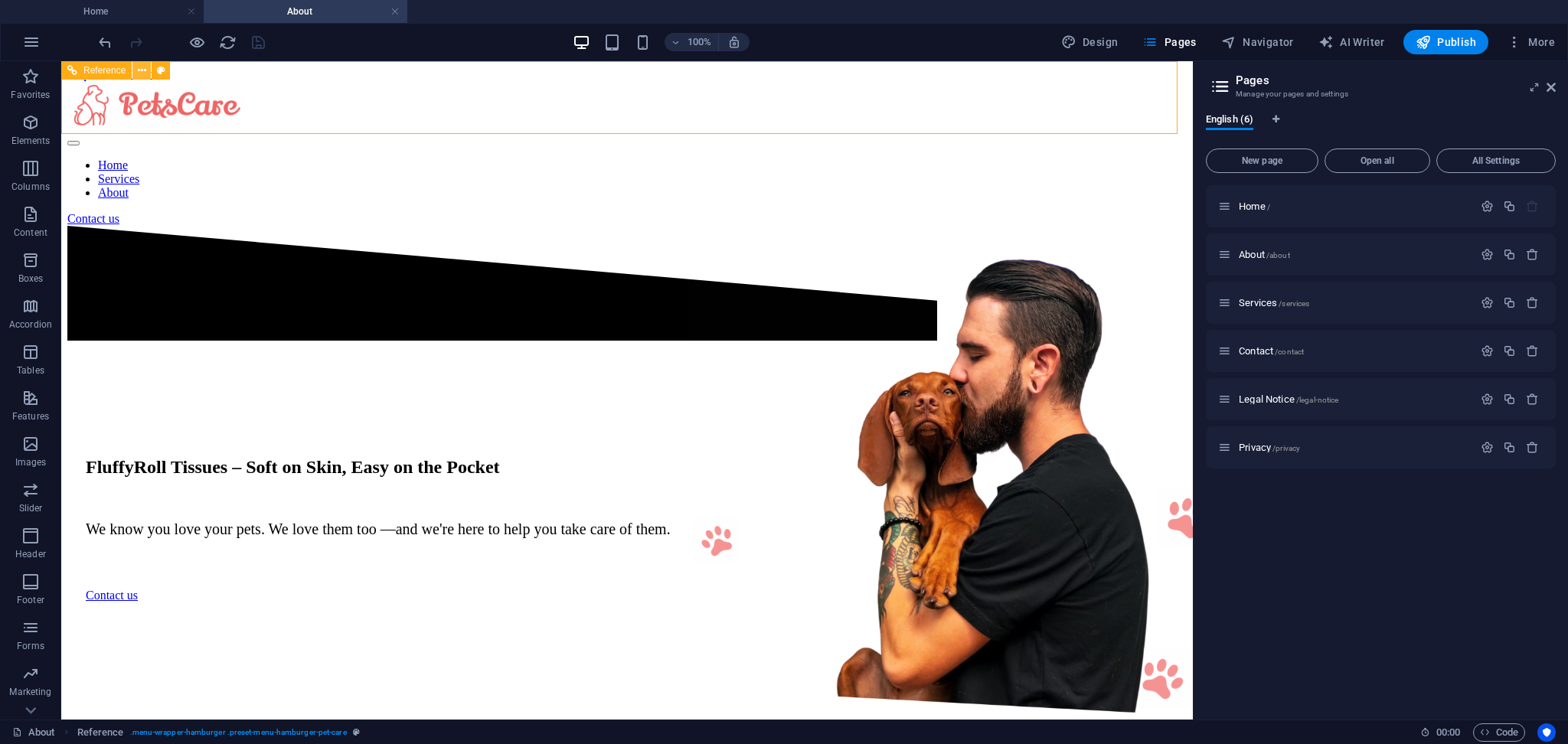 click at bounding box center (142, 70) 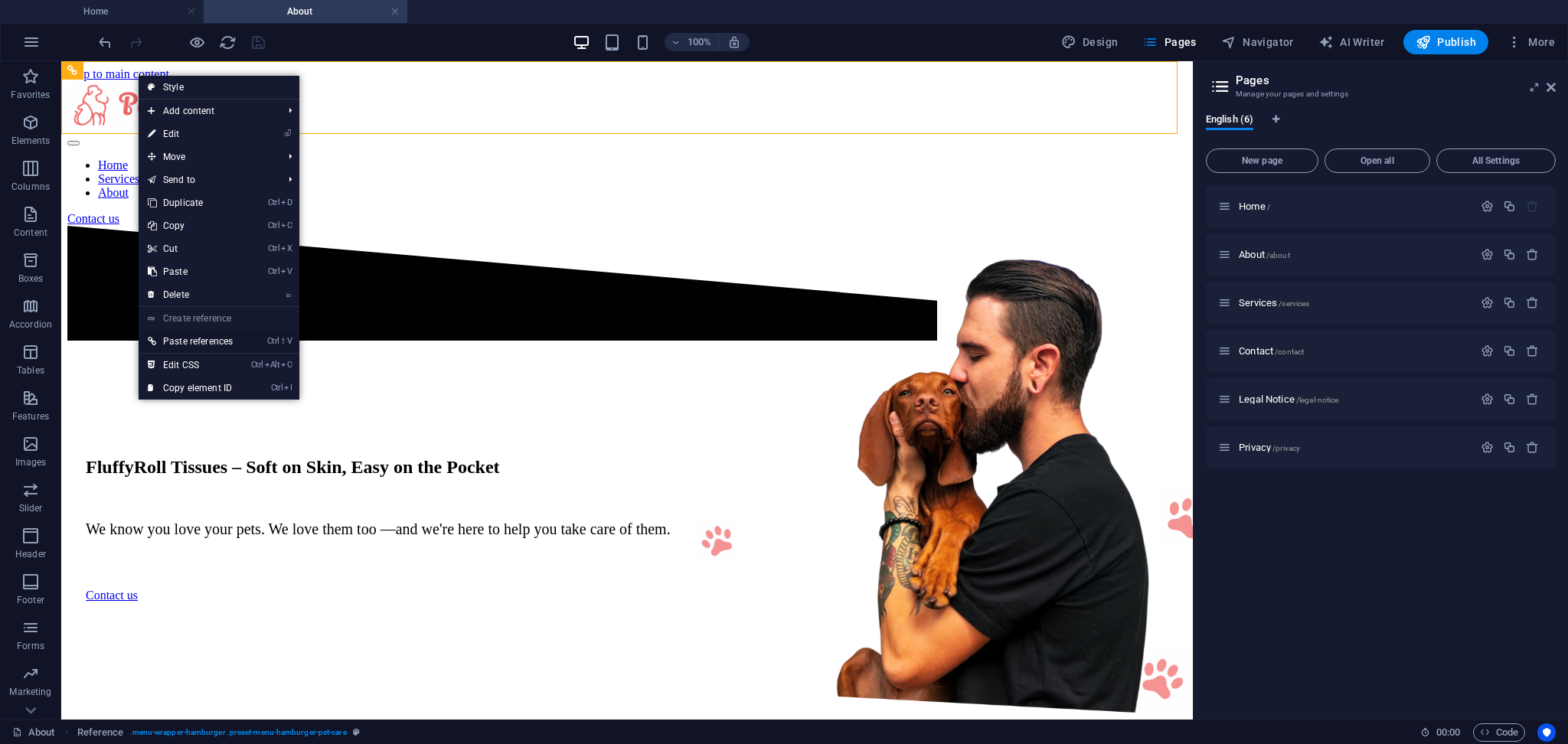 click on "Ctrl ⇧ V  Paste references" at bounding box center (190, 341) 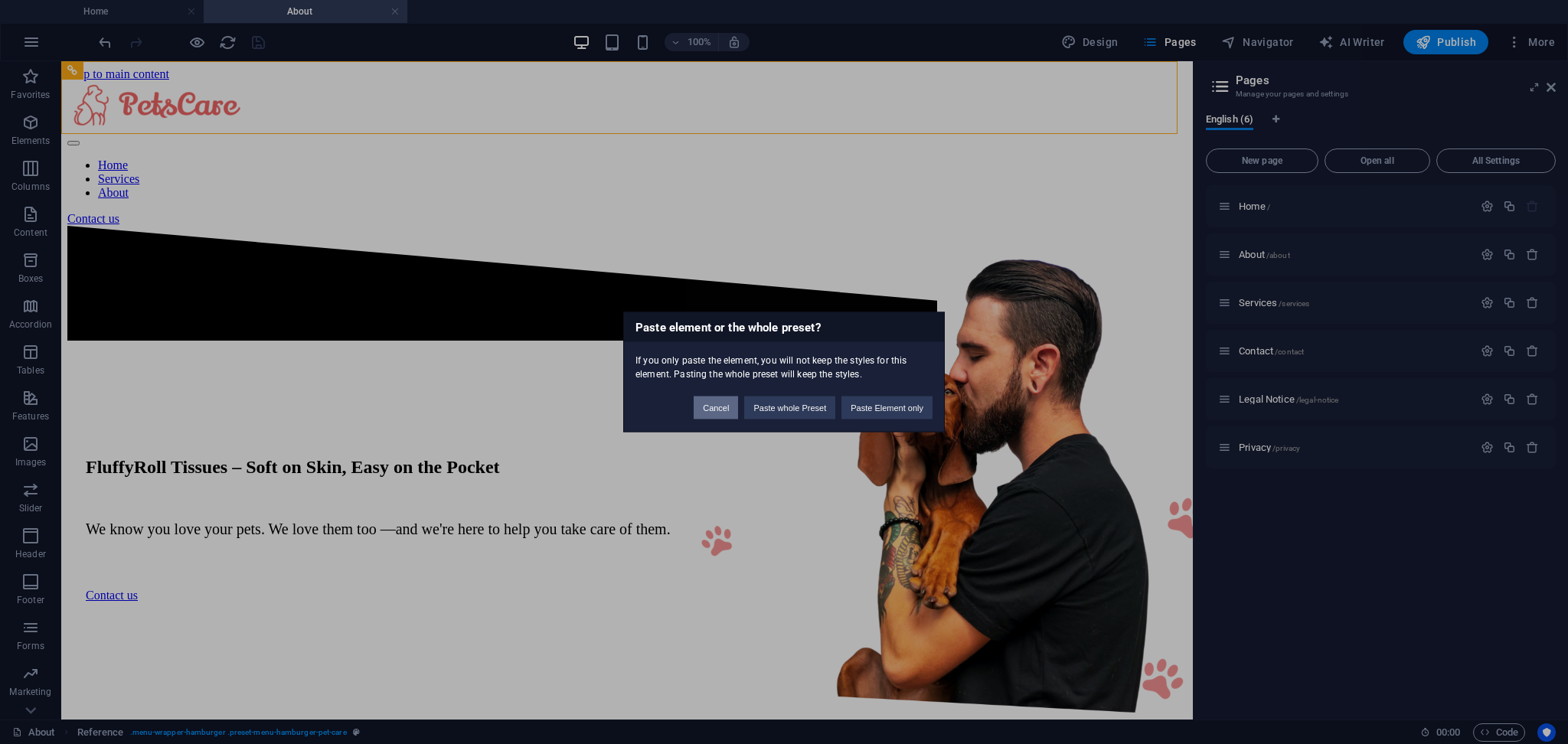 click on "Cancel" at bounding box center [716, 408] 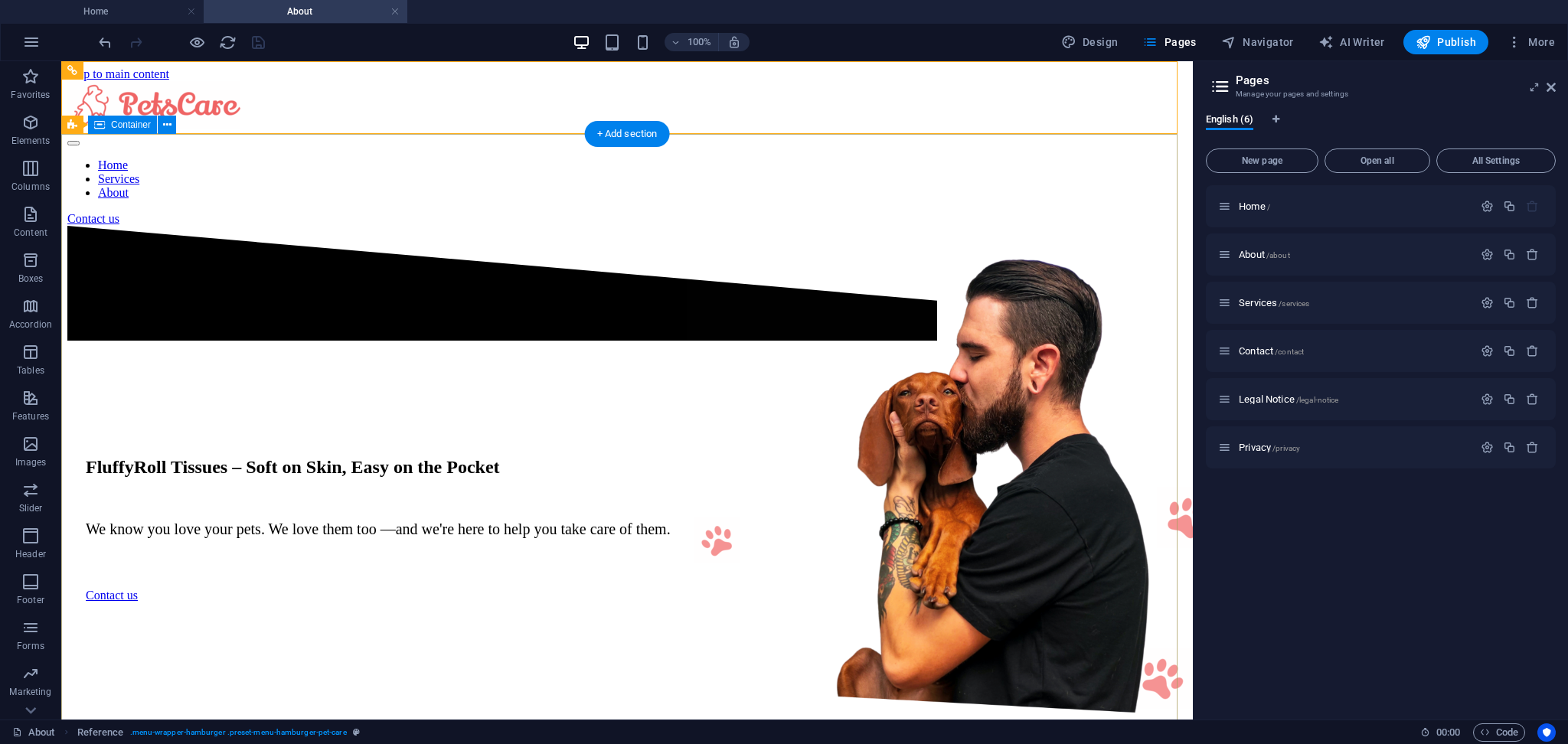 click on "FluffyRoll Tissues – Soft on Skin, Easy on the Pocket We know you love your pets. We love them too —and we're here to help you take care of them. Contact us" at bounding box center [627, 522] 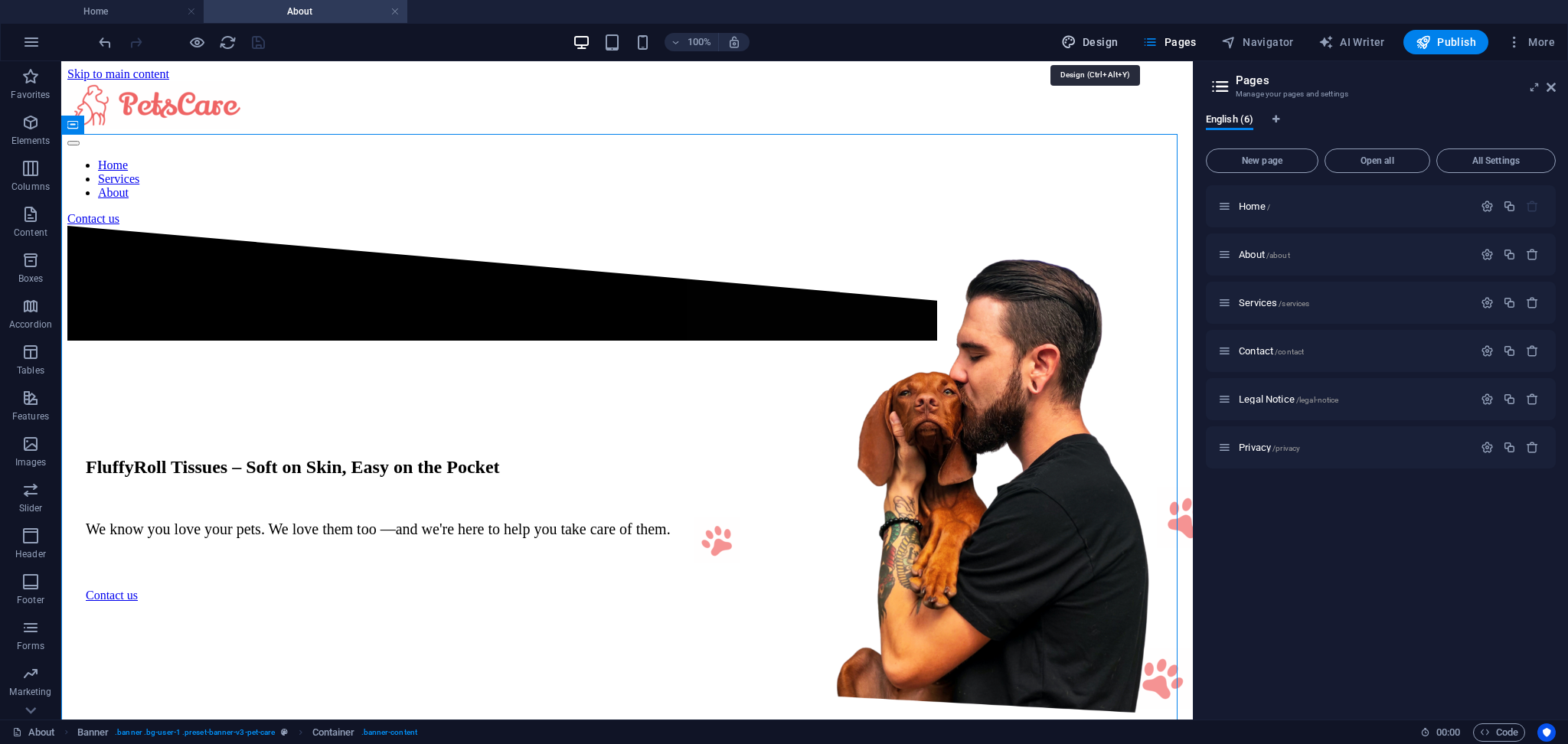 click on "Design" at bounding box center [1089, 42] 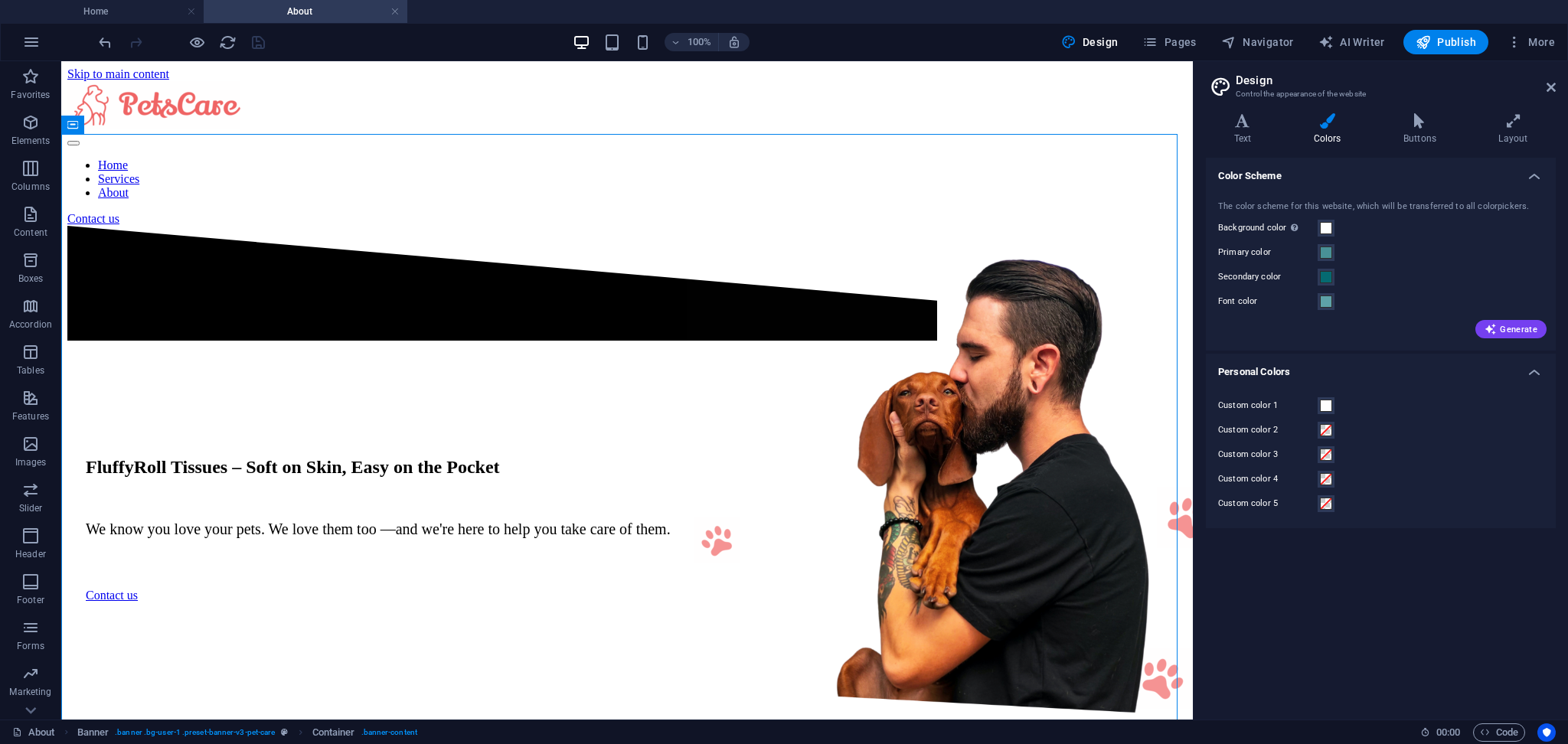 click on "Generate" at bounding box center [1380, 326] 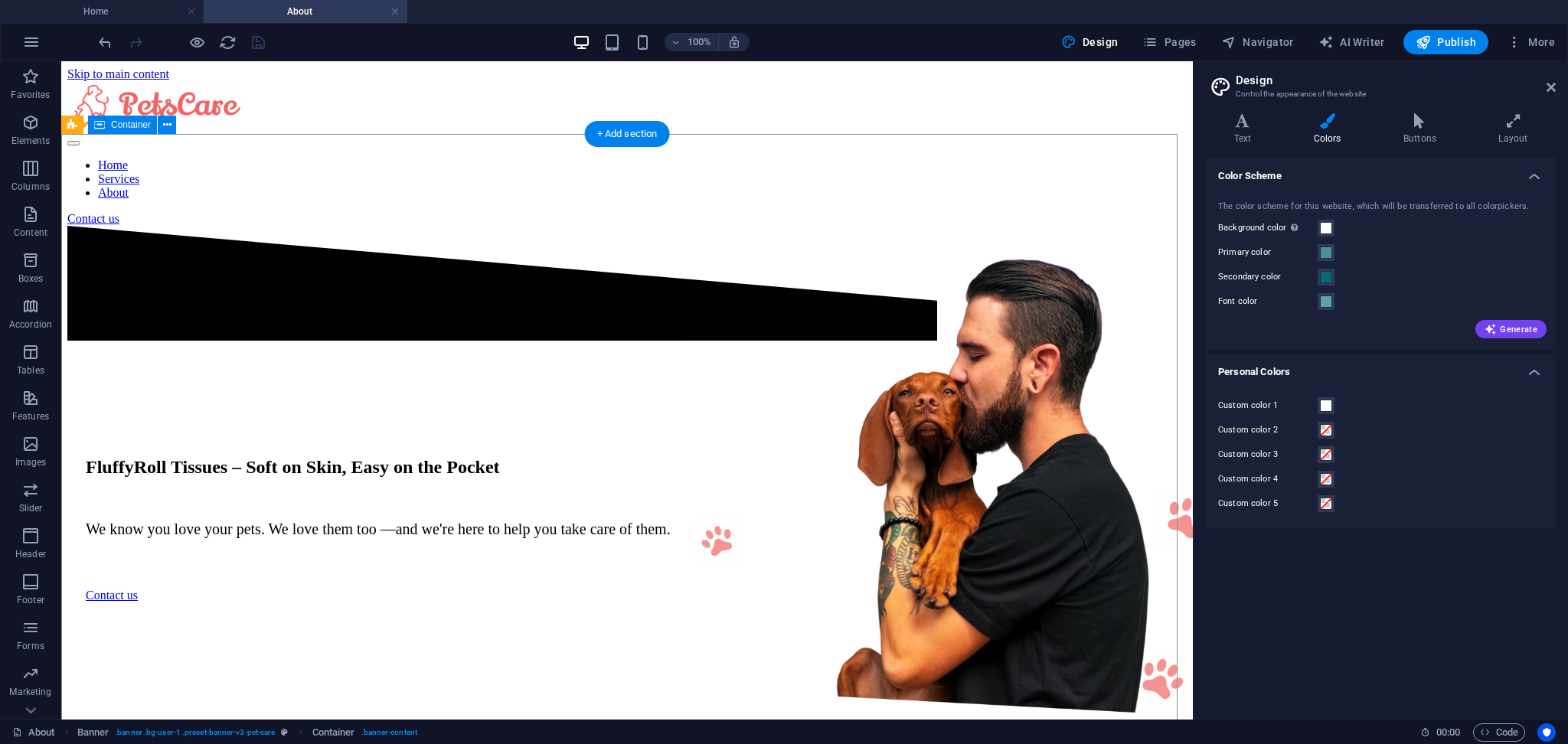 click on "FluffyRoll Tissues – Soft on Skin, Easy on the Pocket We know you love your pets. We love them too —and we're here to help you take care of them. Contact us" at bounding box center (627, 522) 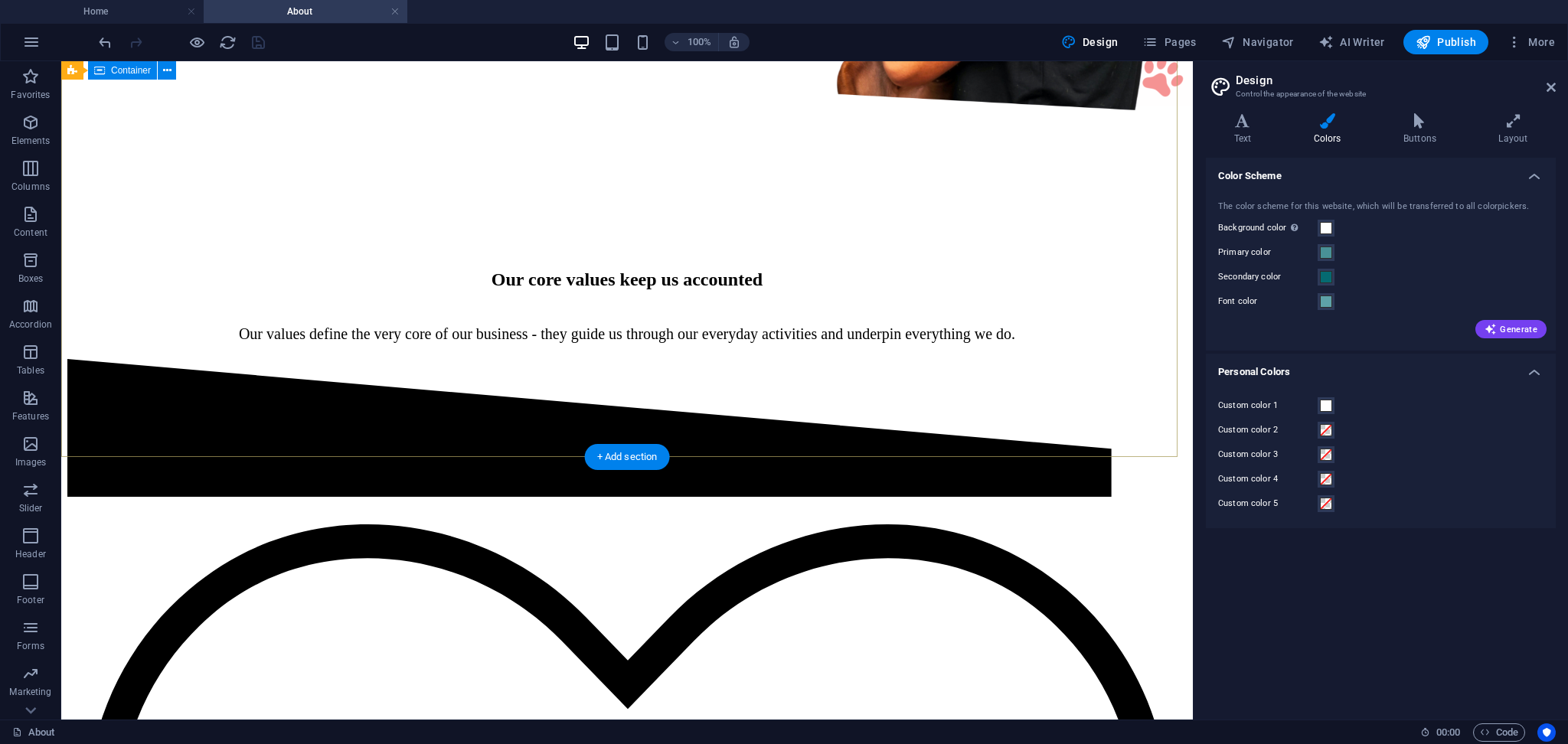 scroll, scrollTop: 0, scrollLeft: 0, axis: both 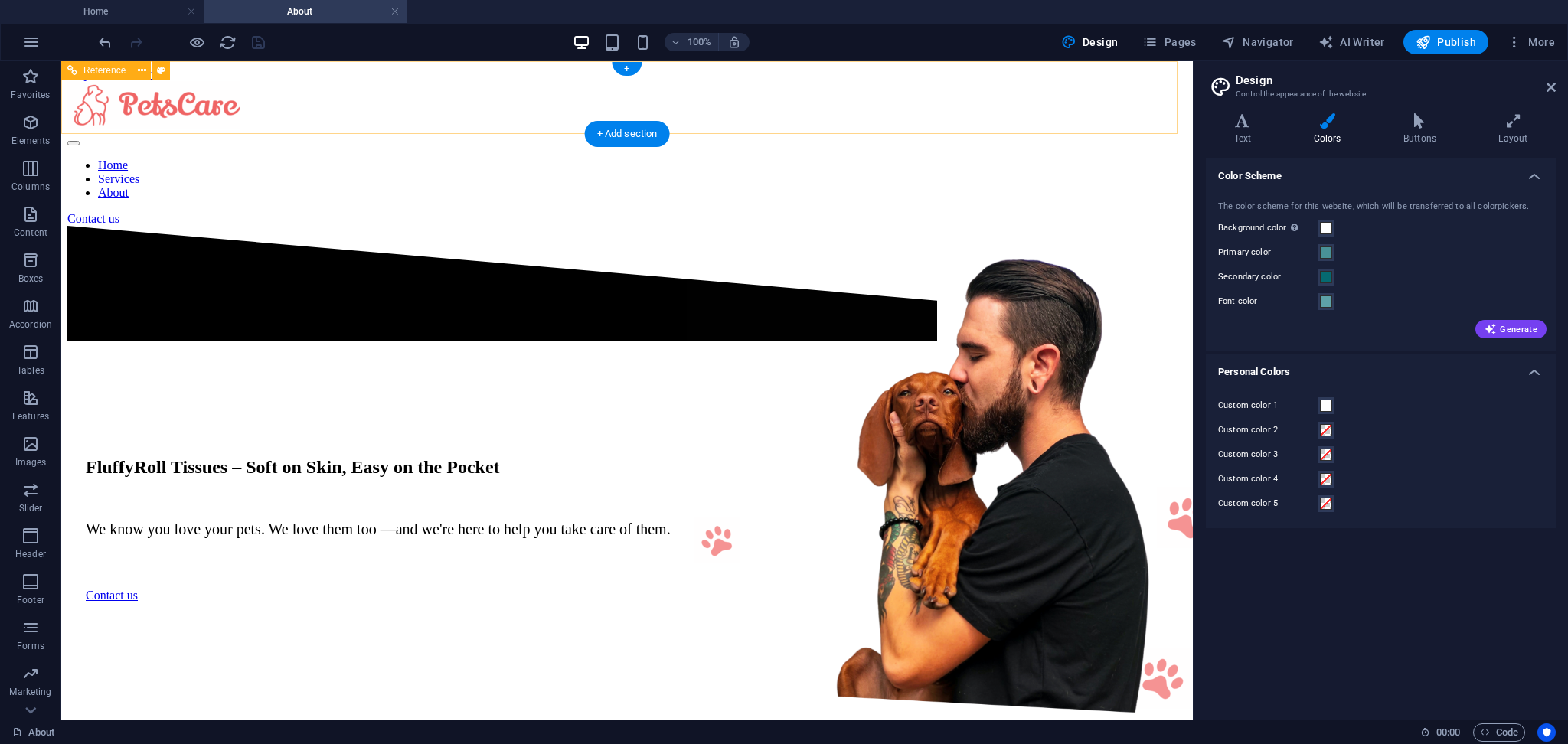 click on "Home Services About" at bounding box center (627, 179) 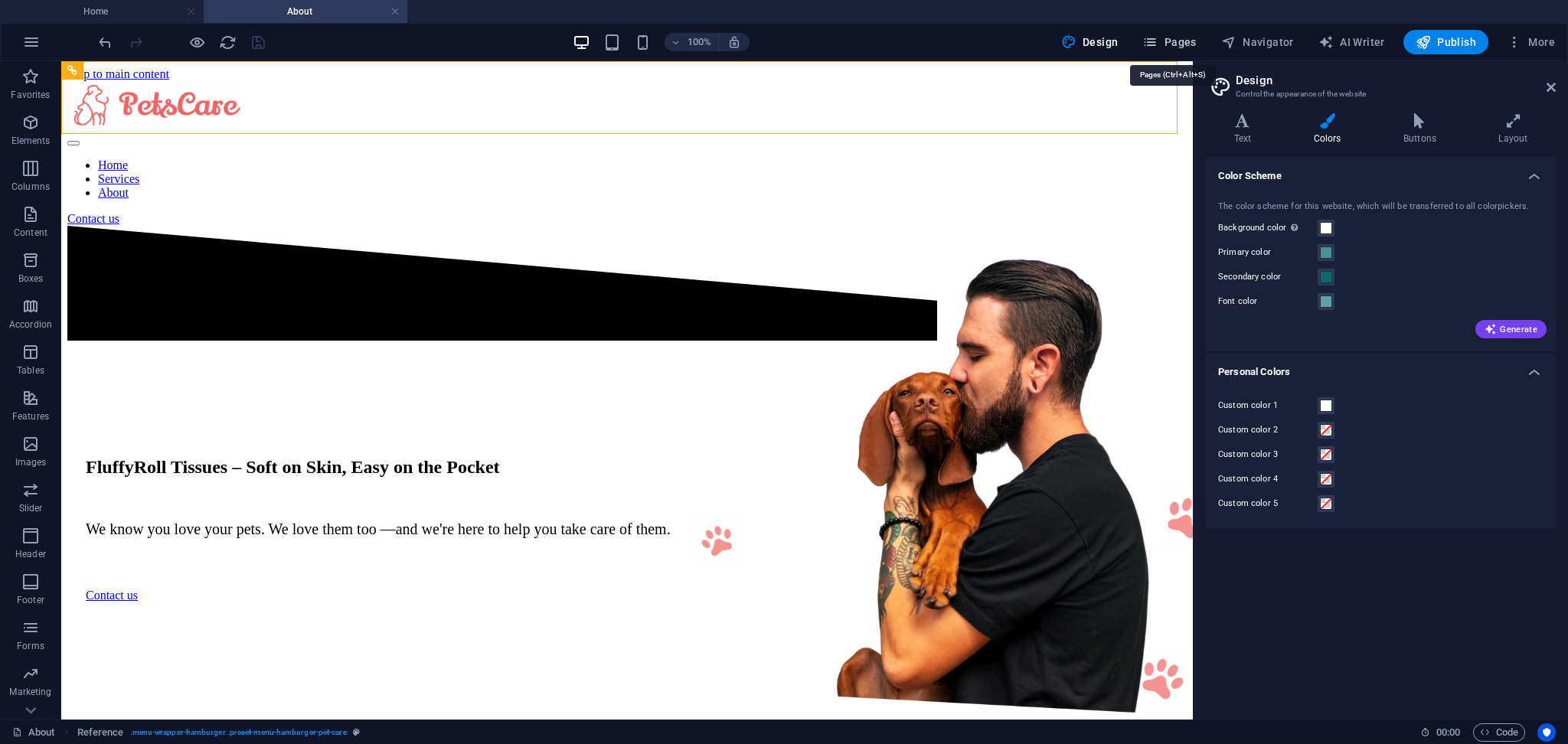 click on "Pages" at bounding box center (1169, 42) 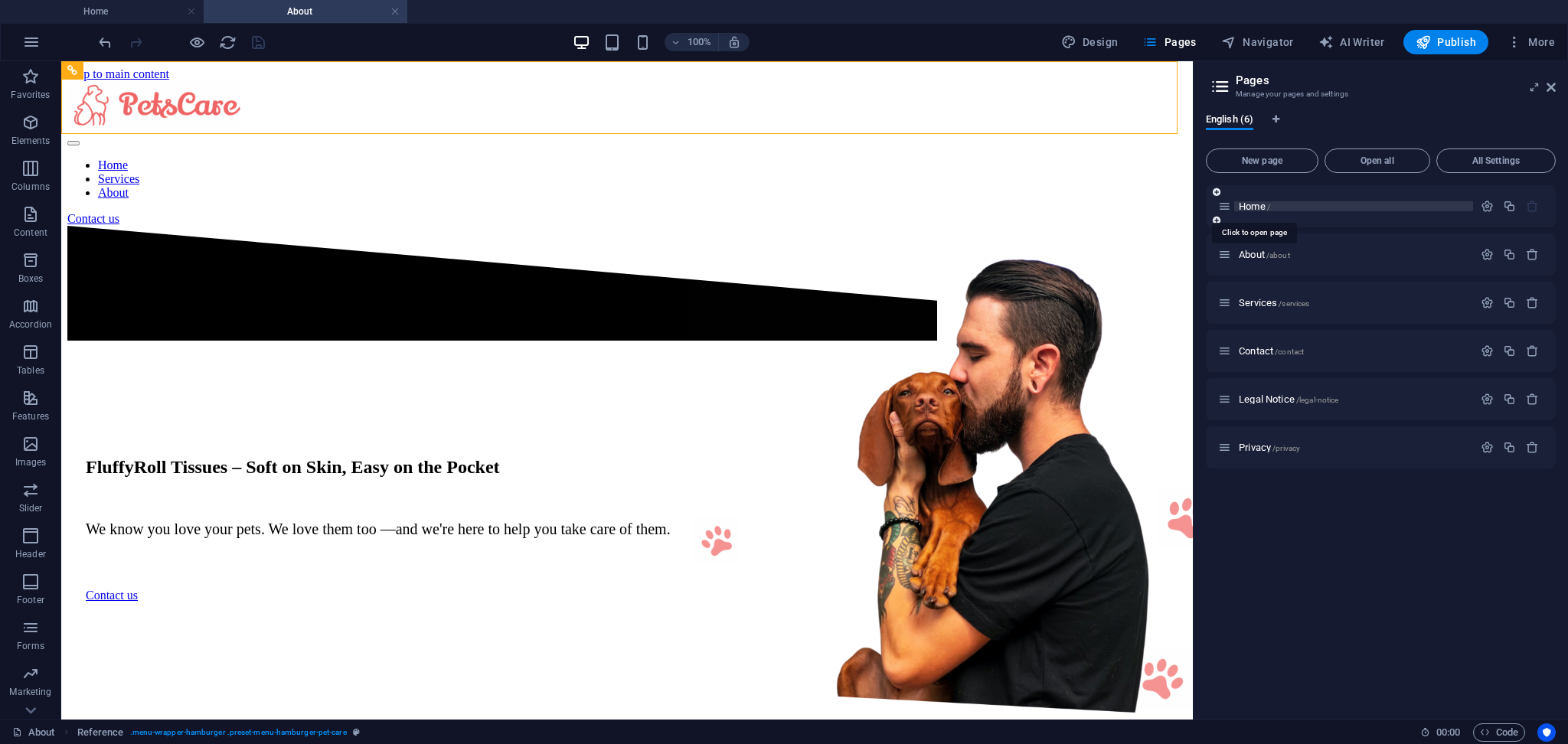 click on "Home /" at bounding box center (1254, 206) 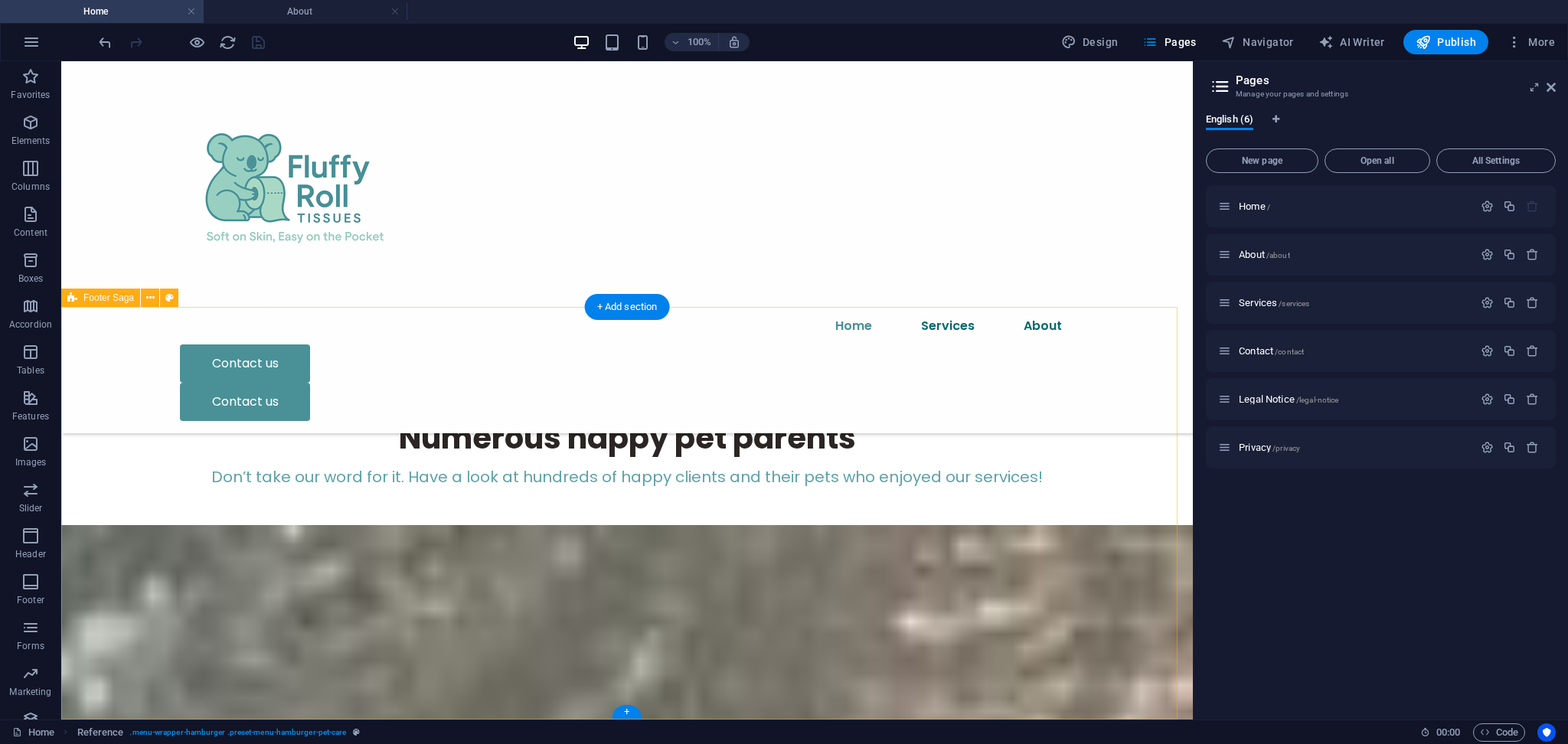scroll, scrollTop: 4950, scrollLeft: 0, axis: vertical 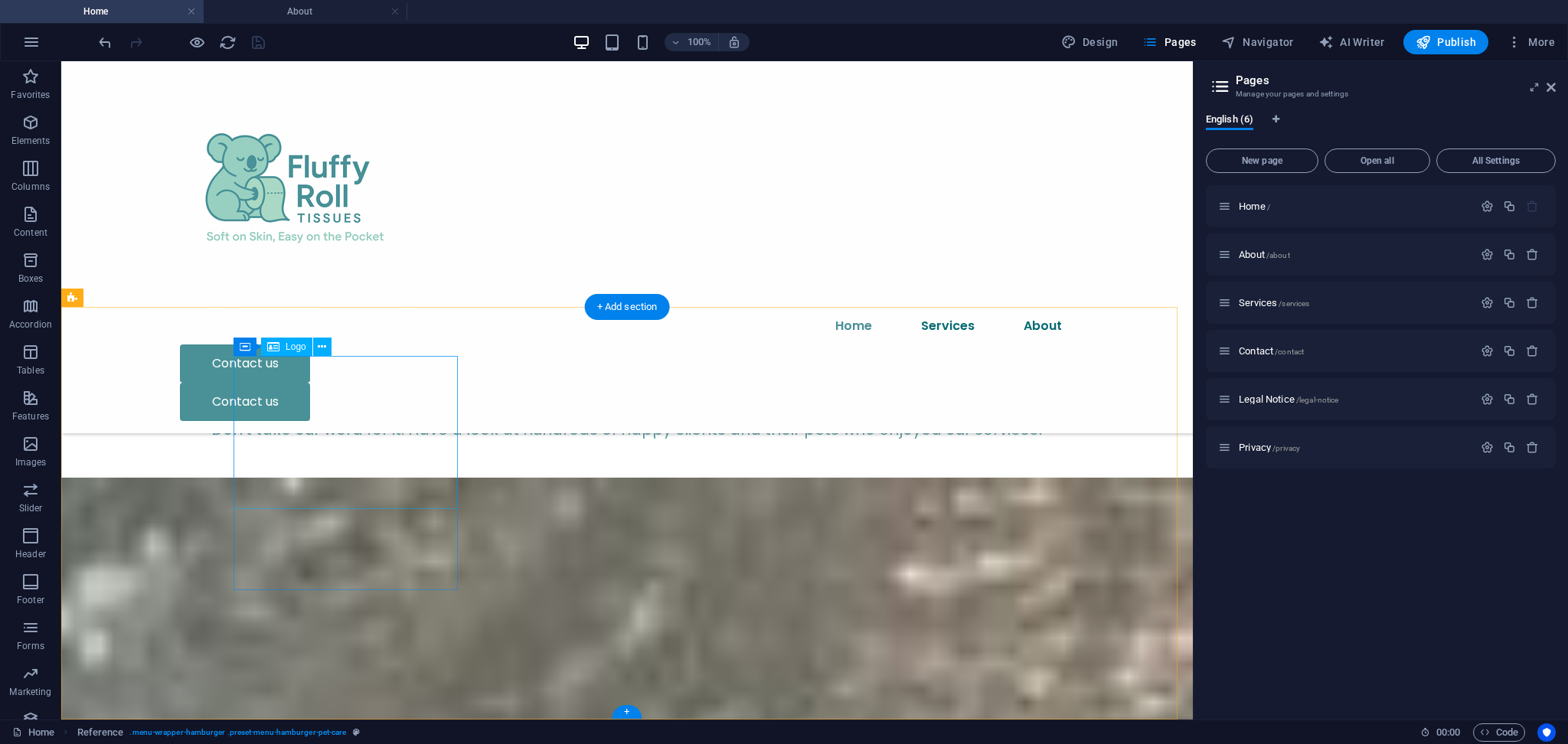 click at bounding box center [247, 23484] 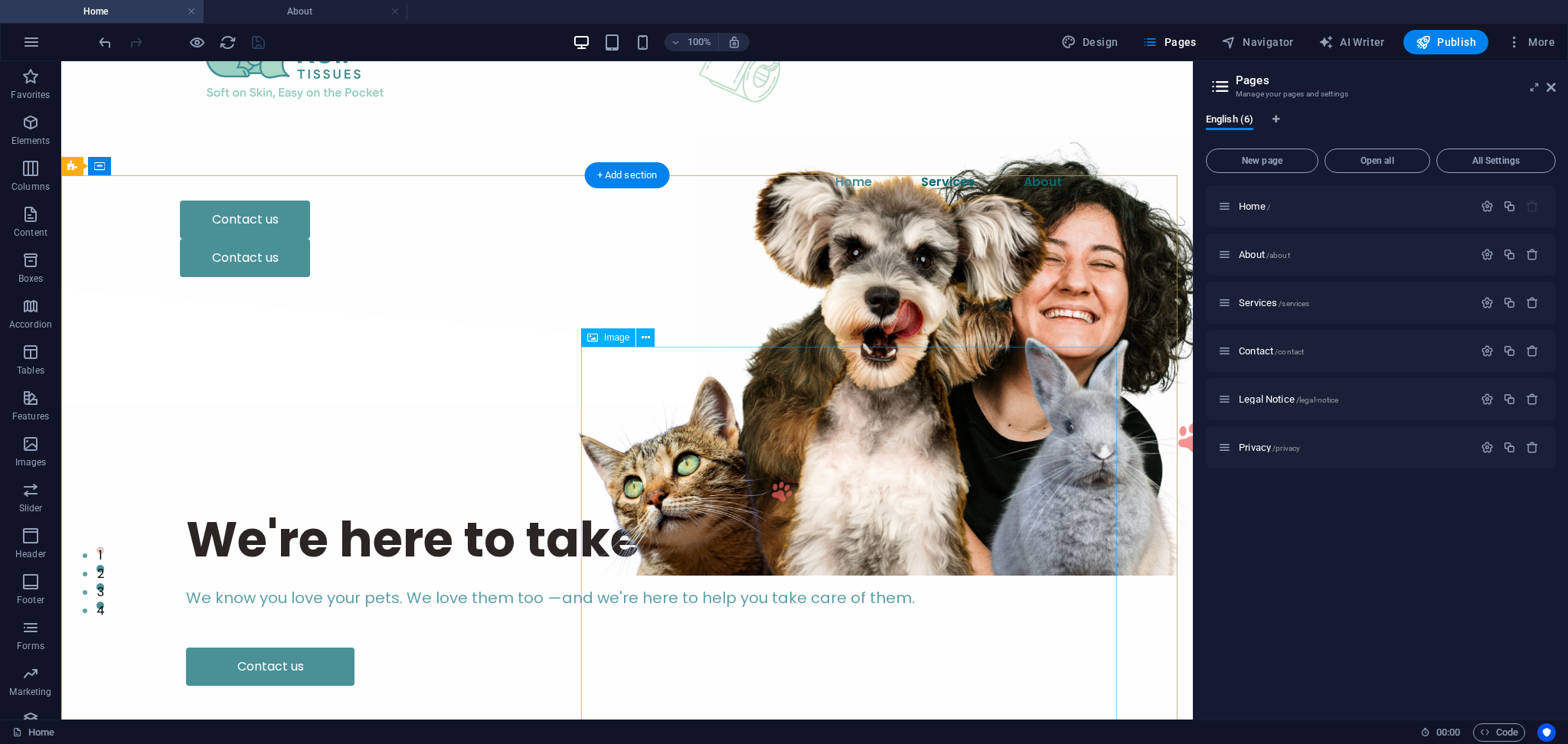 scroll, scrollTop: 0, scrollLeft: 0, axis: both 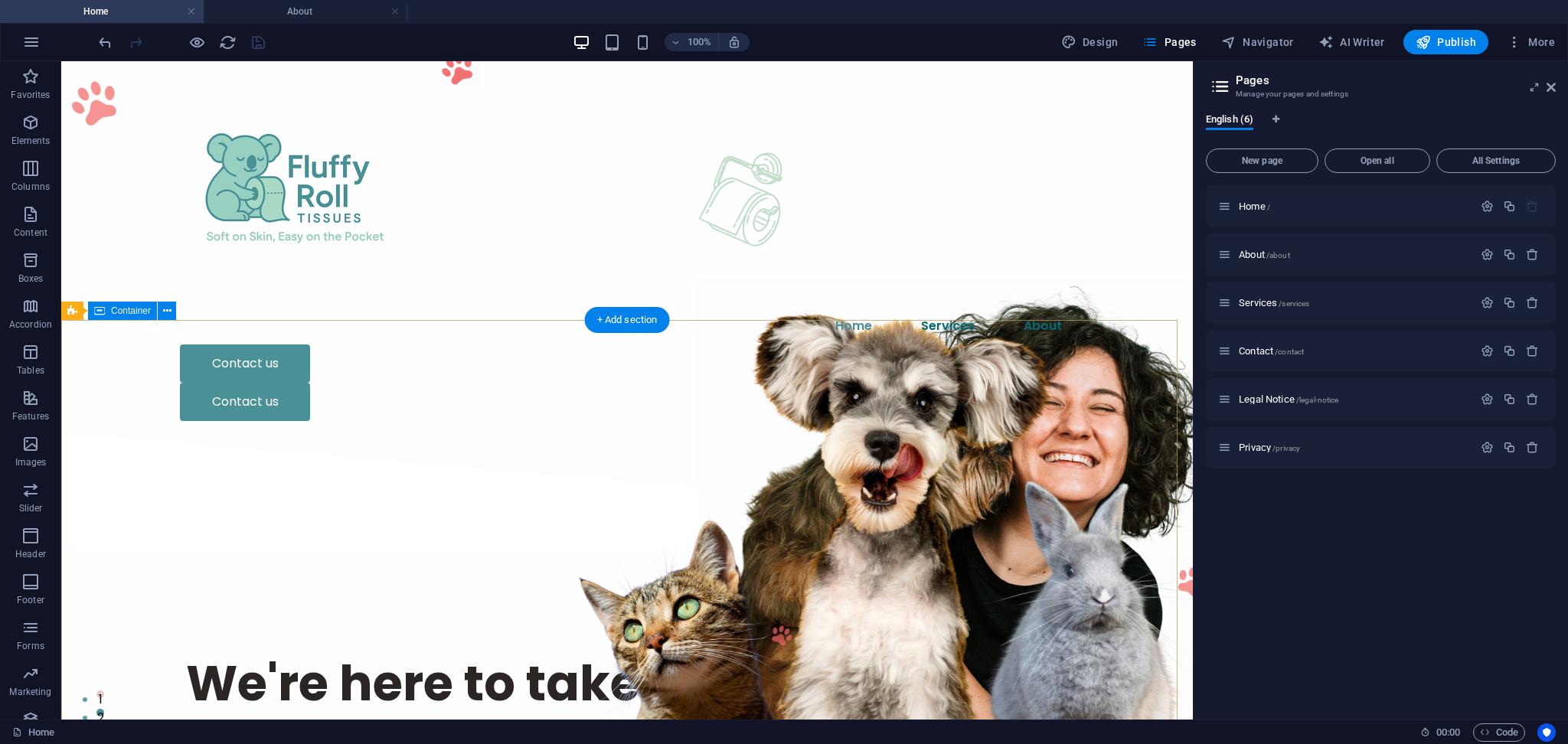 click on "We're here to take care of your pet. We know you love your pets. We love them too —and we're here to help you take care of them. Contact us" at bounding box center (627, 740) 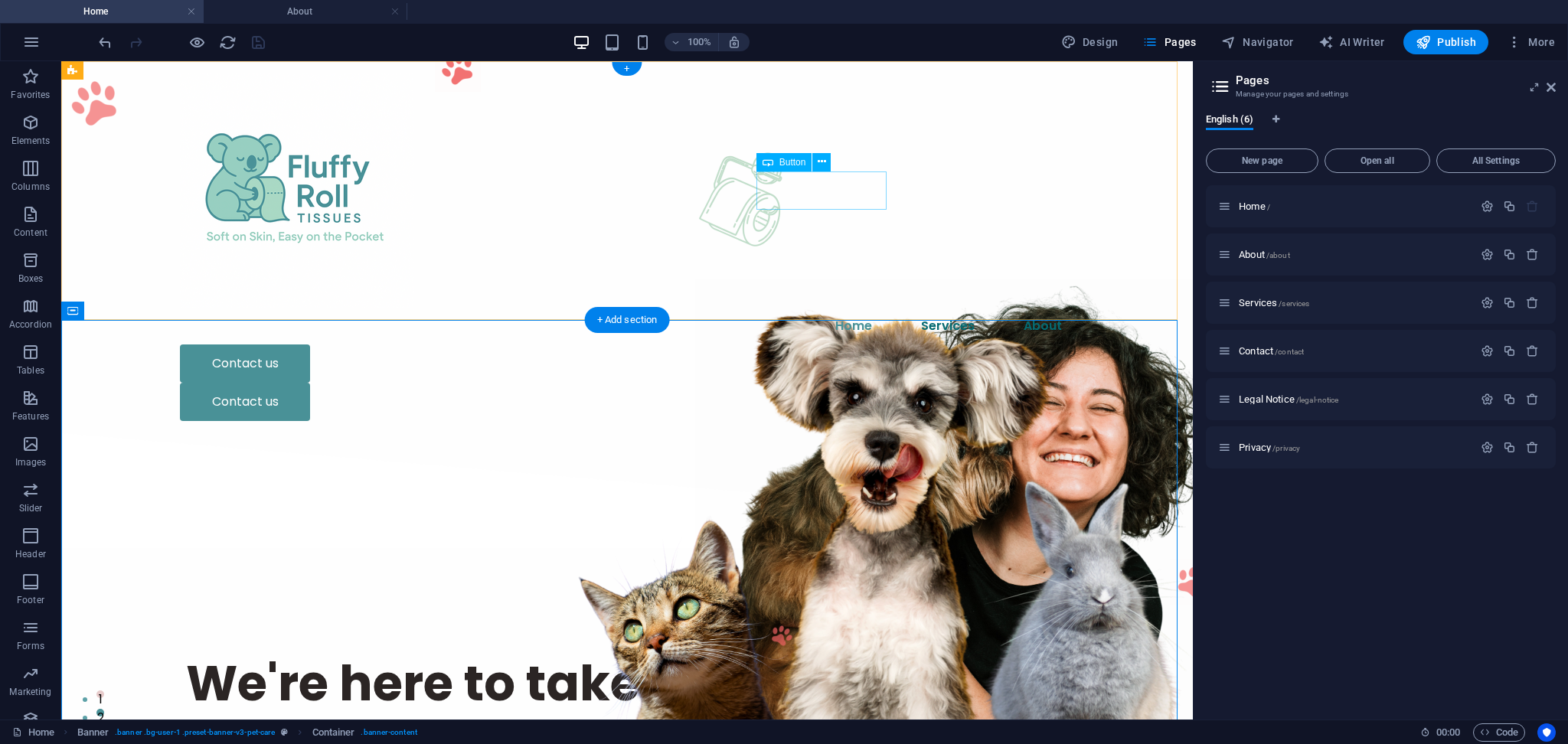 click on "Contact us" at bounding box center [627, 364] 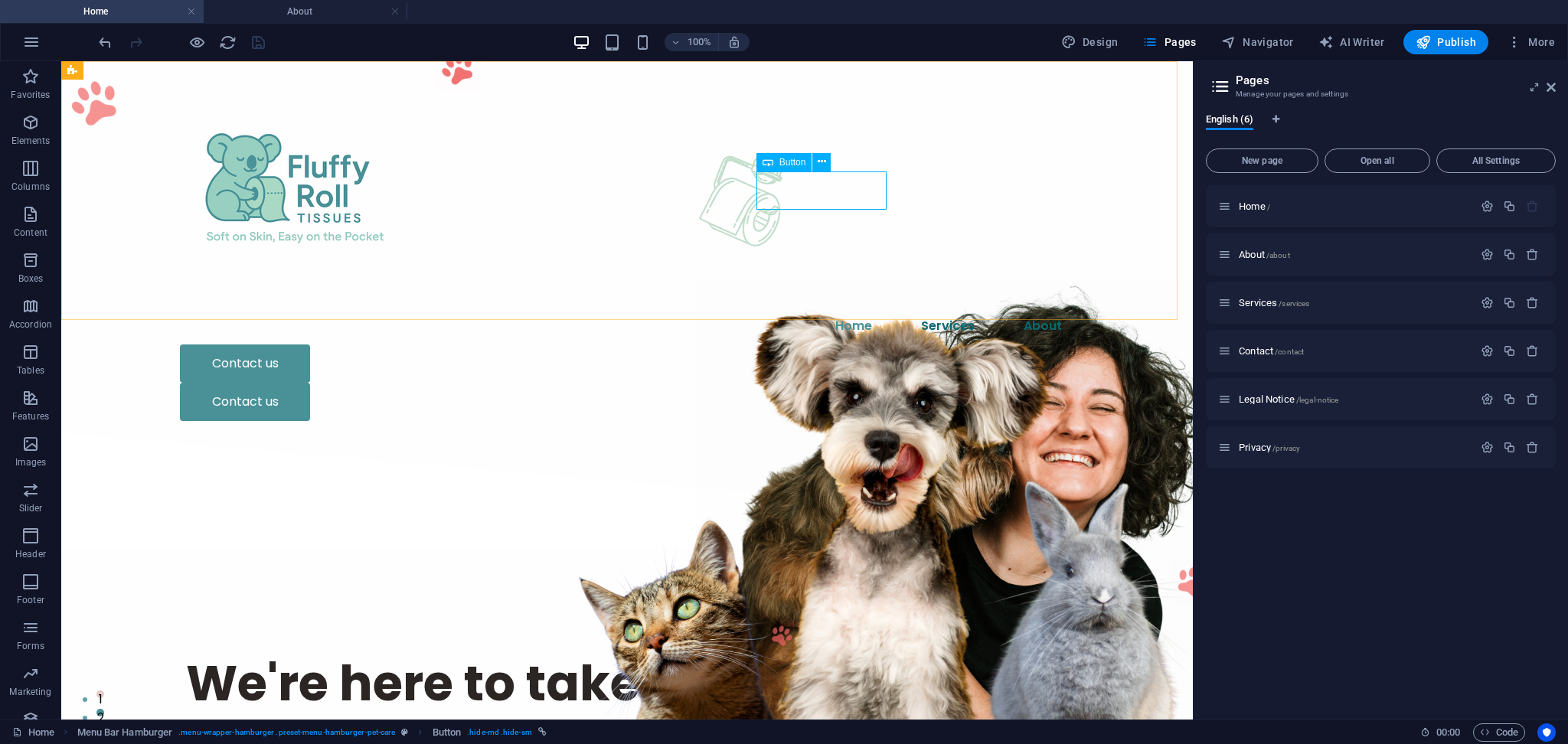 click on "Button" at bounding box center (792, 162) 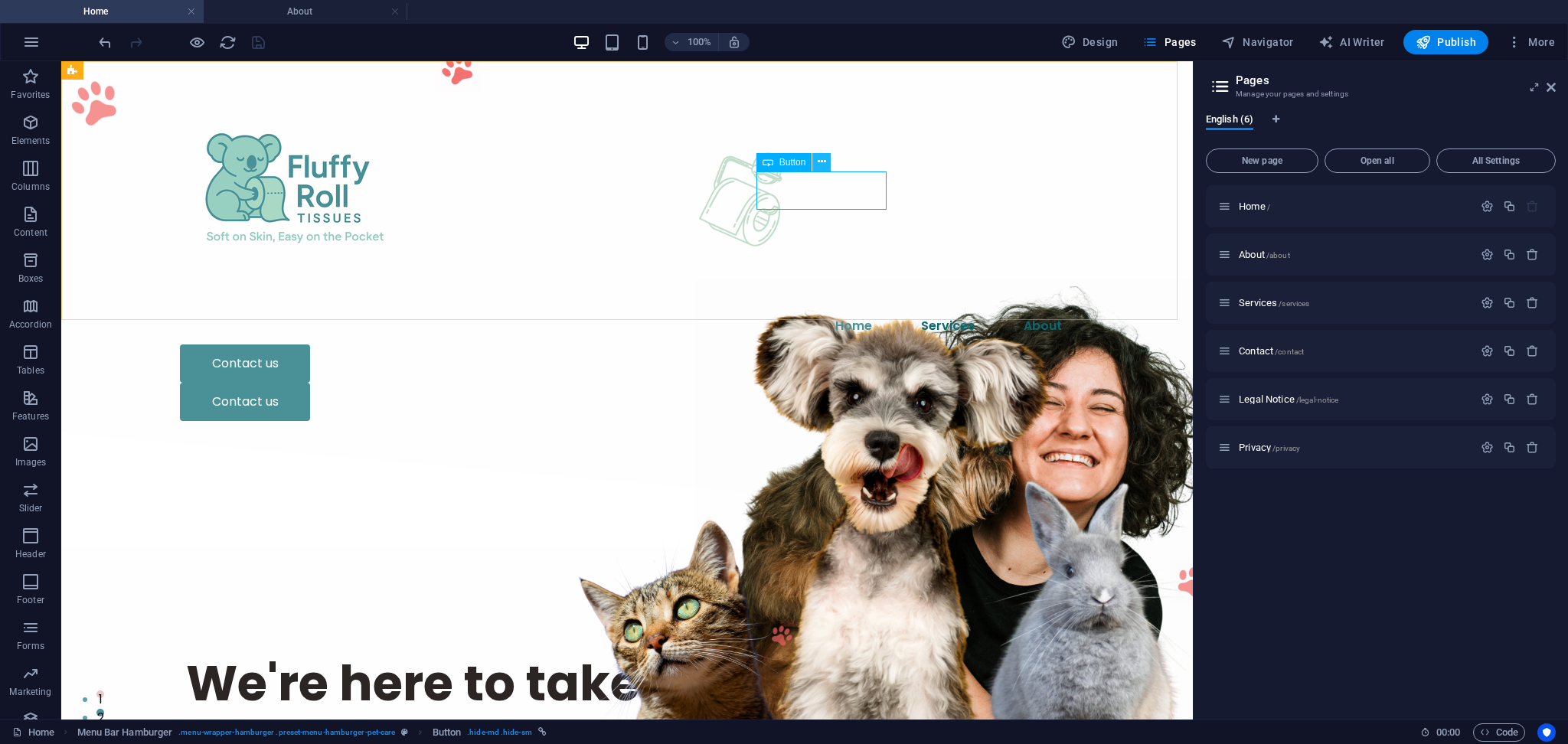 click at bounding box center [822, 162] 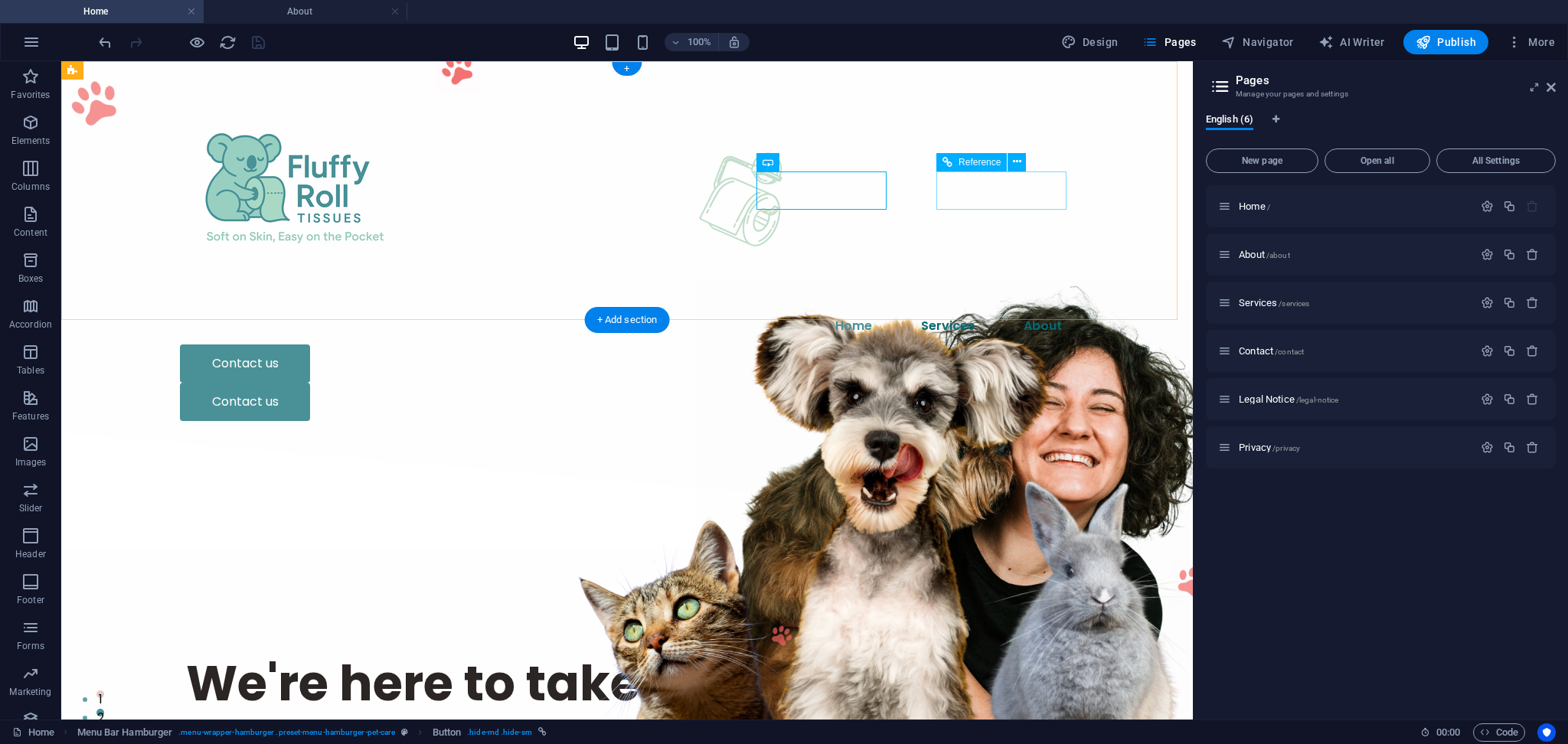 click on "Contact us" at bounding box center [627, 402] 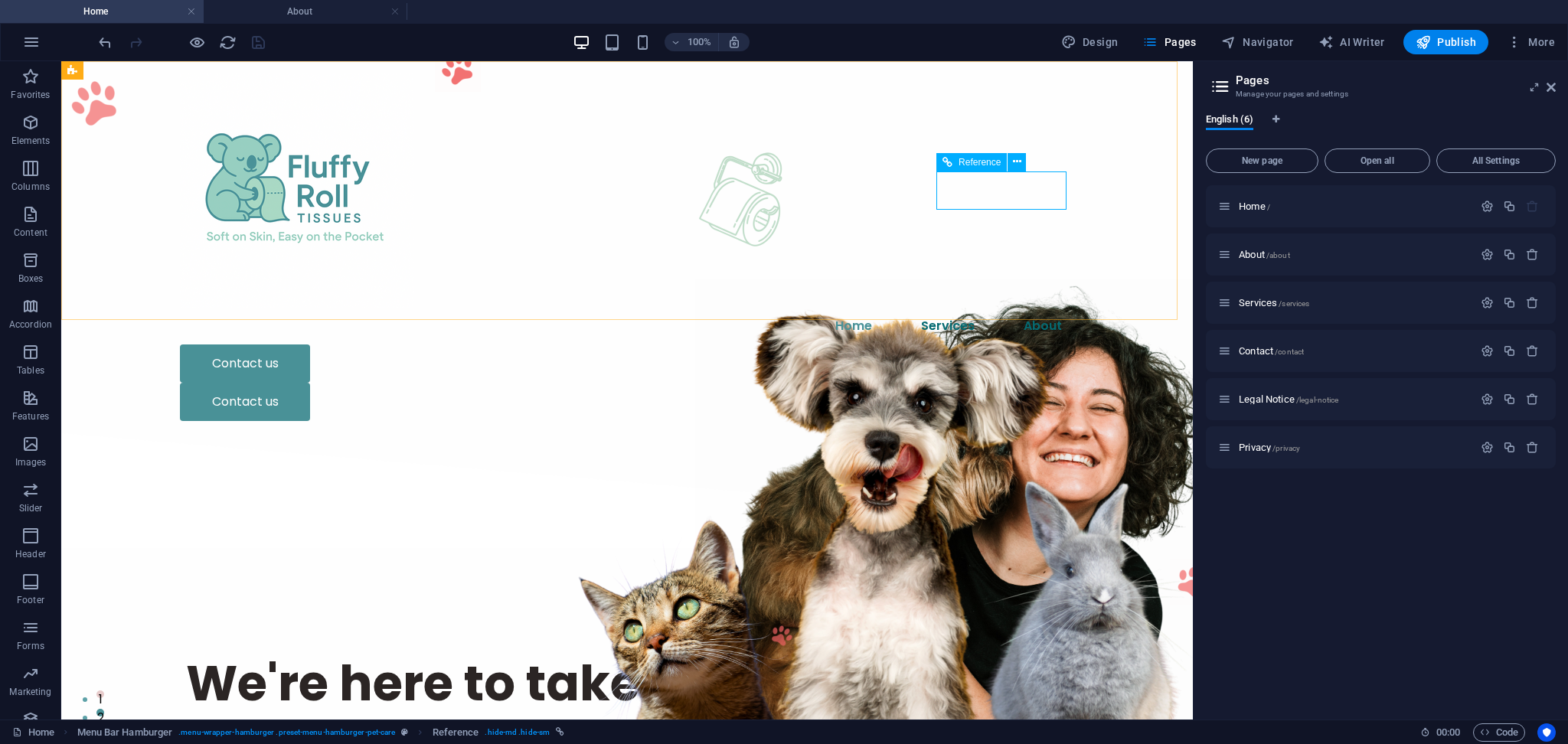 click on "Reference" at bounding box center (979, 162) 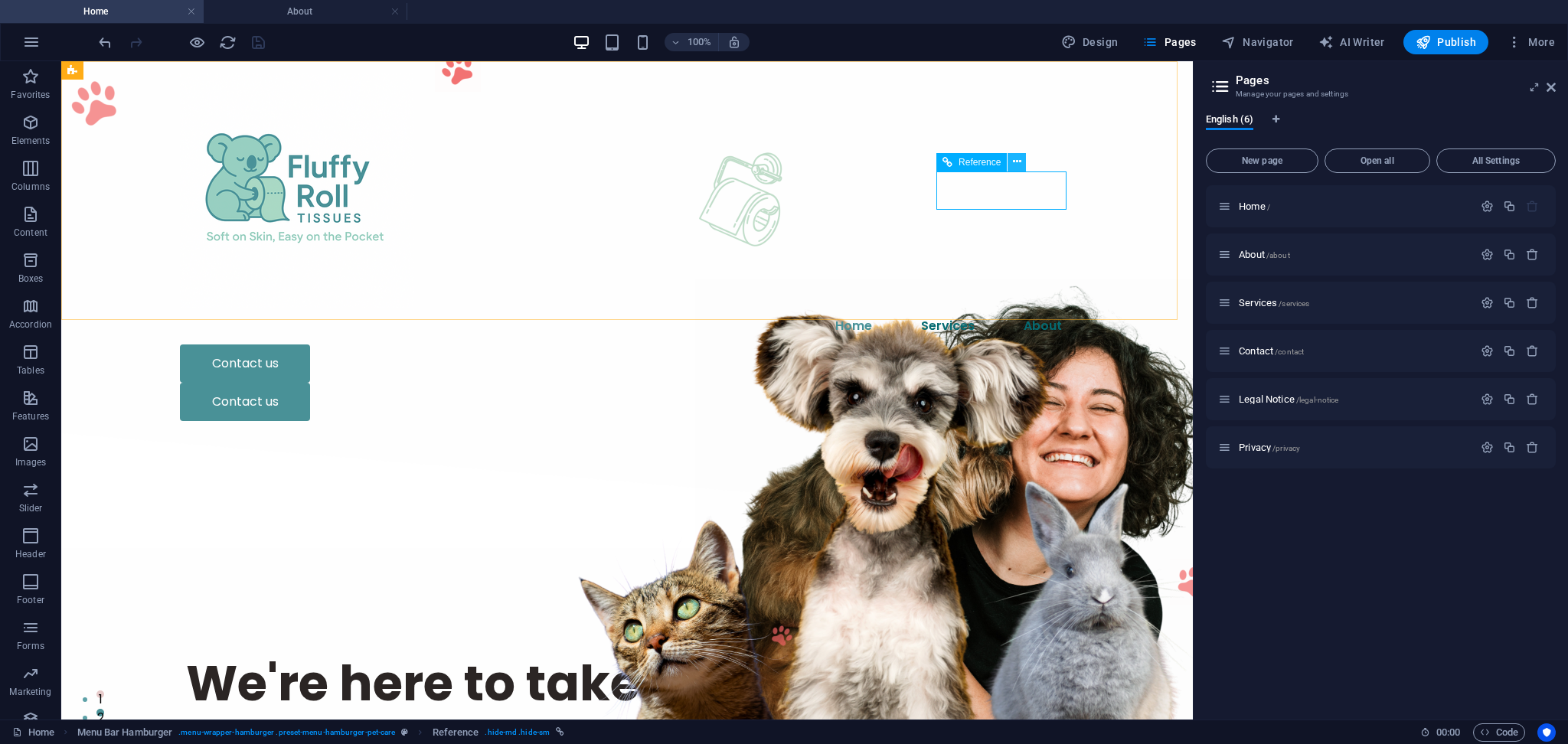 click at bounding box center (1017, 162) 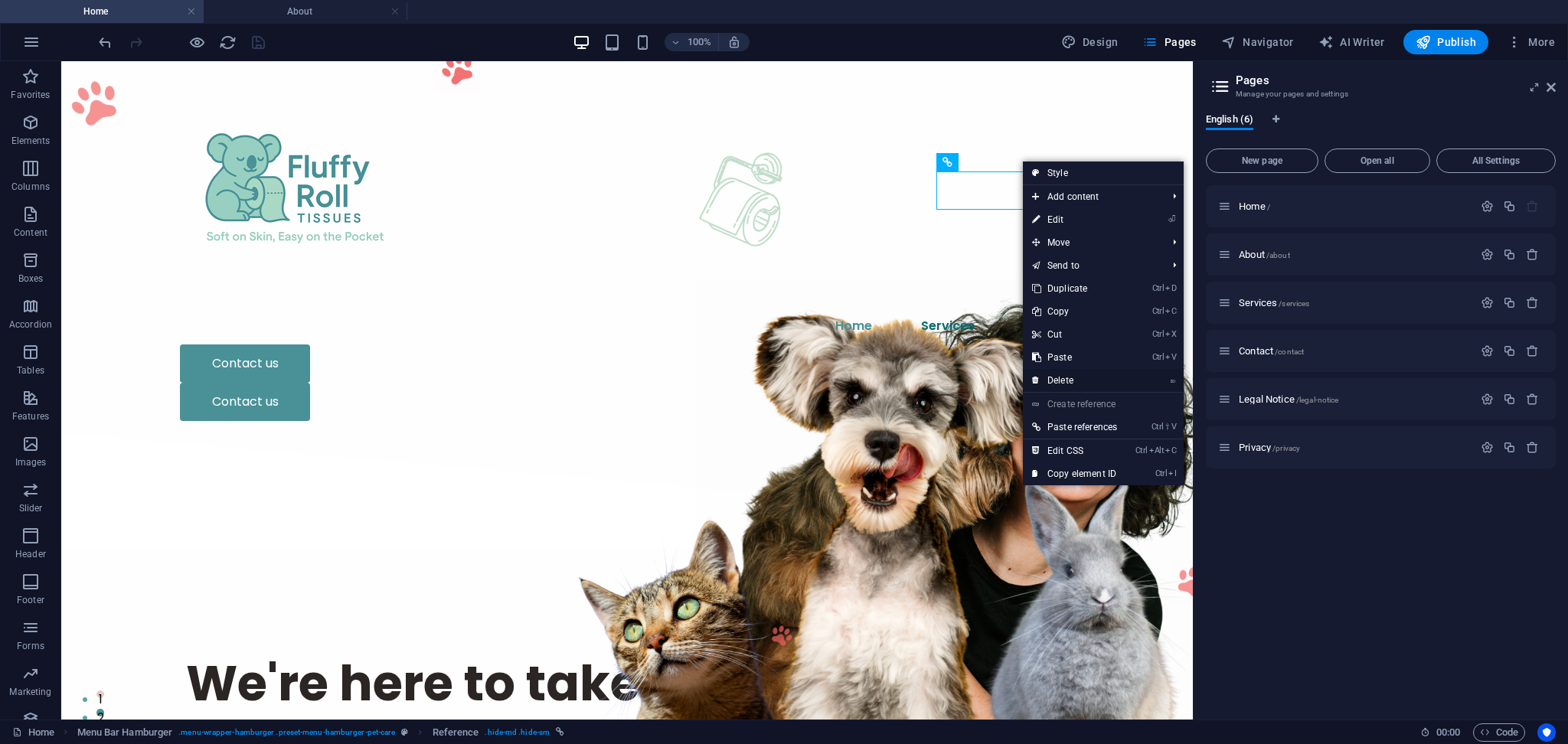 click on "⌦  Delete" at bounding box center (1074, 380) 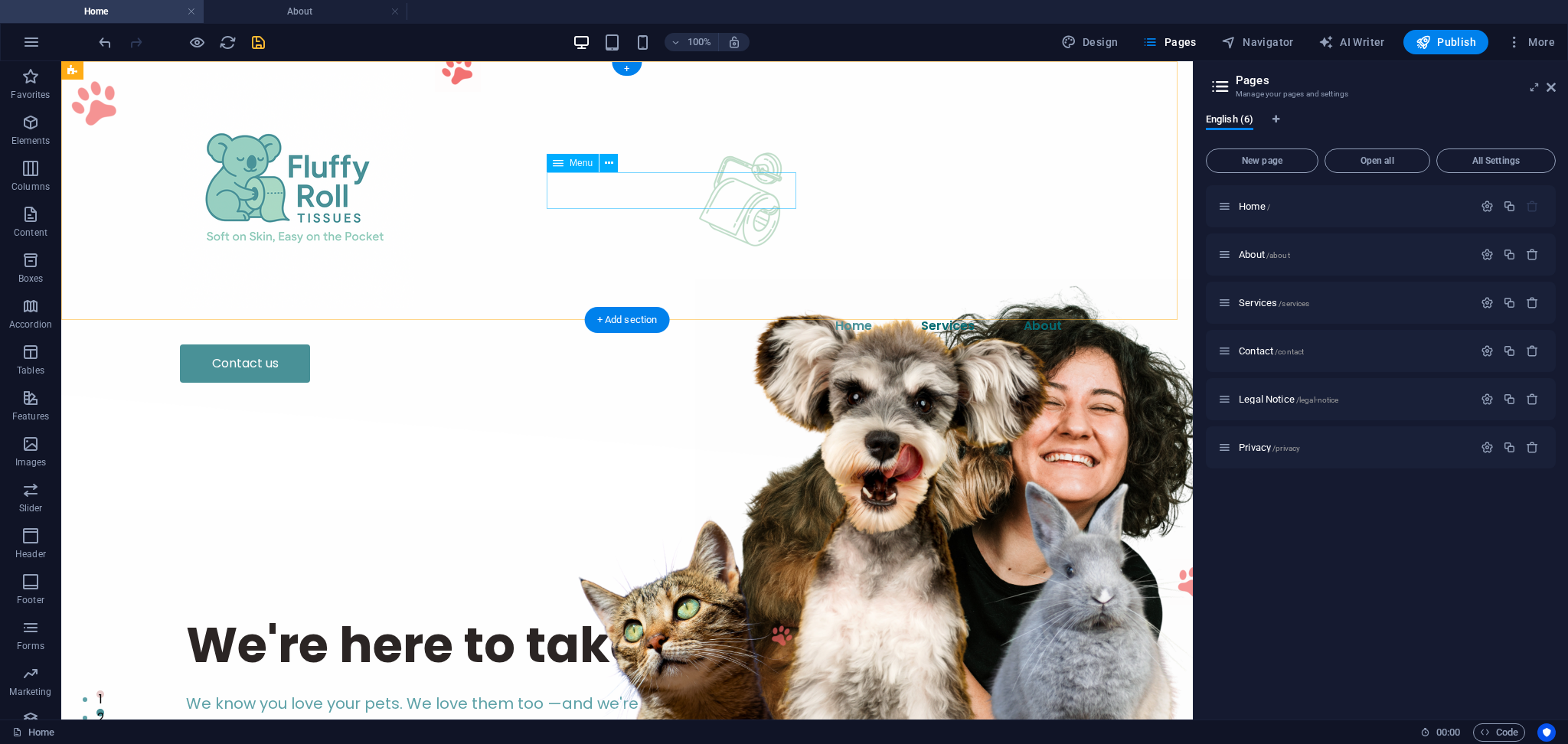 click on "Home Services About" at bounding box center [627, 326] 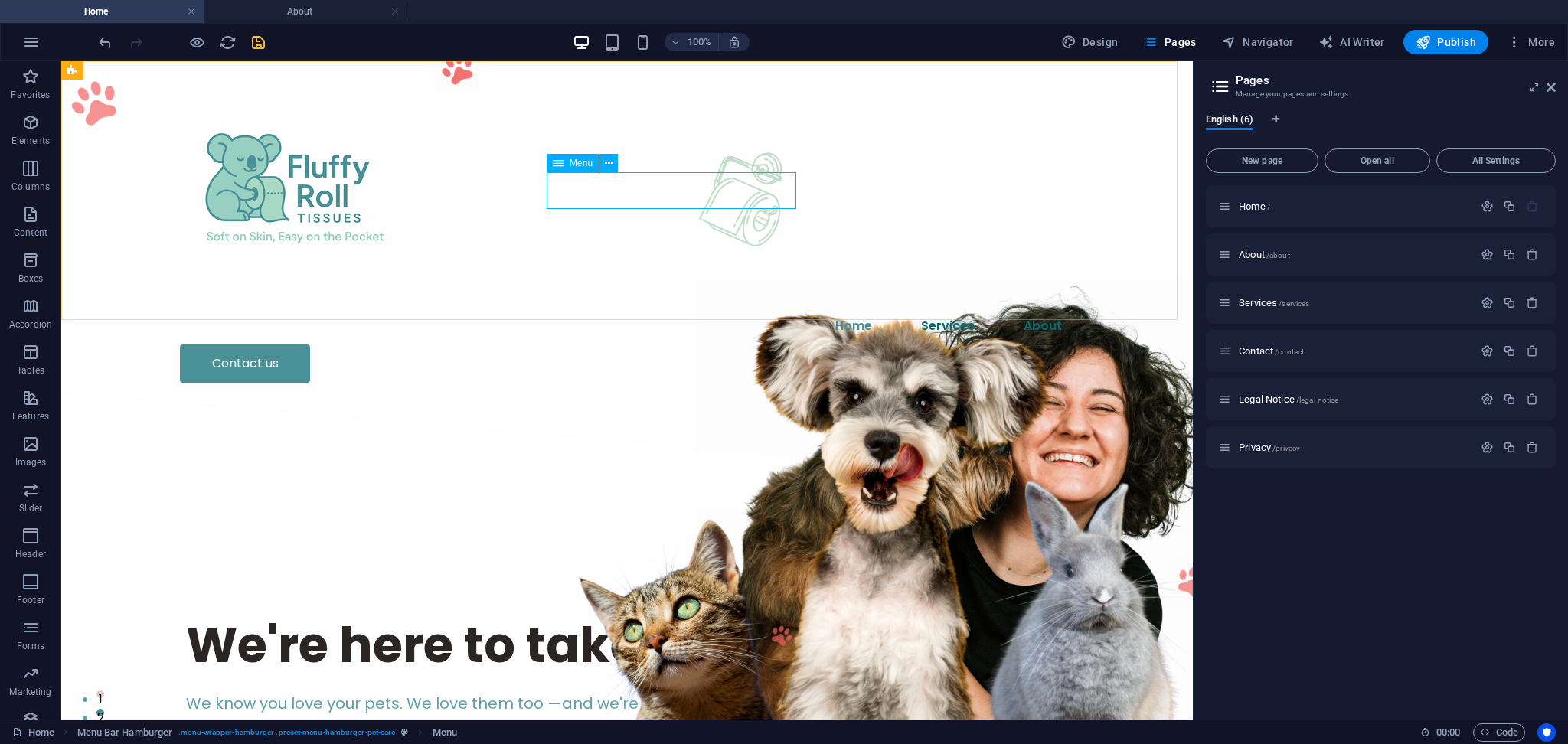 click at bounding box center [558, 163] 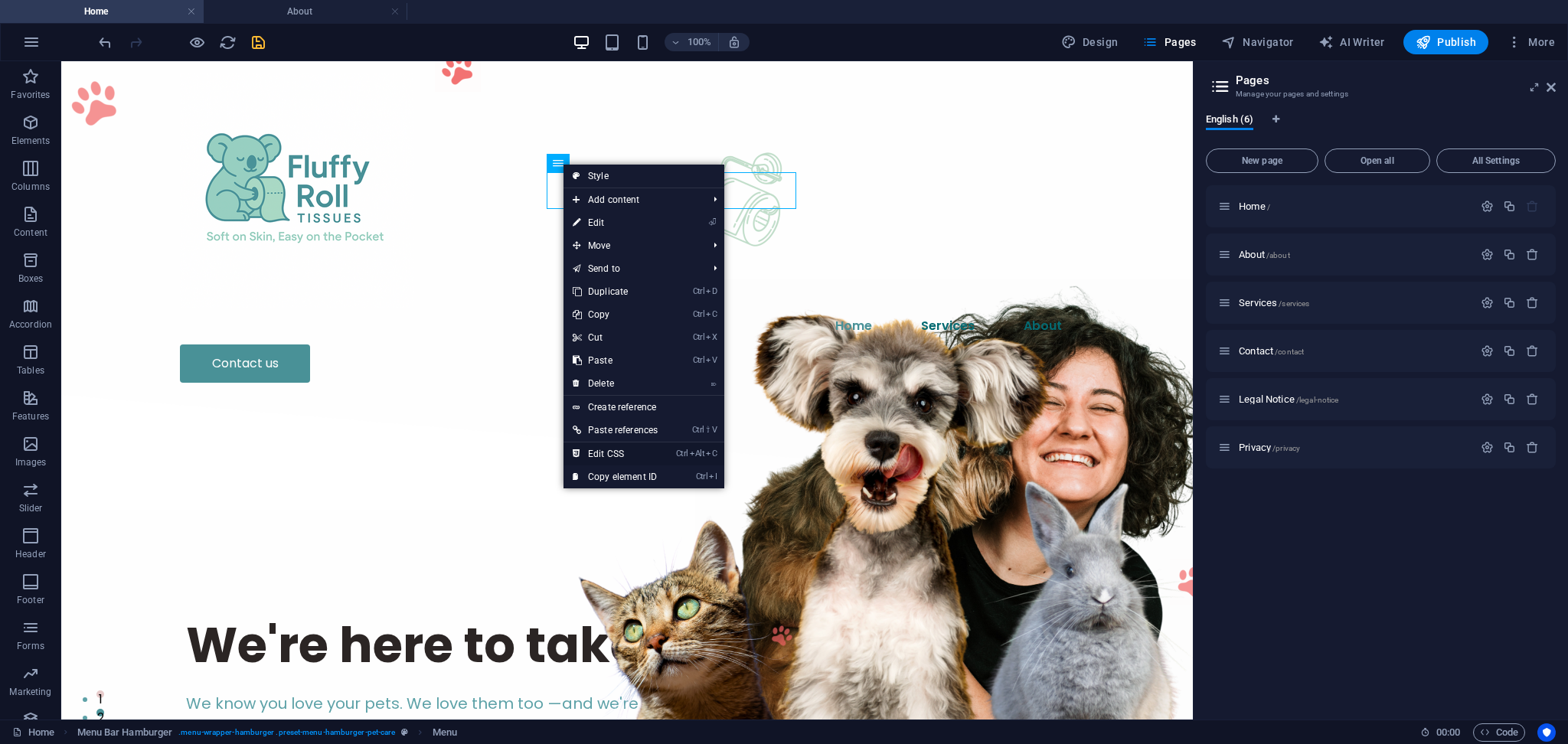 click on "Ctrl Alt C  Edit CSS" at bounding box center (615, 454) 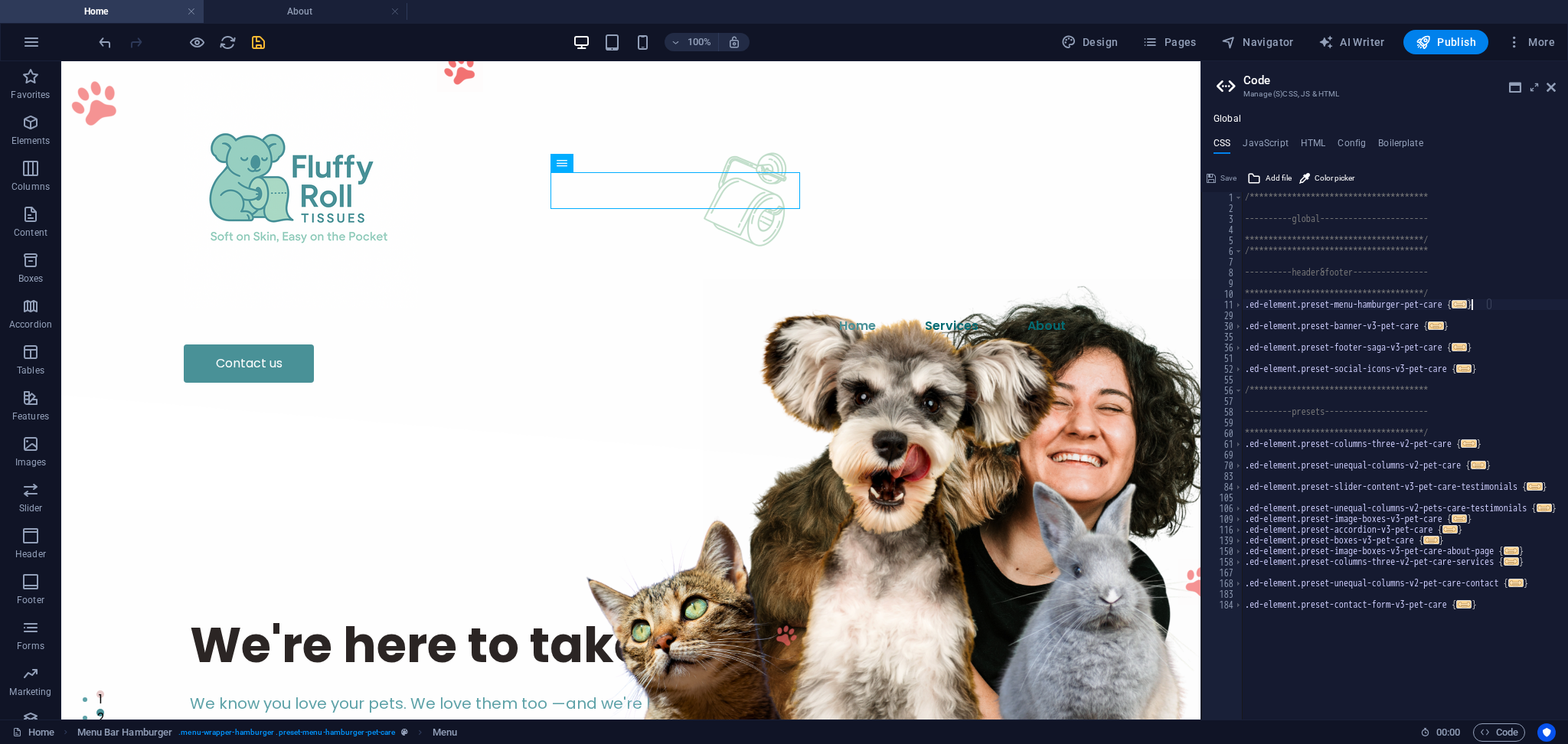 click on "..." at bounding box center [1459, 304] 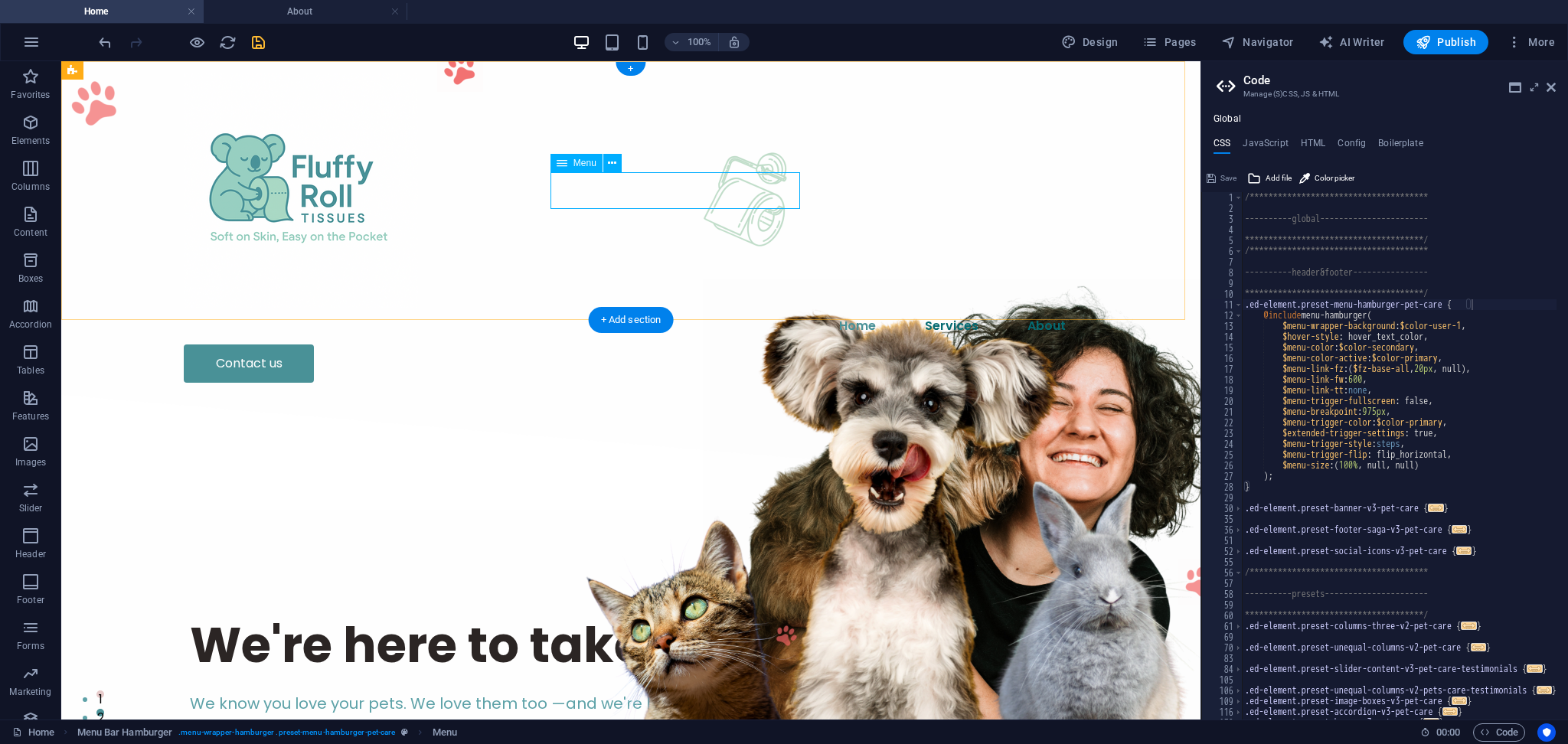 click on "Home Services About" at bounding box center [631, 326] 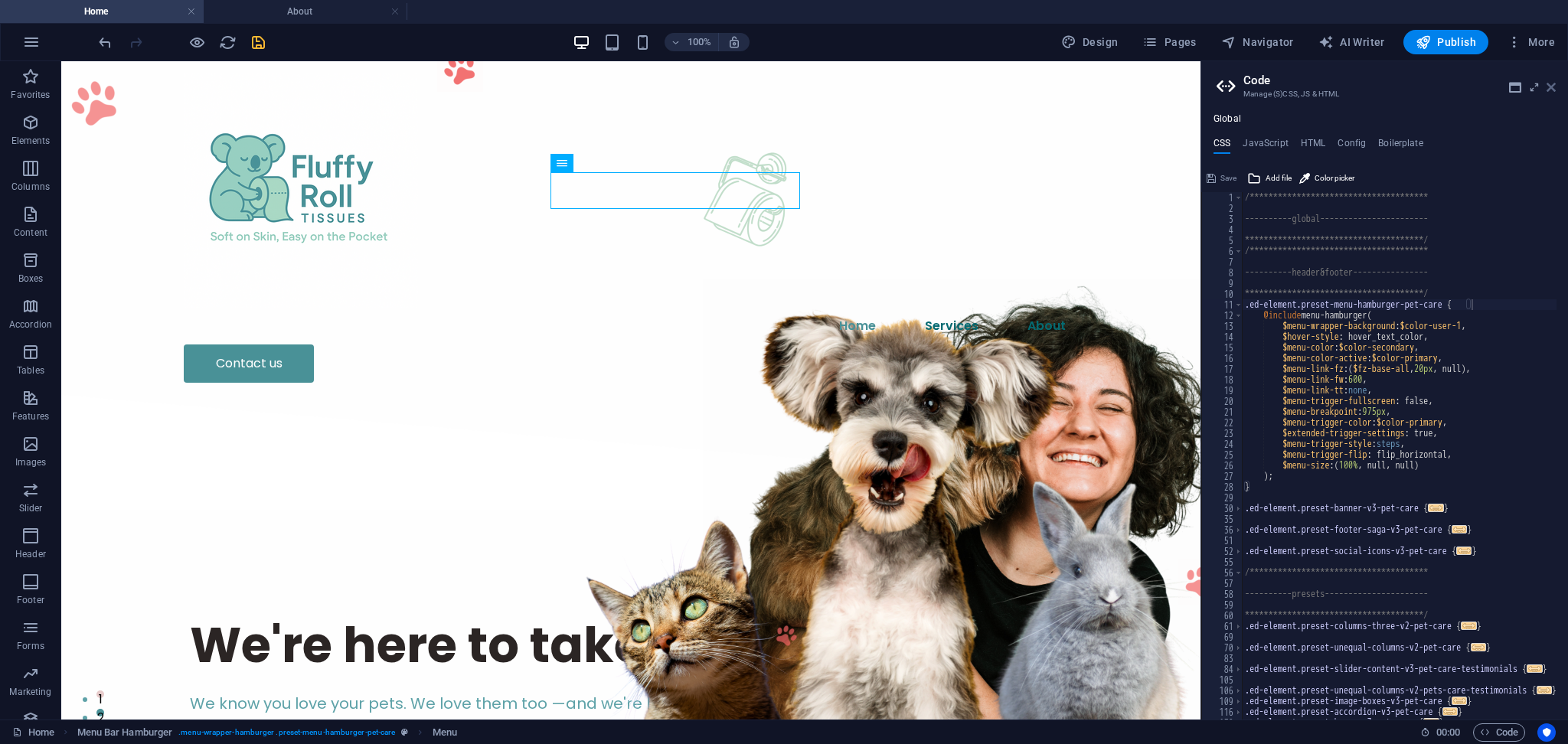 click at bounding box center (1551, 87) 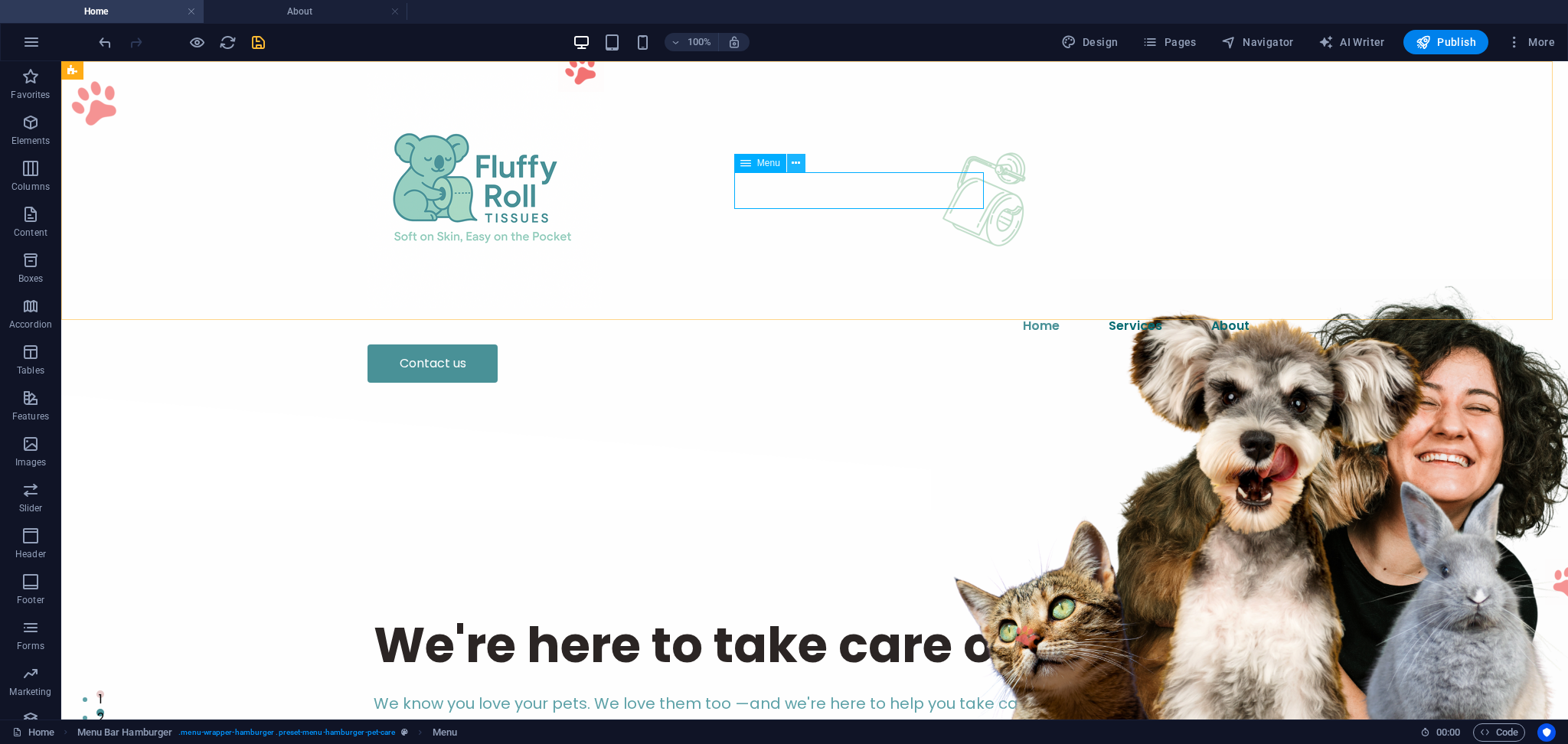click at bounding box center (795, 163) 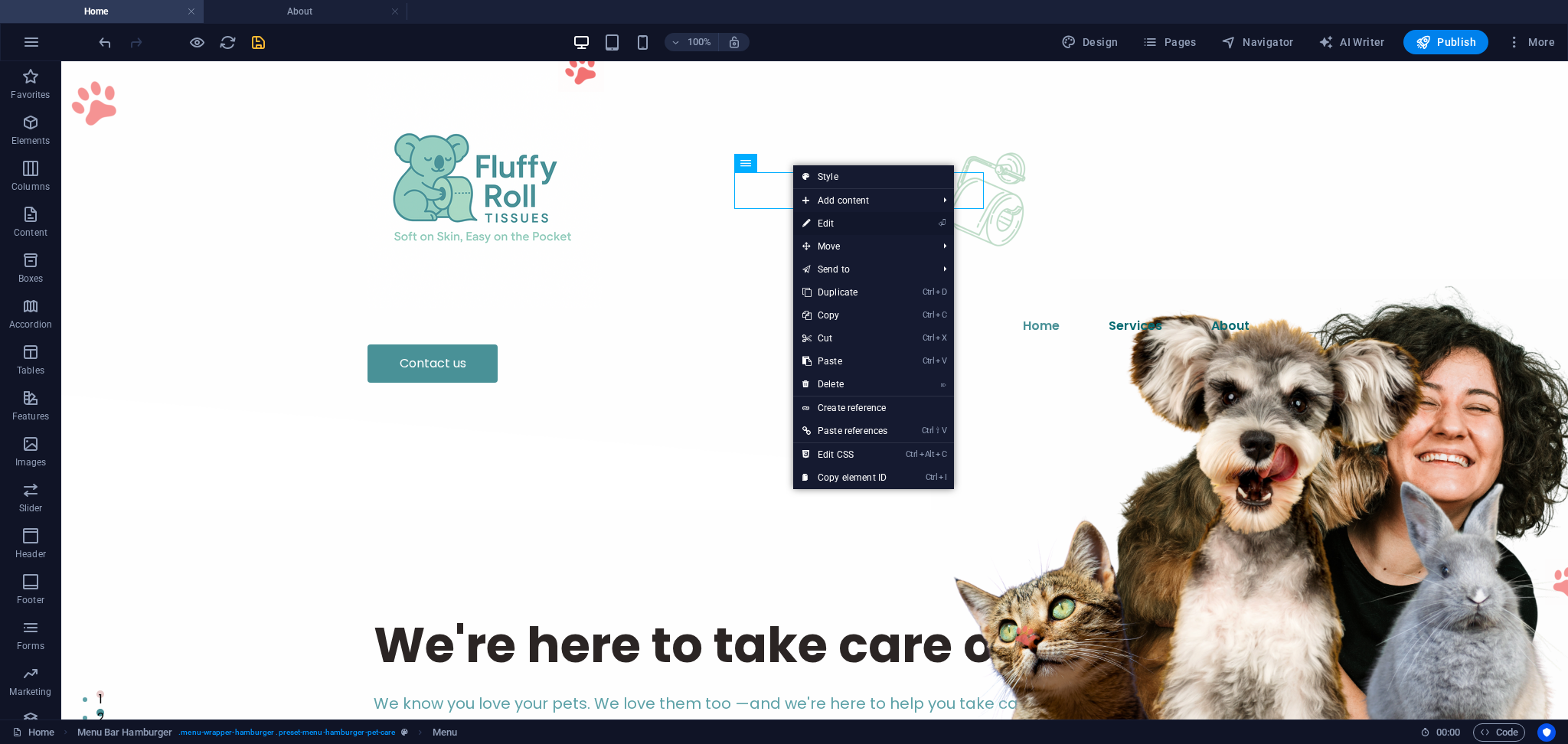 click on "⏎  Edit" at bounding box center (844, 224) 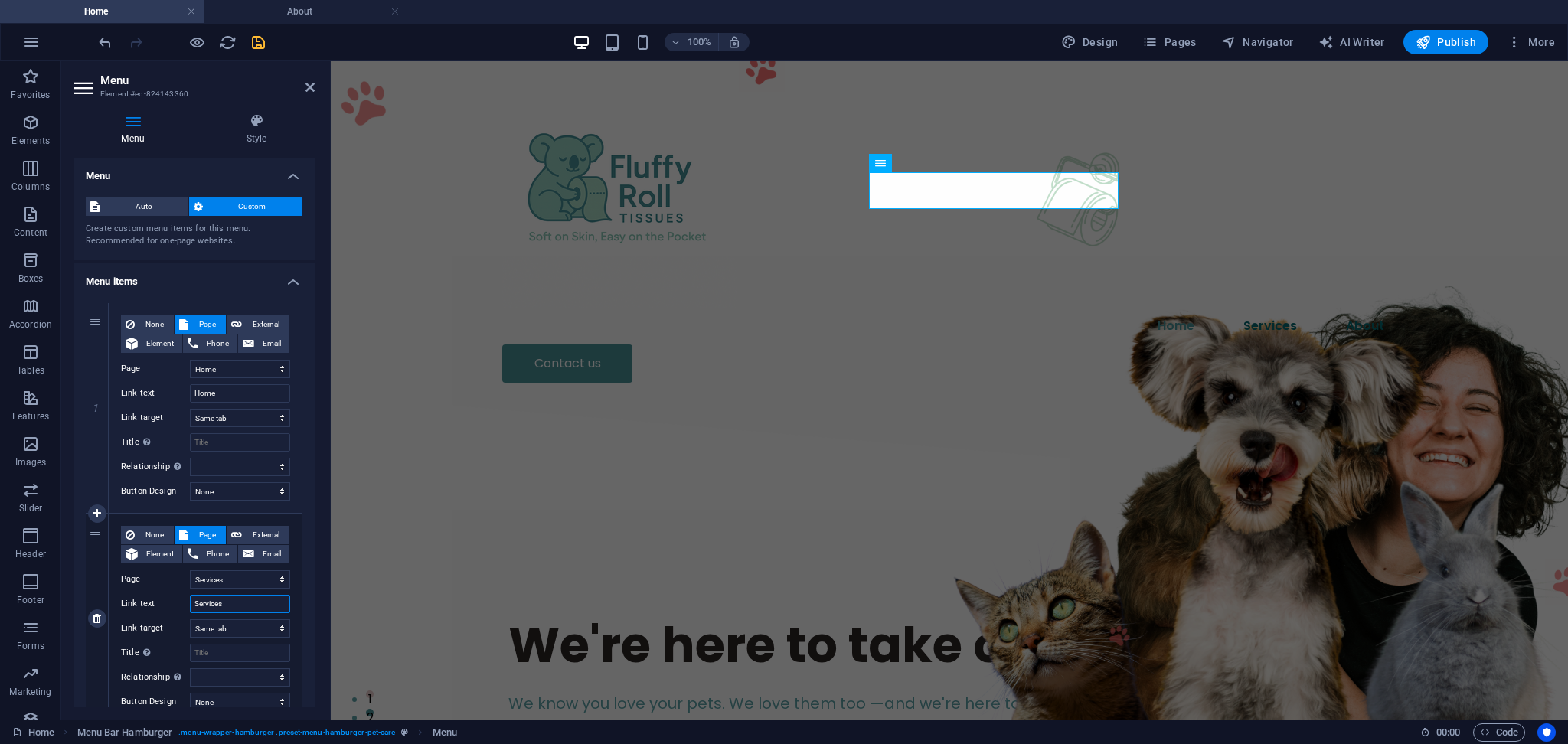 click on "Services" at bounding box center [240, 604] 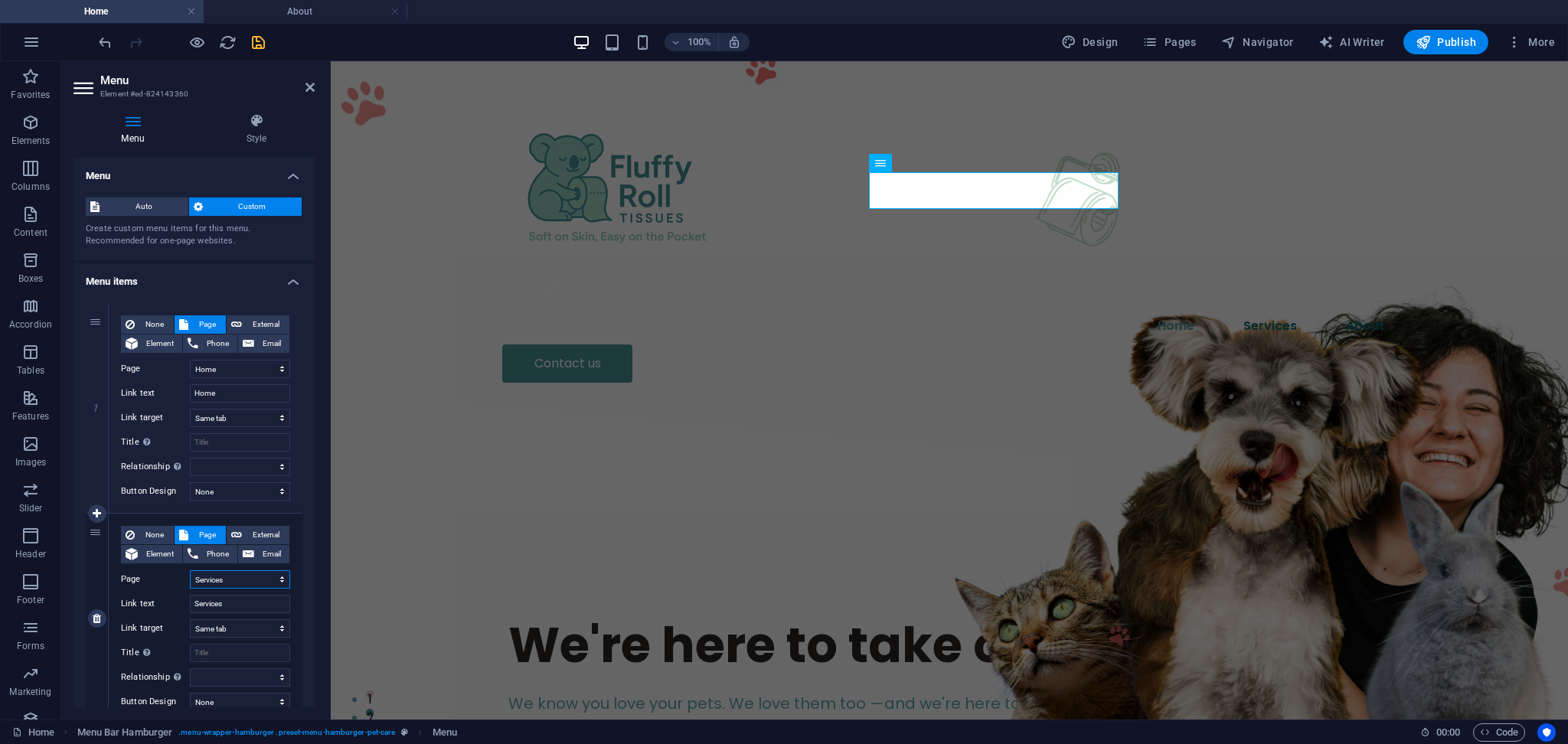 click on "Home About Services Contact Legal Notice Privacy" at bounding box center (240, 579) 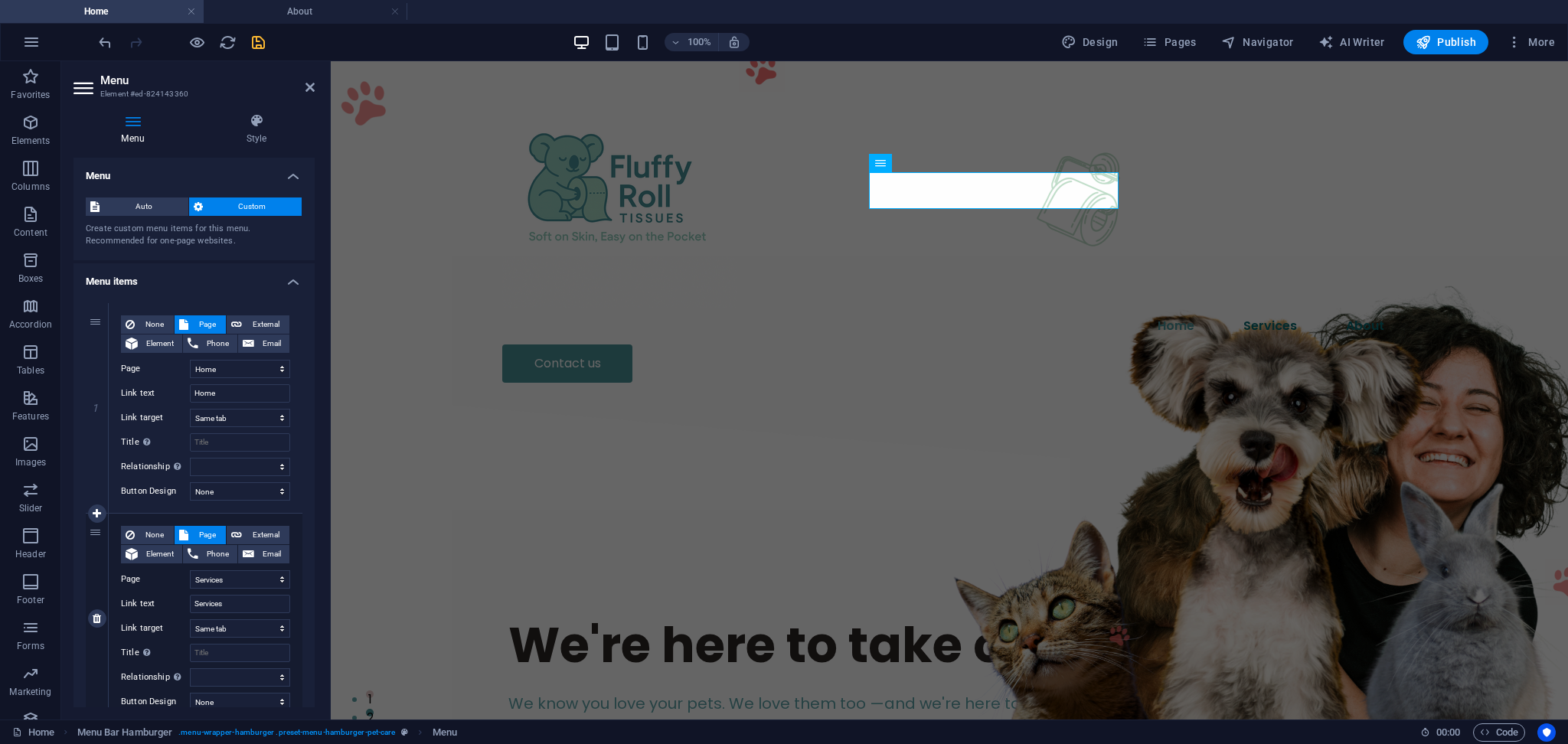 click on "Page" at bounding box center (155, 579) 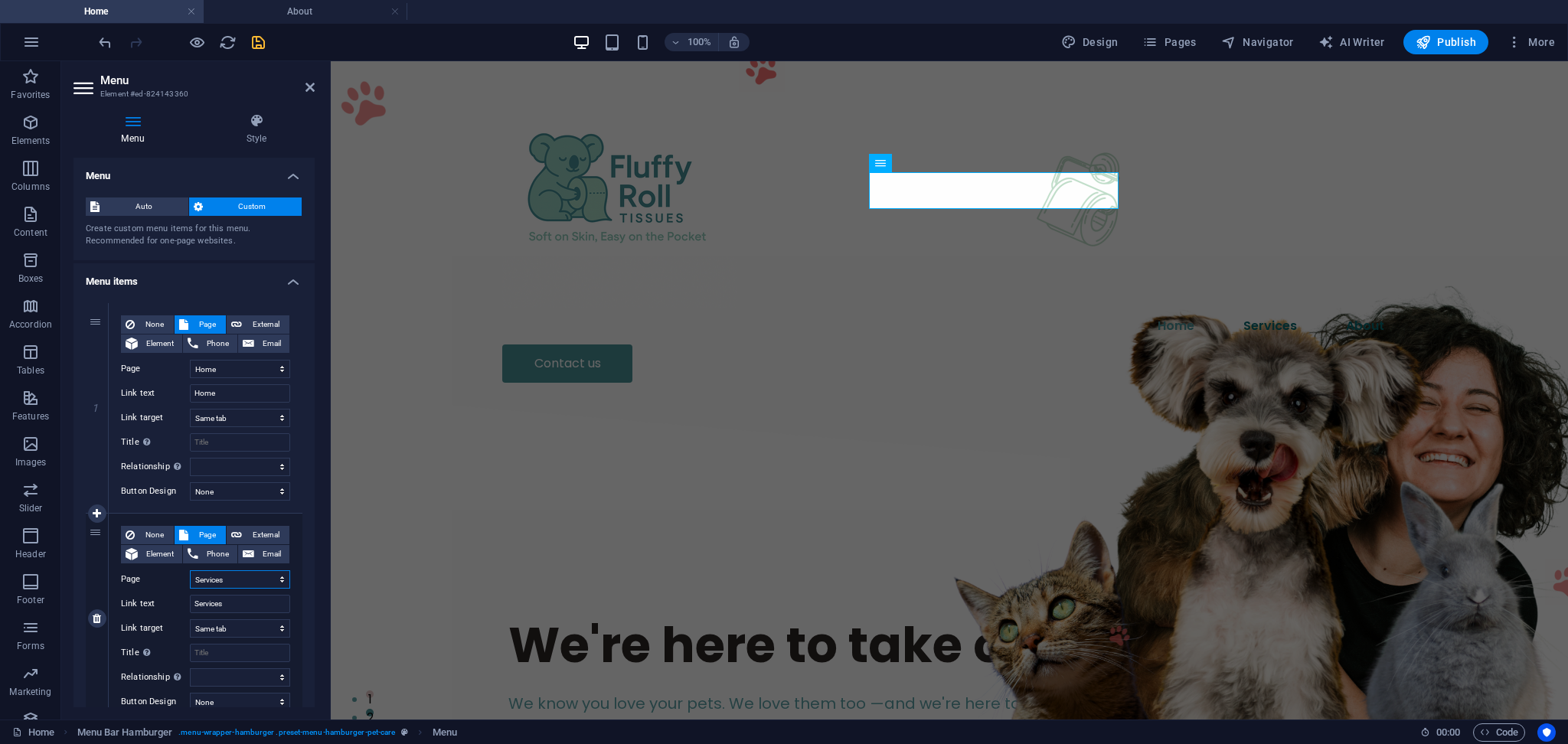 click on "Home About Services Contact Legal Notice Privacy" at bounding box center [240, 579] 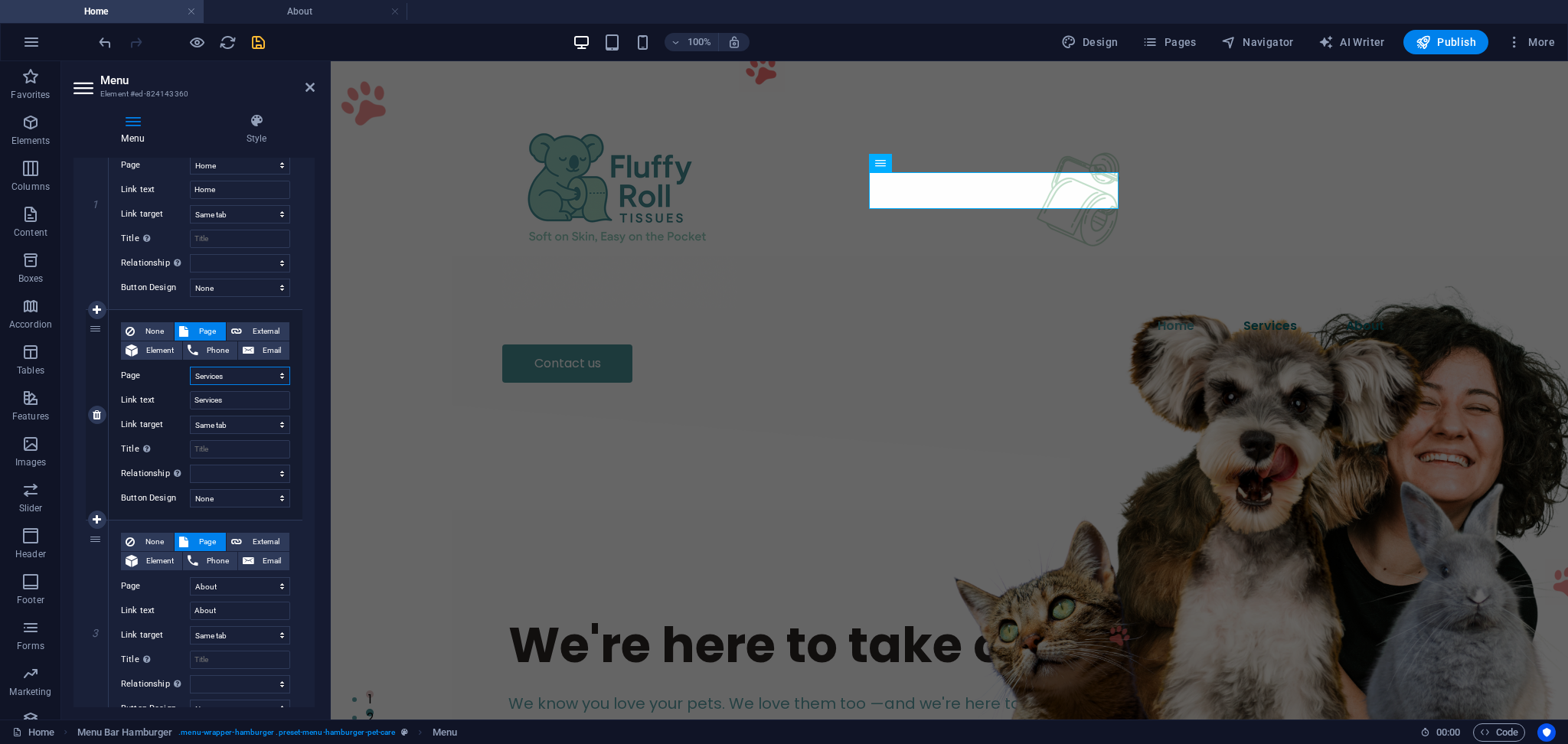 scroll, scrollTop: 269, scrollLeft: 0, axis: vertical 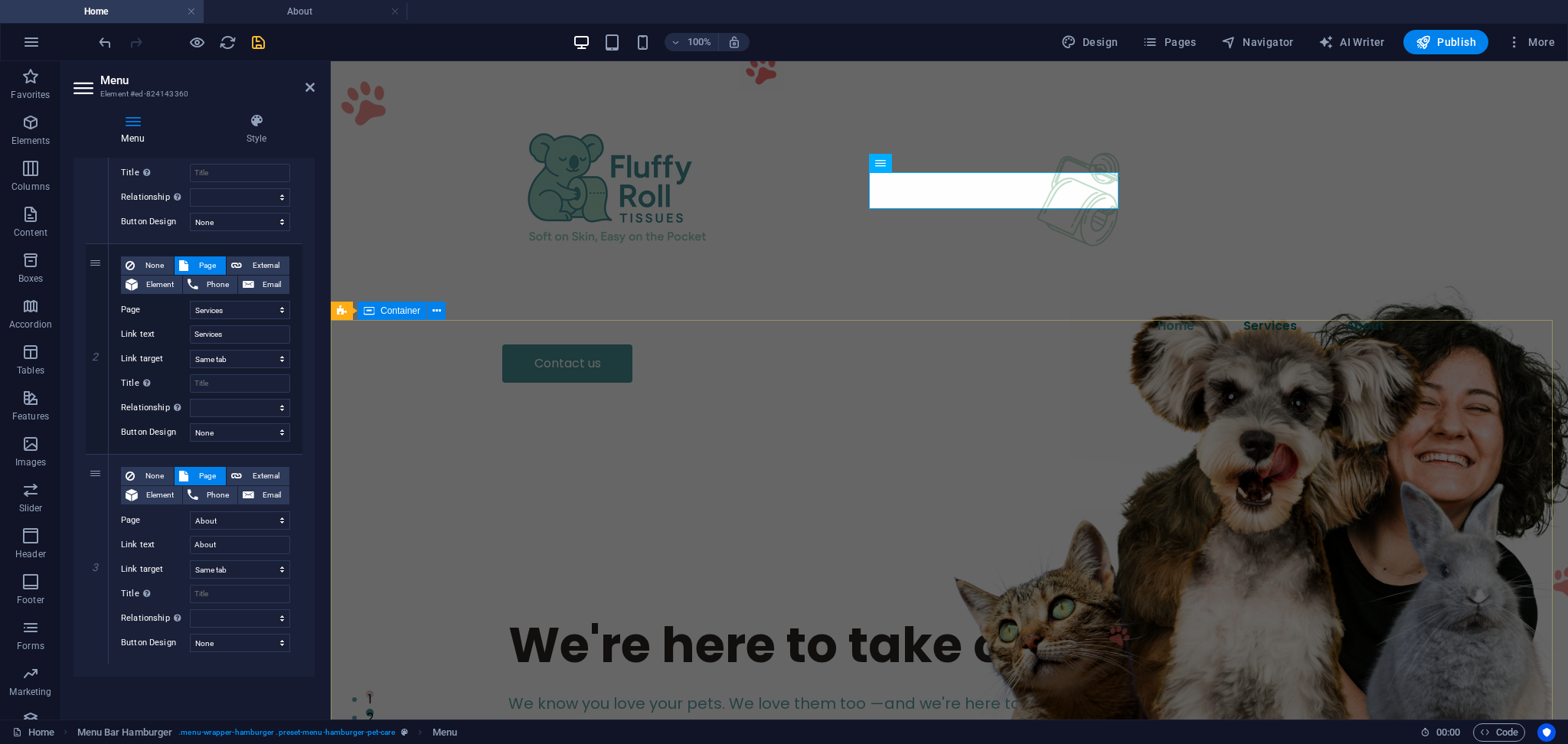 click on "We're here to take care of your pet. We know you love your pets. We love them too —and we're here to help you take care of them. Contact us" at bounding box center [949, 702] 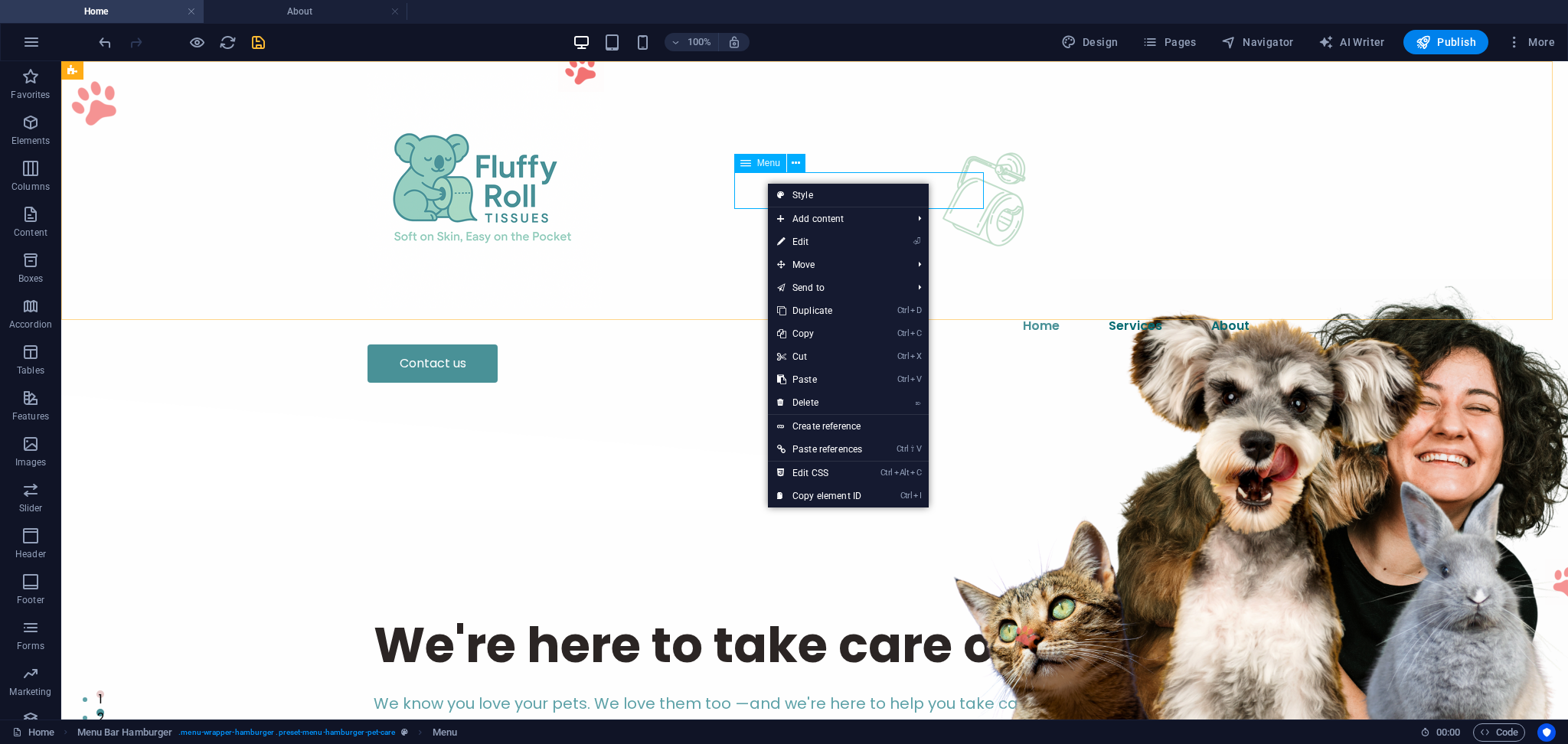 click on "Menu" at bounding box center [769, 163] 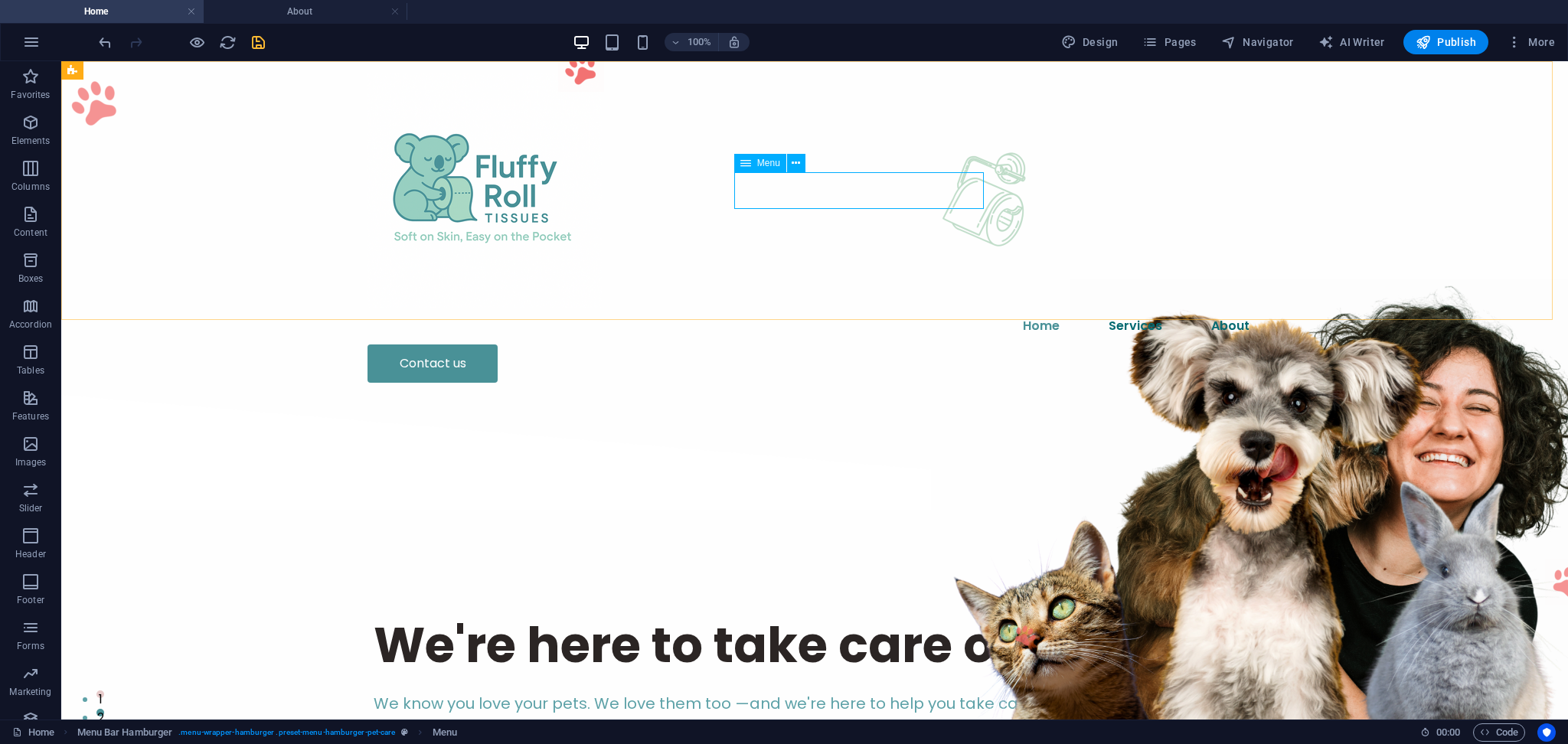 click at bounding box center (746, 163) 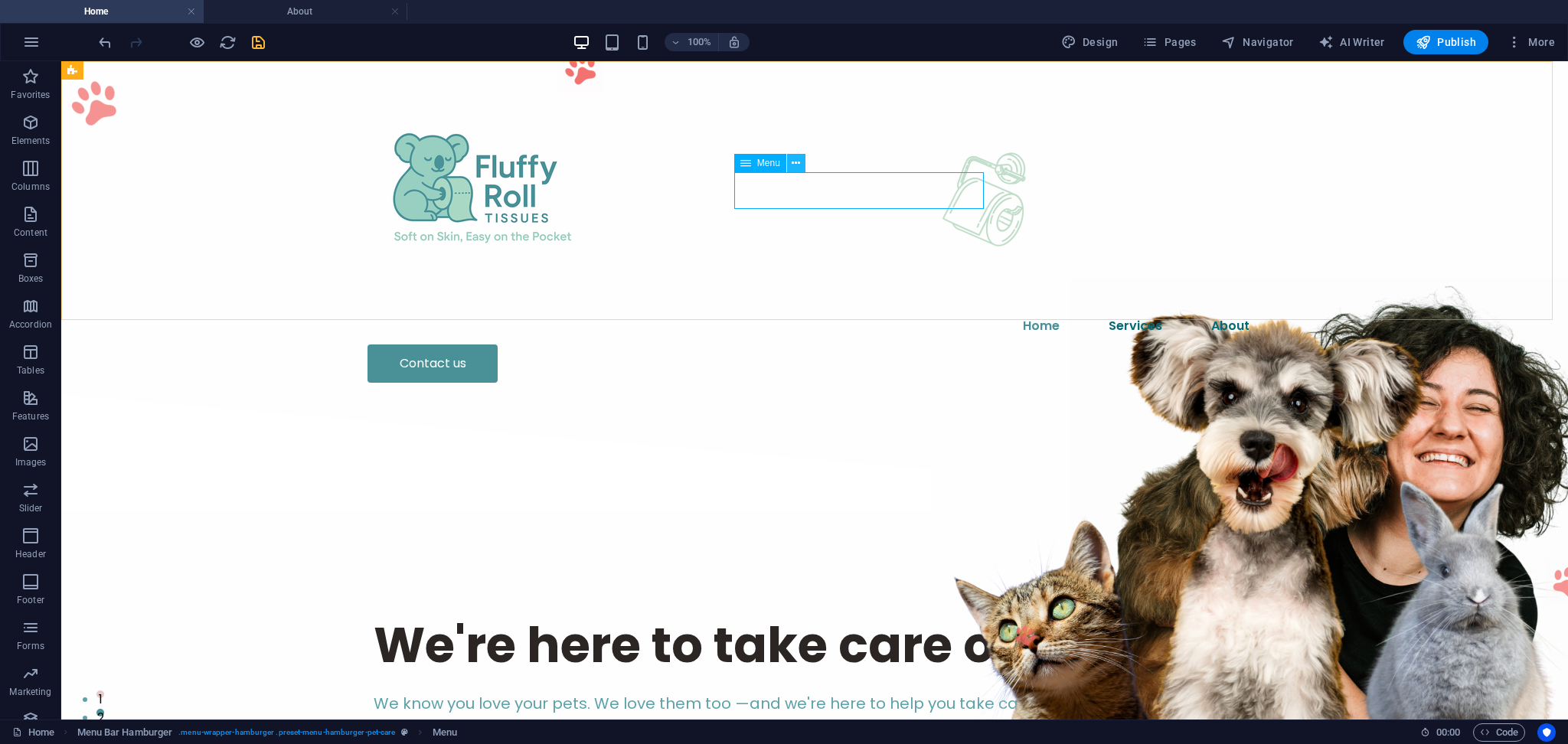 click at bounding box center [795, 163] 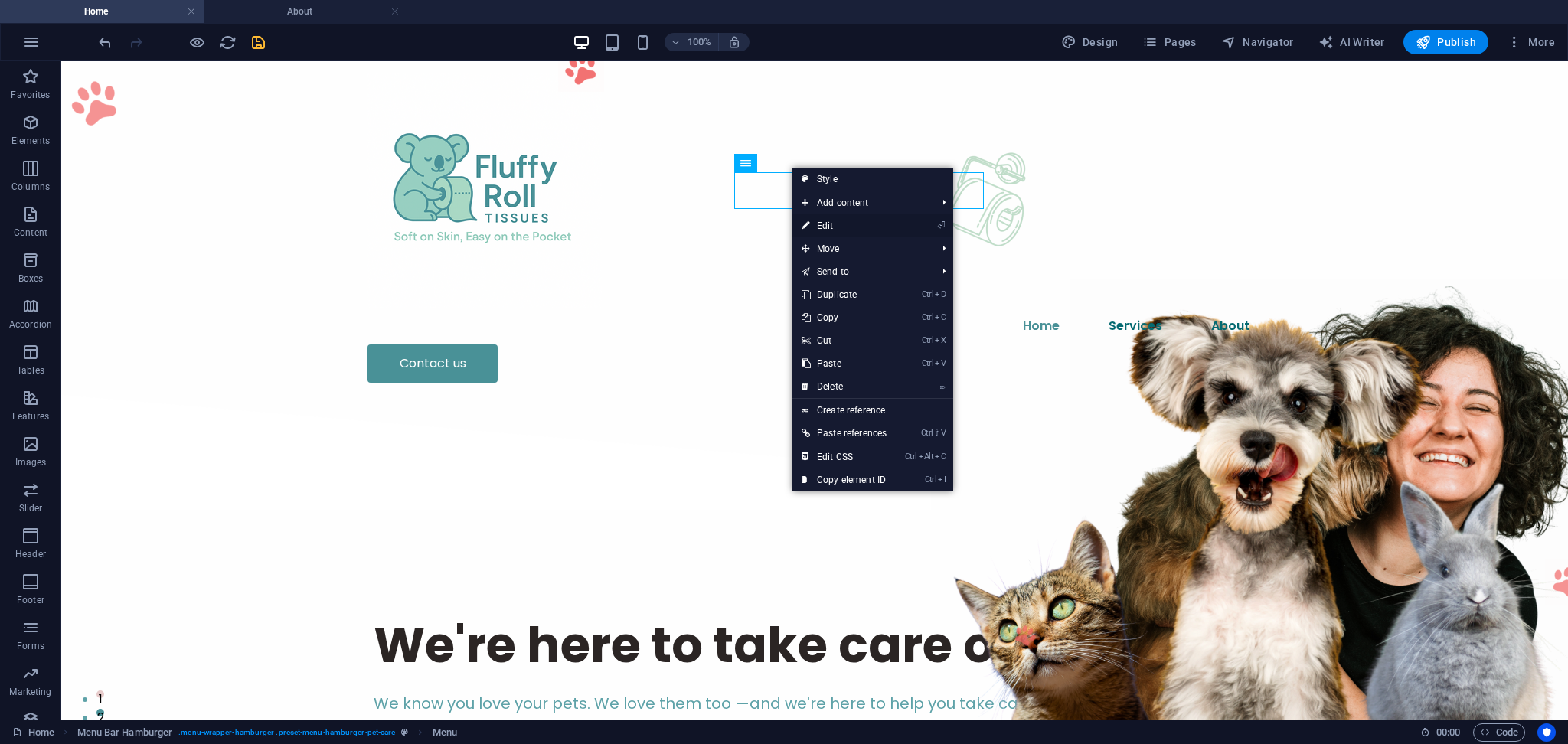 click on "⏎  Edit" at bounding box center [844, 226] 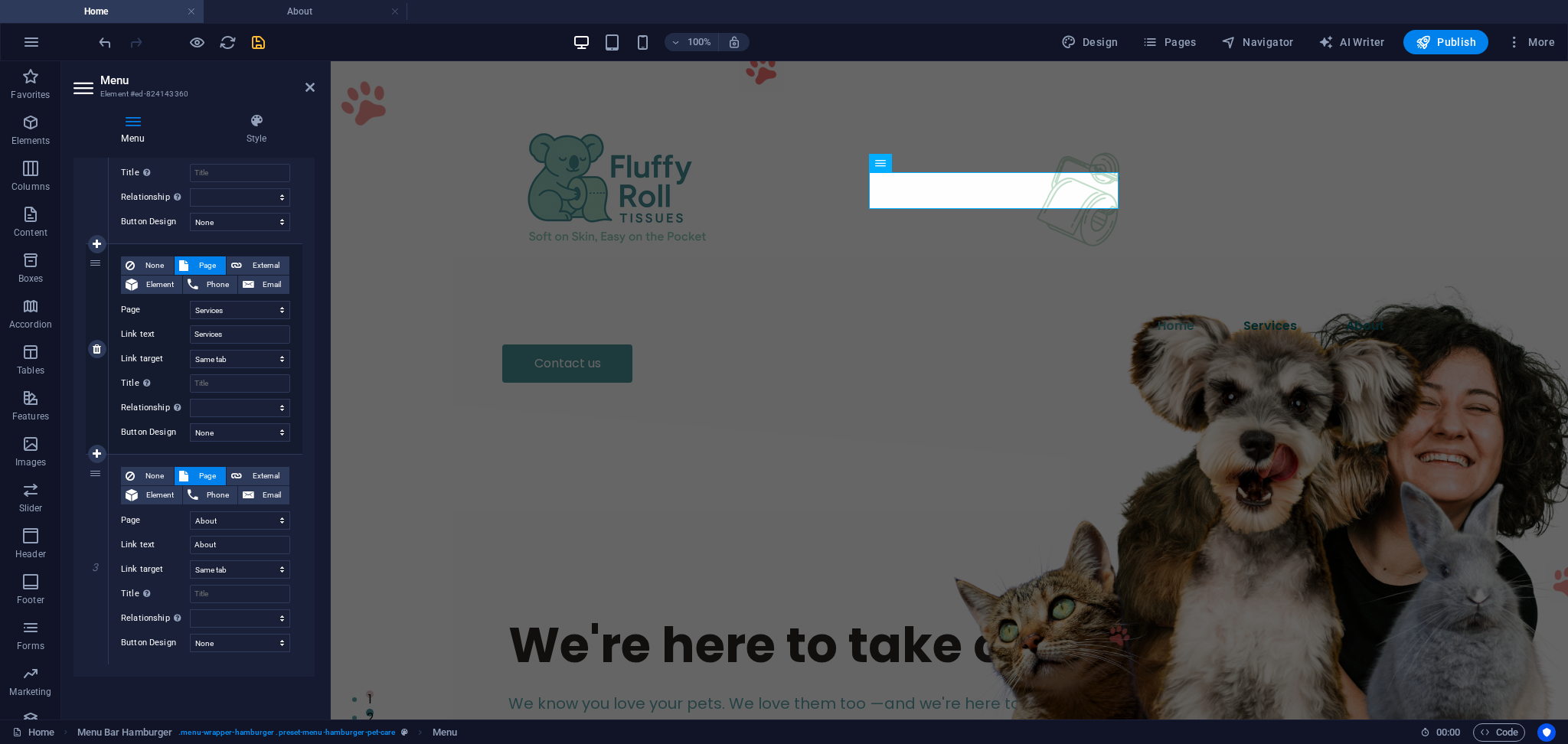 scroll, scrollTop: 225, scrollLeft: 0, axis: vertical 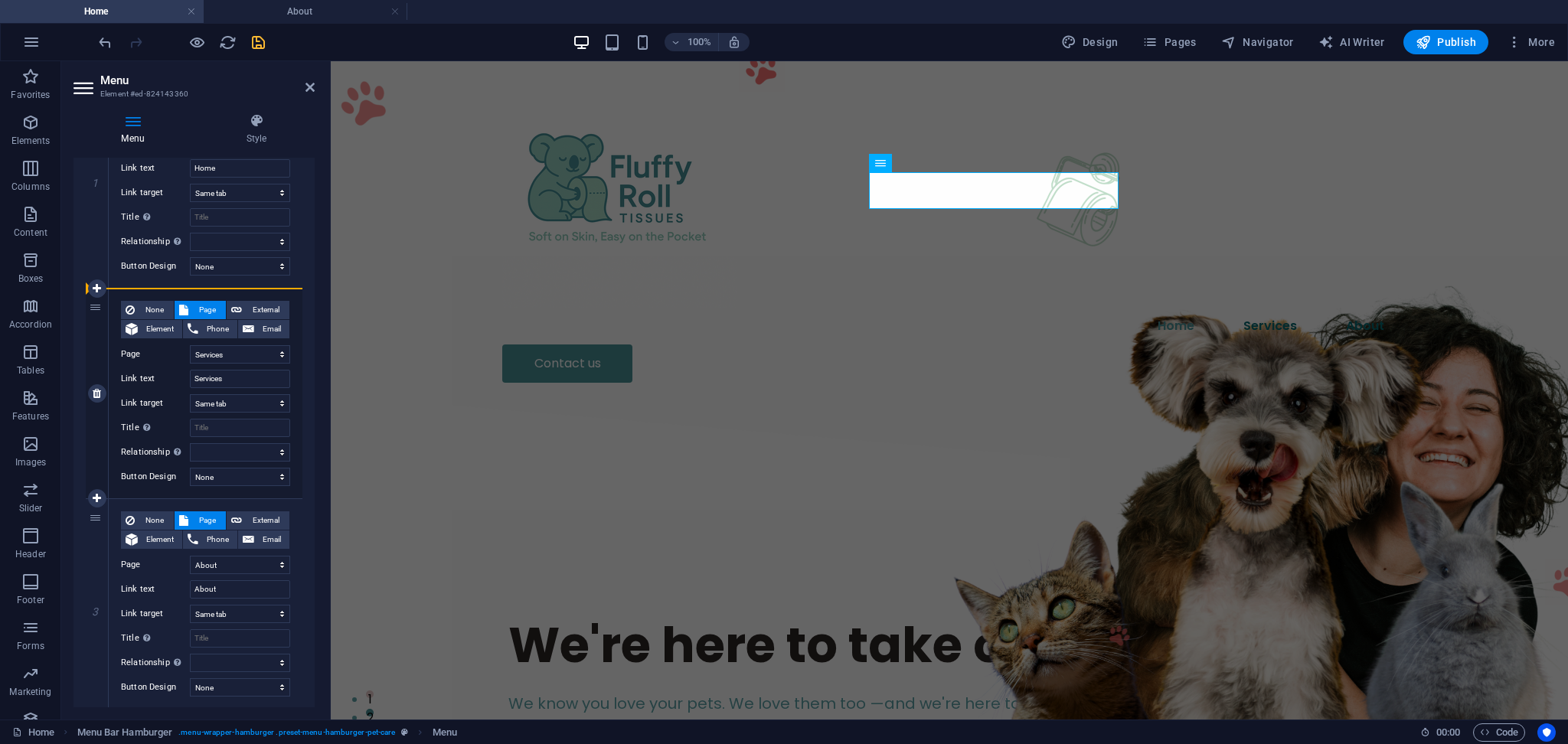 drag, startPoint x: 93, startPoint y: 517, endPoint x: 103, endPoint y: 341, distance: 176.28386 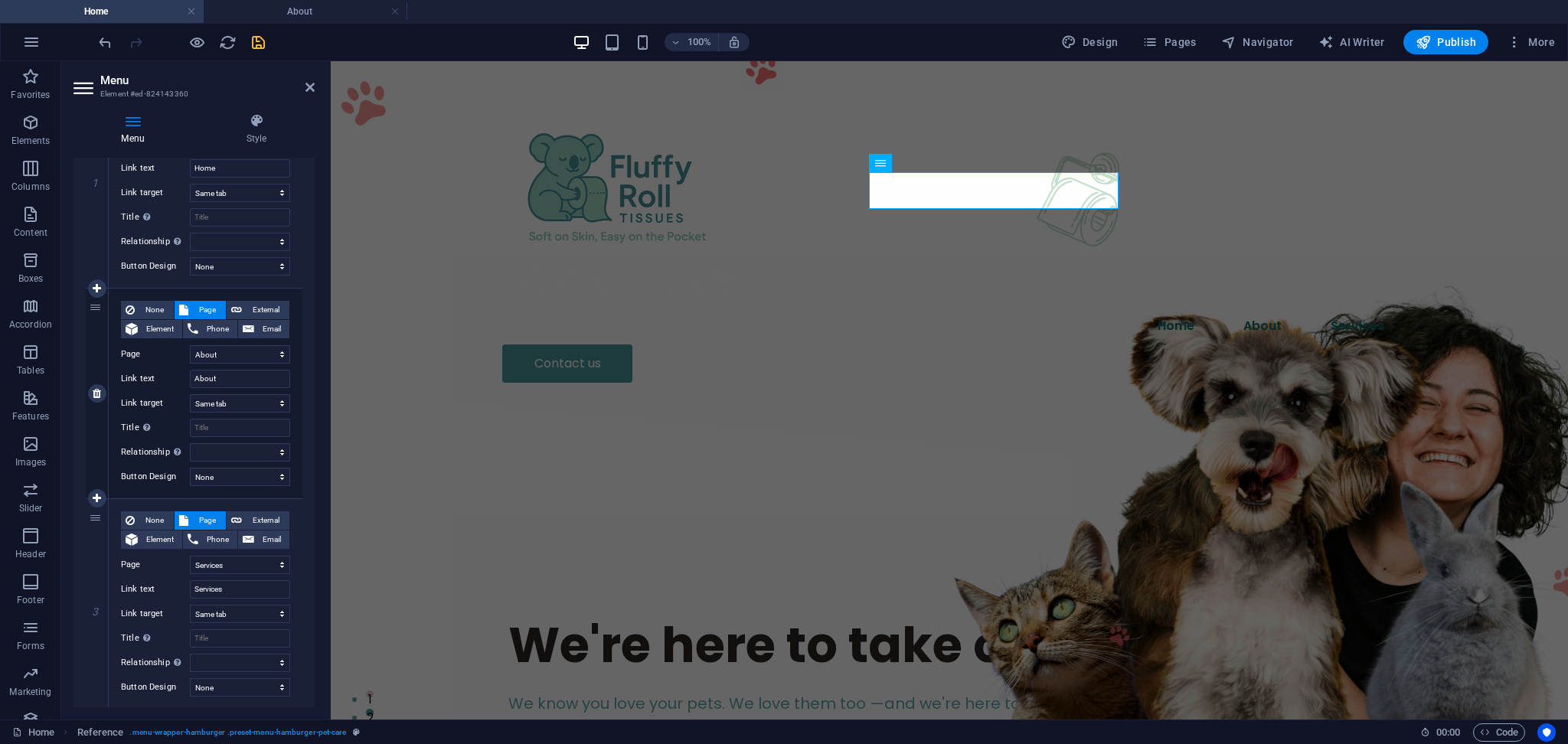 scroll, scrollTop: 269, scrollLeft: 0, axis: vertical 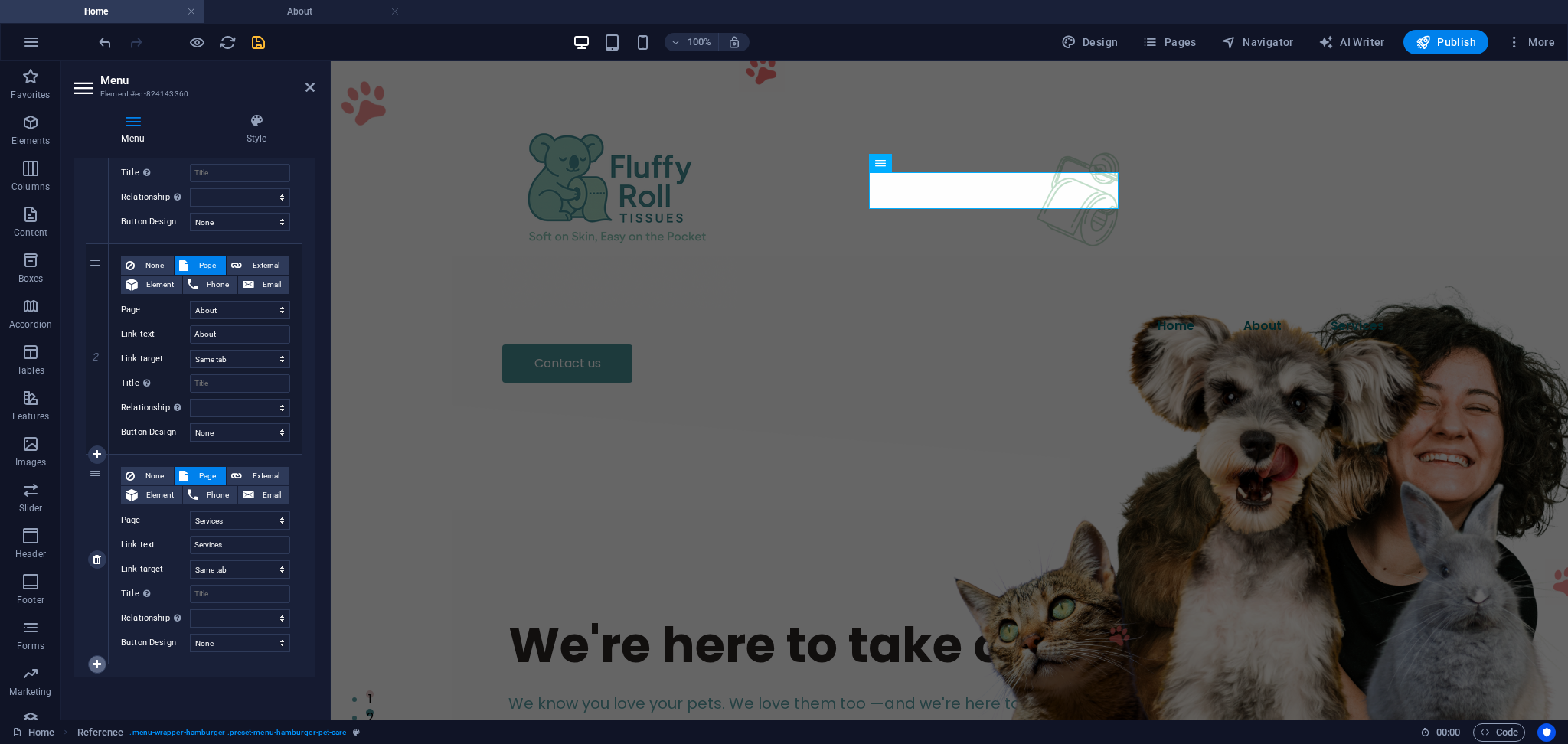 click at bounding box center [96, 664] 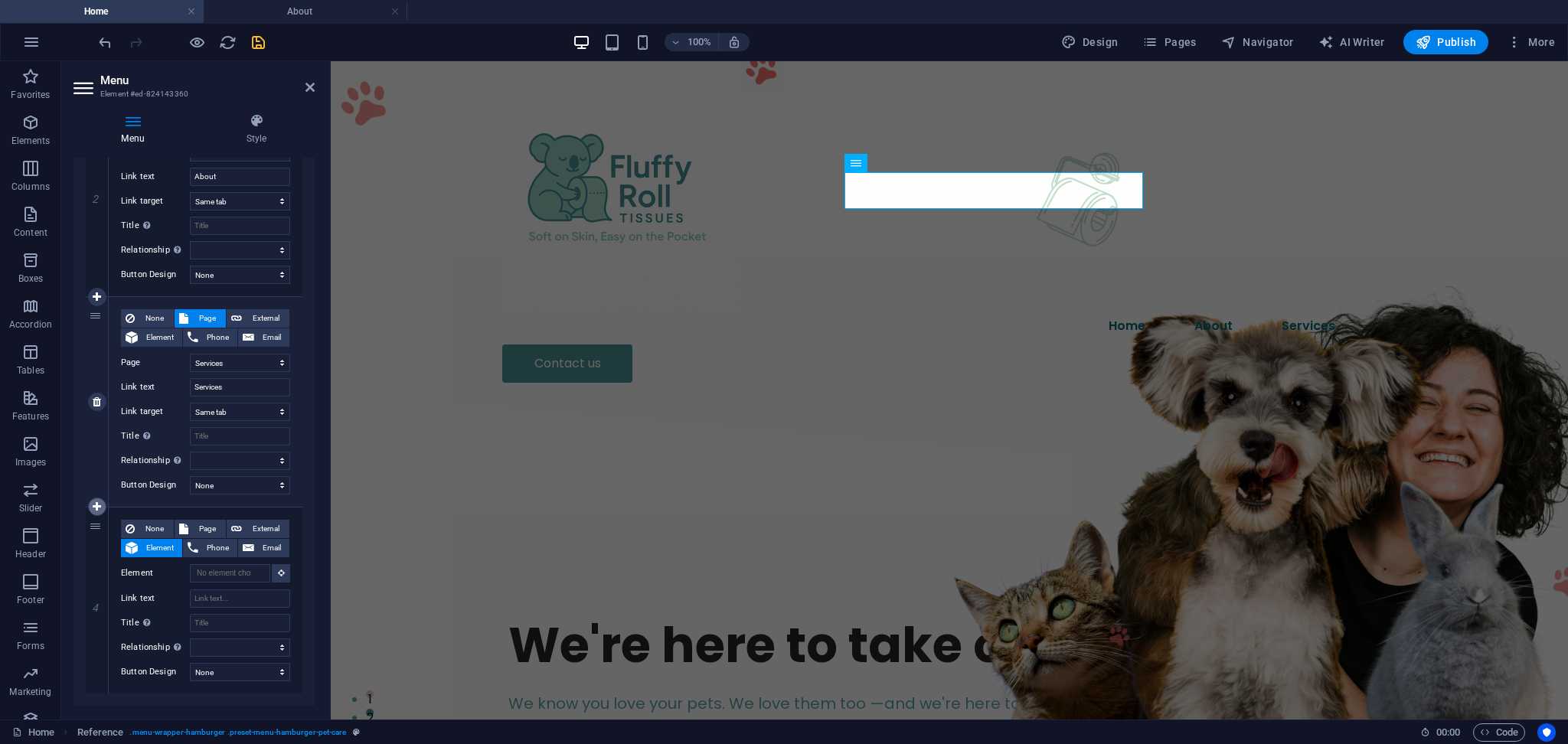 scroll, scrollTop: 429, scrollLeft: 0, axis: vertical 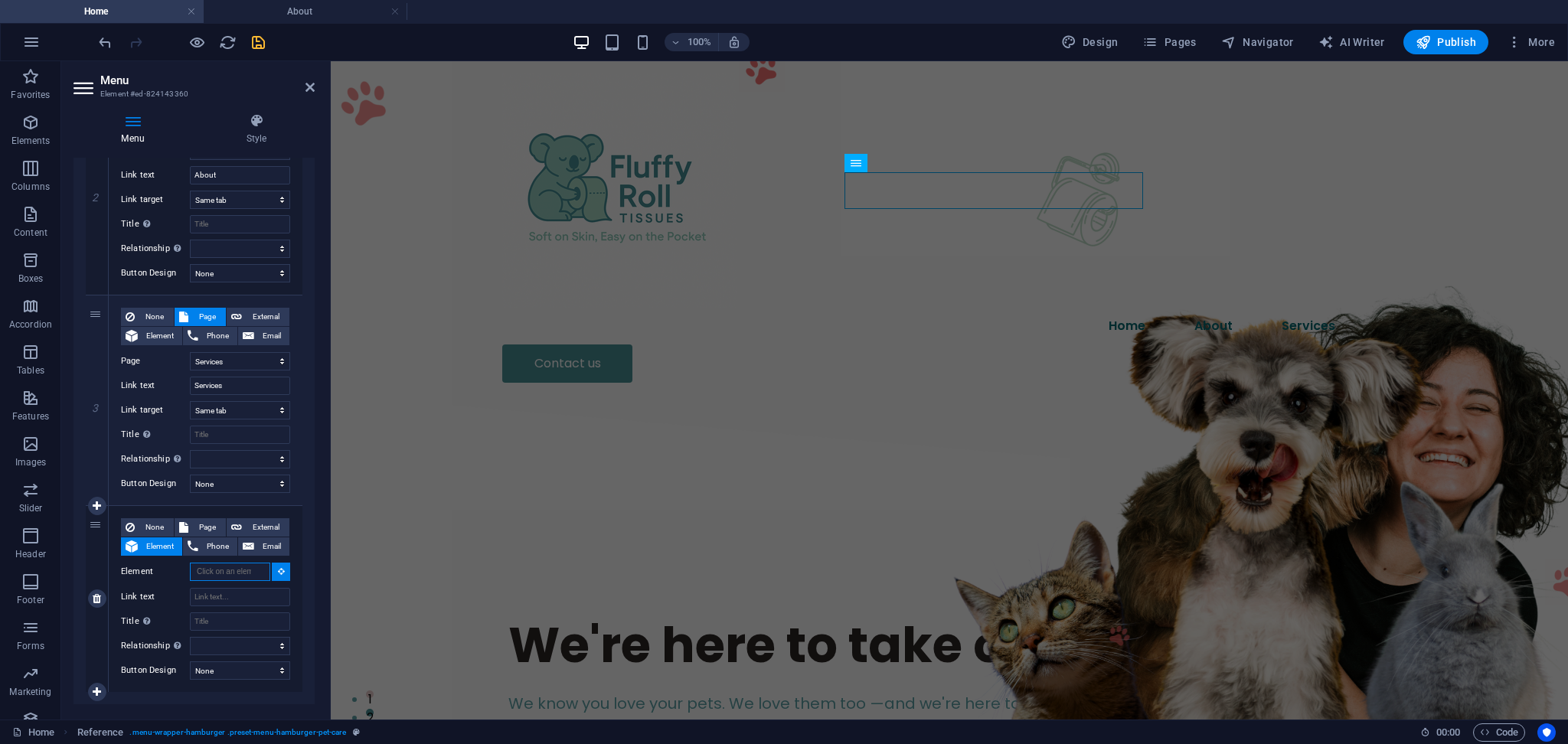 click on "Element" at bounding box center (230, 572) 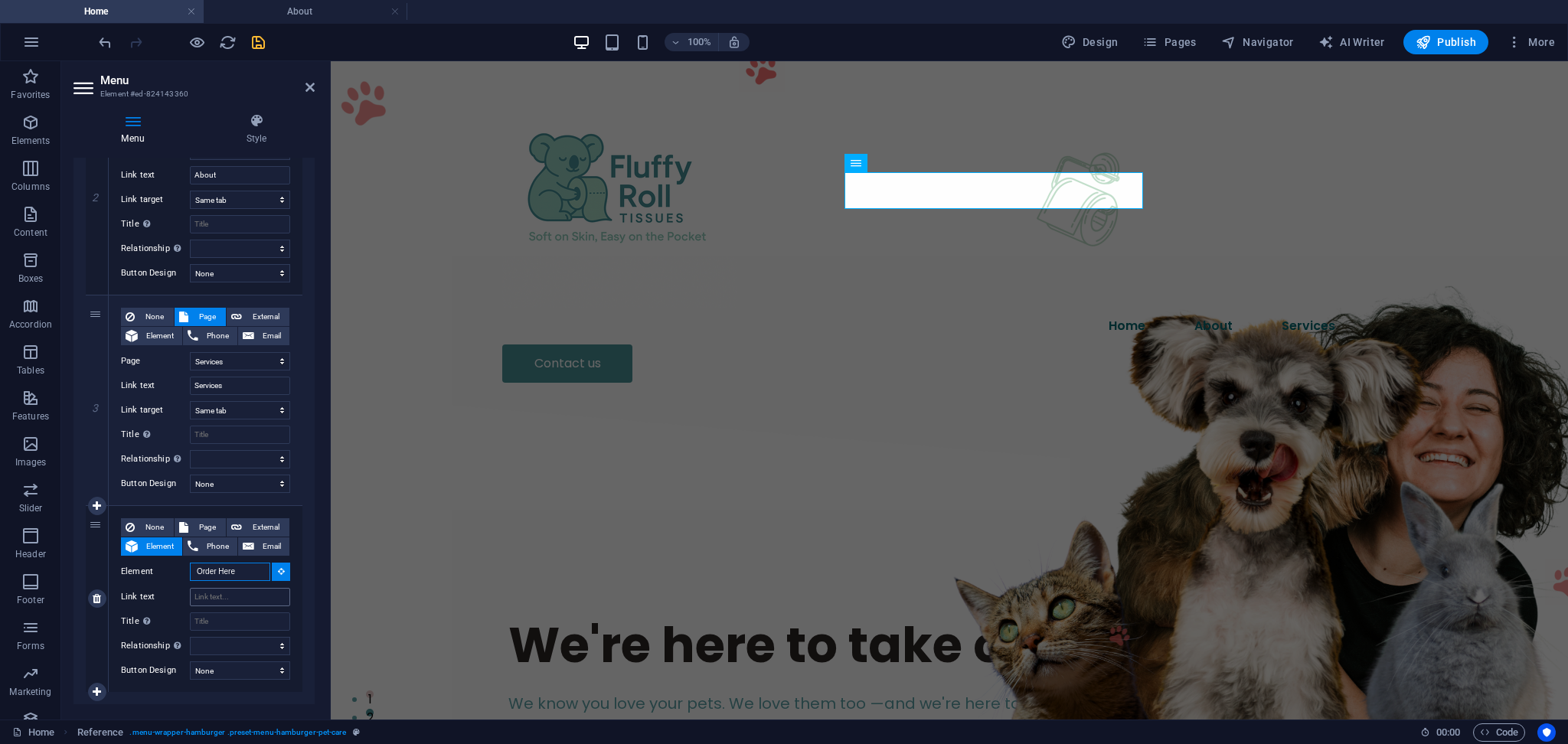 type on "Order Here" 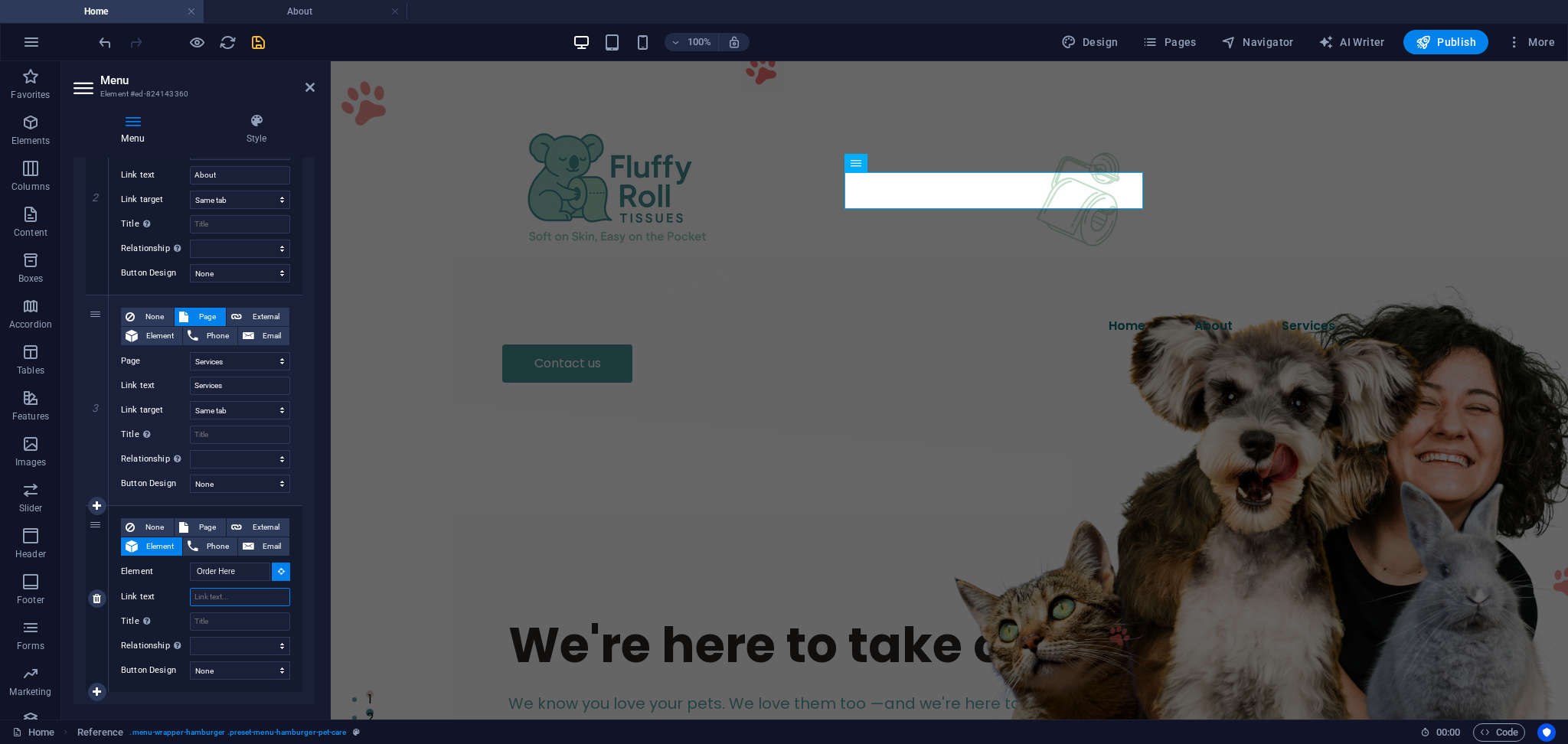 type 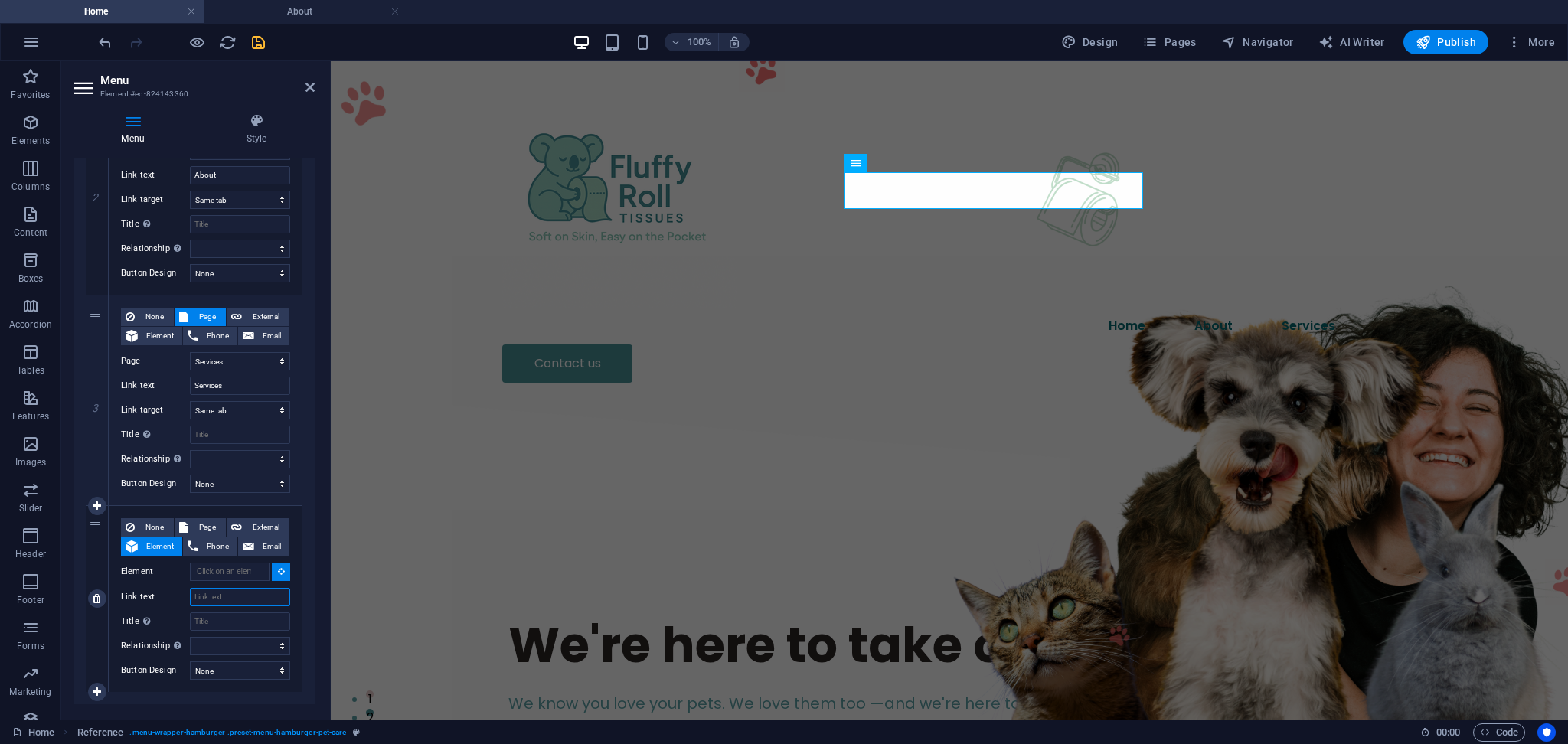 click on "Link text" at bounding box center [240, 597] 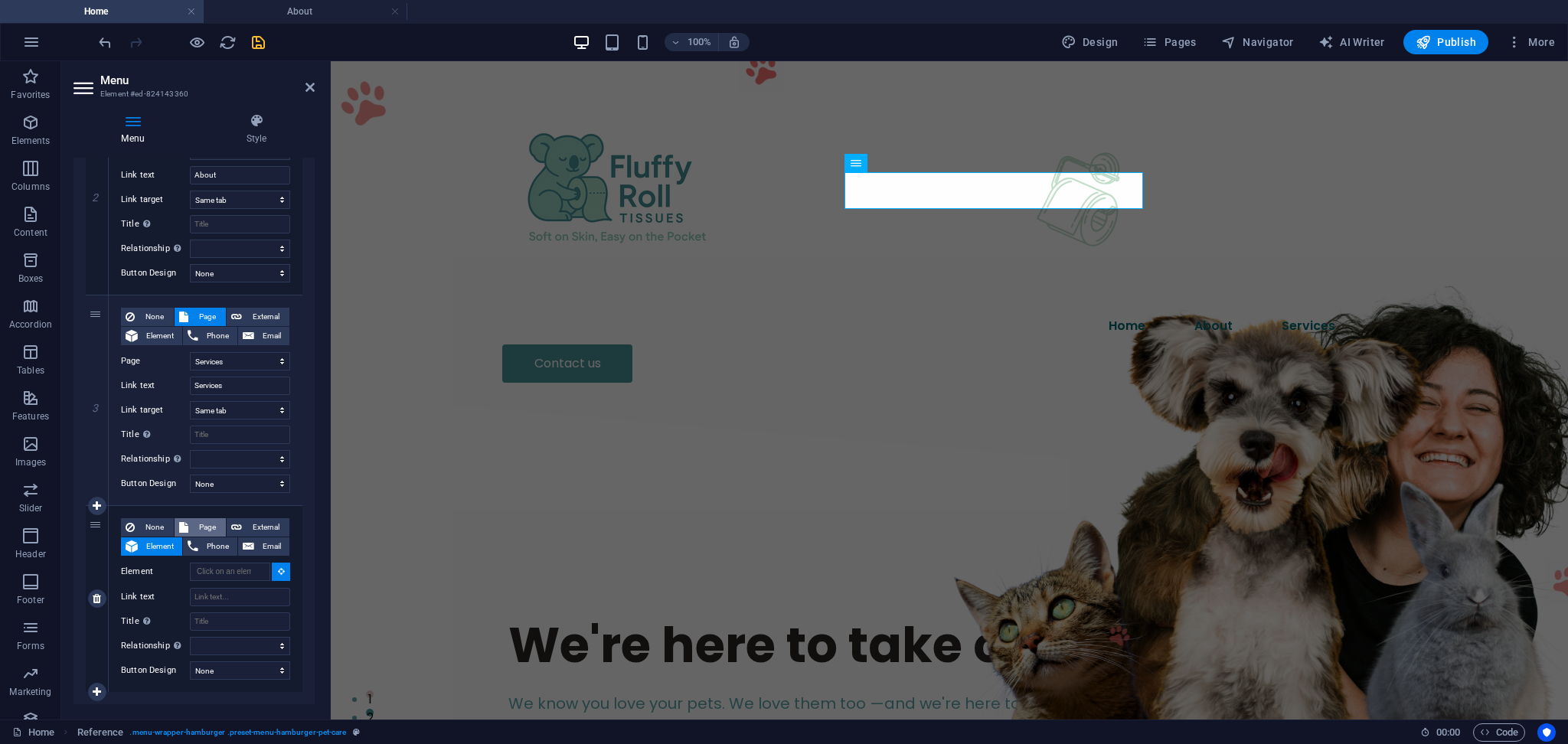 click on "Page" at bounding box center (207, 527) 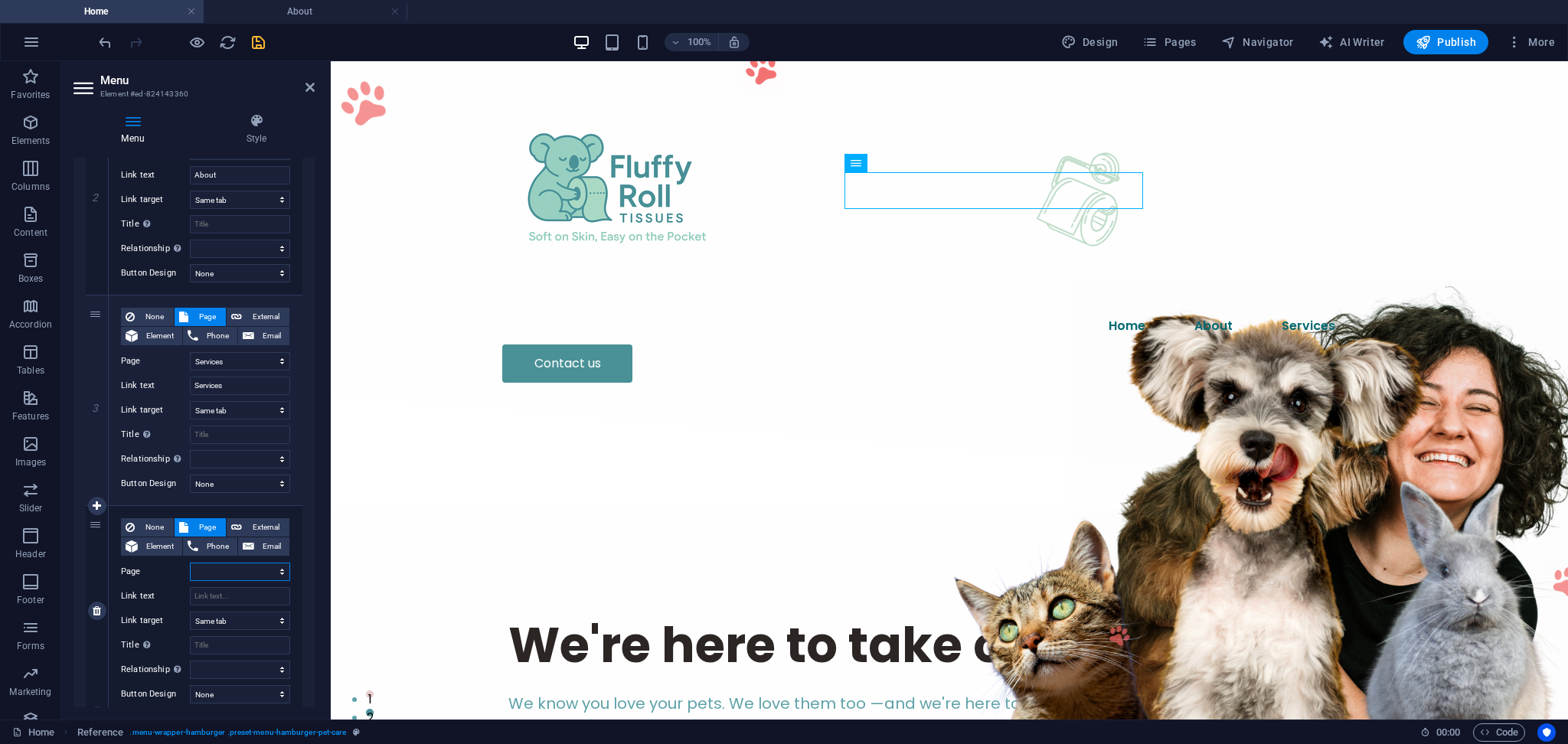 select 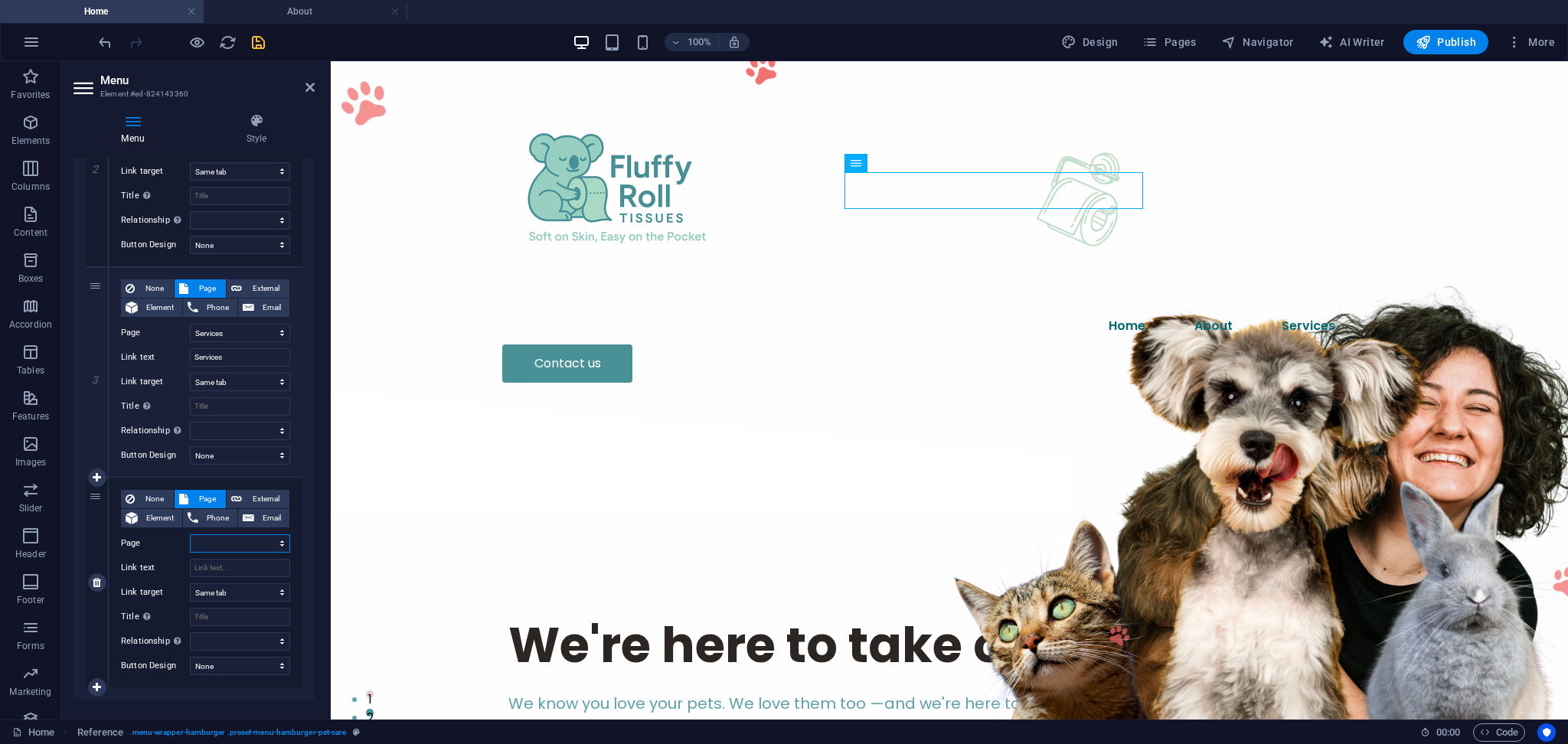 scroll, scrollTop: 480, scrollLeft: 0, axis: vertical 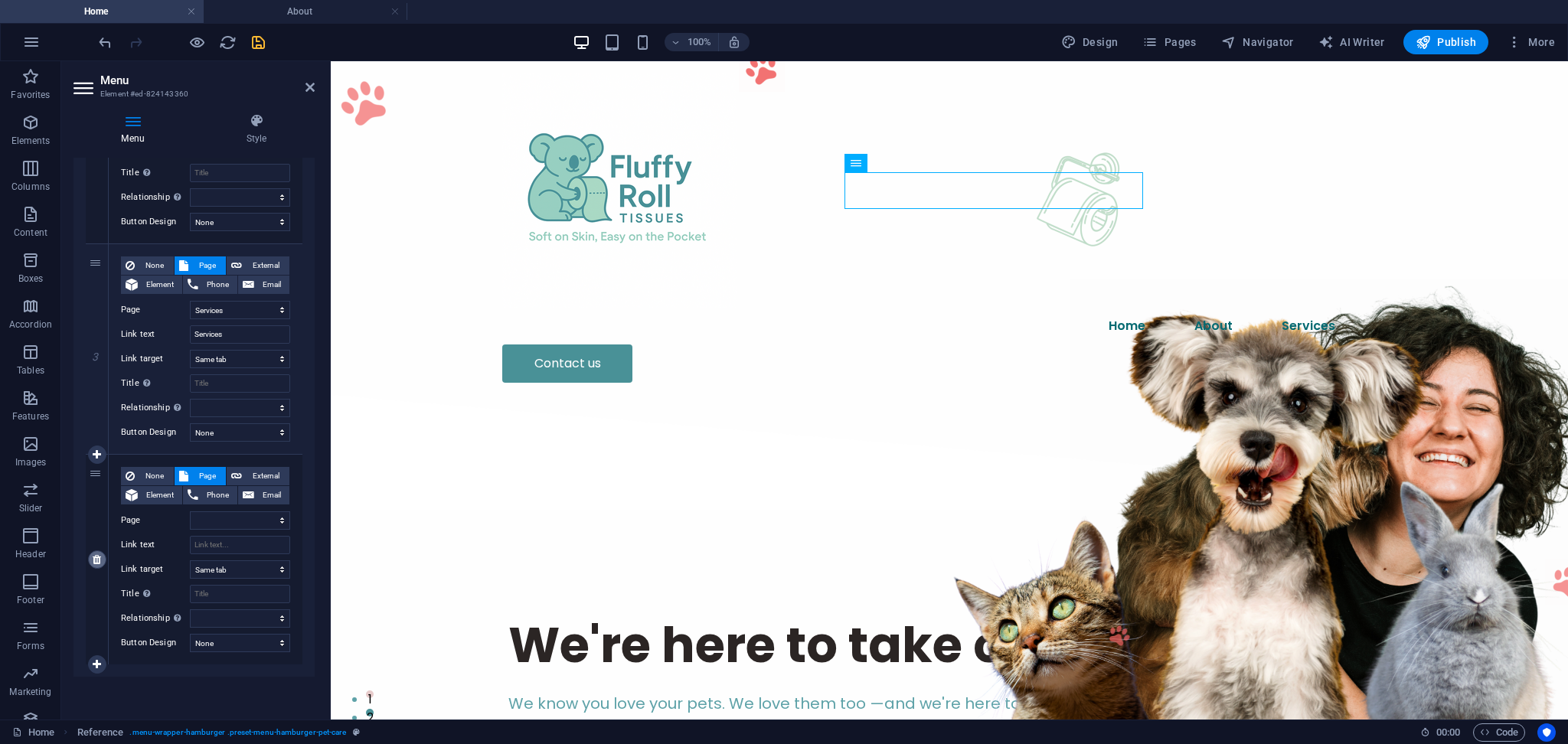 click at bounding box center [96, 560] 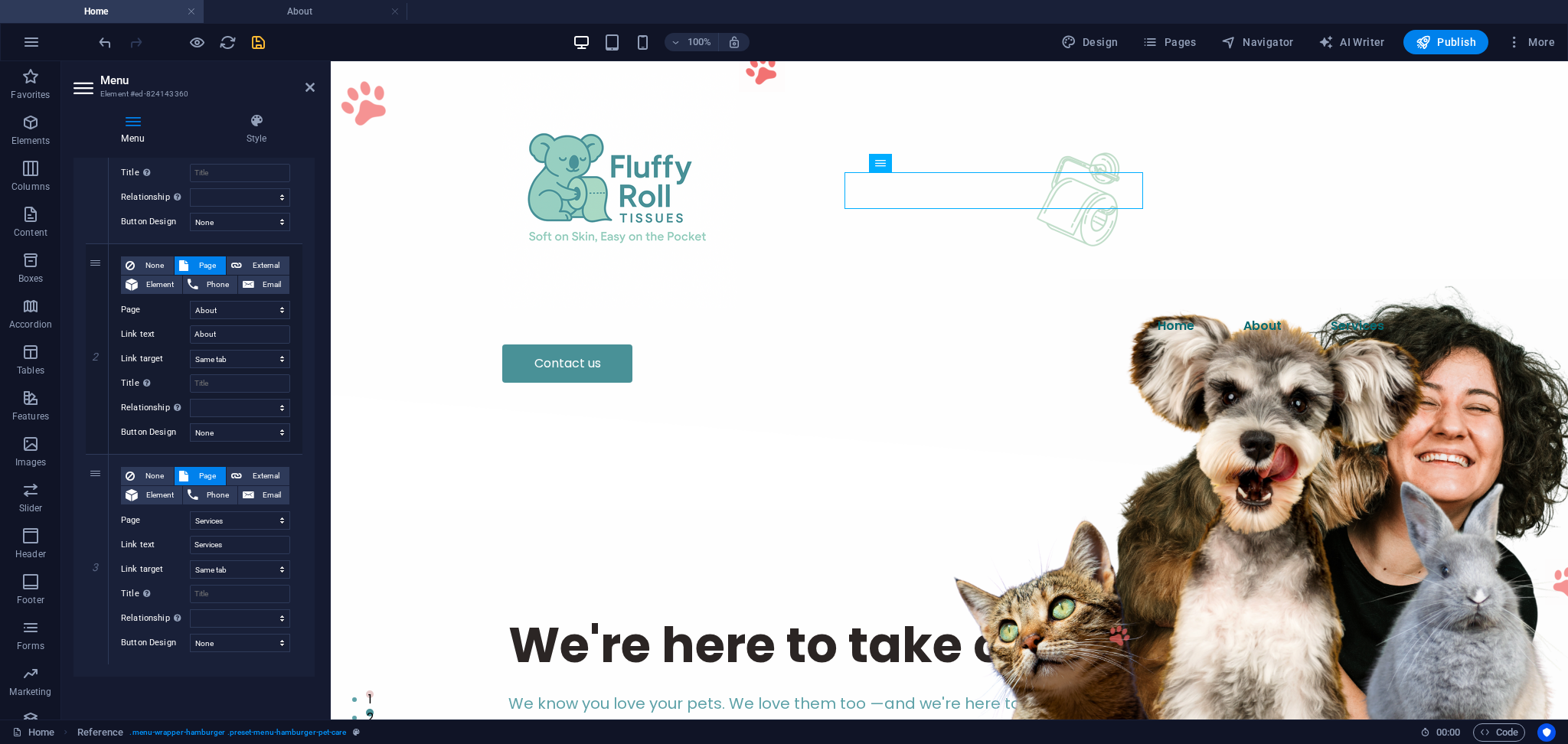 scroll, scrollTop: 269, scrollLeft: 0, axis: vertical 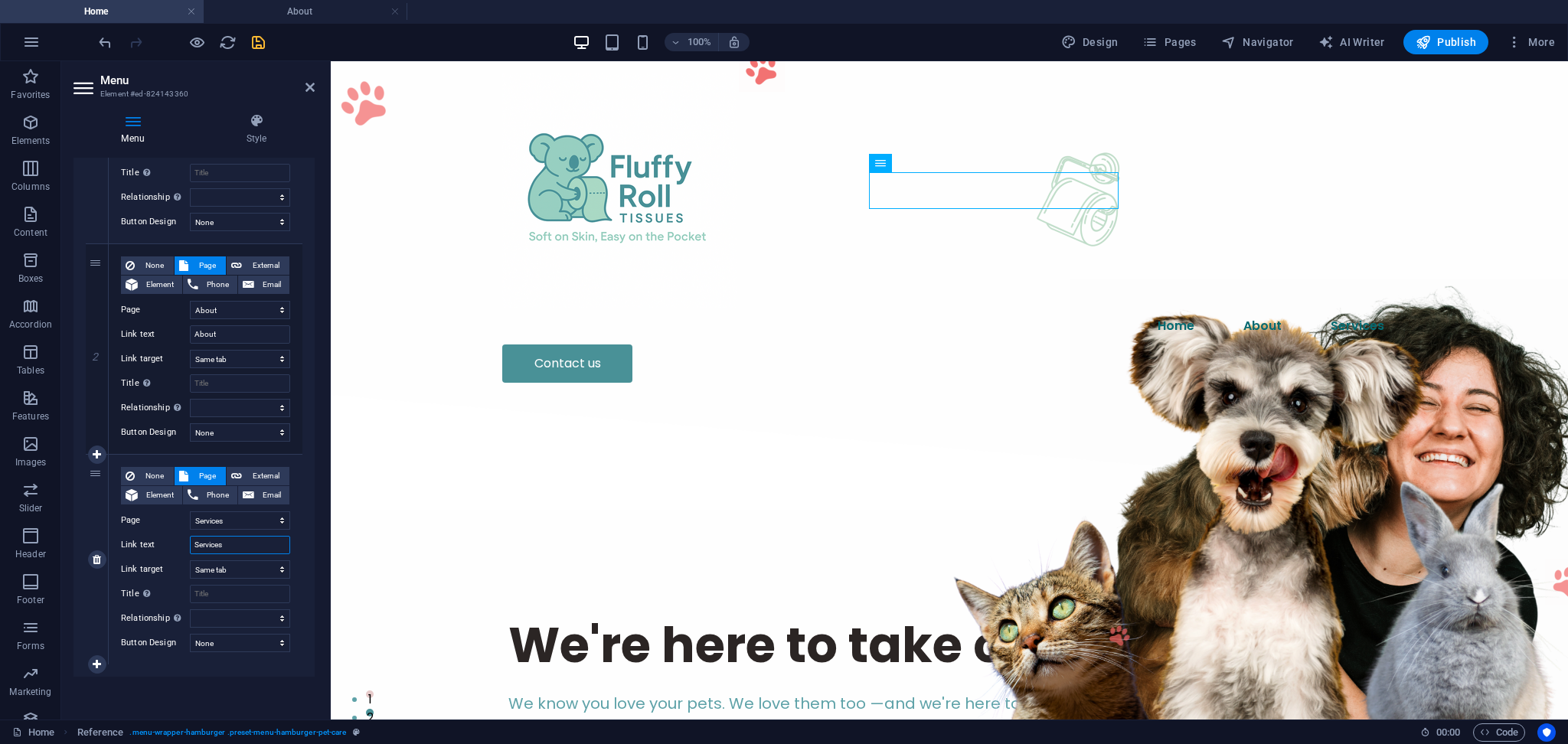 click on "Services" at bounding box center (240, 545) 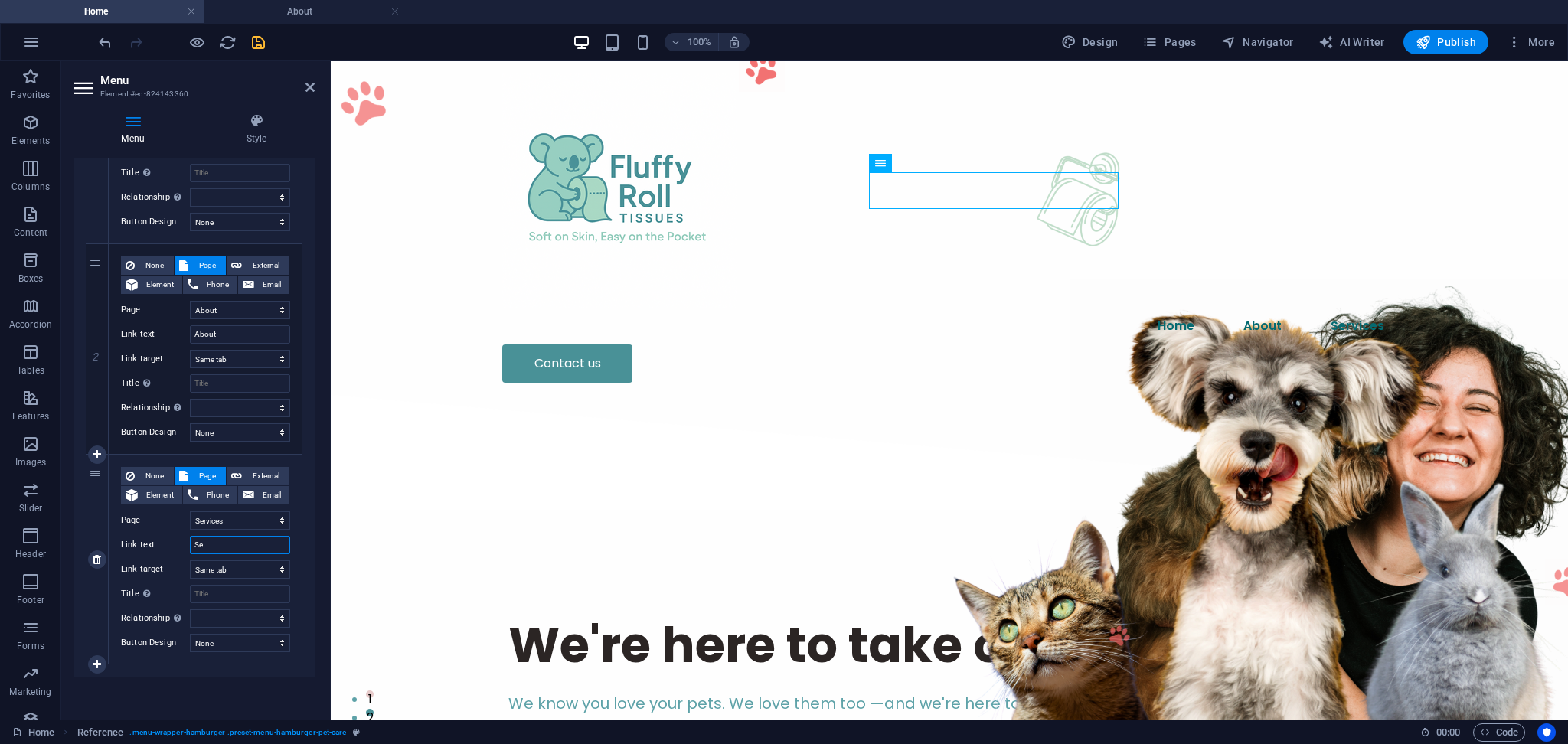 type on "S" 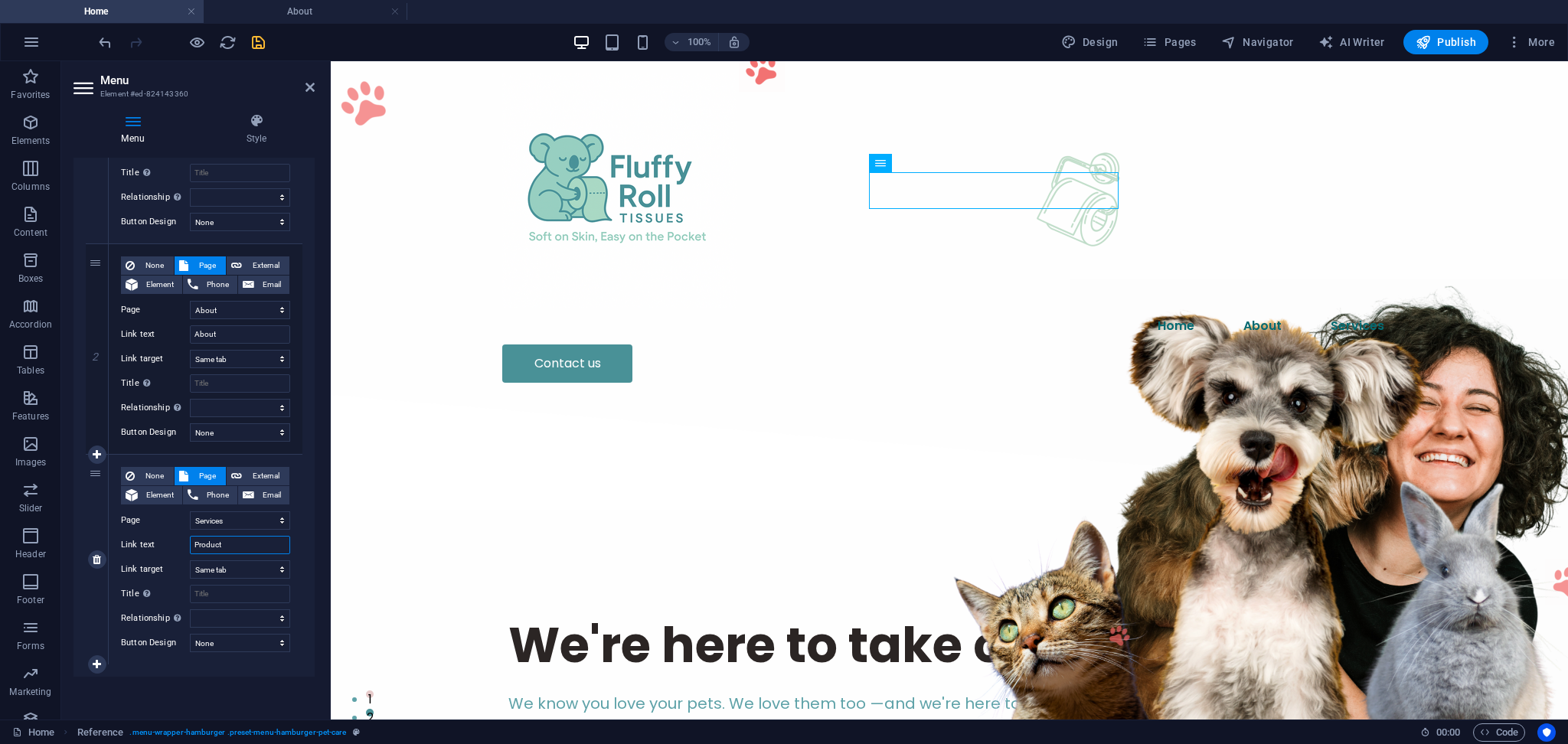 type on "Products" 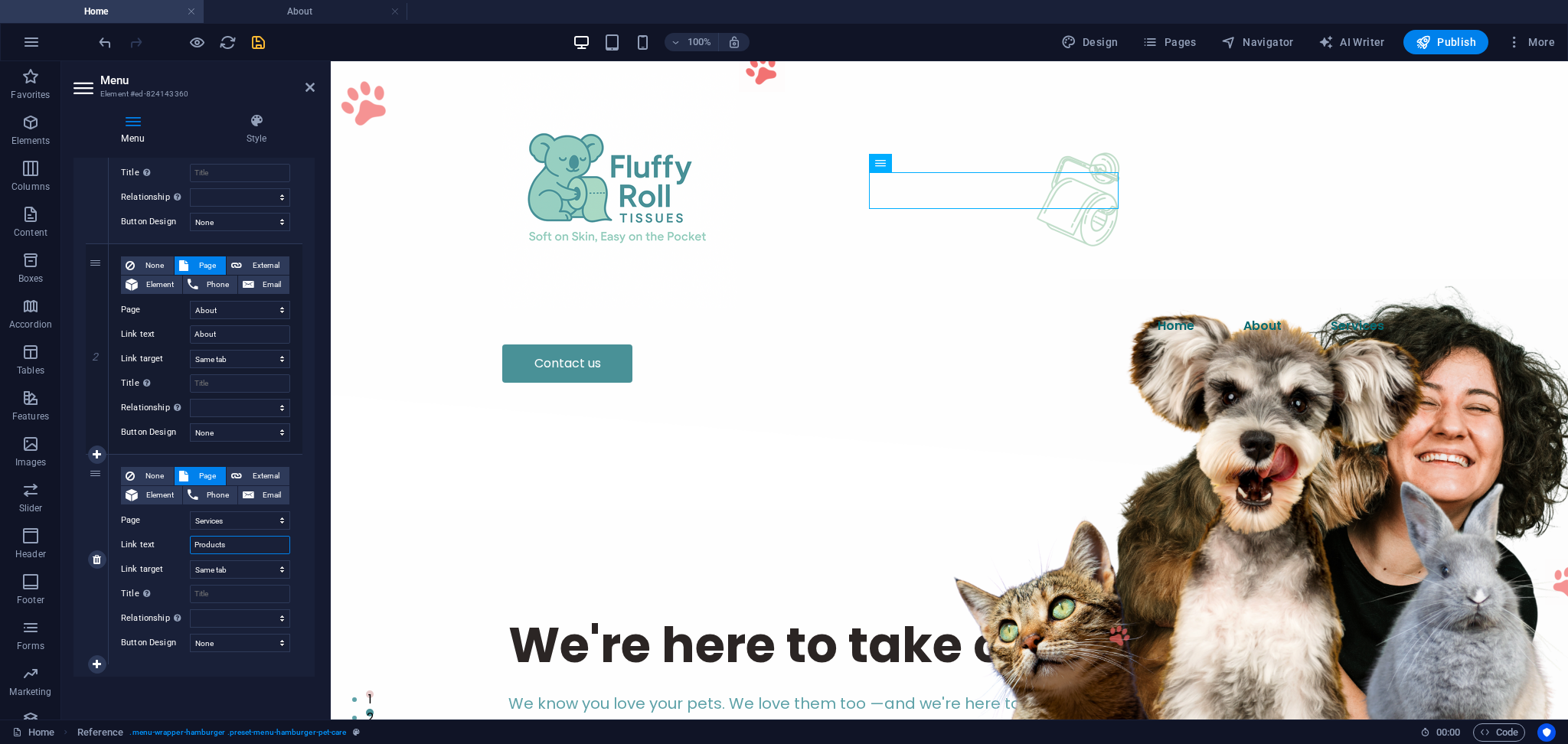 select 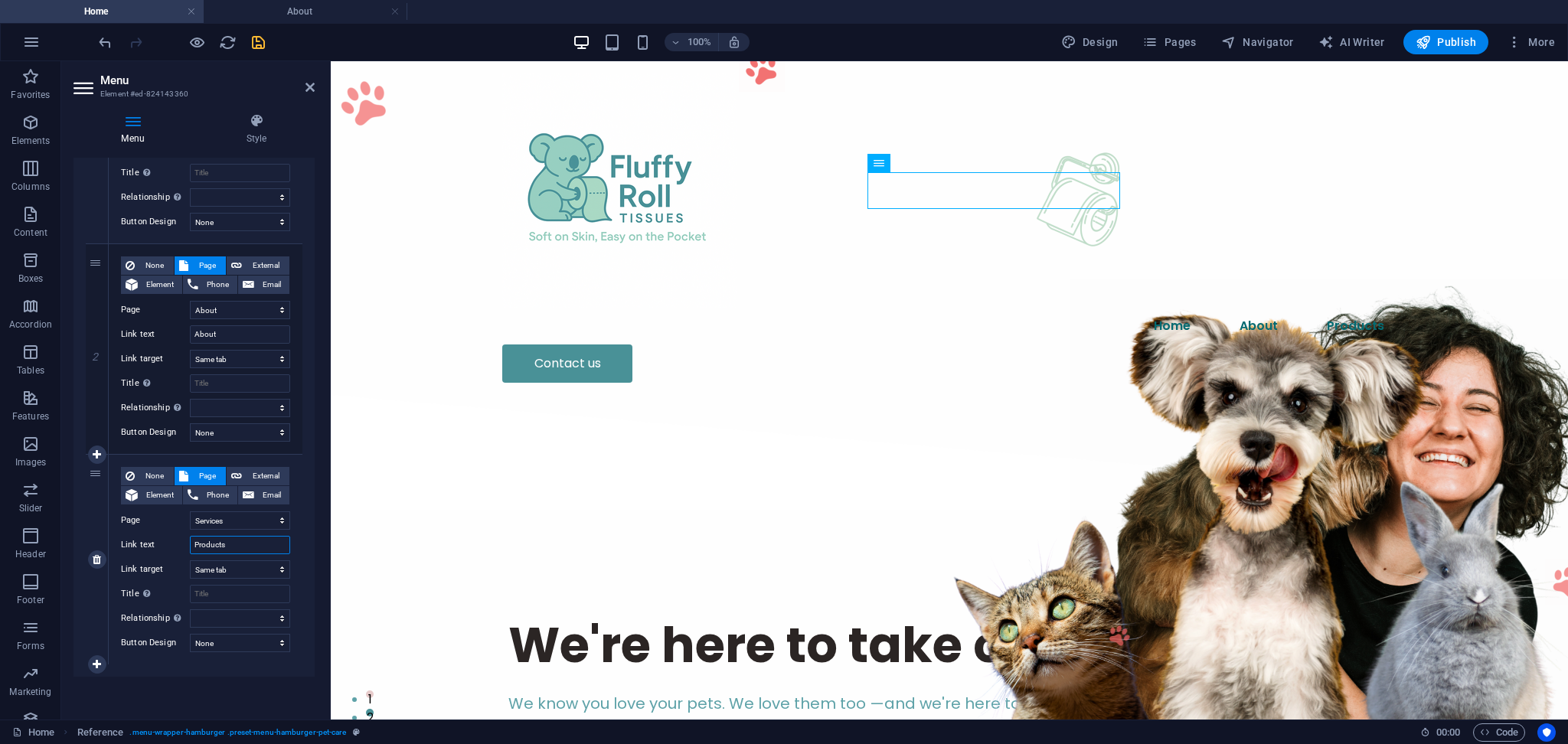 type on "Products" 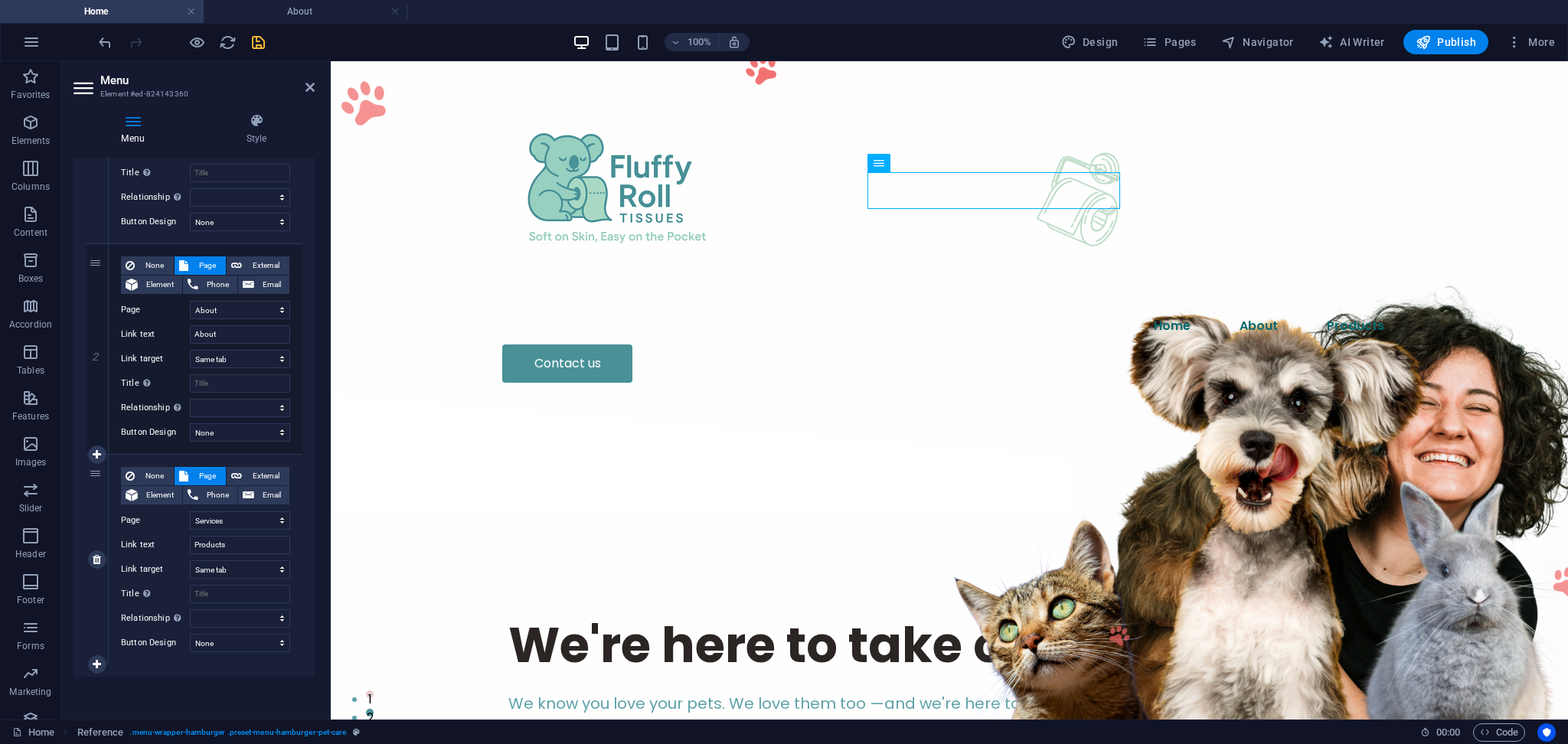click on "3" at bounding box center (97, 560) 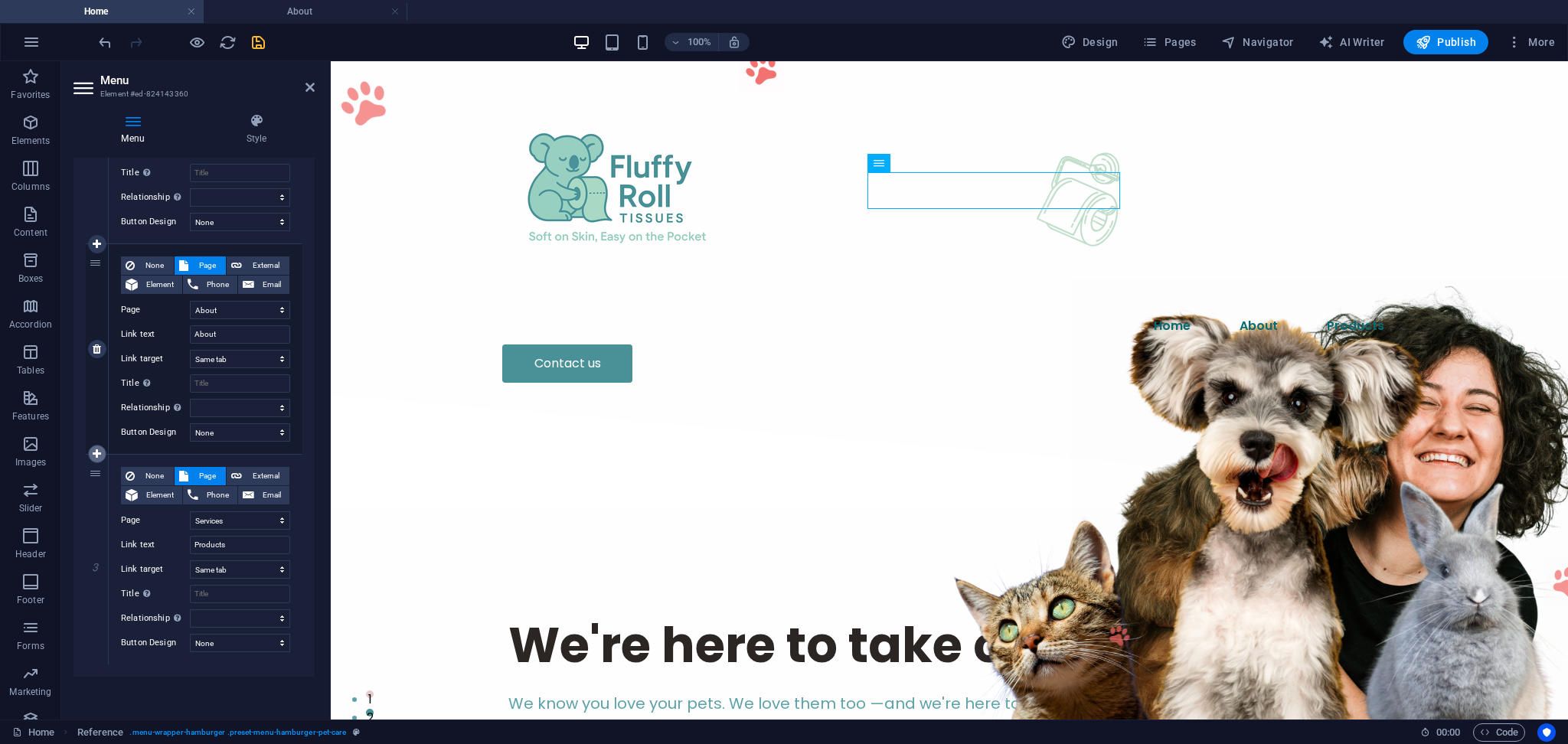 click at bounding box center [96, 454] 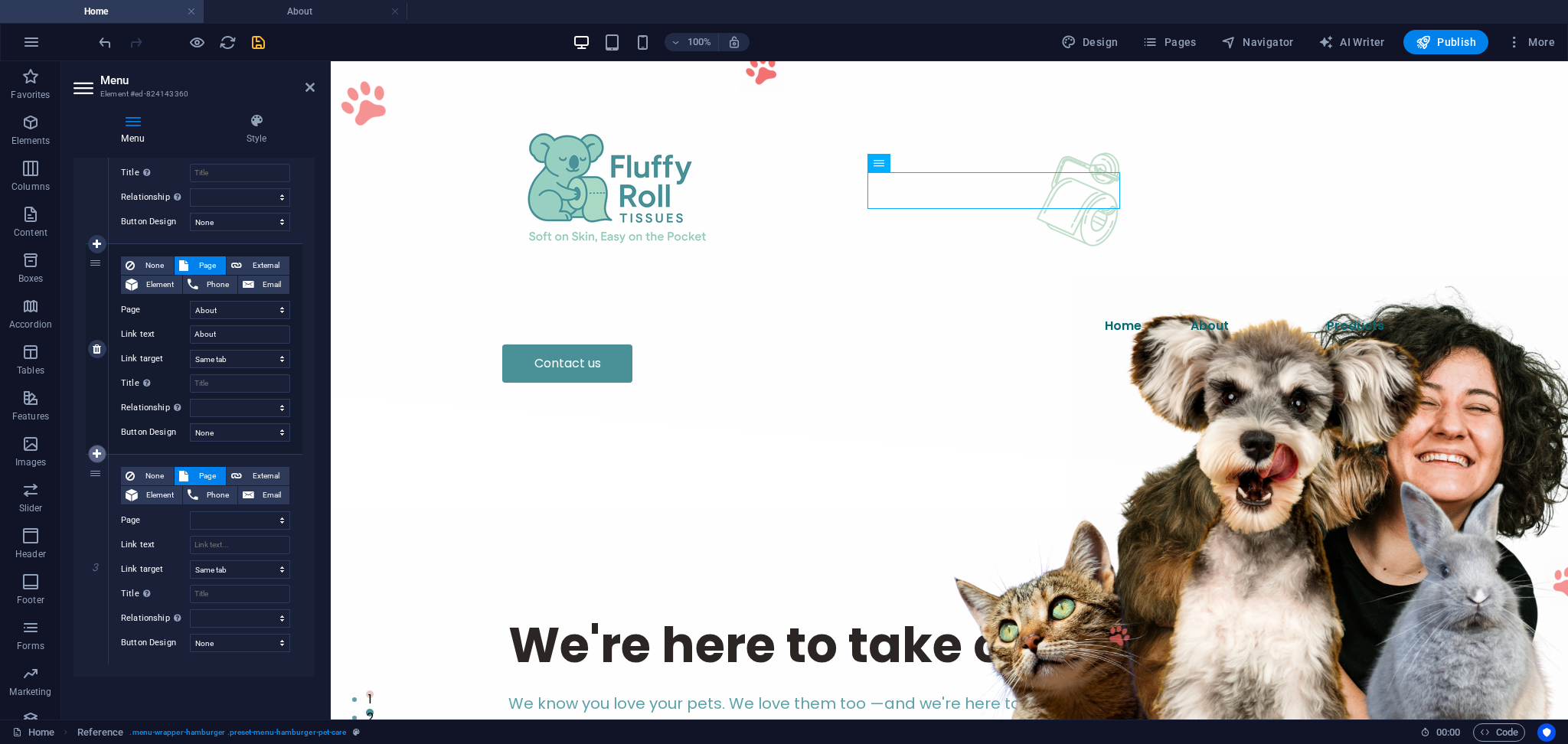 select on "2" 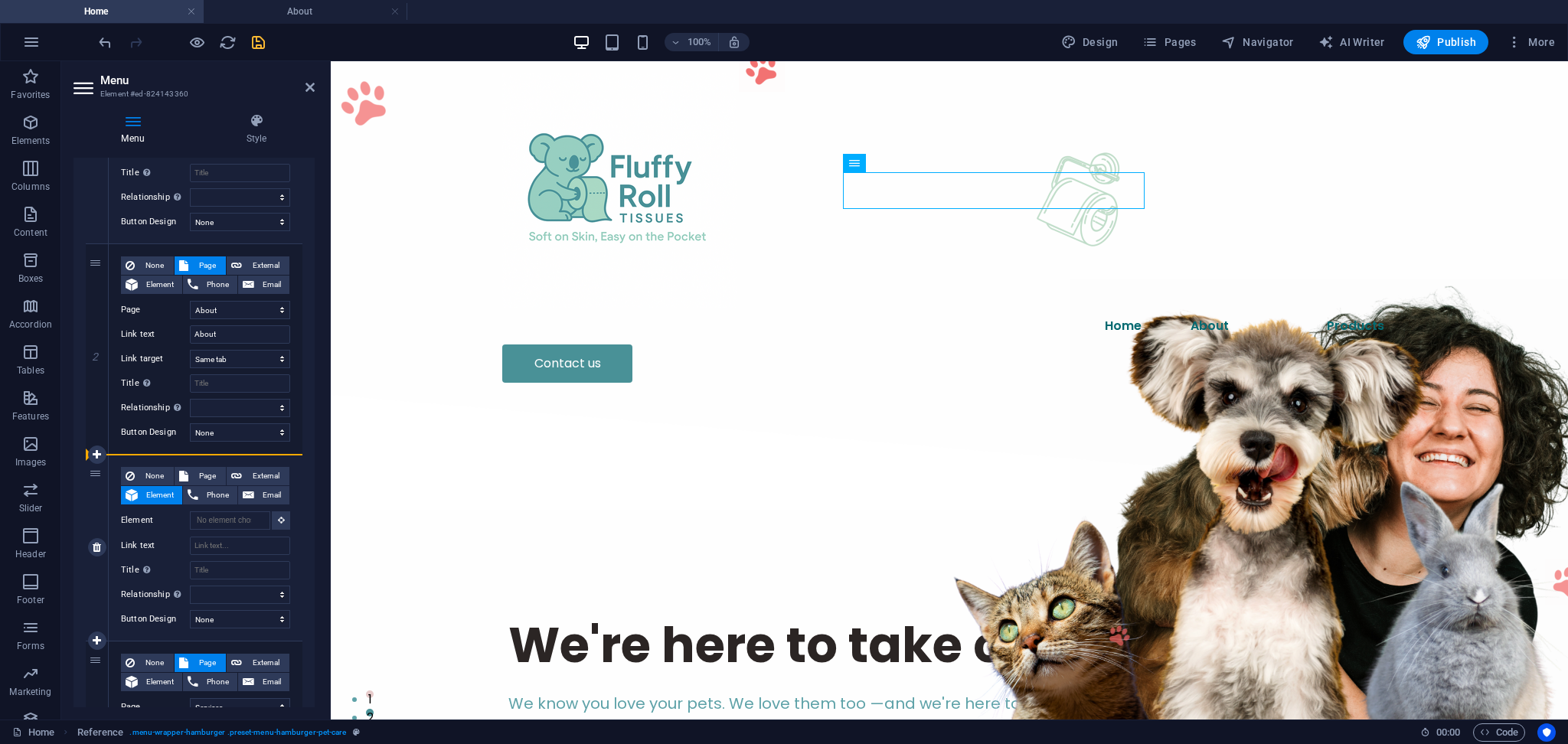 drag, startPoint x: 98, startPoint y: 654, endPoint x: 109, endPoint y: 462, distance: 192.31485 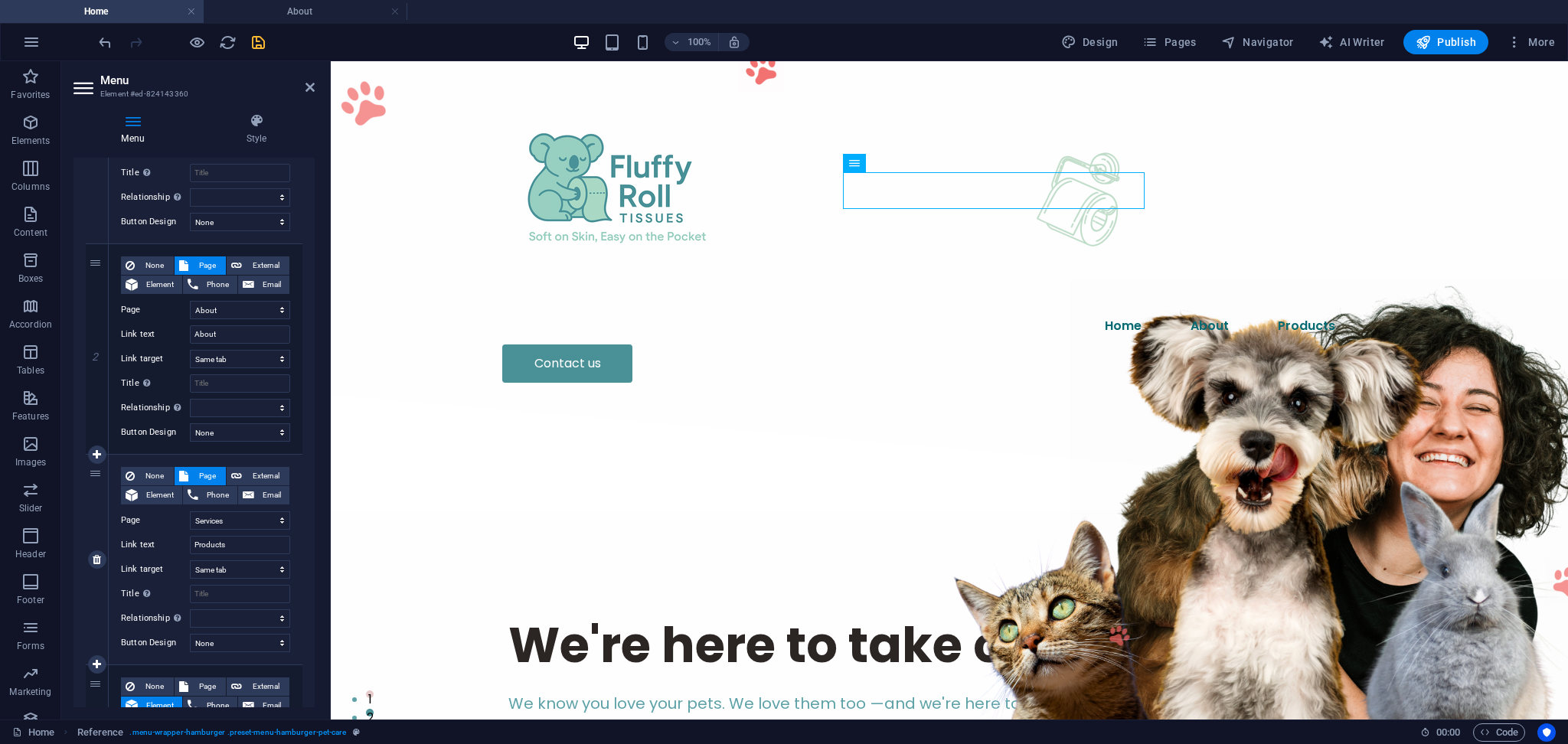 scroll, scrollTop: 455, scrollLeft: 0, axis: vertical 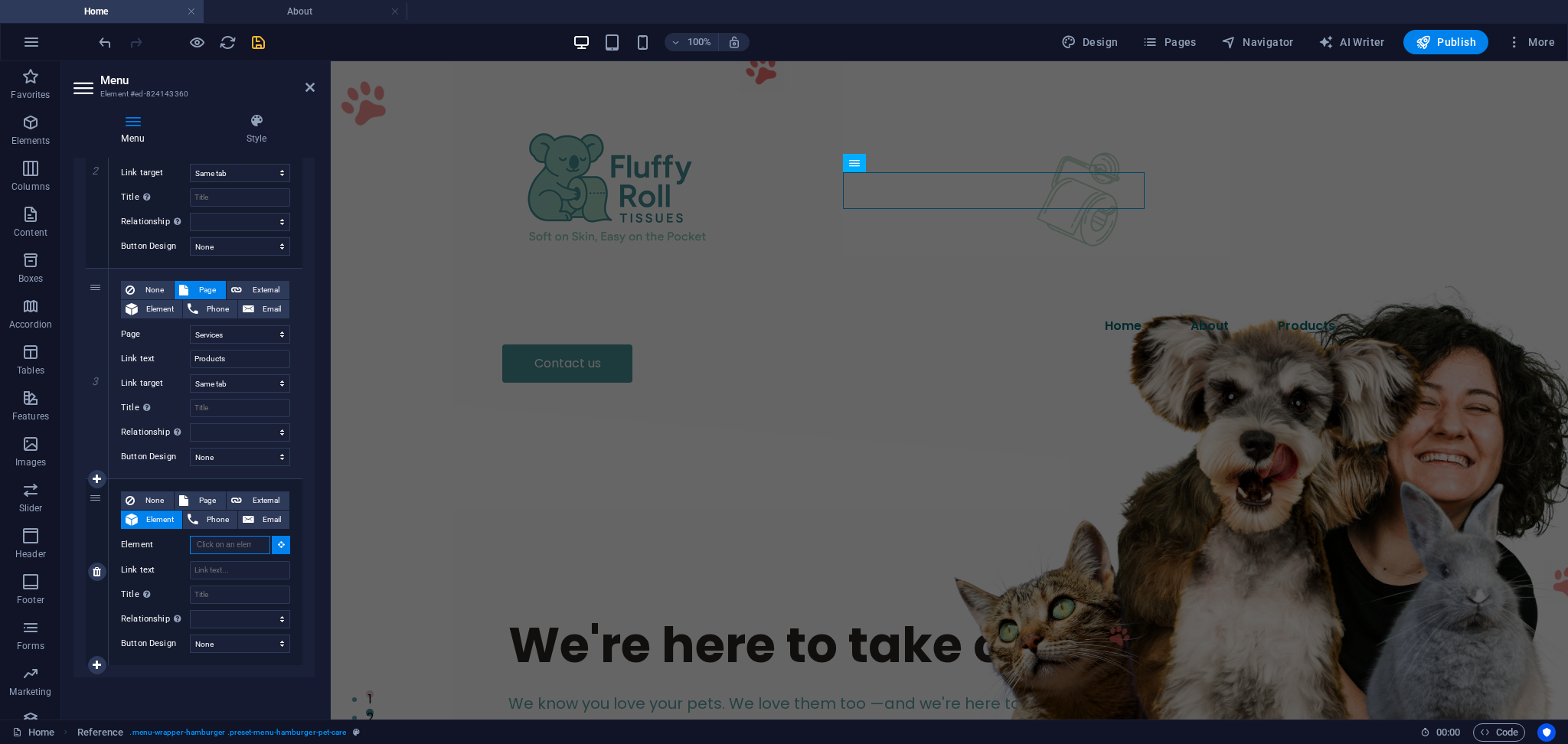 click on "Element" at bounding box center (230, 545) 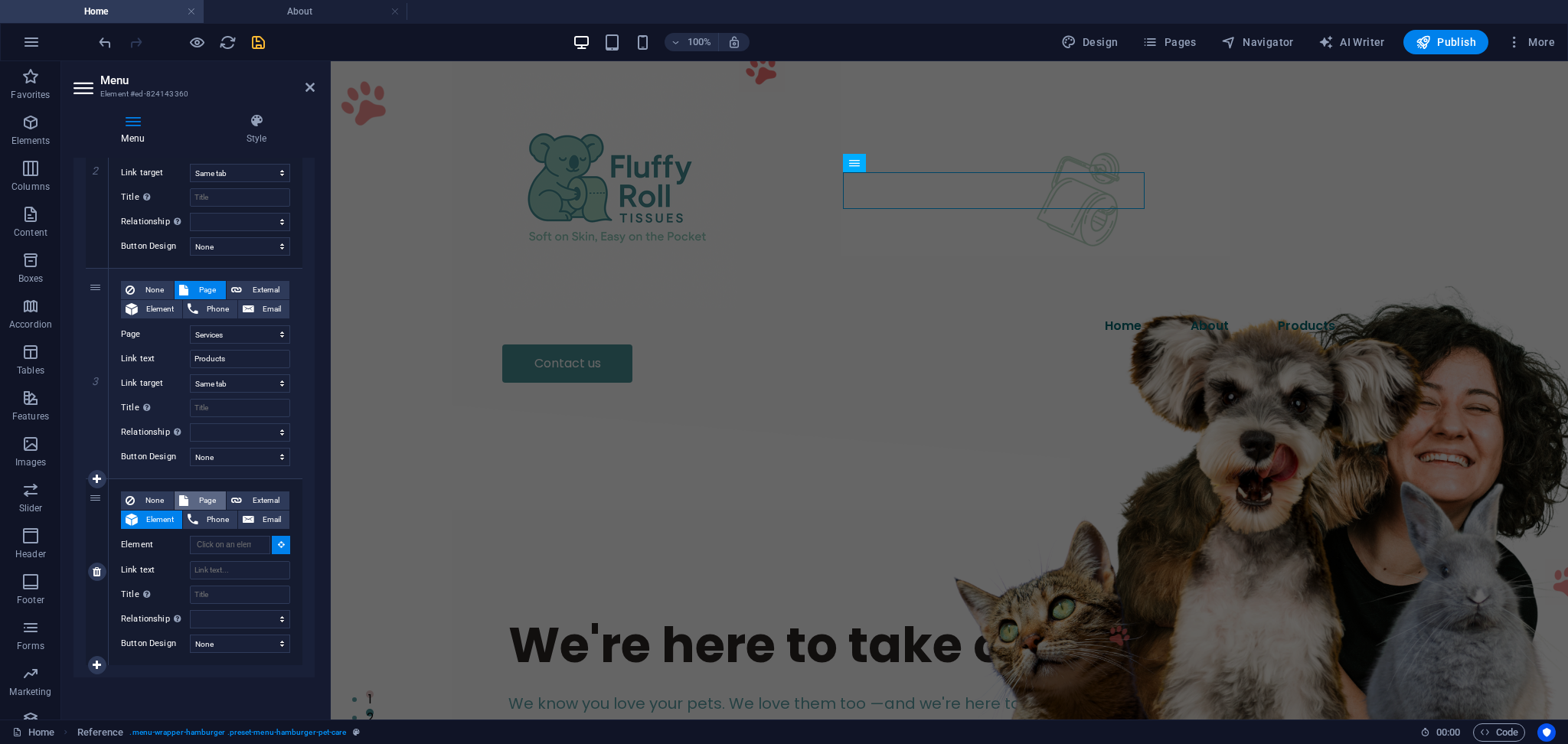 click on "Page" at bounding box center [207, 501] 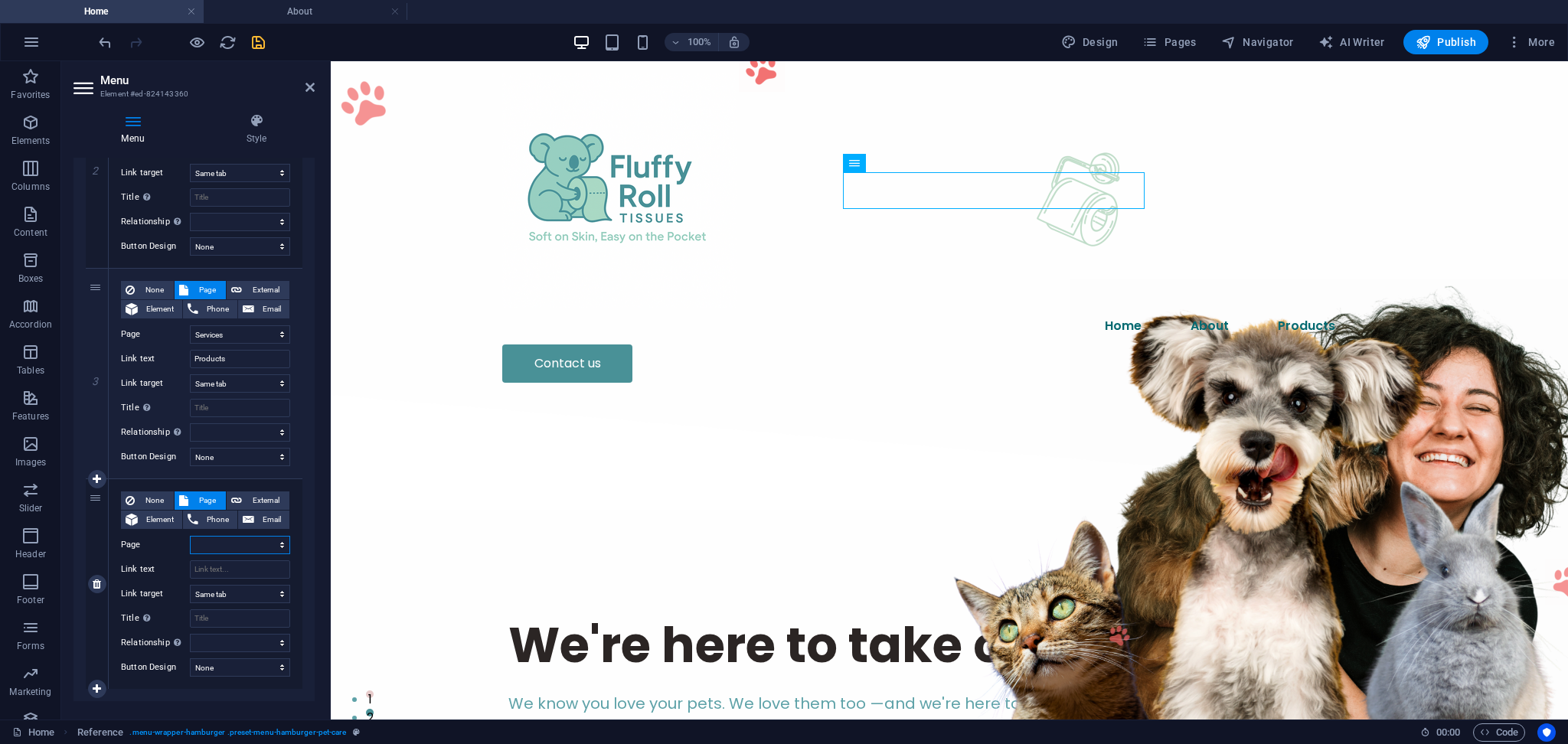 click on "Home About Services Contact Legal Notice Privacy" at bounding box center [240, 545] 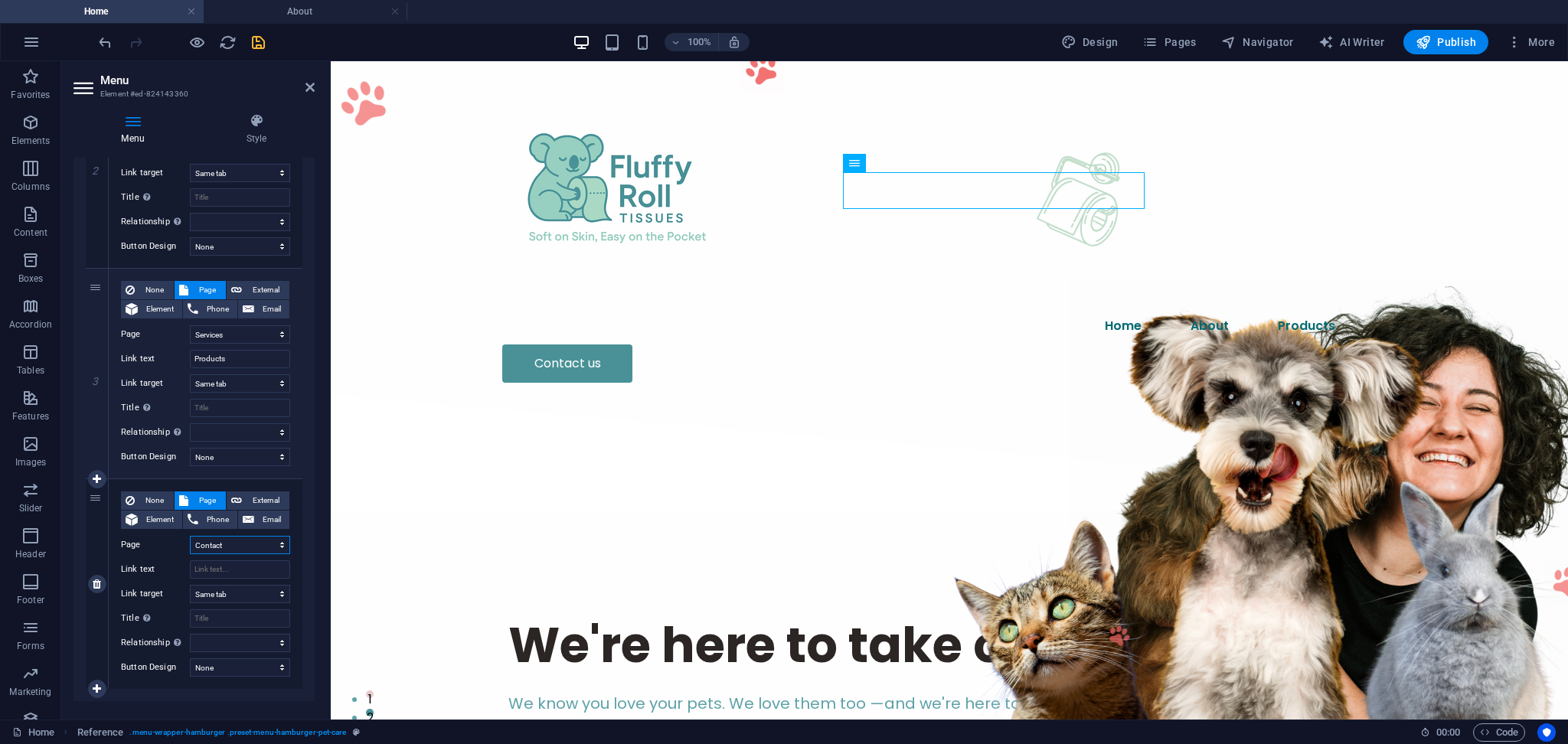 click on "Home About Services Contact Legal Notice Privacy" at bounding box center (240, 545) 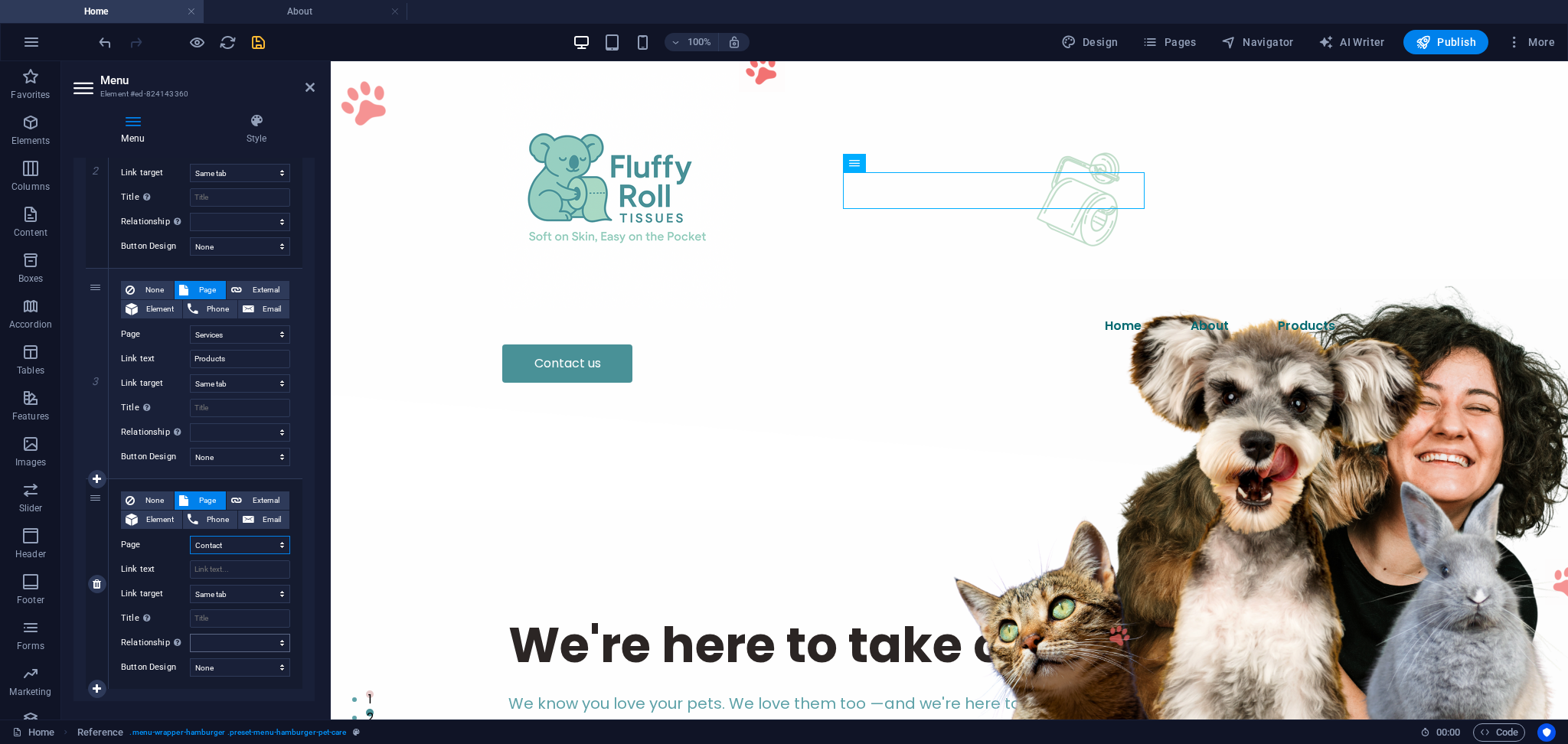 select 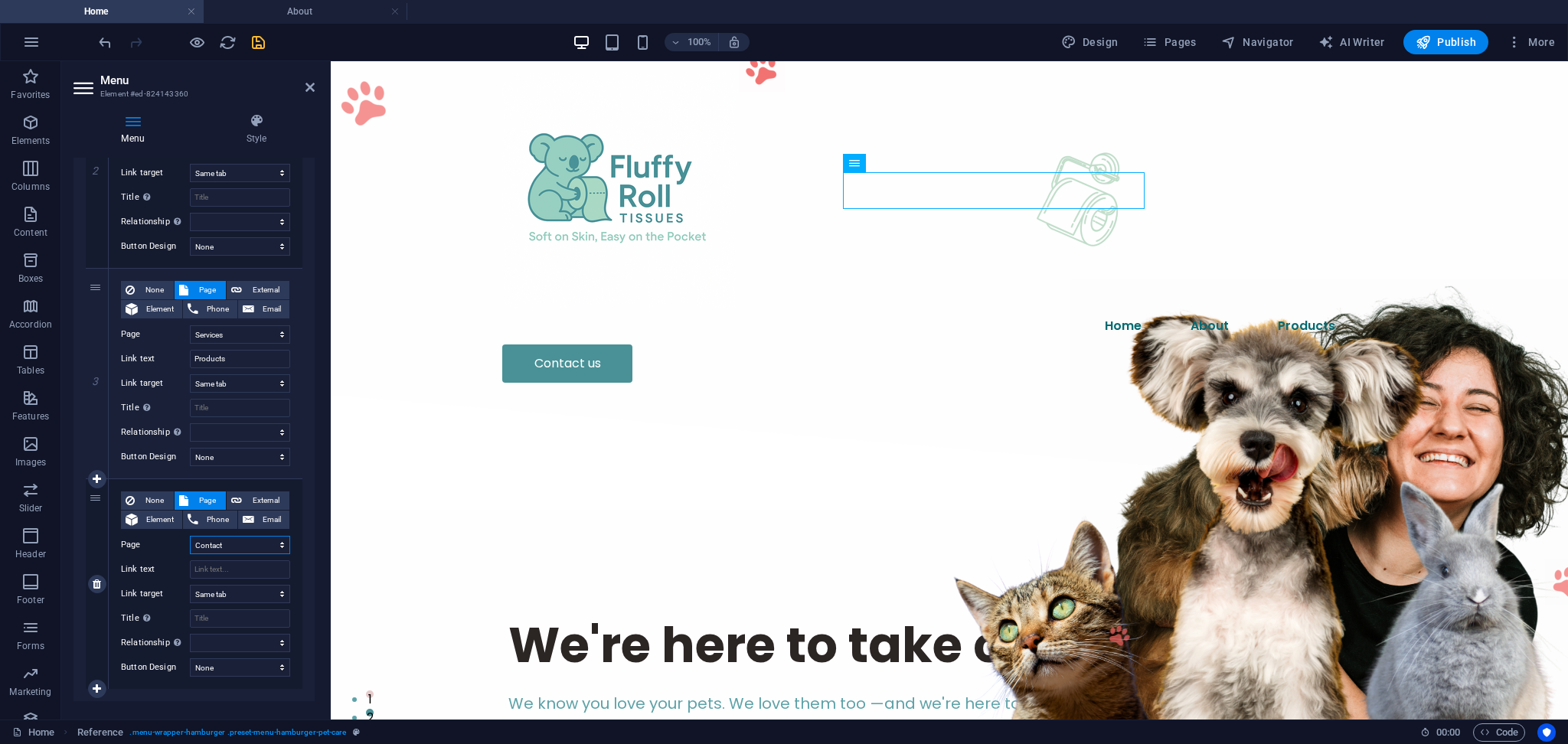 click on "Home About Services Contact Legal Notice Privacy" at bounding box center [240, 545] 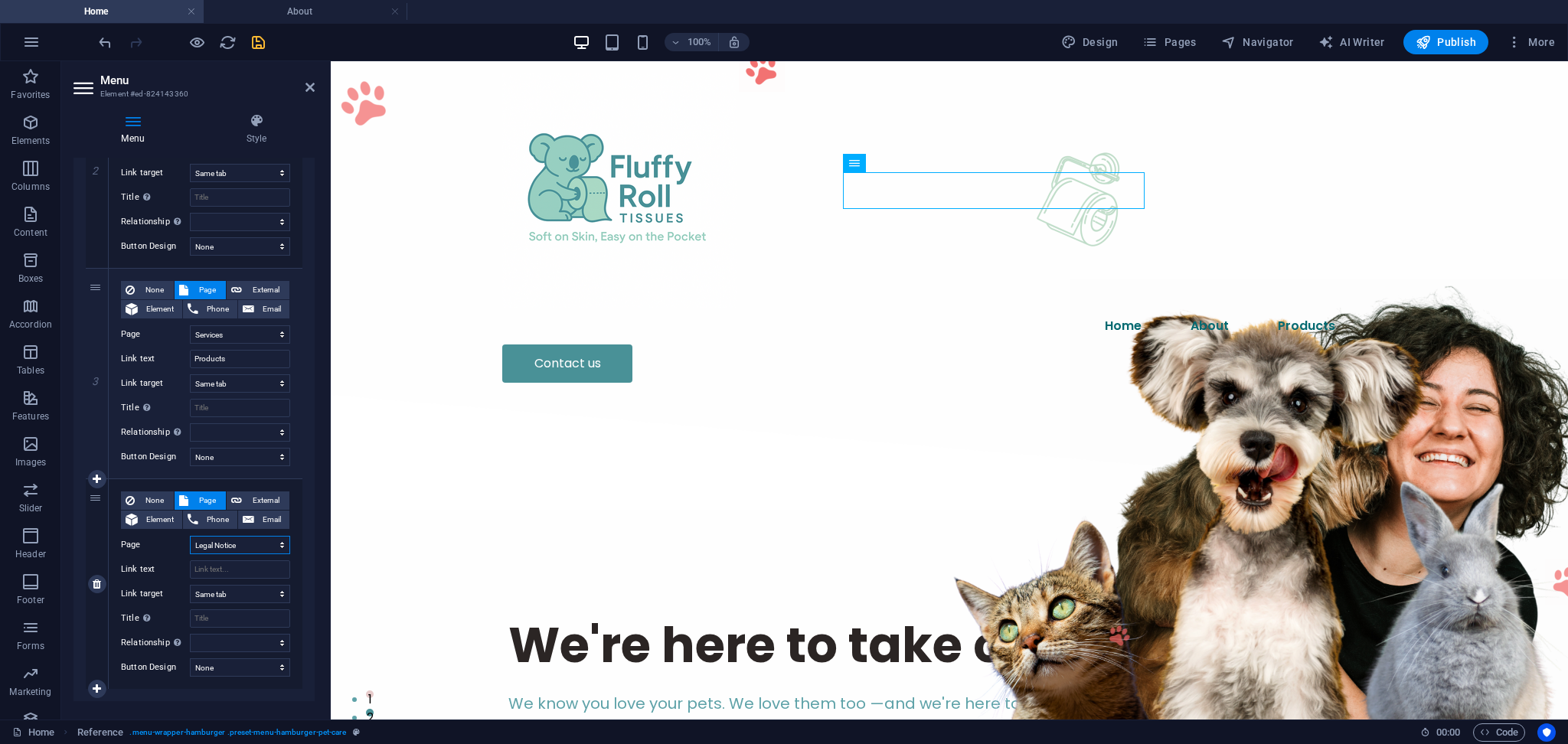 click on "Home About Services Contact Legal Notice Privacy" at bounding box center (240, 545) 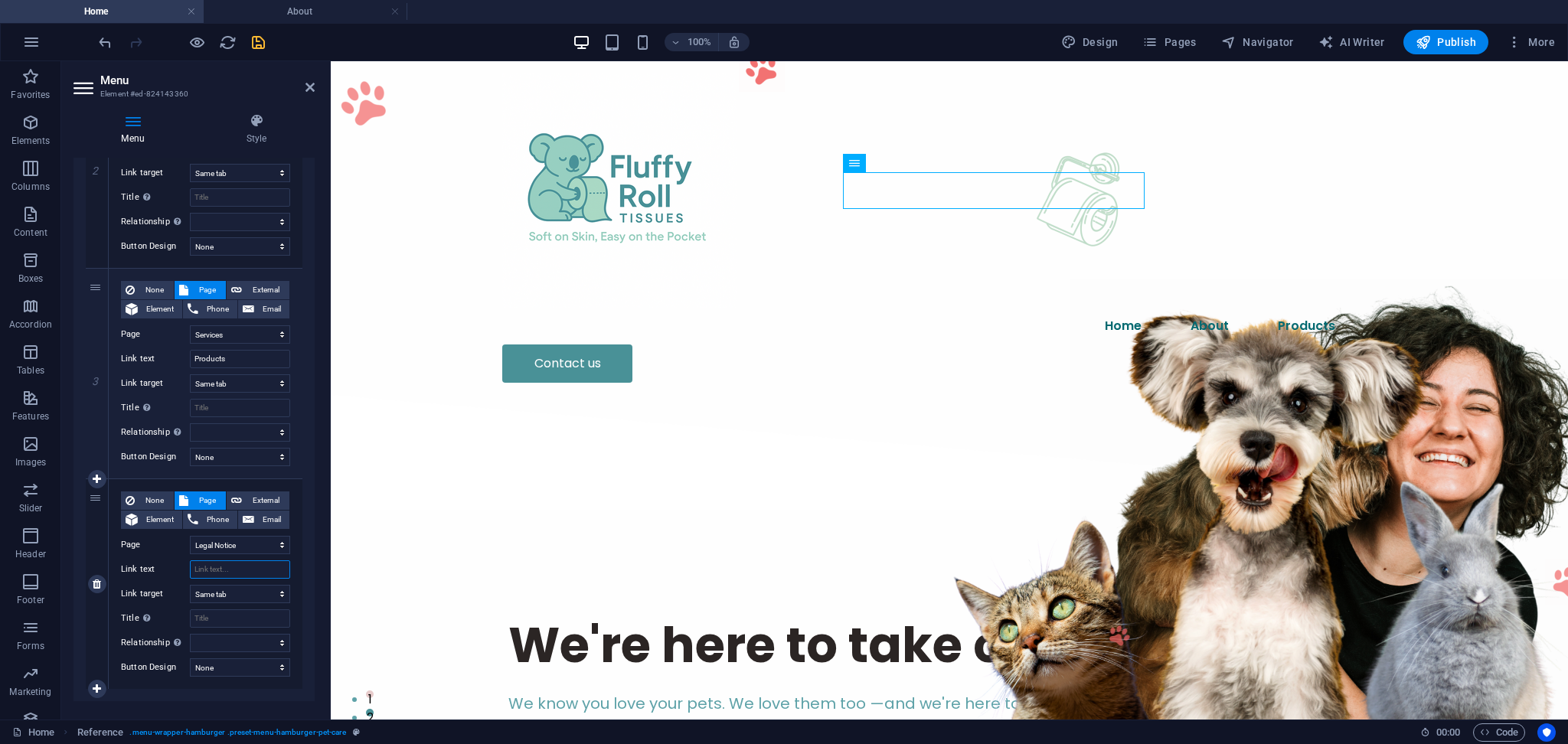 click on "Link text" at bounding box center [240, 569] 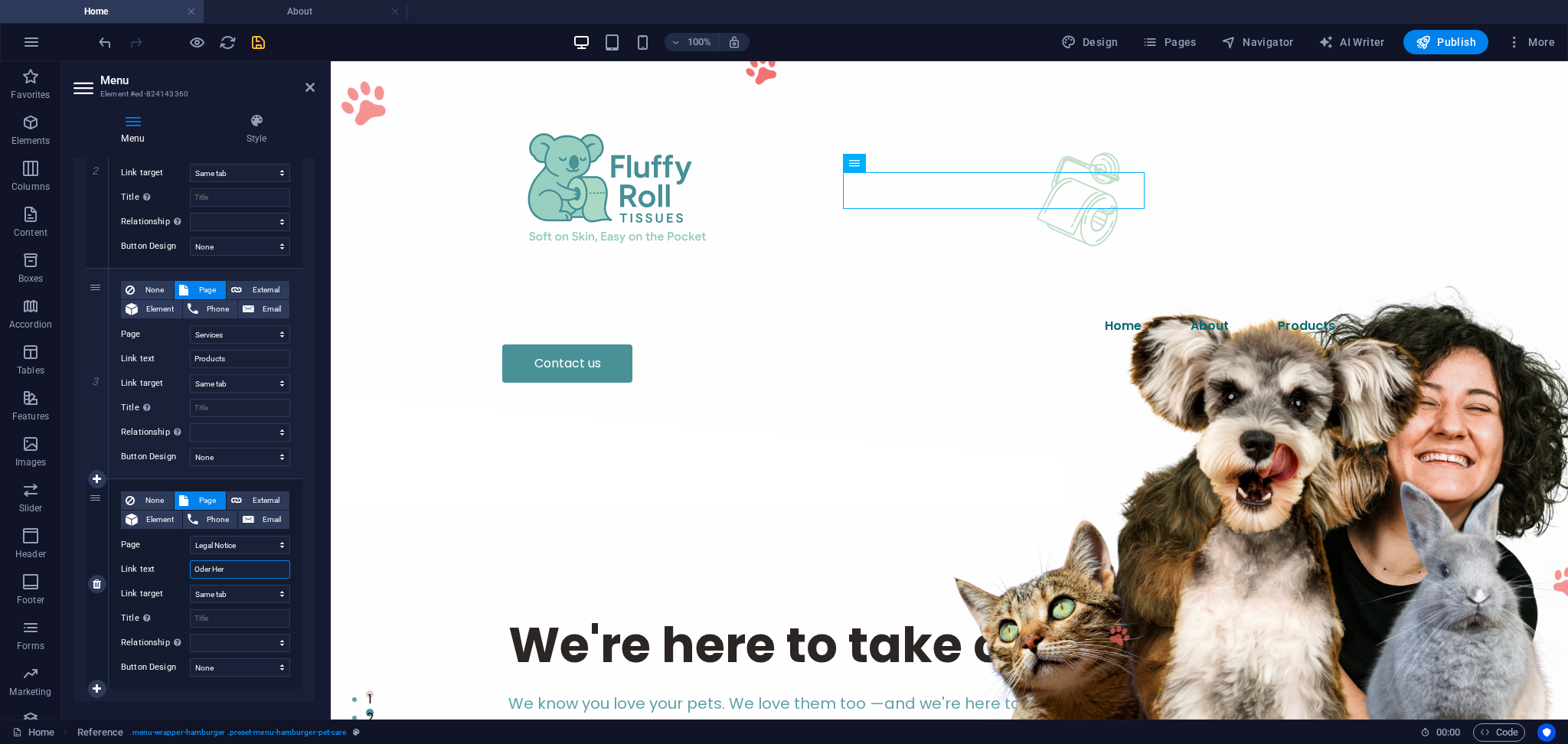 type on "Oder Here" 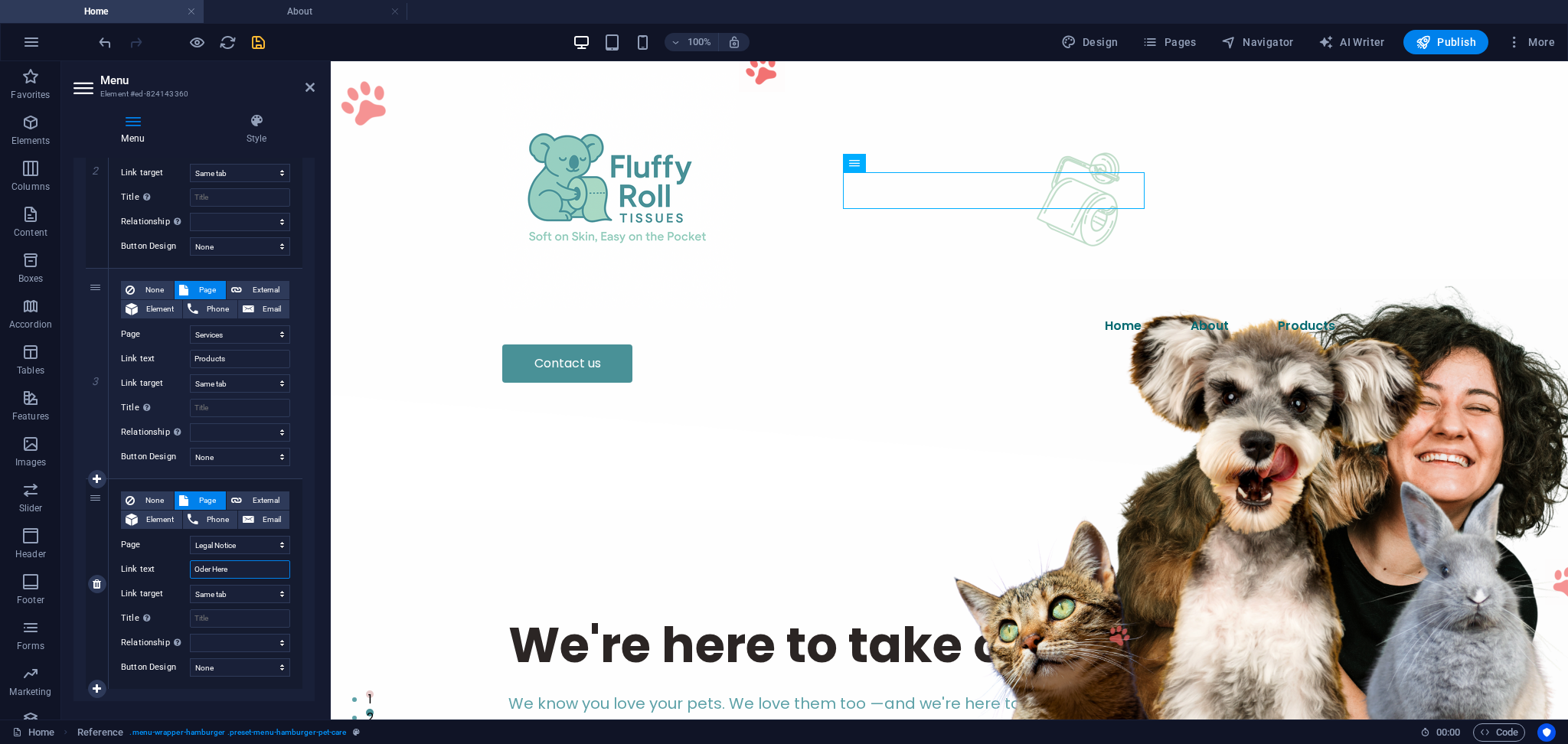 select 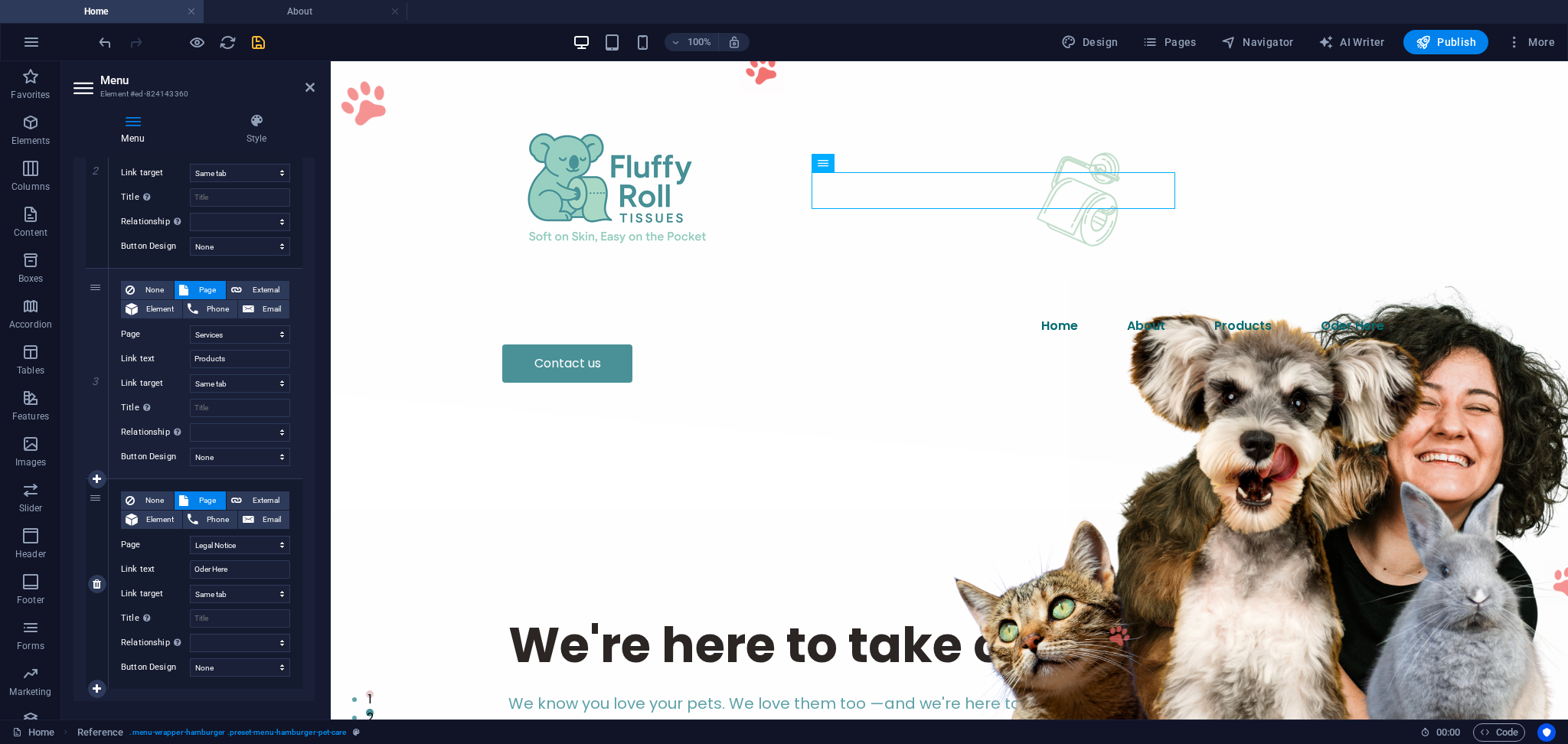 click on "4" at bounding box center [97, 584] 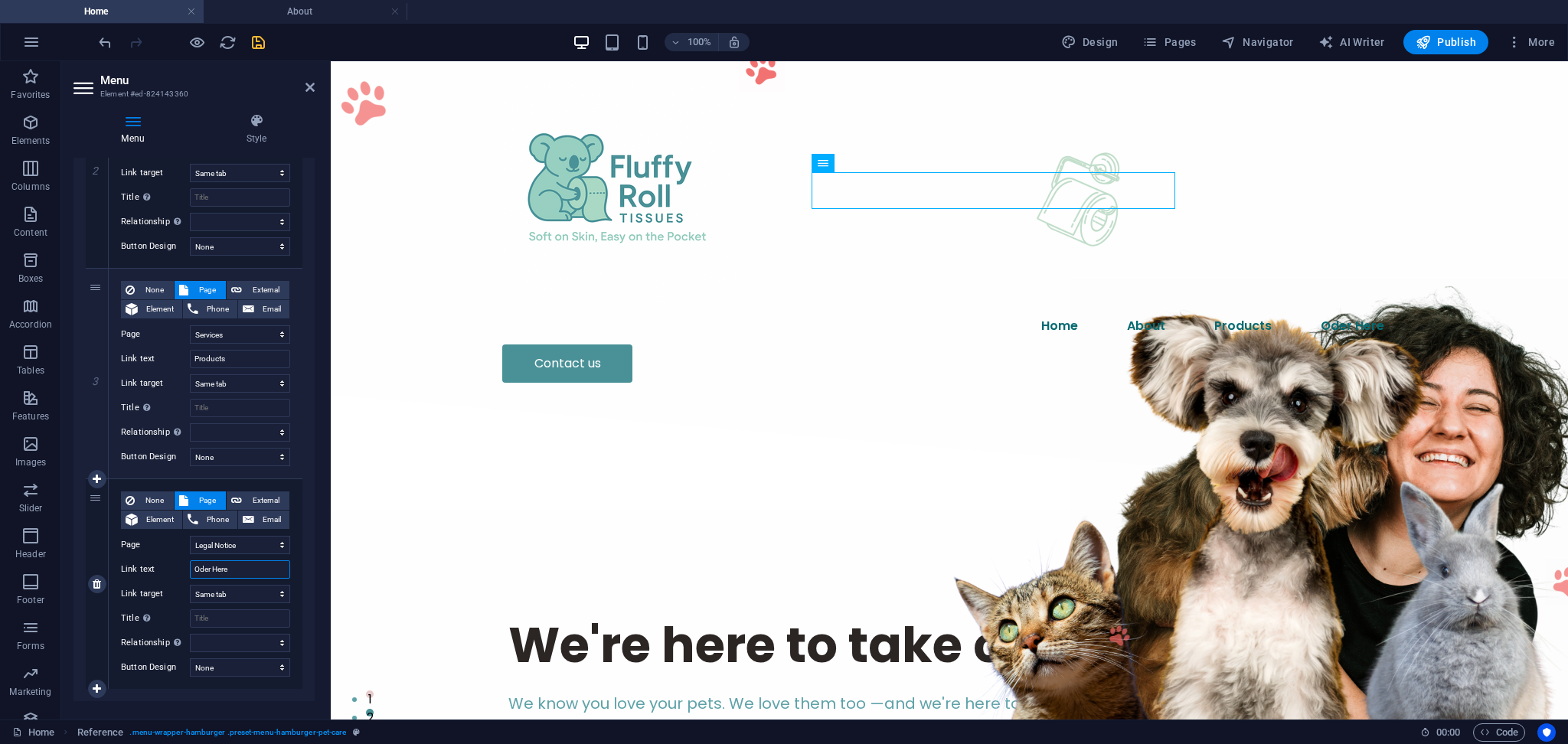 click on "Oder Here" at bounding box center [240, 569] 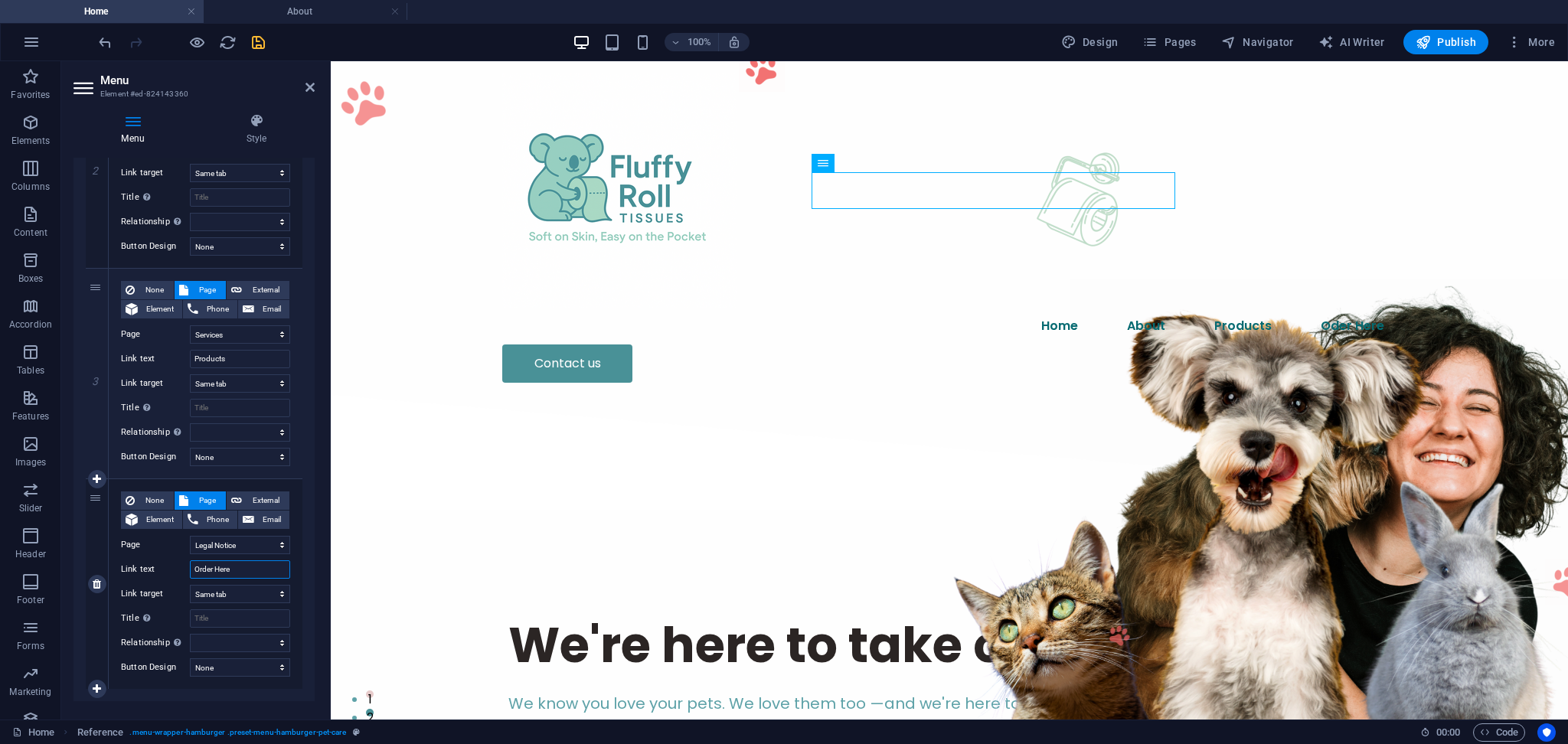 select 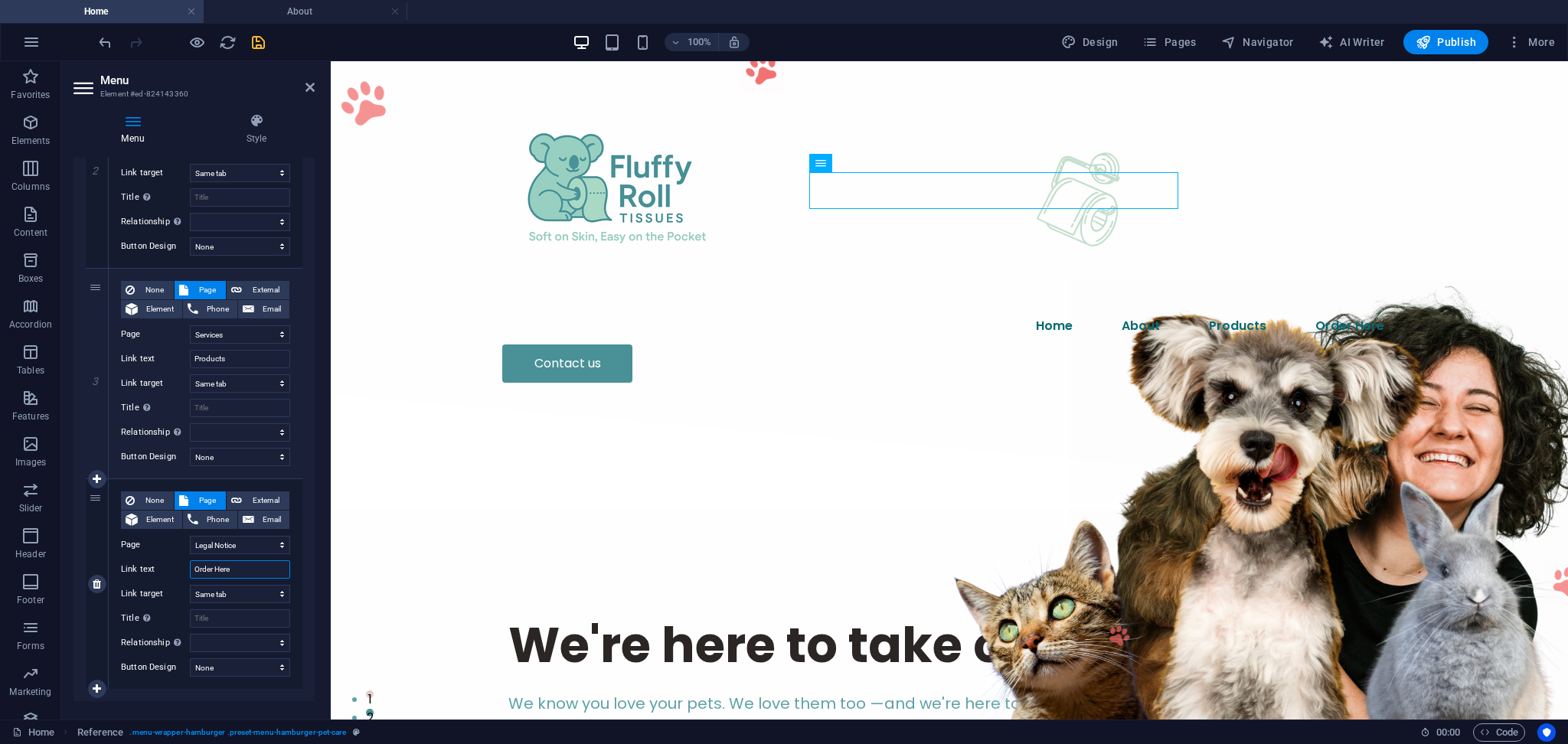 type on "Order Here" 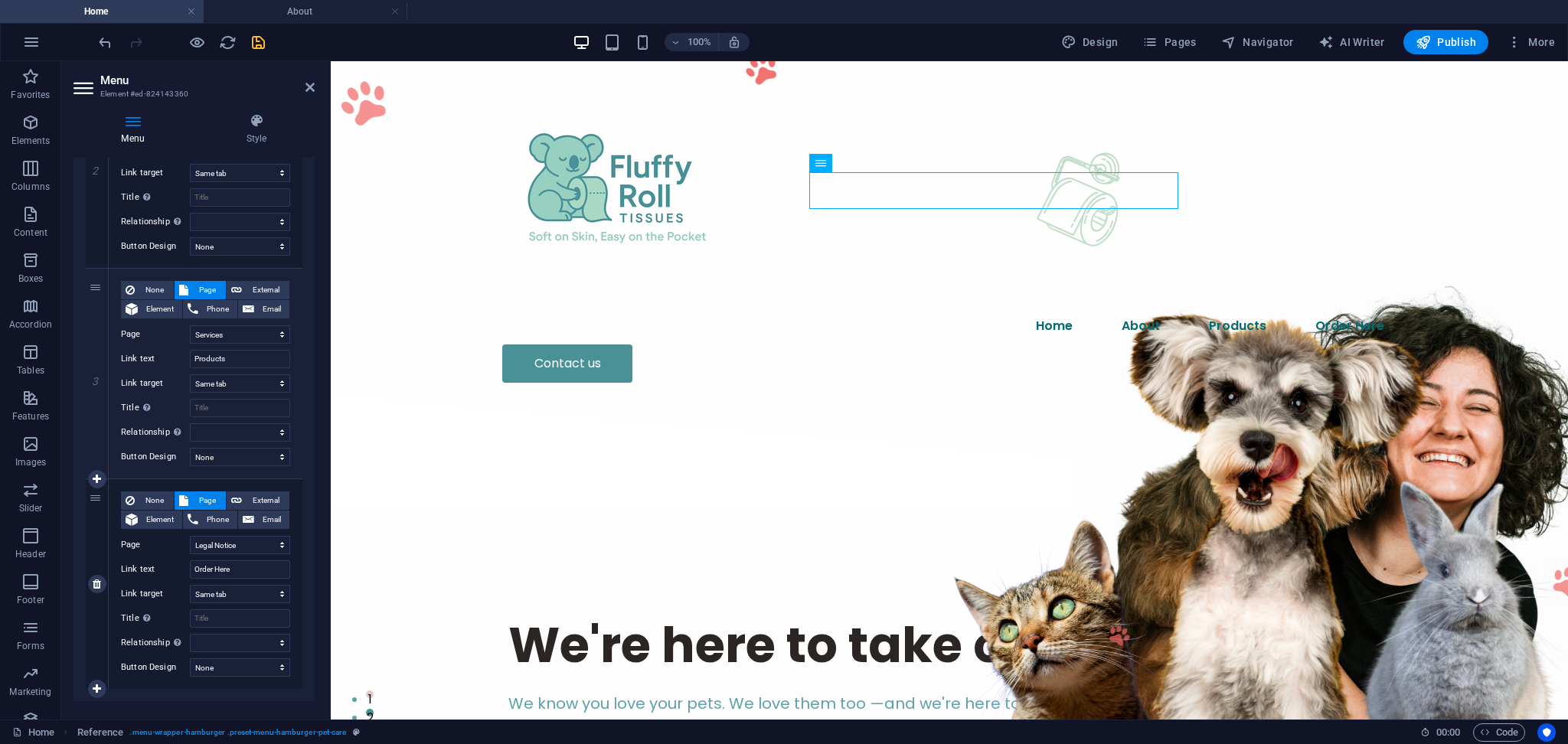 click on "4" at bounding box center (97, 584) 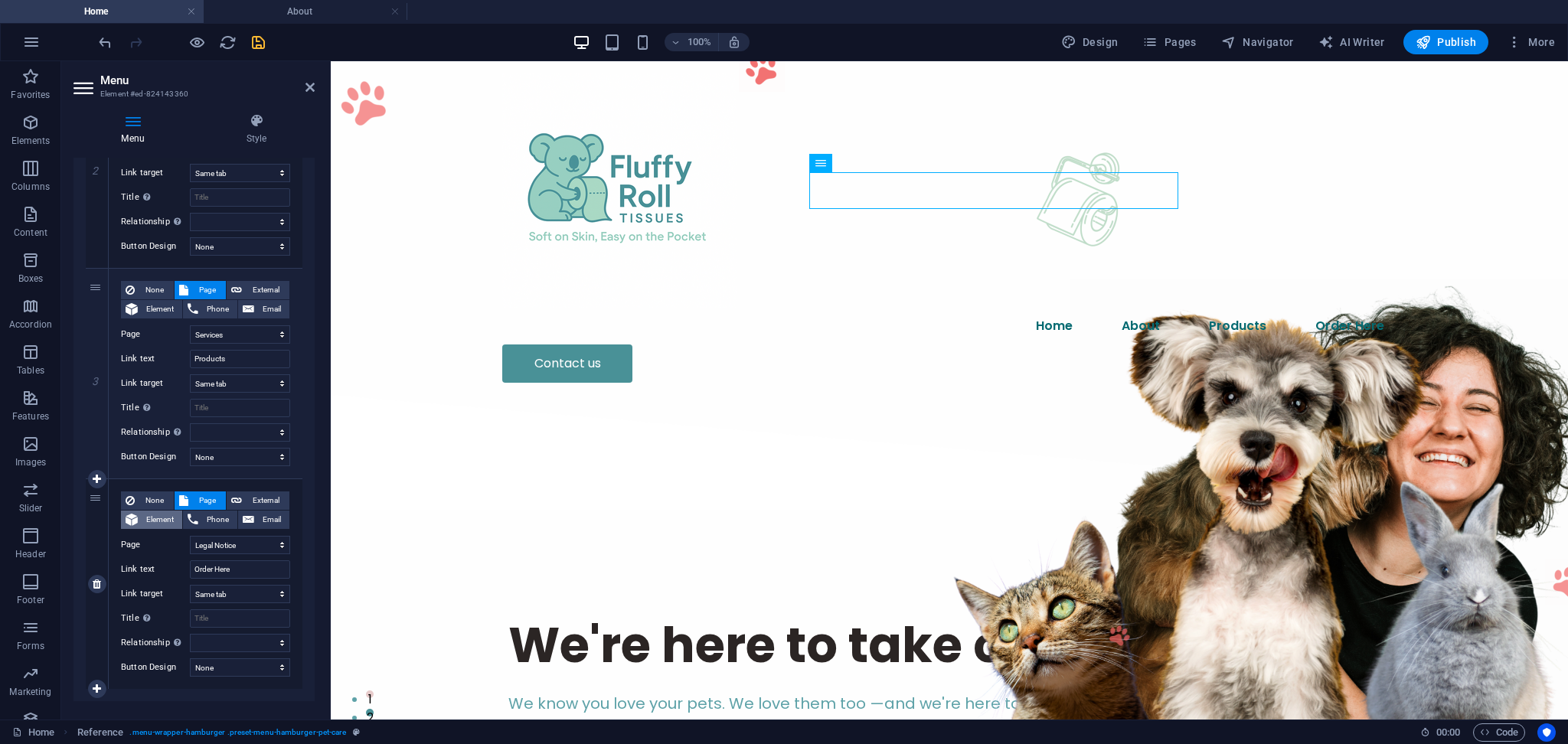 scroll, scrollTop: 480, scrollLeft: 0, axis: vertical 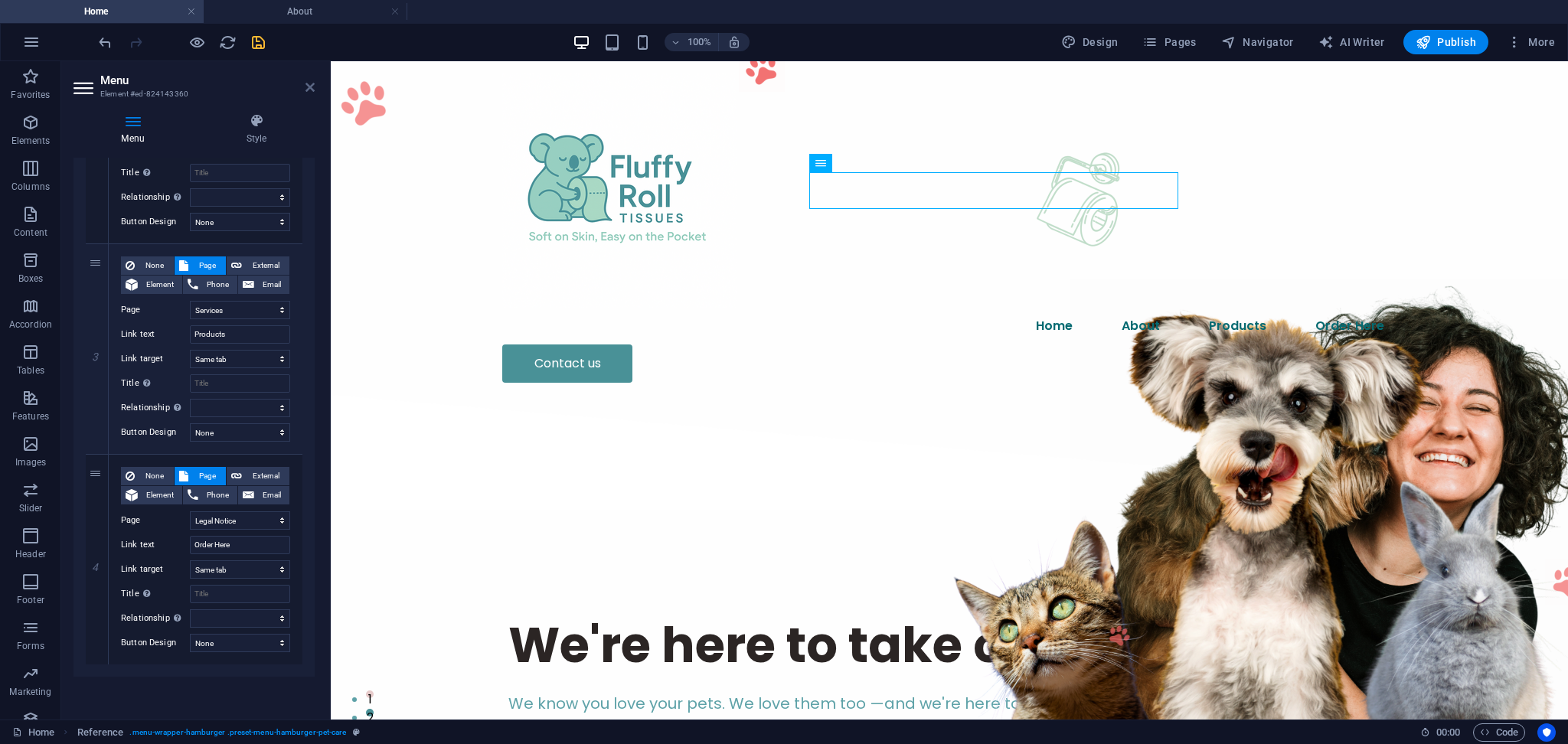click at bounding box center (310, 87) 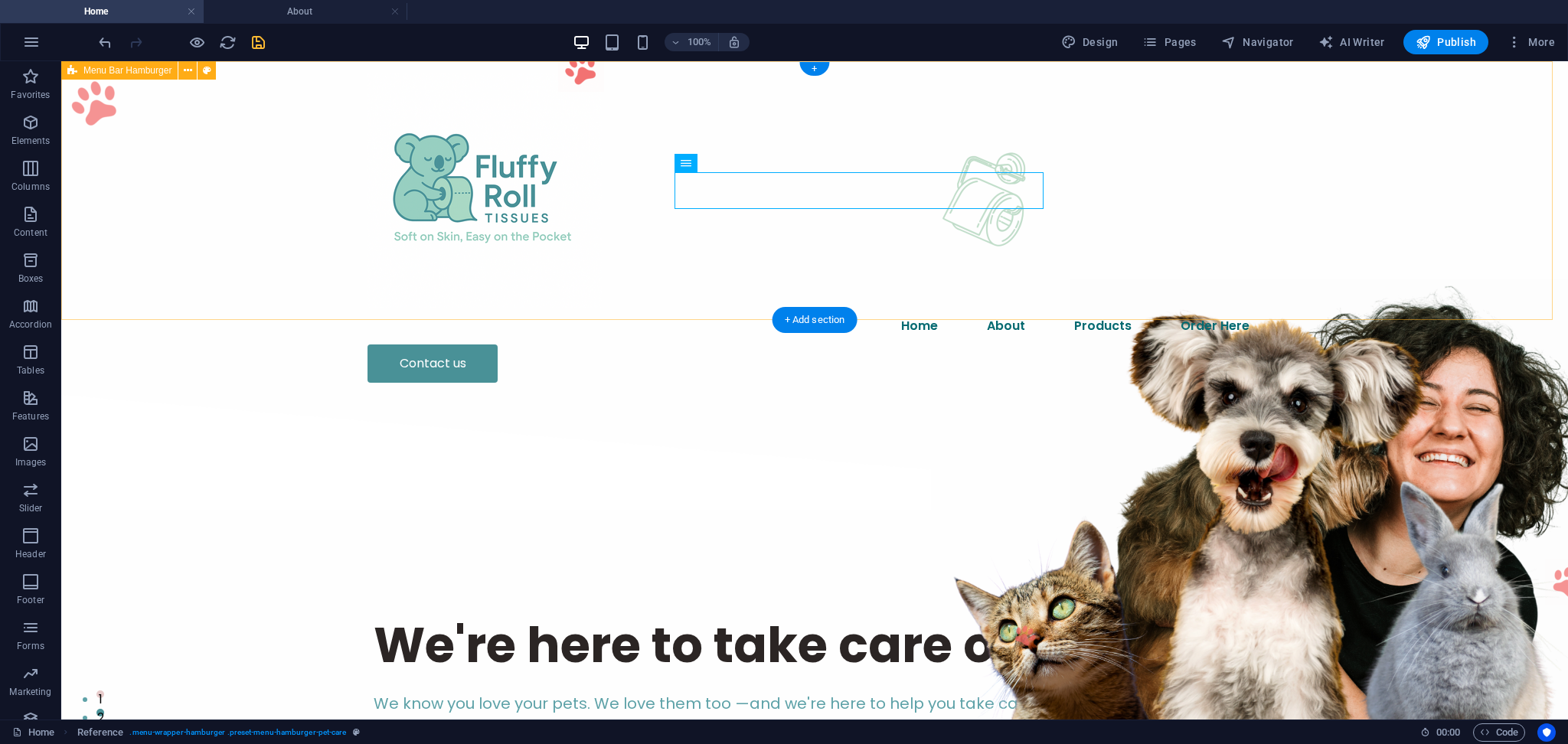 click on "Home About Products Order Here Contact us" at bounding box center [815, 228] 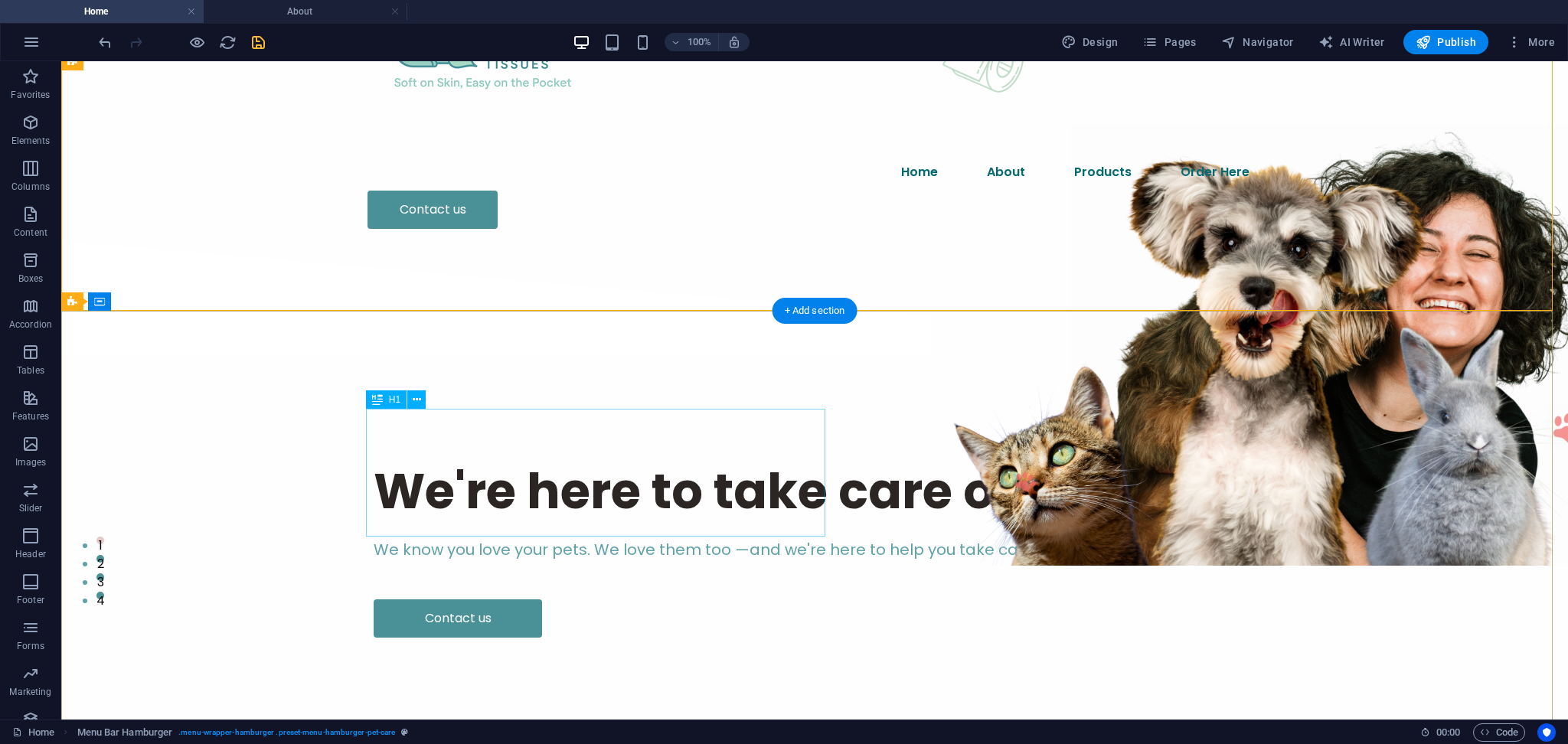 scroll, scrollTop: 0, scrollLeft: 0, axis: both 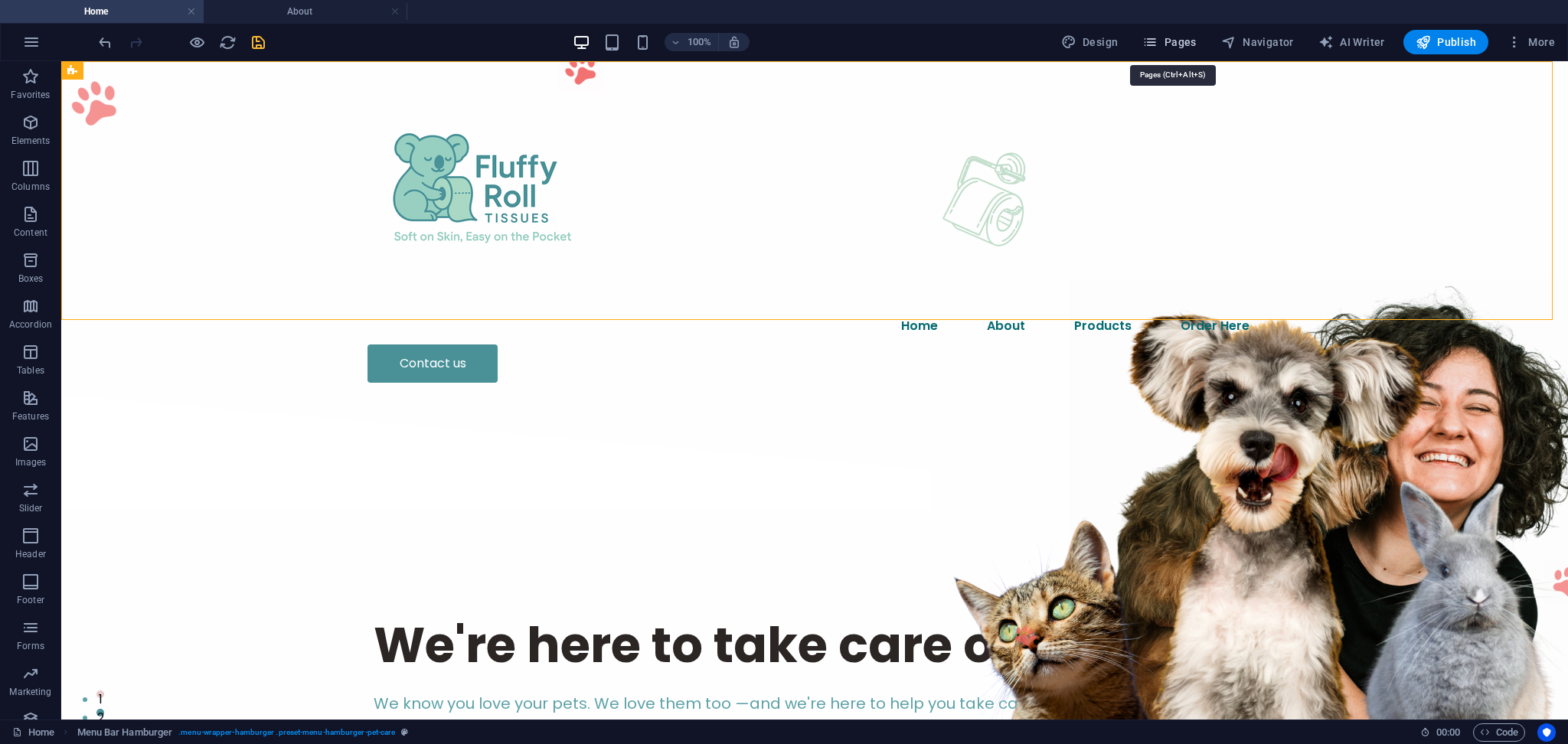 click on "Pages" at bounding box center [1169, 42] 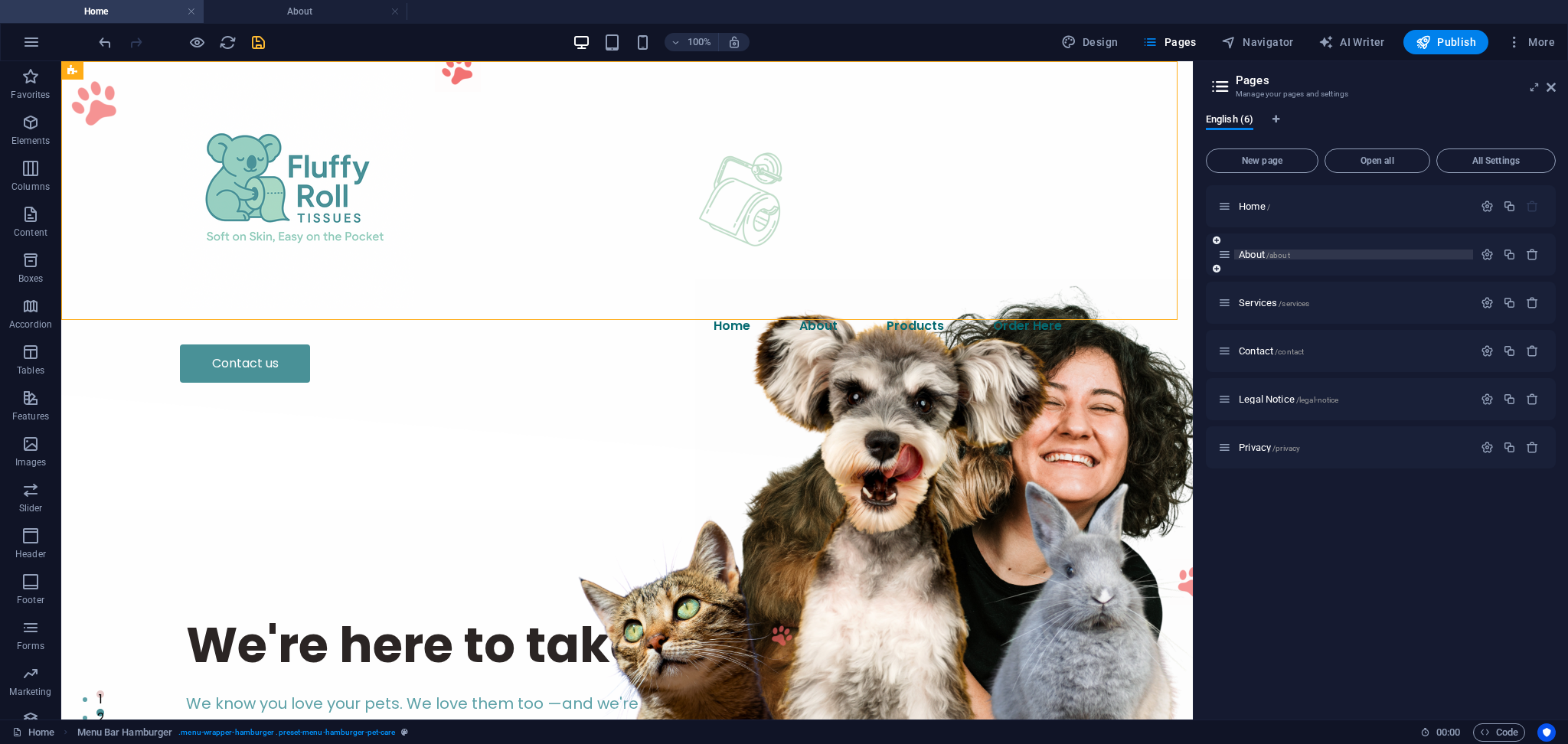 click on "About /about" at bounding box center [1264, 254] 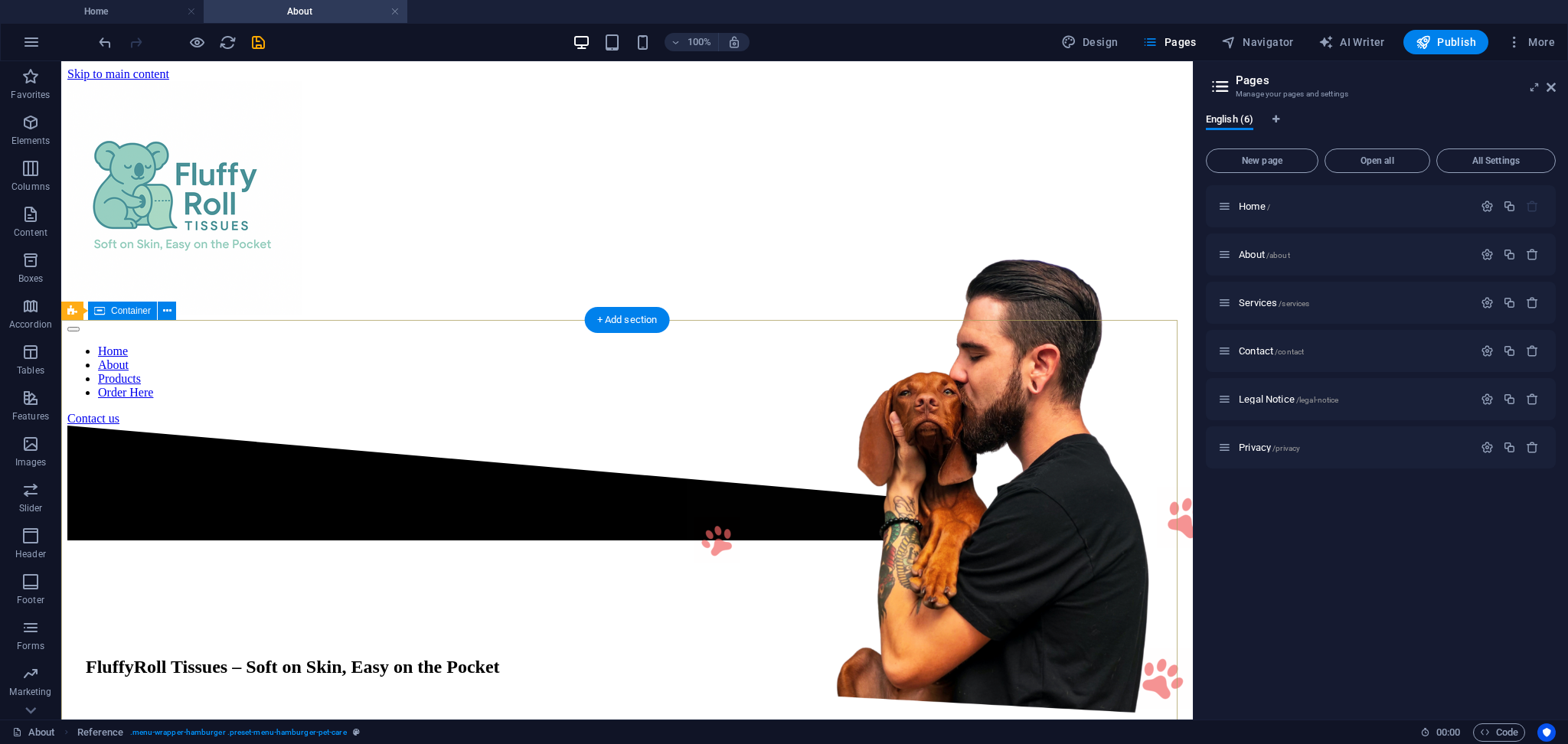 click on "FluffyRoll Tissues – Soft on Skin, Easy on the Pocket We know you love your pets. We love them too —and we're here to help you take care of them. Contact us" at bounding box center (627, 722) 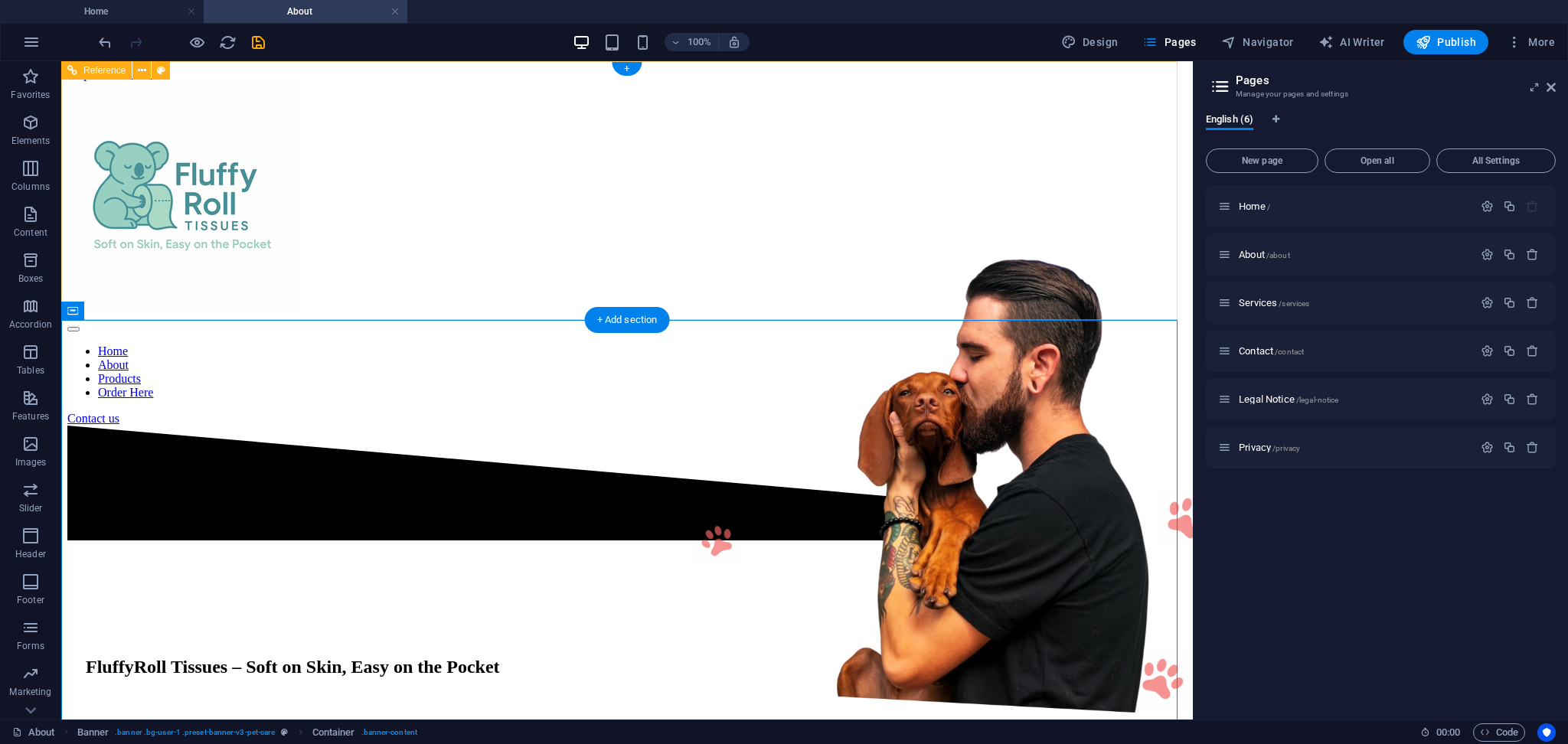 click on "Home About Products Order Here Contact us" at bounding box center (627, 253) 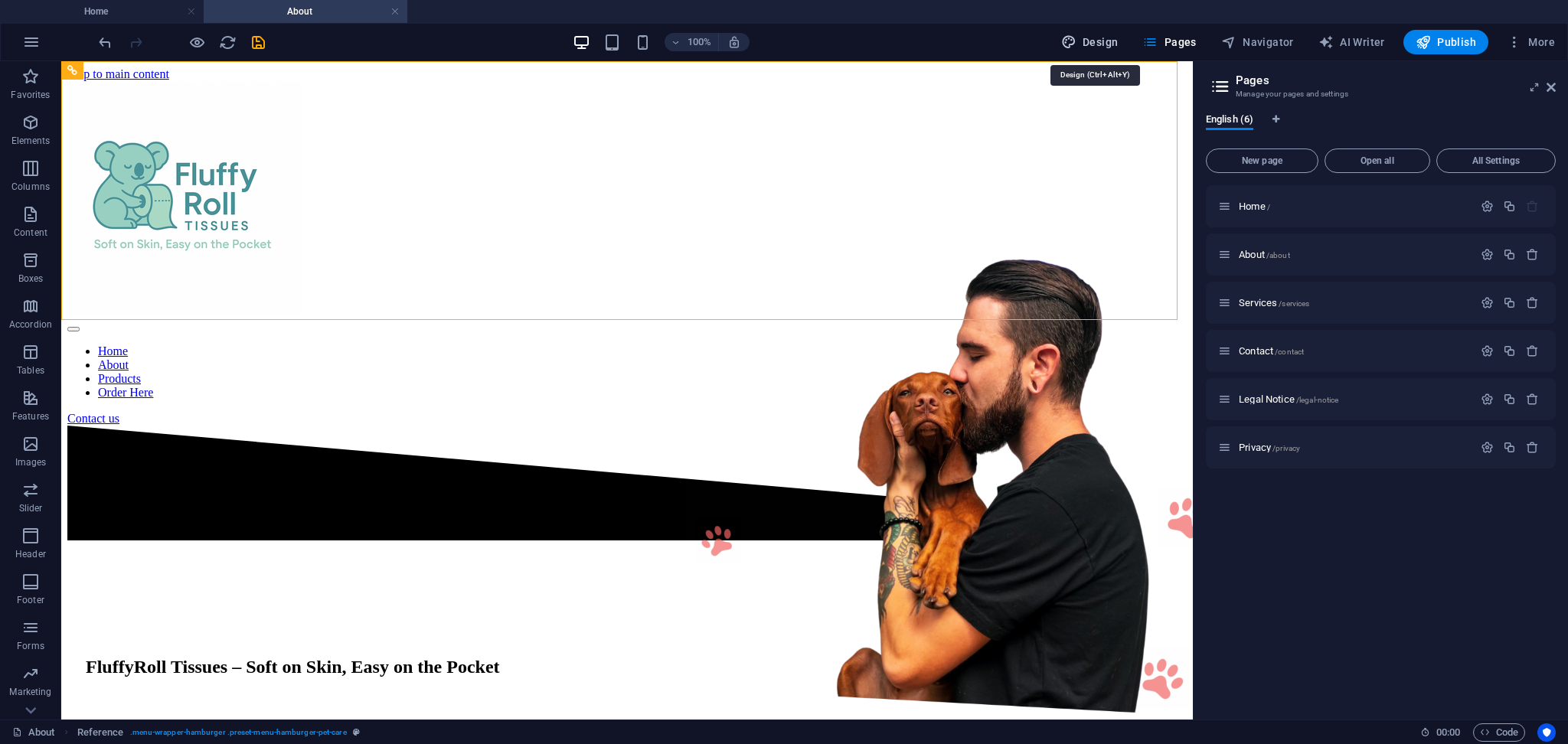 click on "Design" at bounding box center [1089, 42] 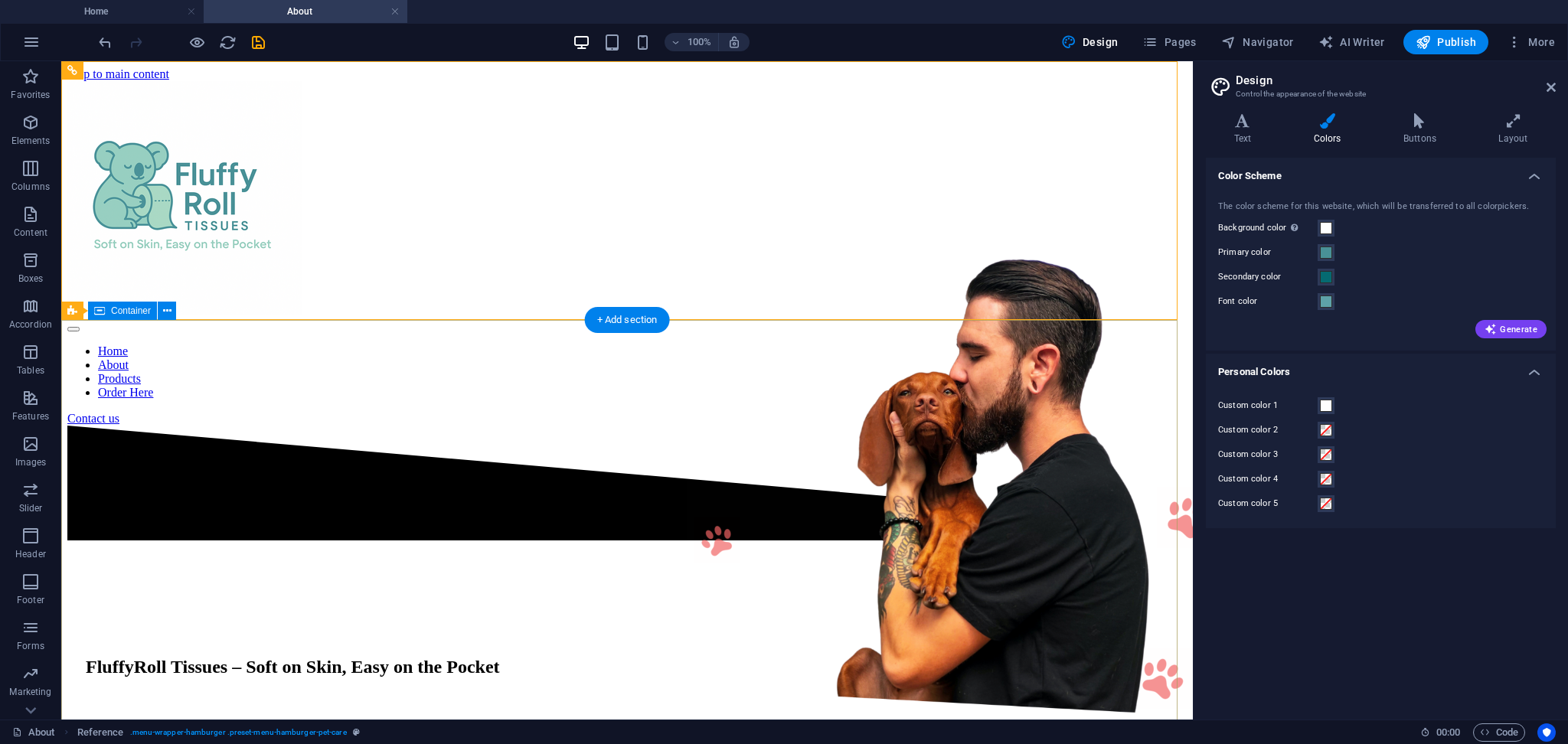 click on "FluffyRoll Tissues – Soft on Skin, Easy on the Pocket We know you love your pets. We love them too —and we're here to help you take care of them. Contact us" at bounding box center [627, 722] 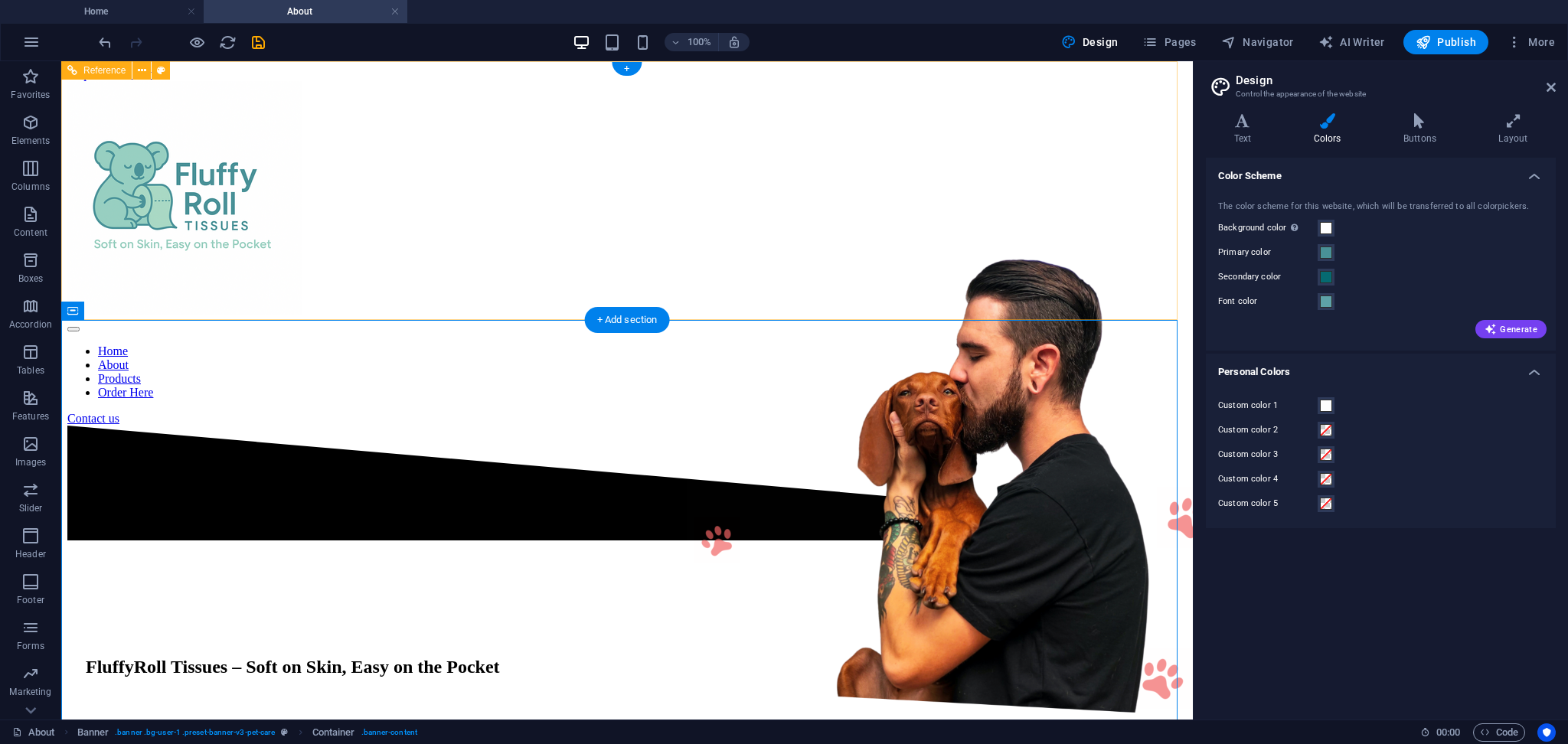 click on "Home About Products Order Here Contact us" at bounding box center (627, 253) 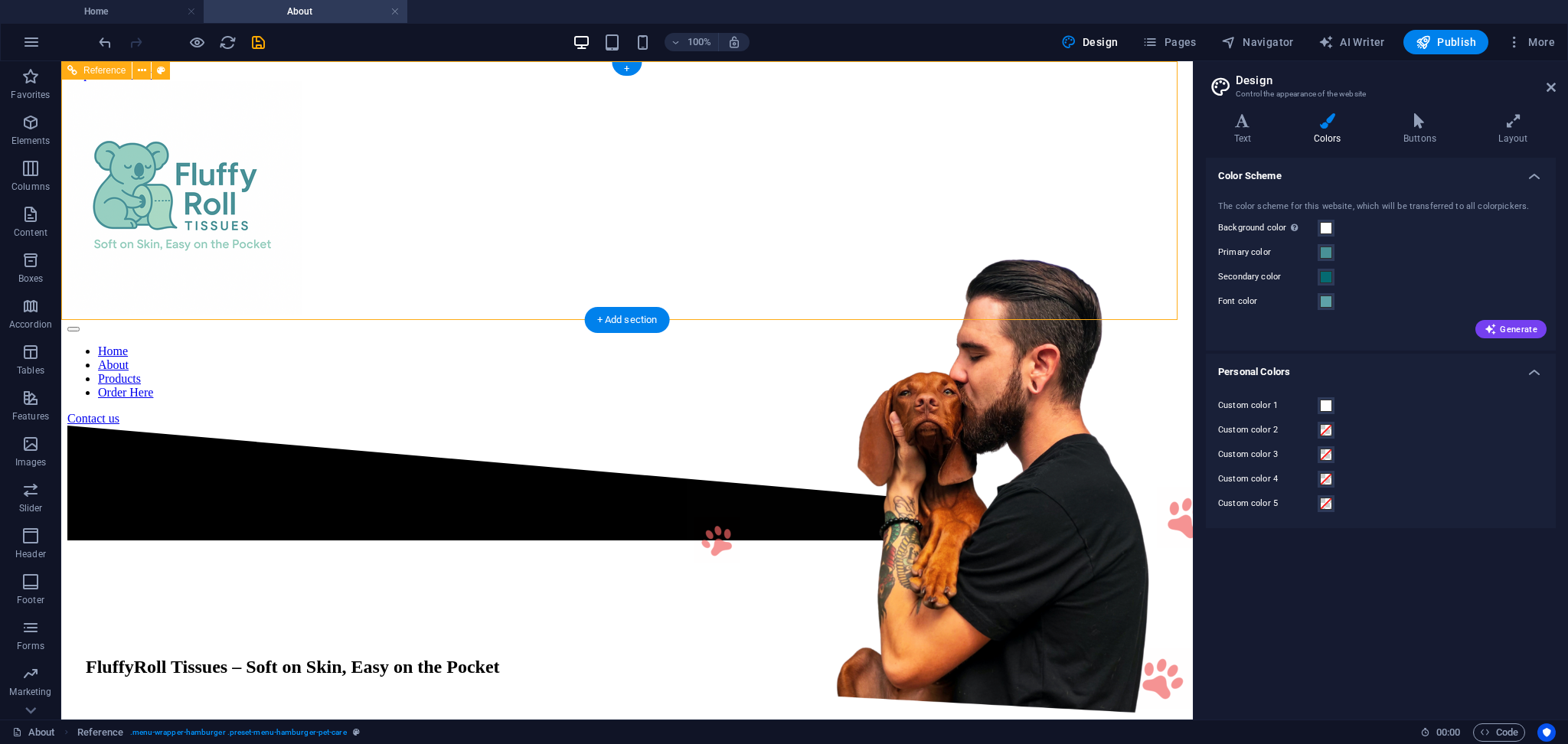 click on "Home About Products Order Here Contact us" at bounding box center [627, 253] 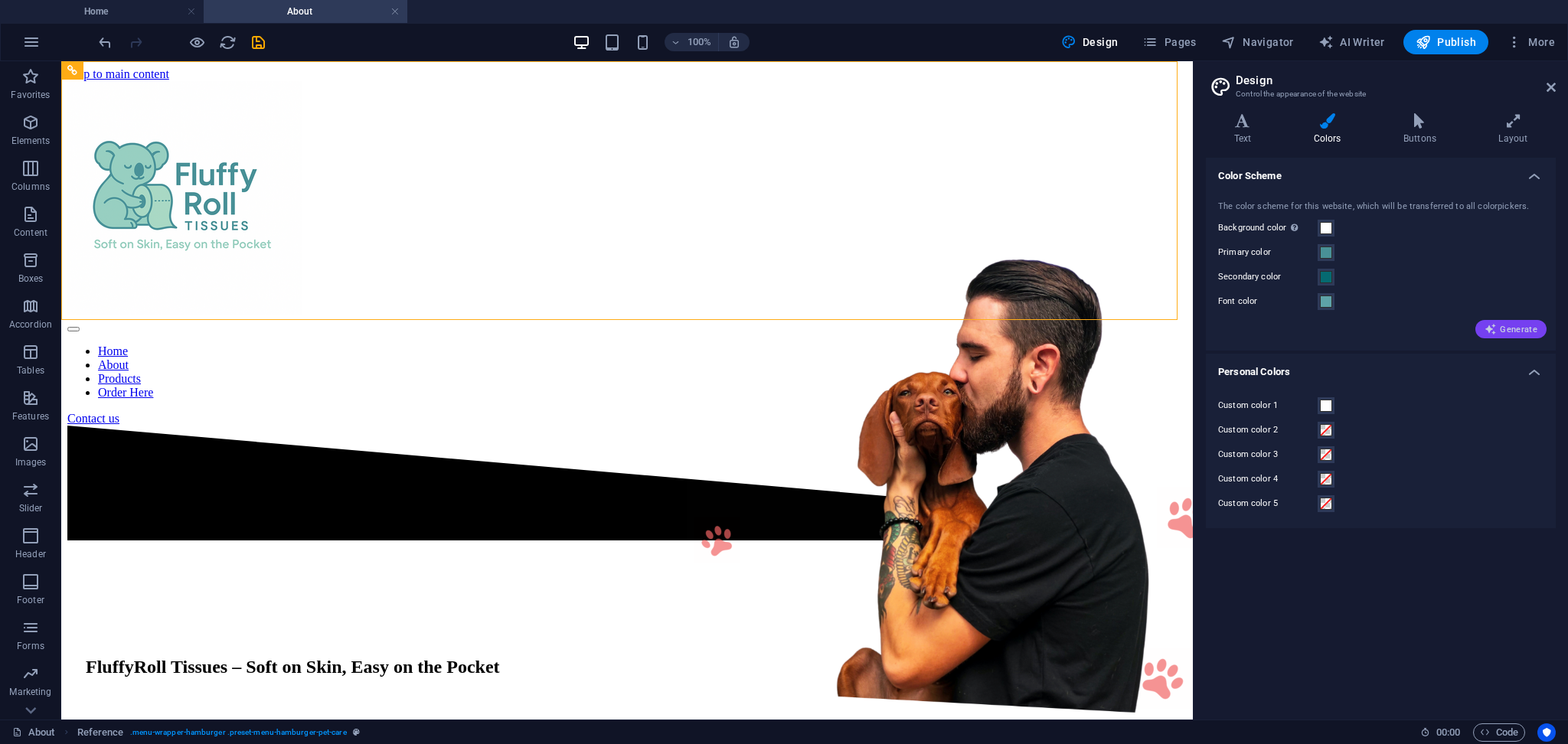 click at bounding box center [1491, 329] 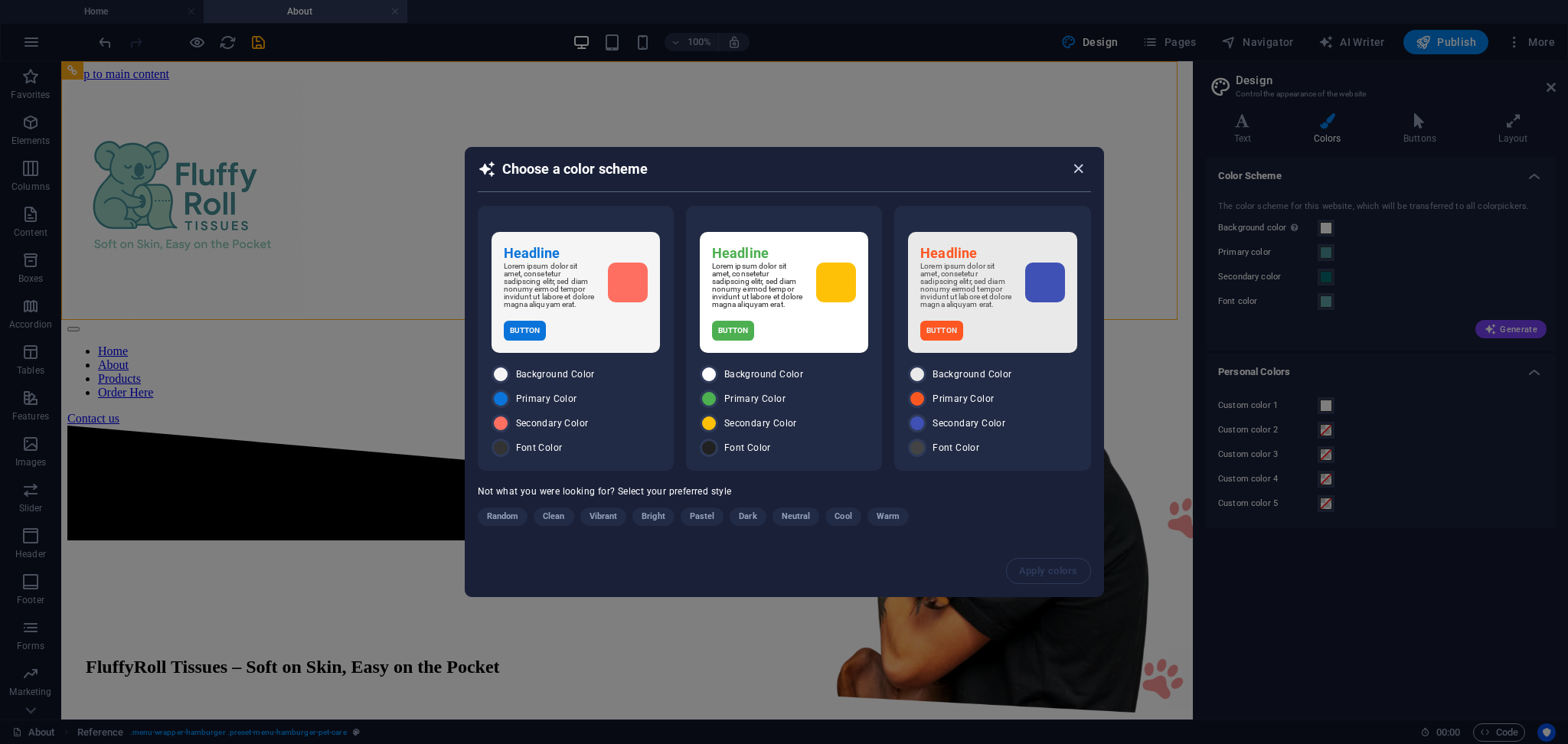 click at bounding box center [1078, 168] 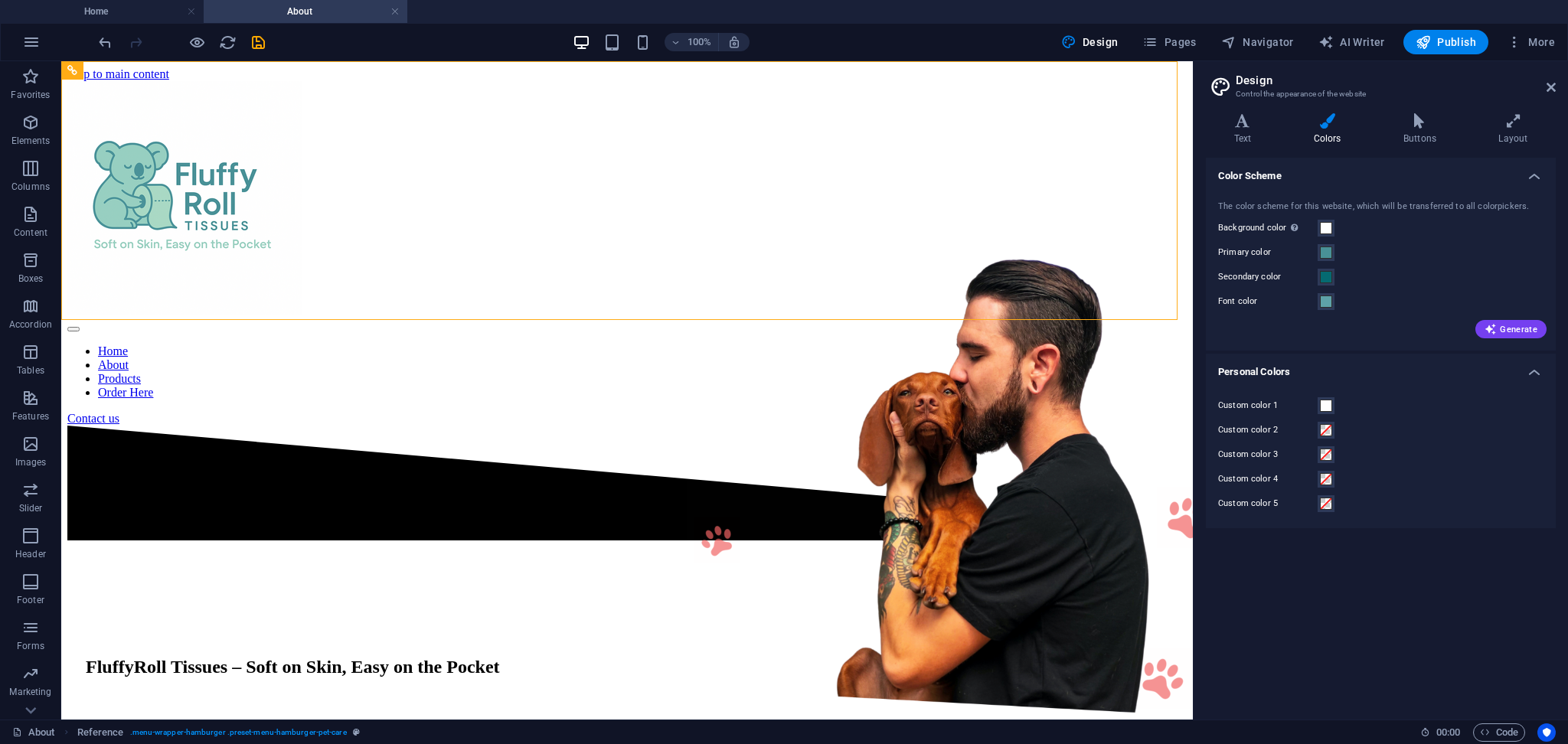 click on "Background color Only visible if it is not covered by other backgrounds." at bounding box center (1268, 228) 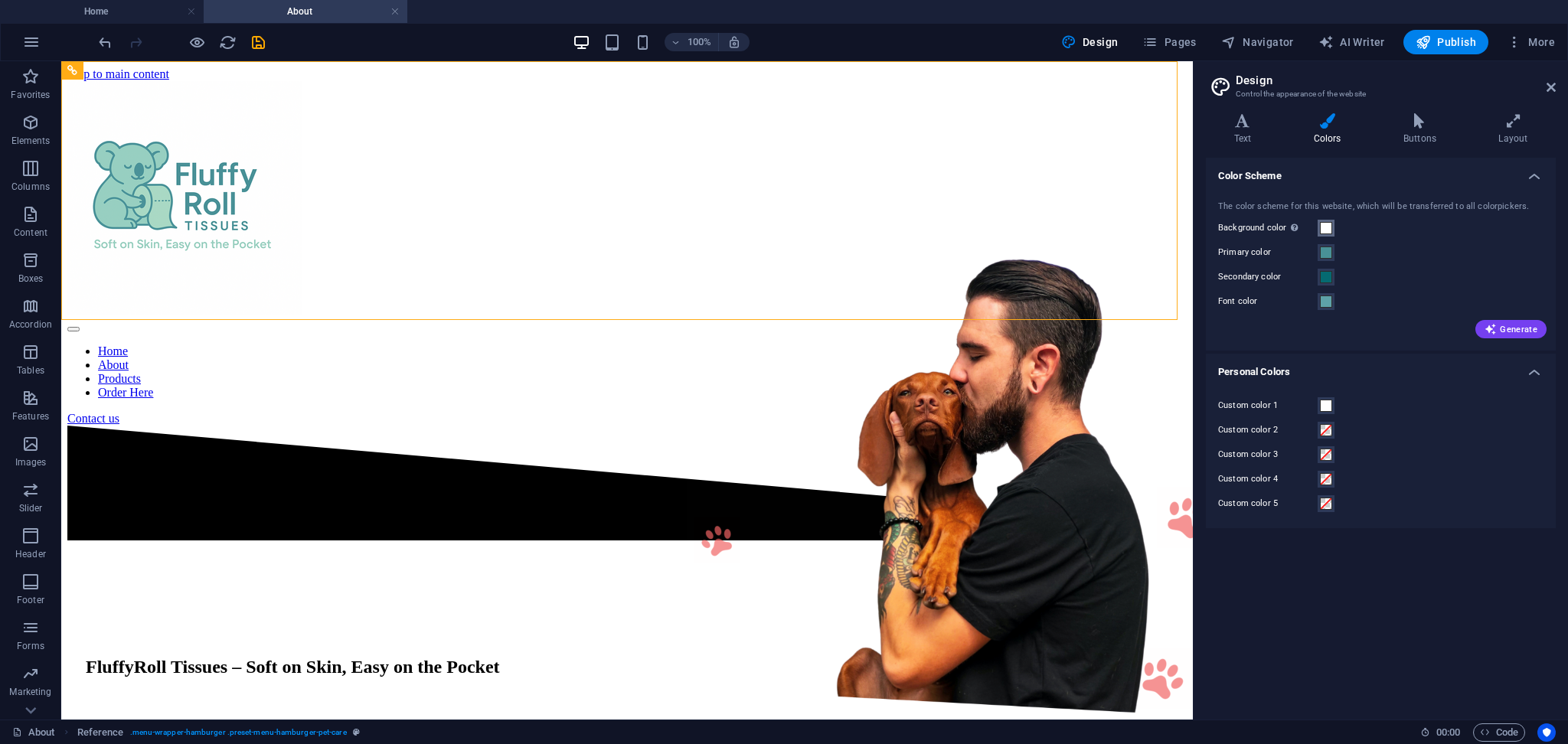 click on "Background color Only visible if it is not covered by other backgrounds." at bounding box center (1326, 228) 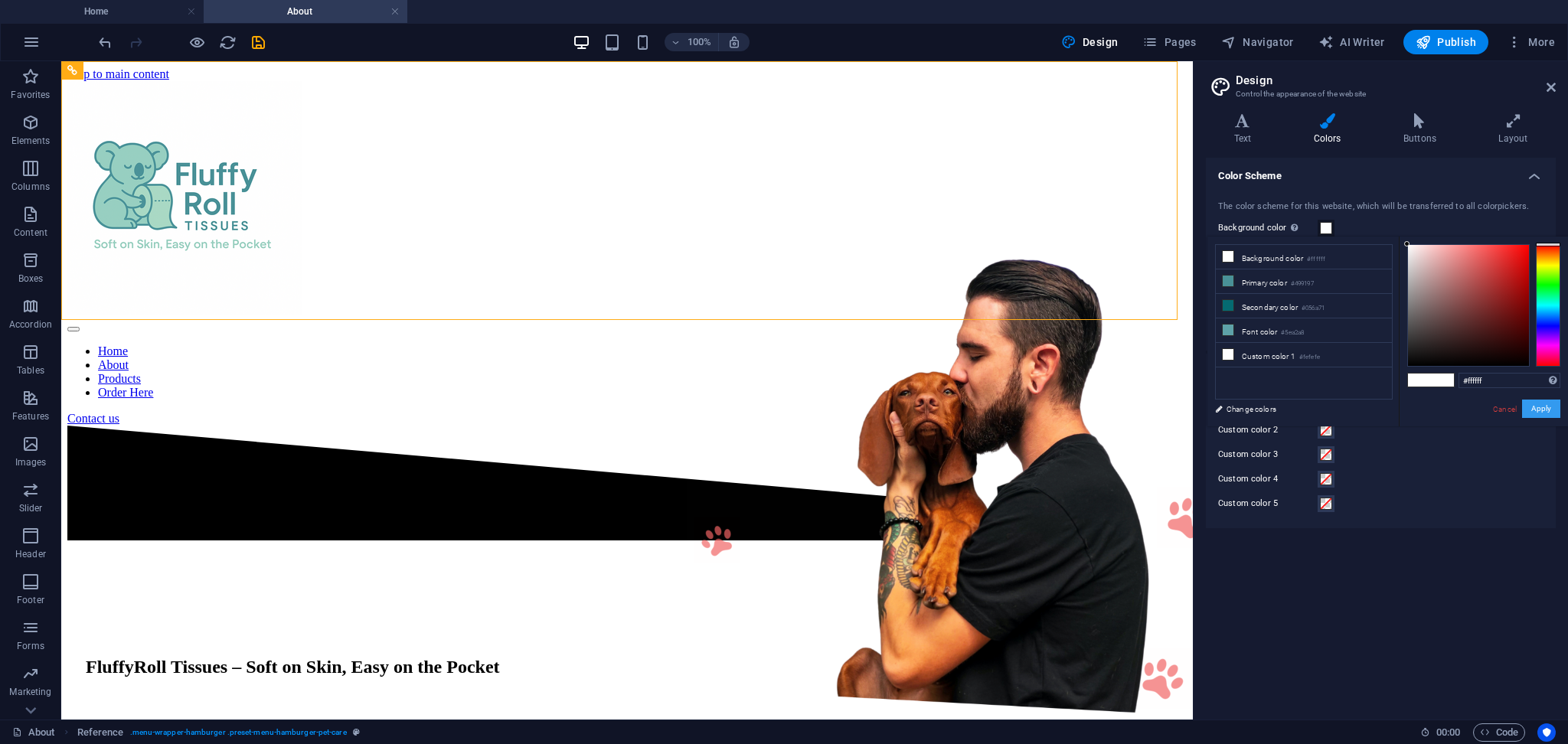 click on "Apply" at bounding box center [1541, 409] 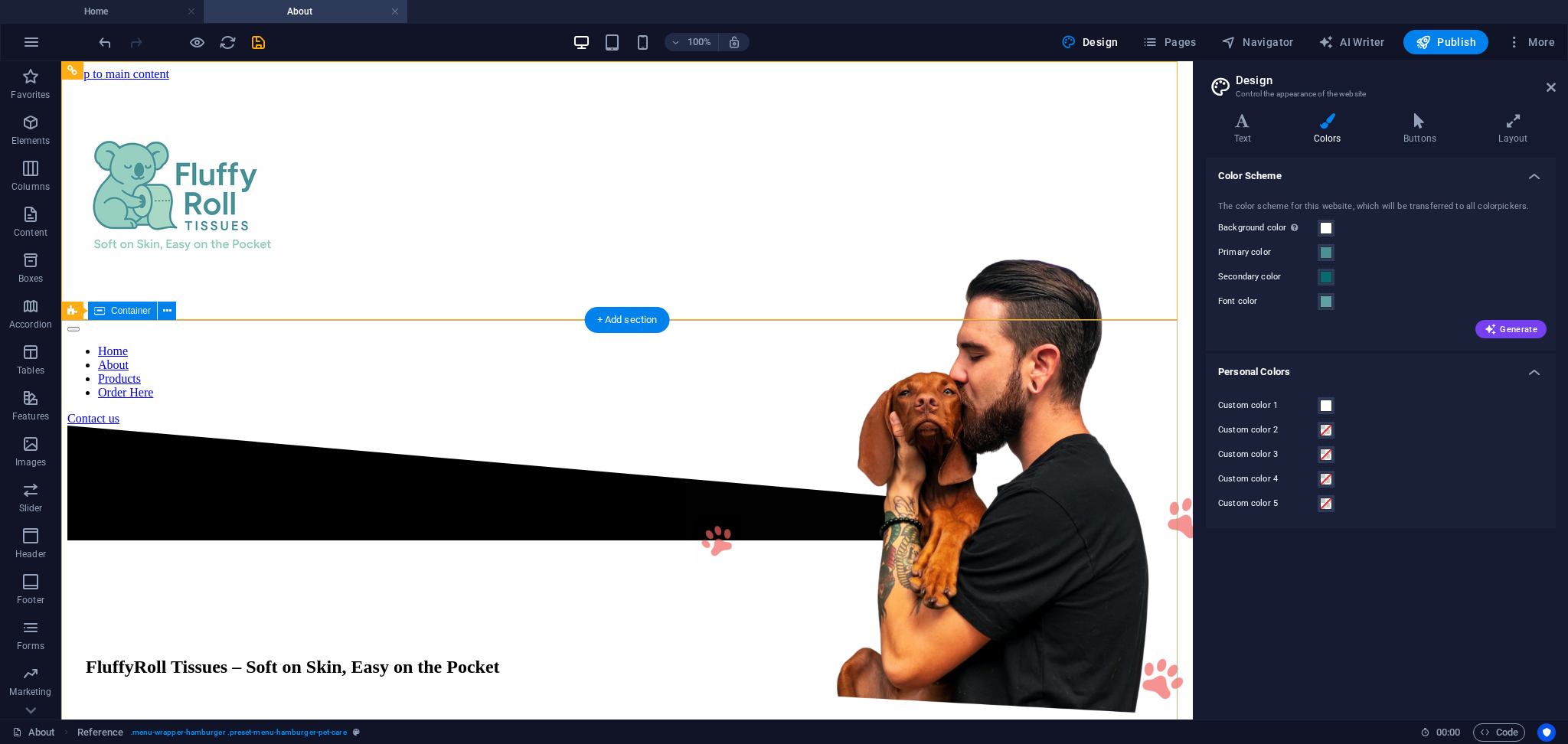 click on "FluffyRoll Tissues – Soft on Skin, Easy on the Pocket We know you love your pets. We love them too —and we're here to help you take care of them. Contact us" at bounding box center (627, 722) 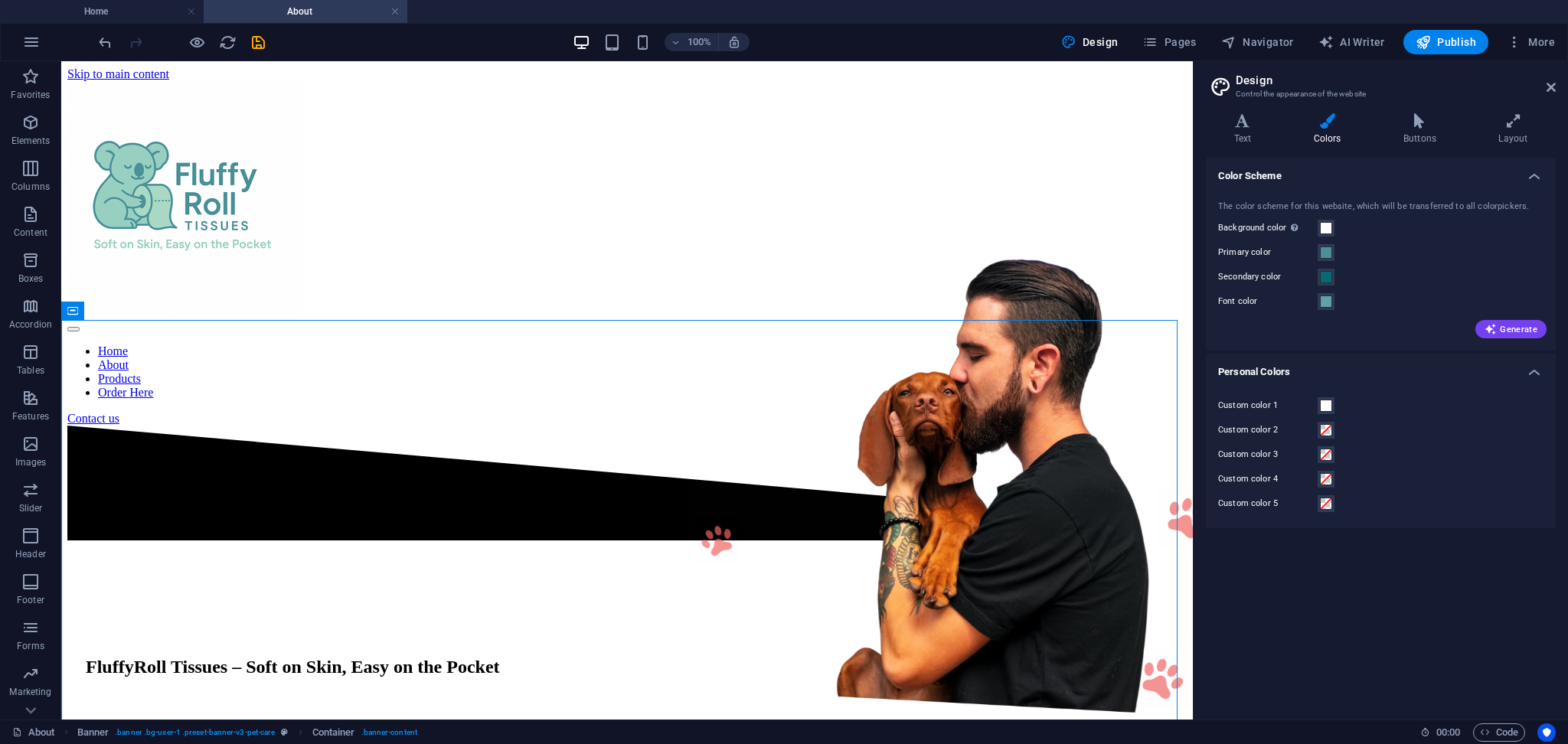 drag, startPoint x: 1299, startPoint y: 254, endPoint x: 1378, endPoint y: 272, distance: 81.02469 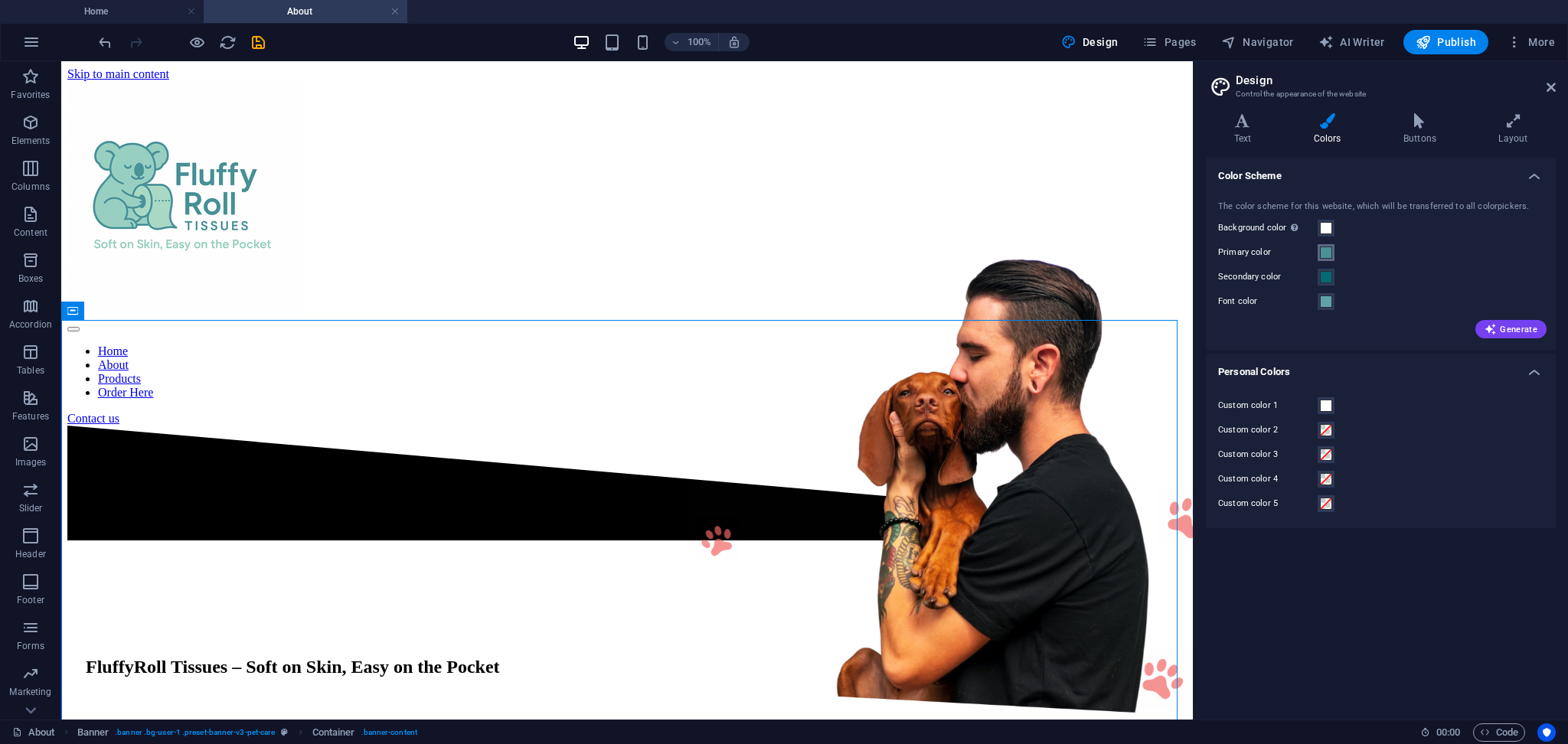 click on "Primary color" at bounding box center [1326, 253] 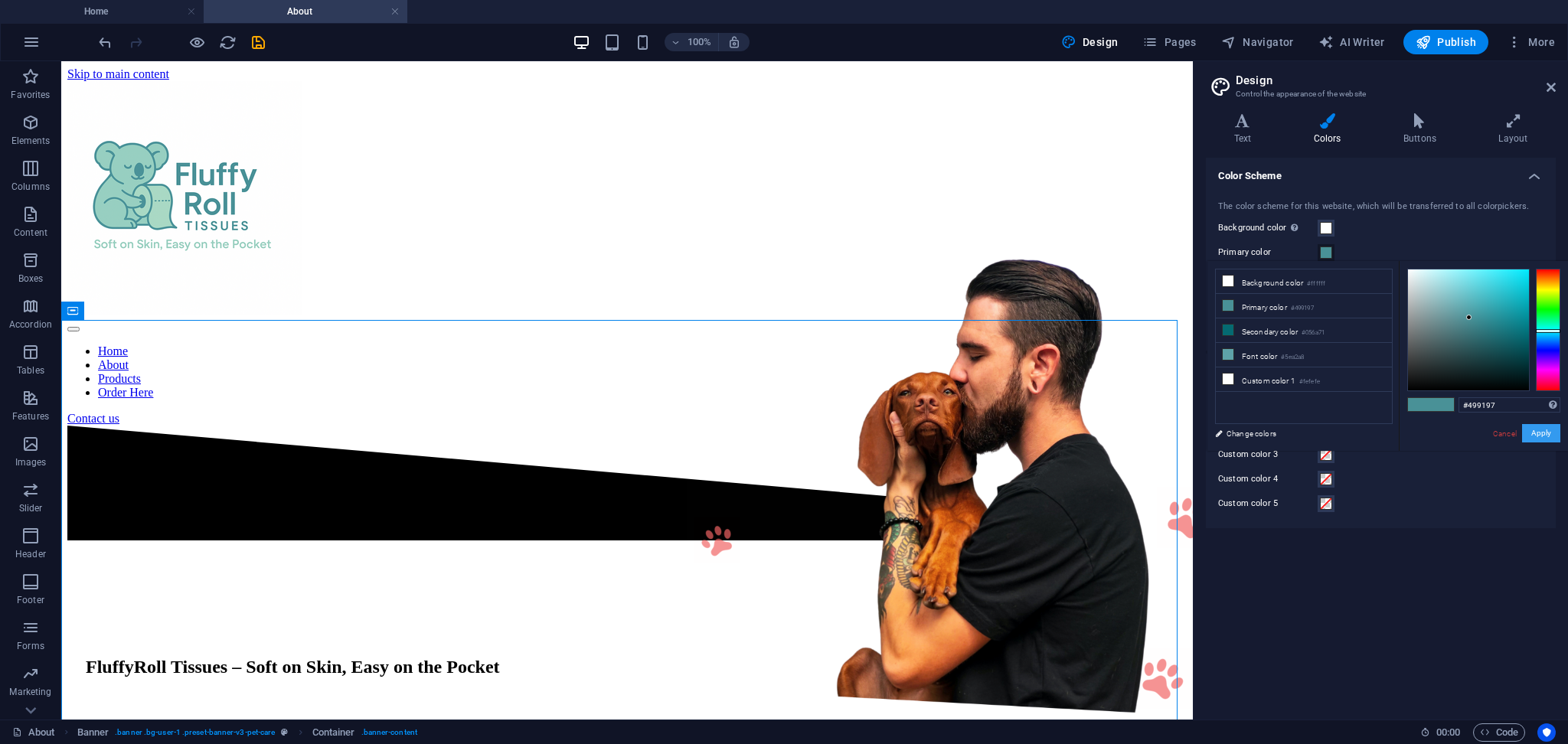 click on "Apply" at bounding box center [1541, 433] 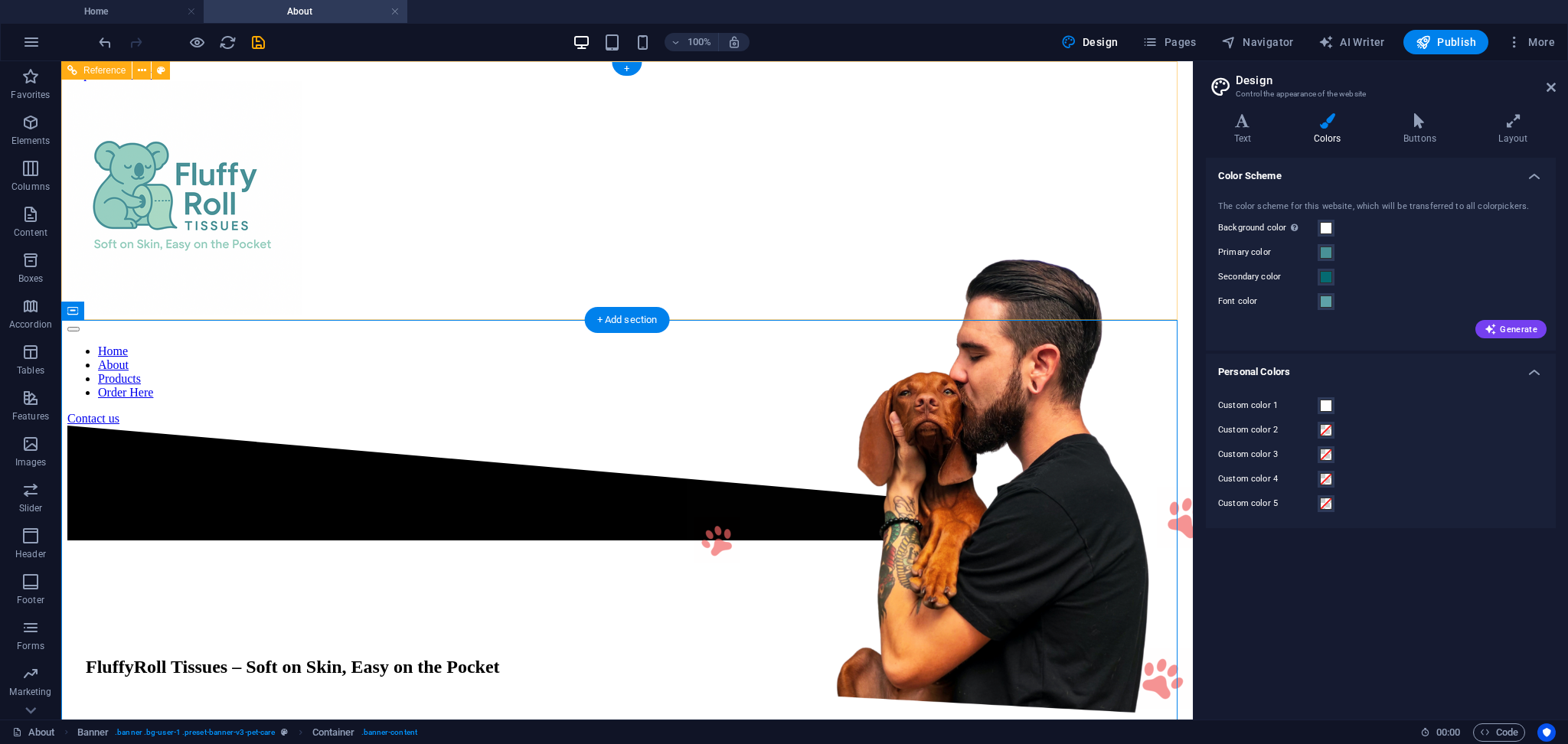 click on "Home About Products Order Here Contact us" at bounding box center (627, 253) 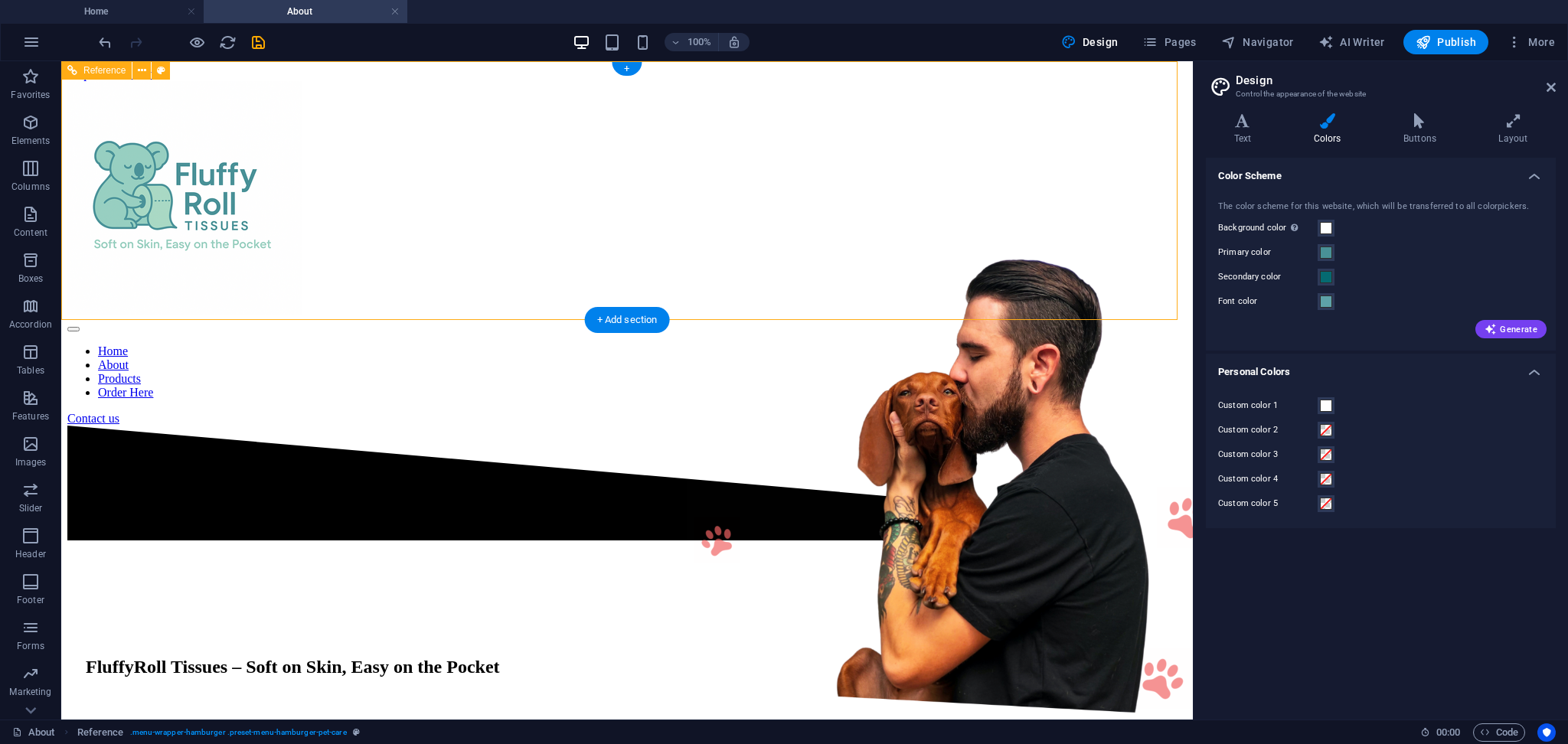 click on "Home About Products Order Here Contact us" at bounding box center [627, 253] 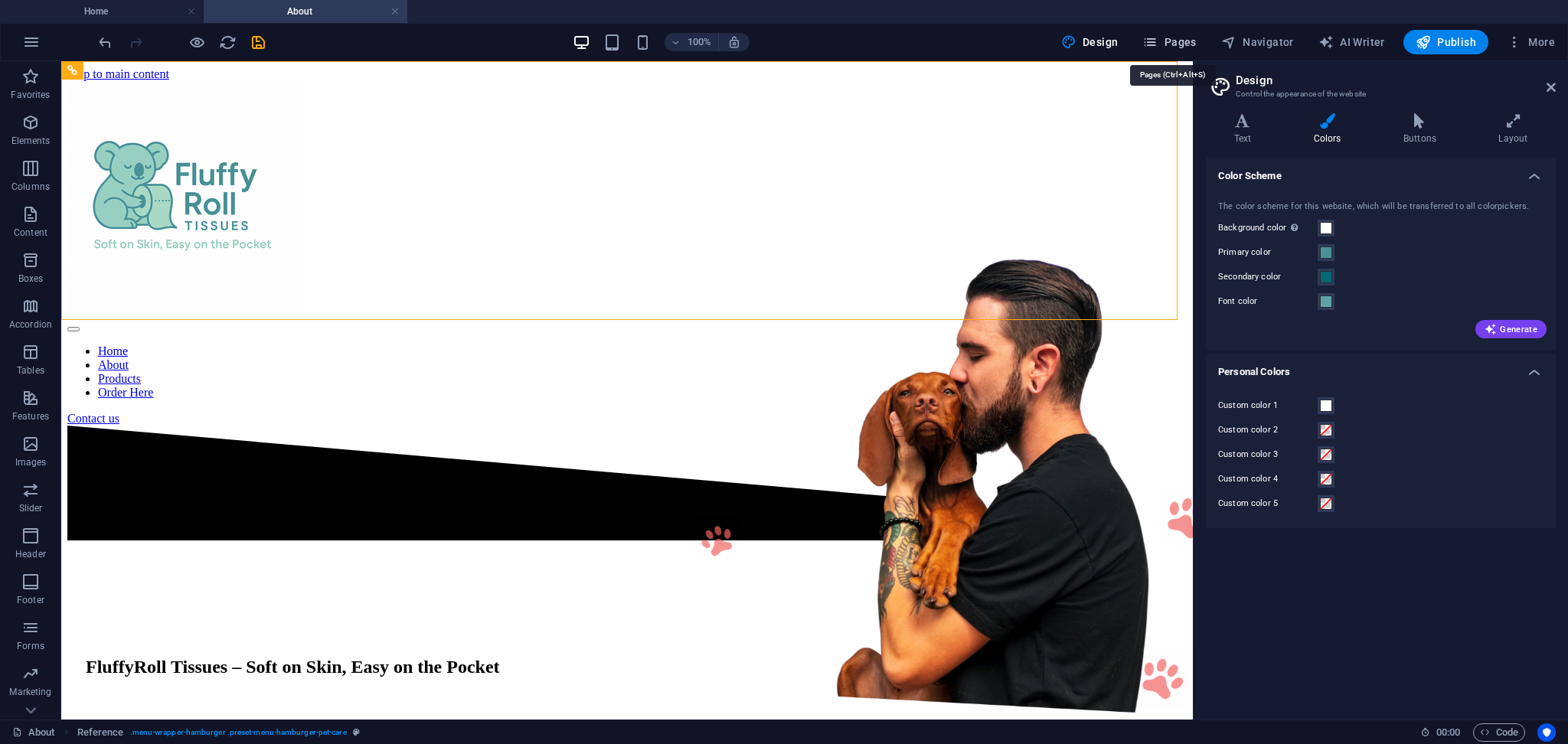 click on "Pages" at bounding box center [1169, 42] 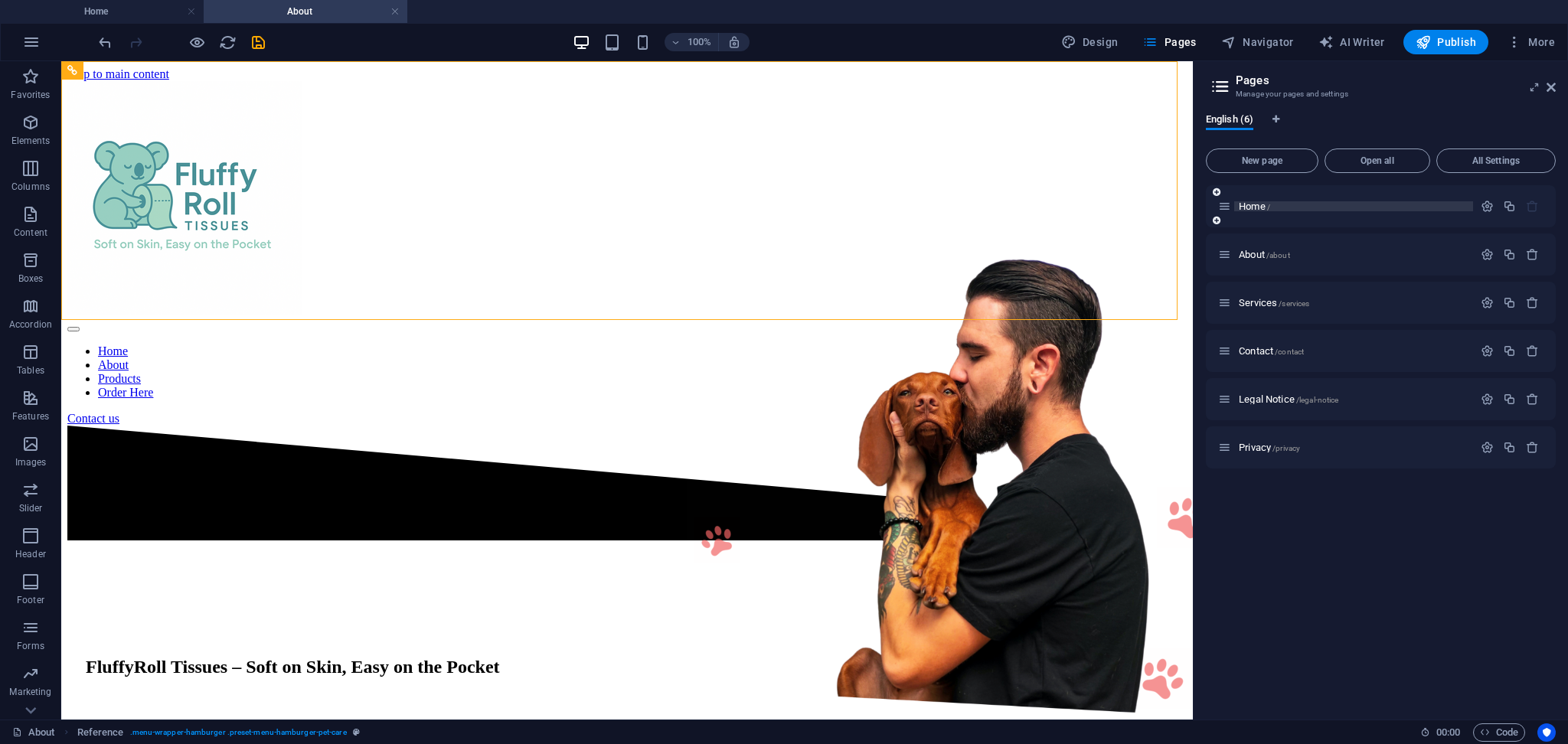 click on "Home /" at bounding box center (1254, 206) 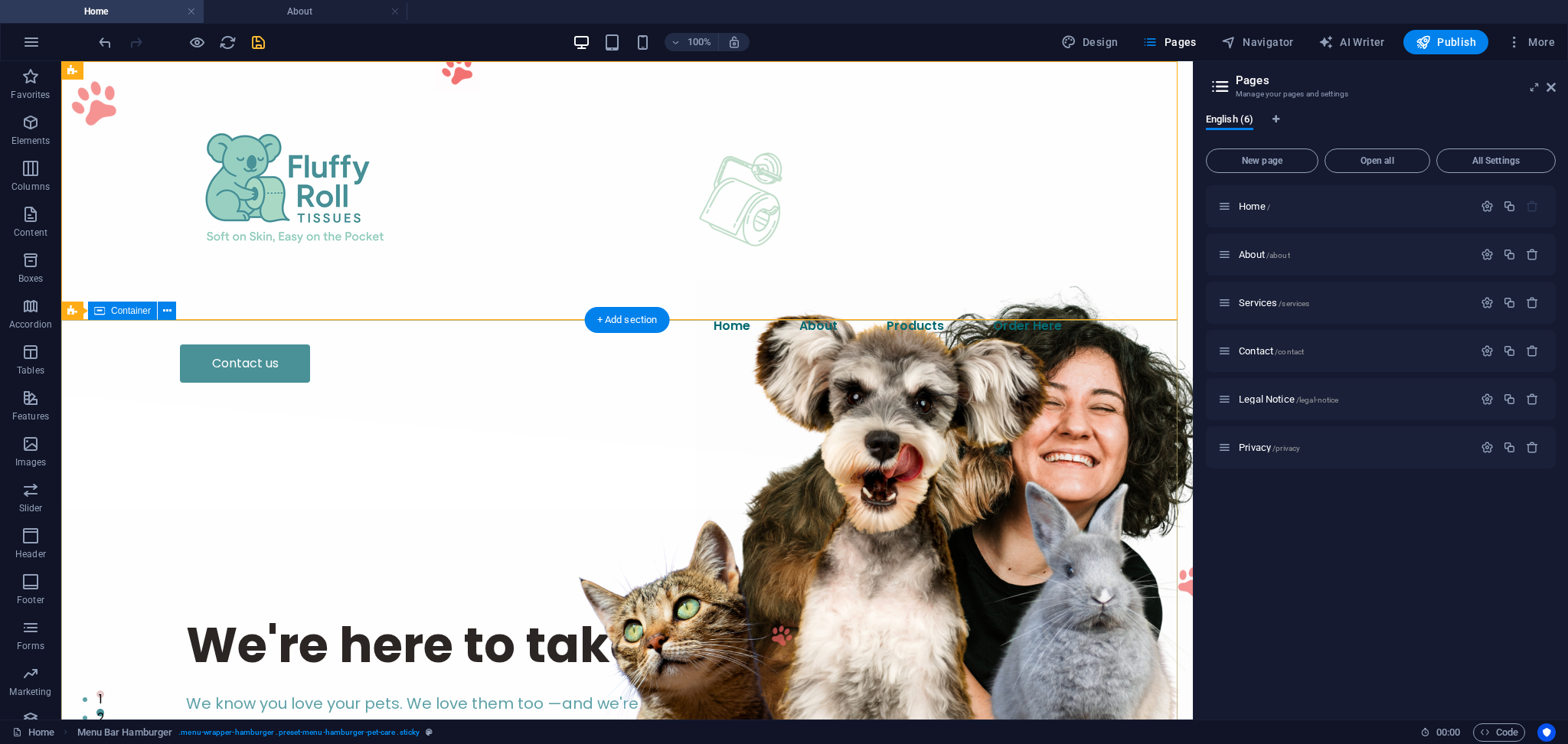 click on "We're here to take care of your pet. We know you love your pets. We love them too —and we're here to help you take care of them. Contact us" at bounding box center (627, 702) 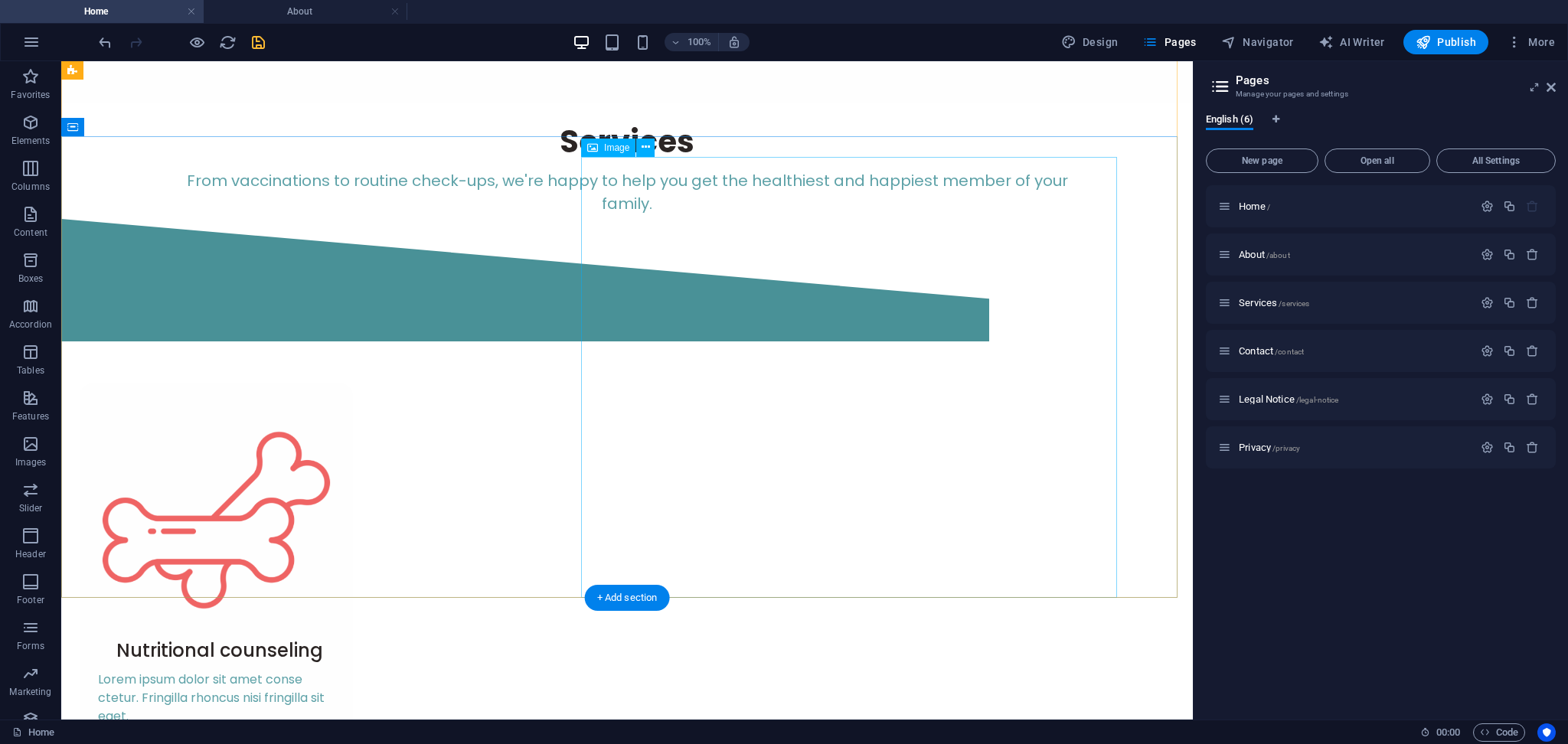 scroll, scrollTop: 0, scrollLeft: 0, axis: both 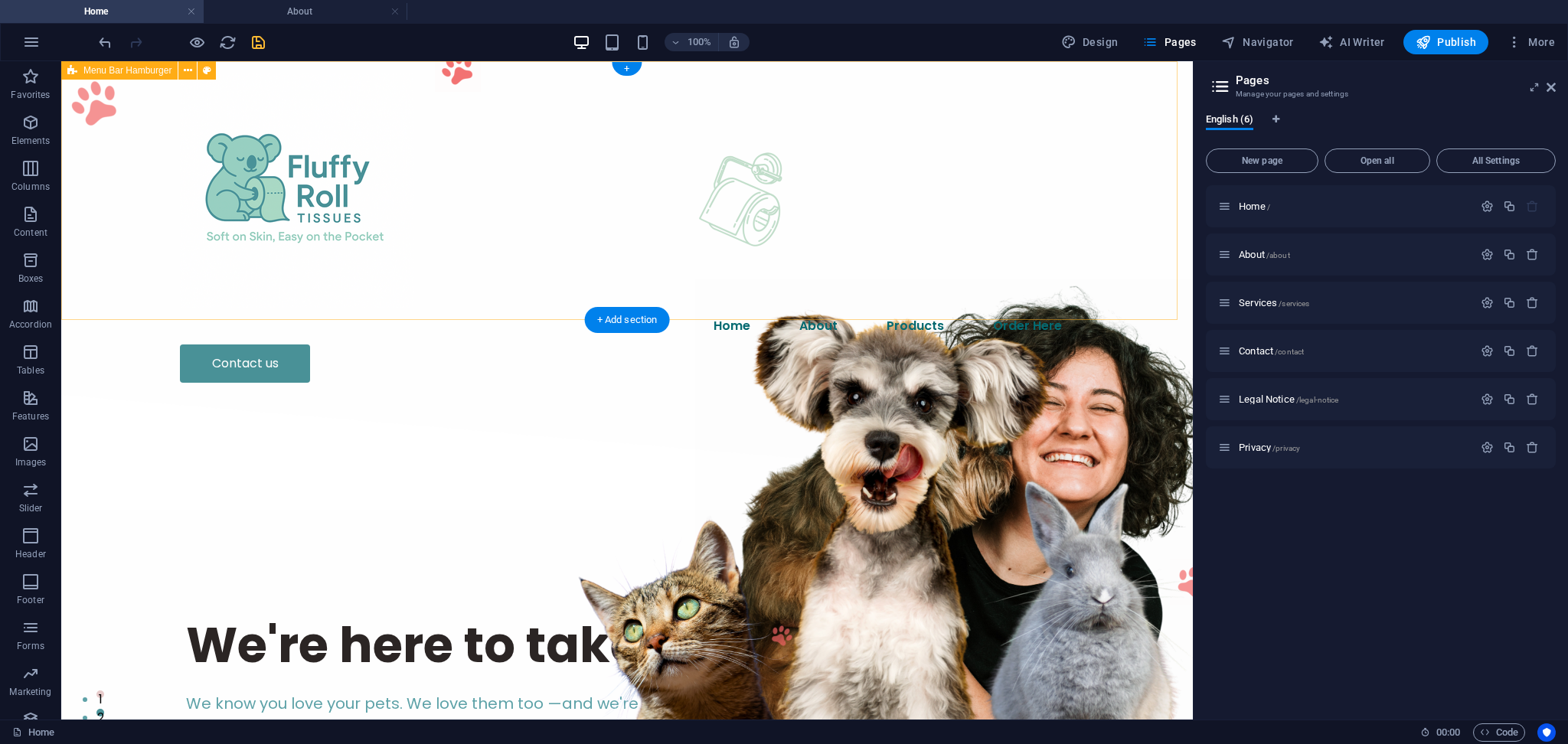 click on "Home About Products Order Here Contact us" at bounding box center [627, 228] 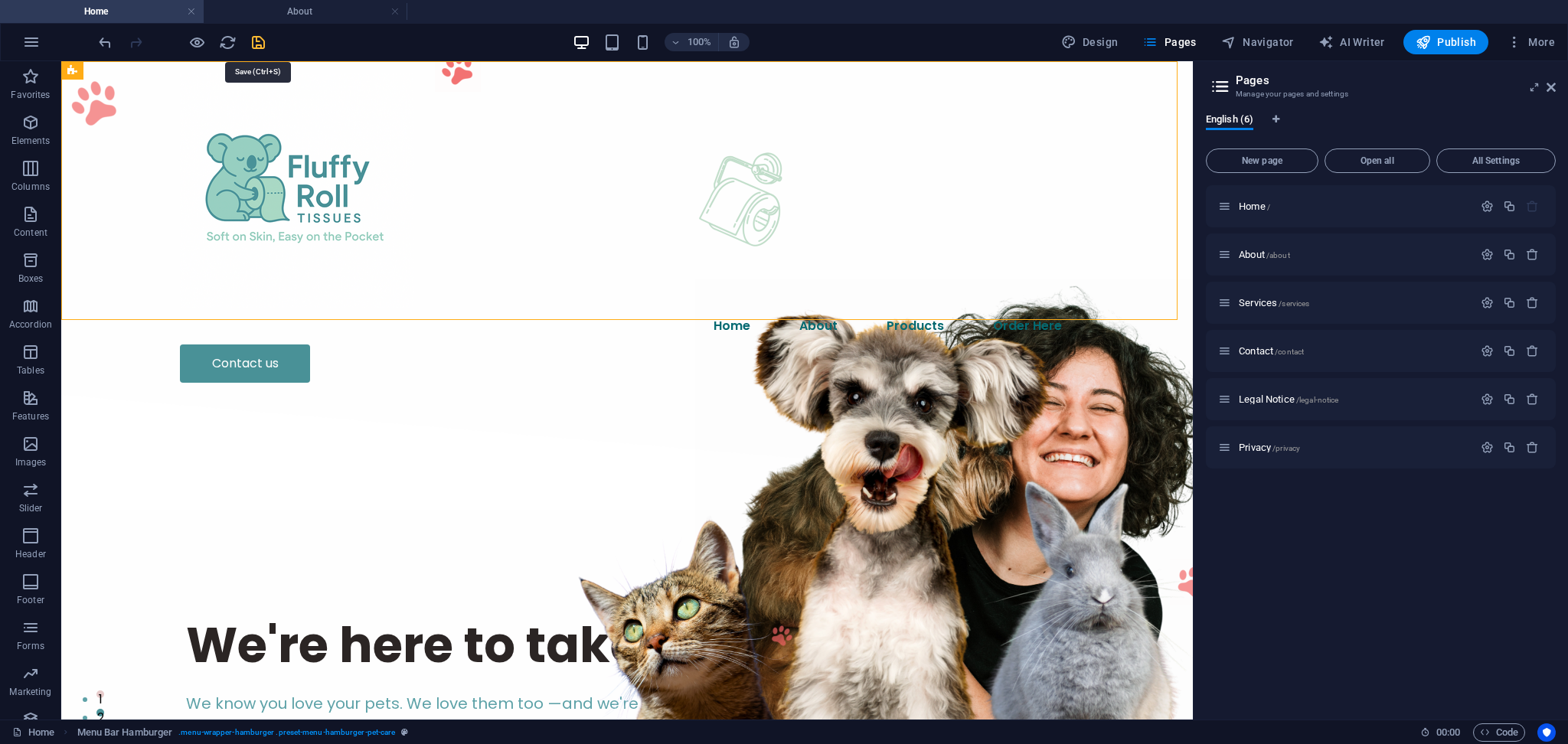 click at bounding box center (258, 42) 